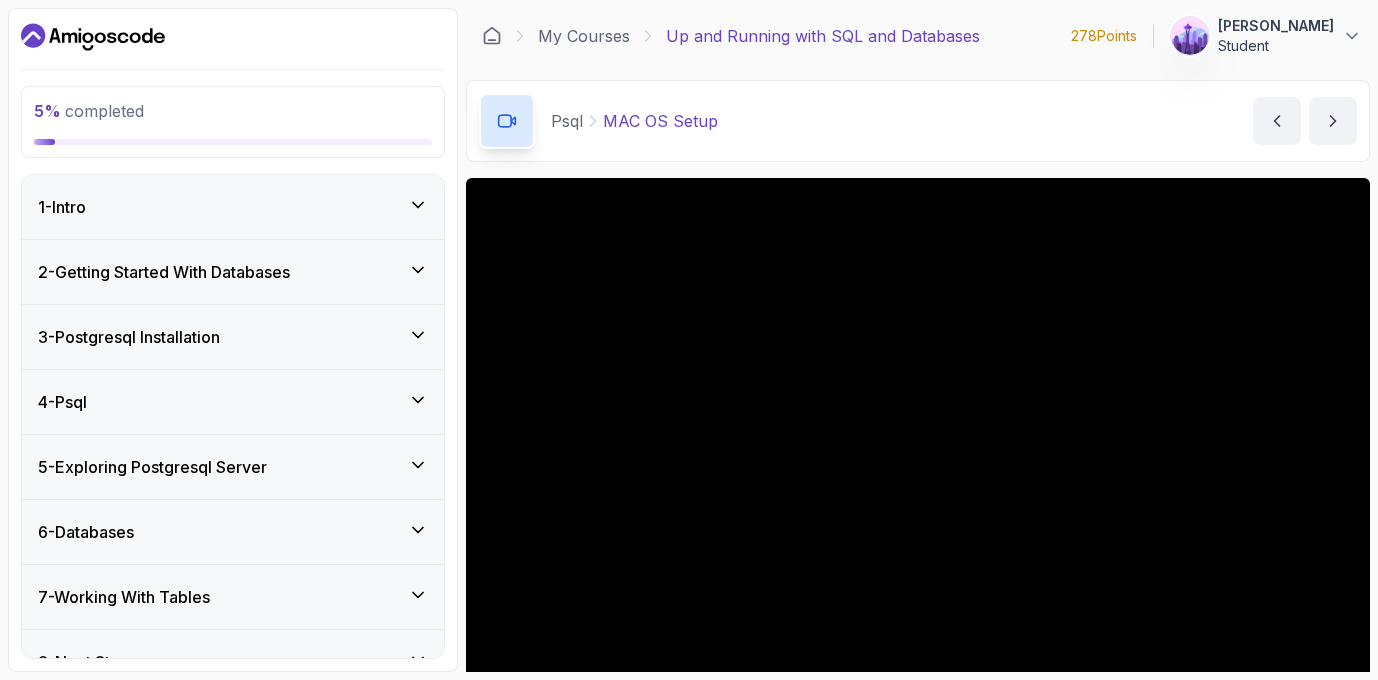 scroll, scrollTop: 0, scrollLeft: 0, axis: both 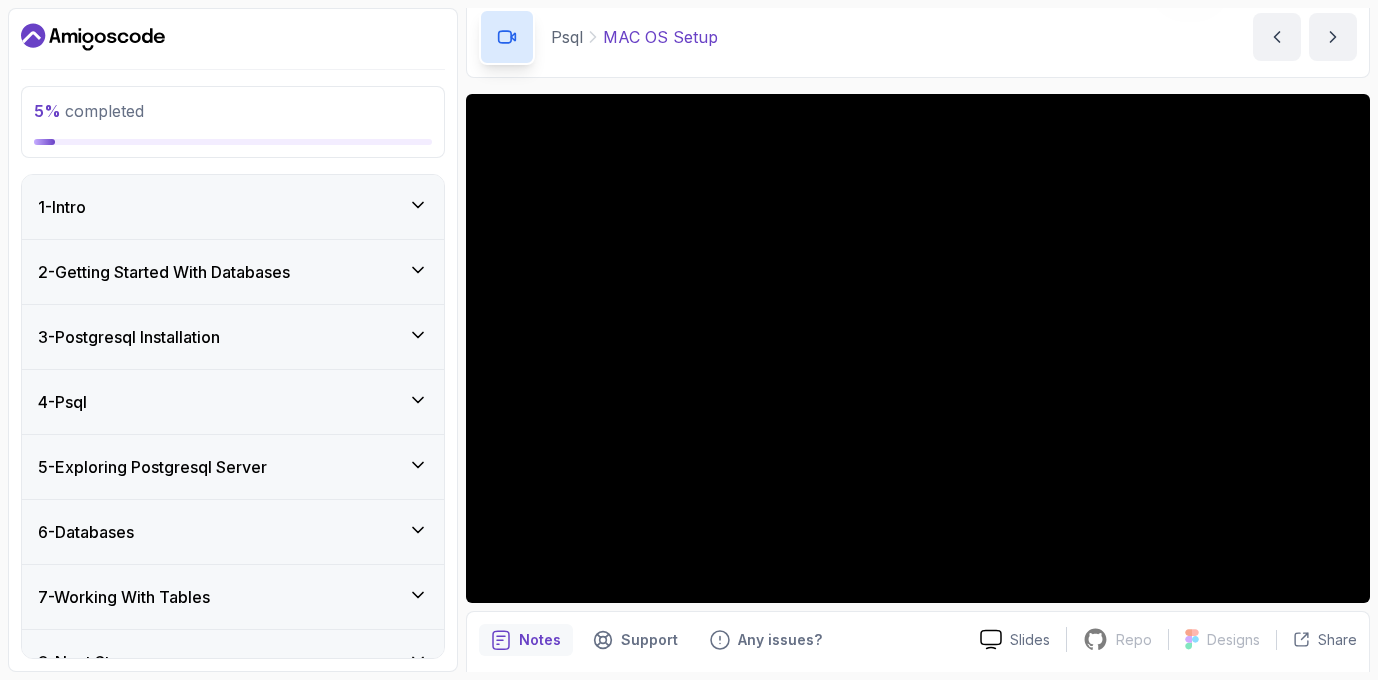 click on "2  -  Getting Started With Databases" at bounding box center (164, 272) 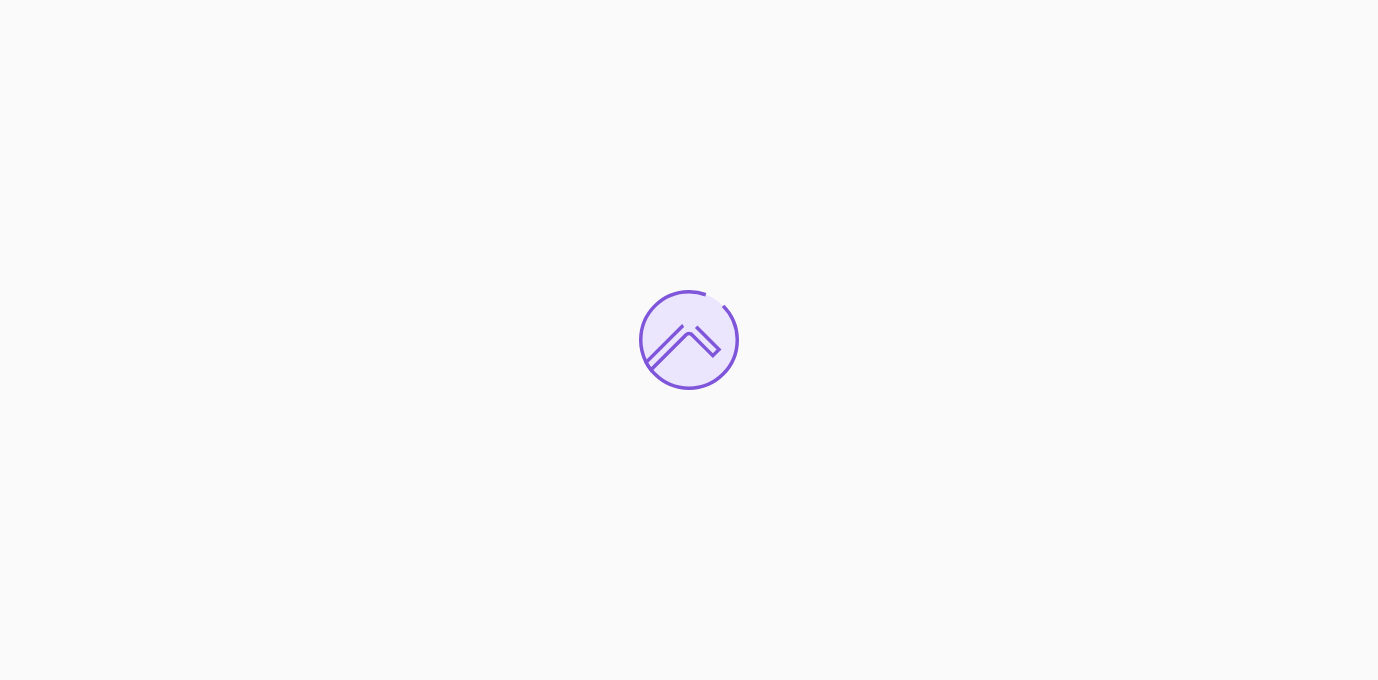 scroll, scrollTop: 0, scrollLeft: 0, axis: both 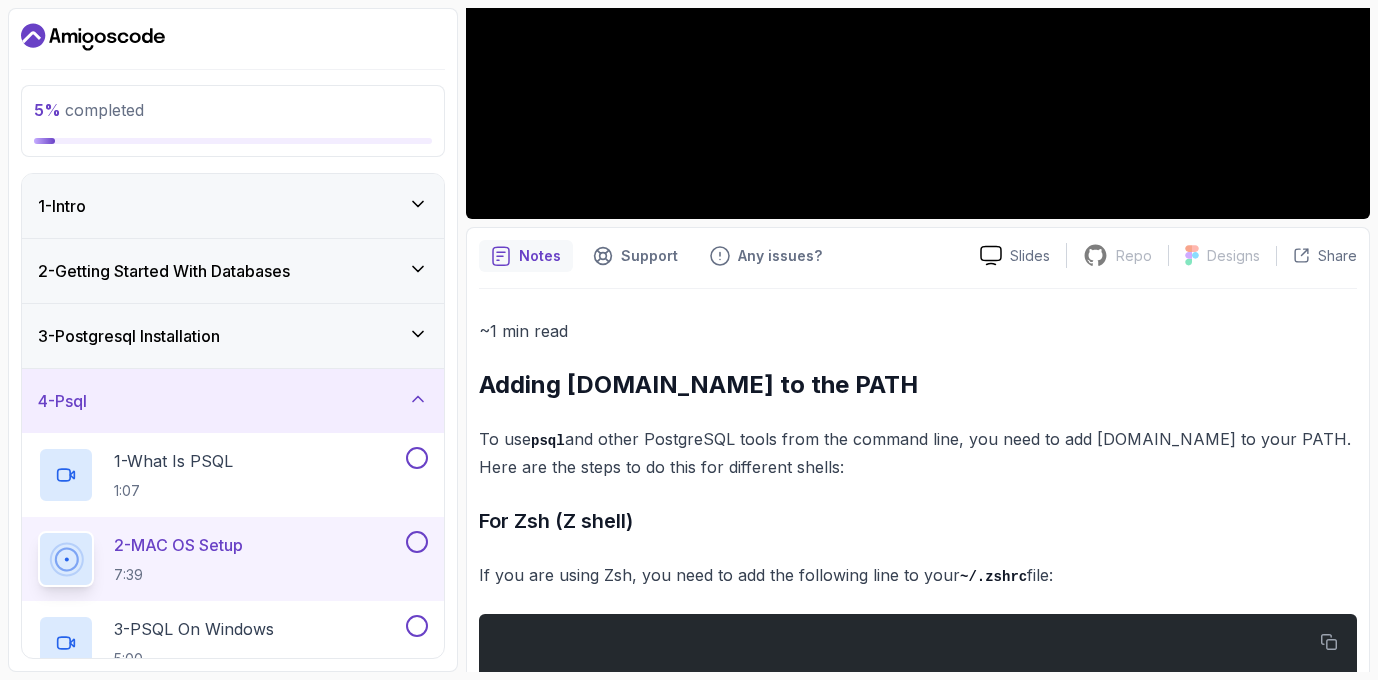 click on "4  -  Psql" at bounding box center [233, 401] 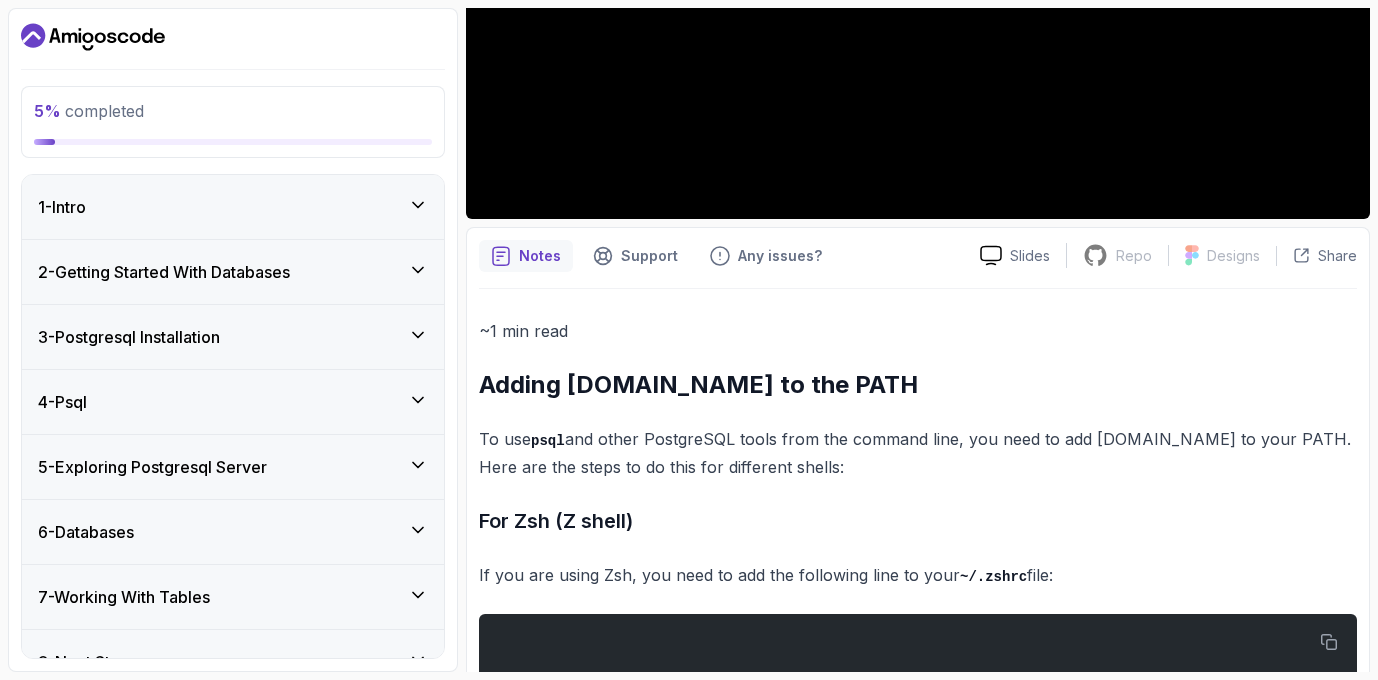 scroll, scrollTop: 0, scrollLeft: 0, axis: both 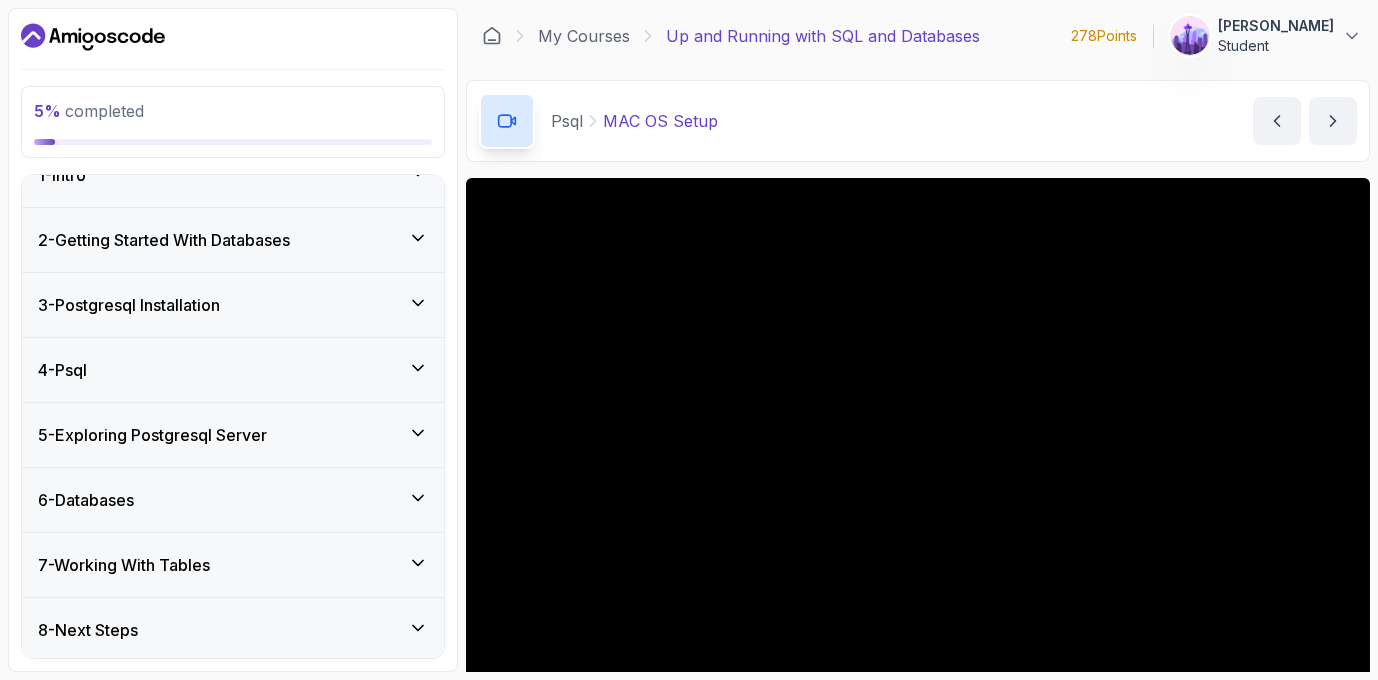 click on "2  -  Getting Started With Databases" at bounding box center (233, 240) 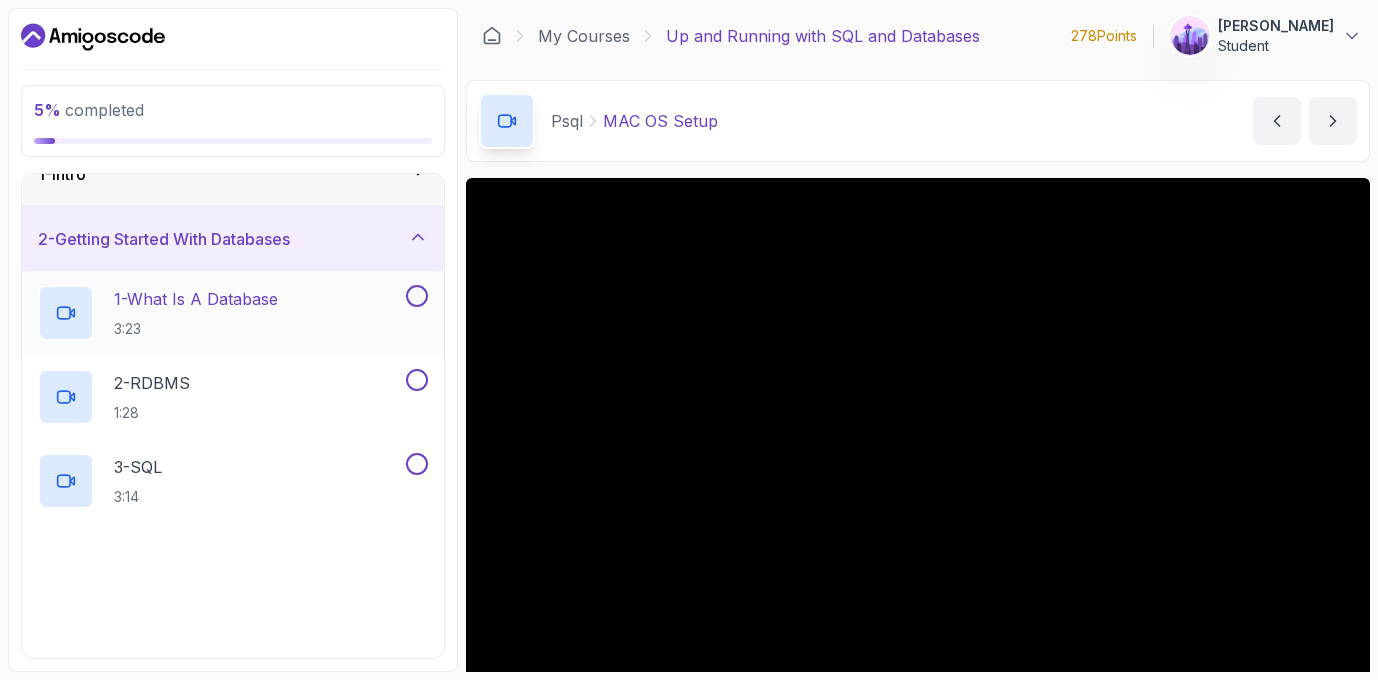 click on "1  -  What Is A Database" at bounding box center [196, 299] 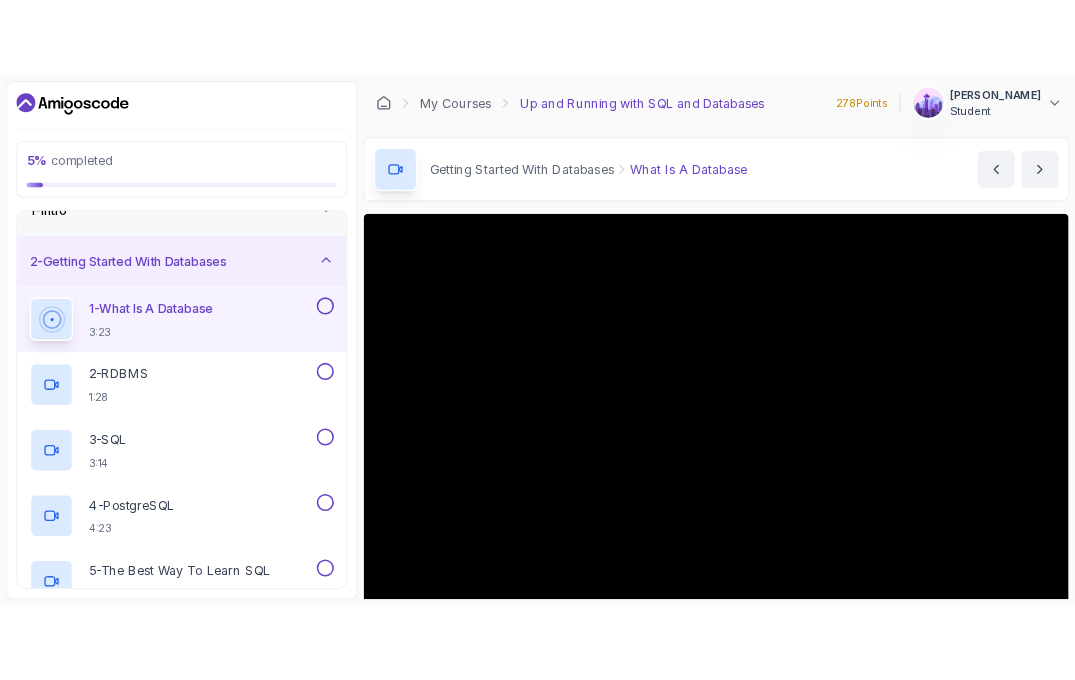 scroll, scrollTop: 49, scrollLeft: 0, axis: vertical 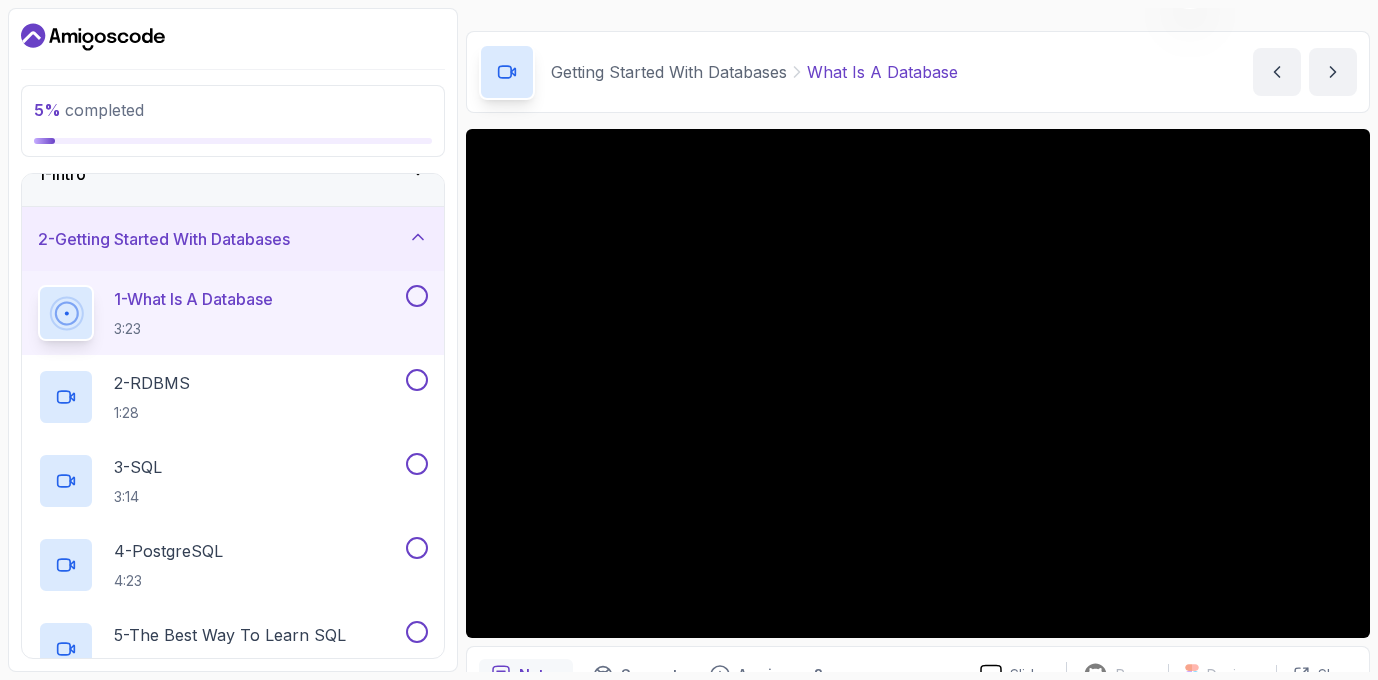 click at bounding box center [417, 296] 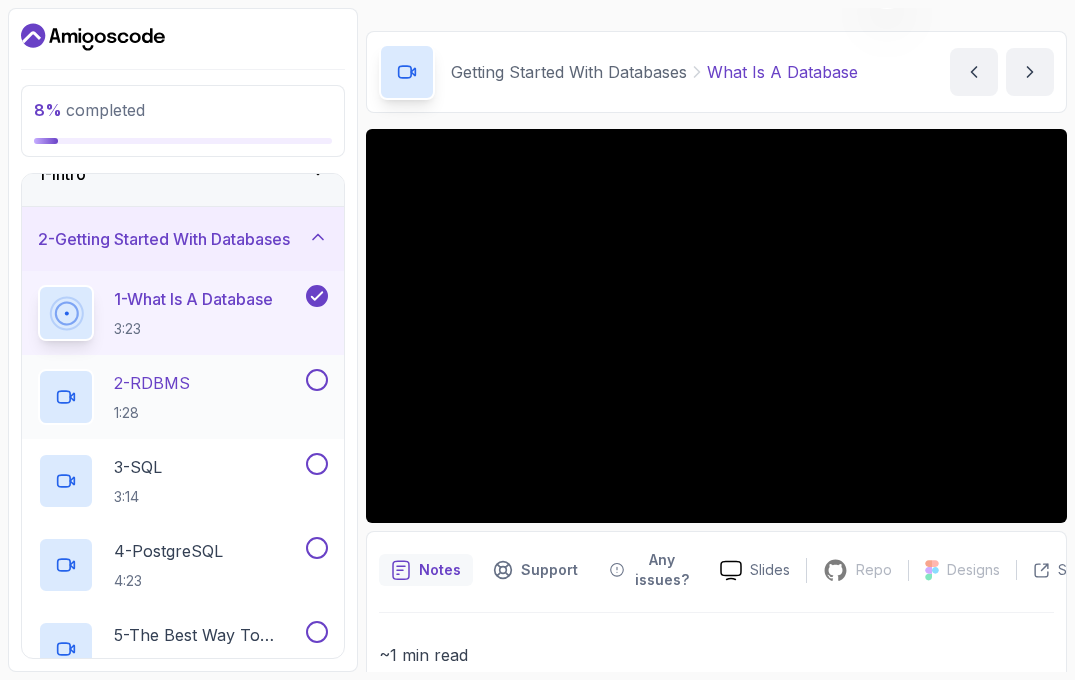 click on "2  -  RDBMS 1:28" at bounding box center (170, 397) 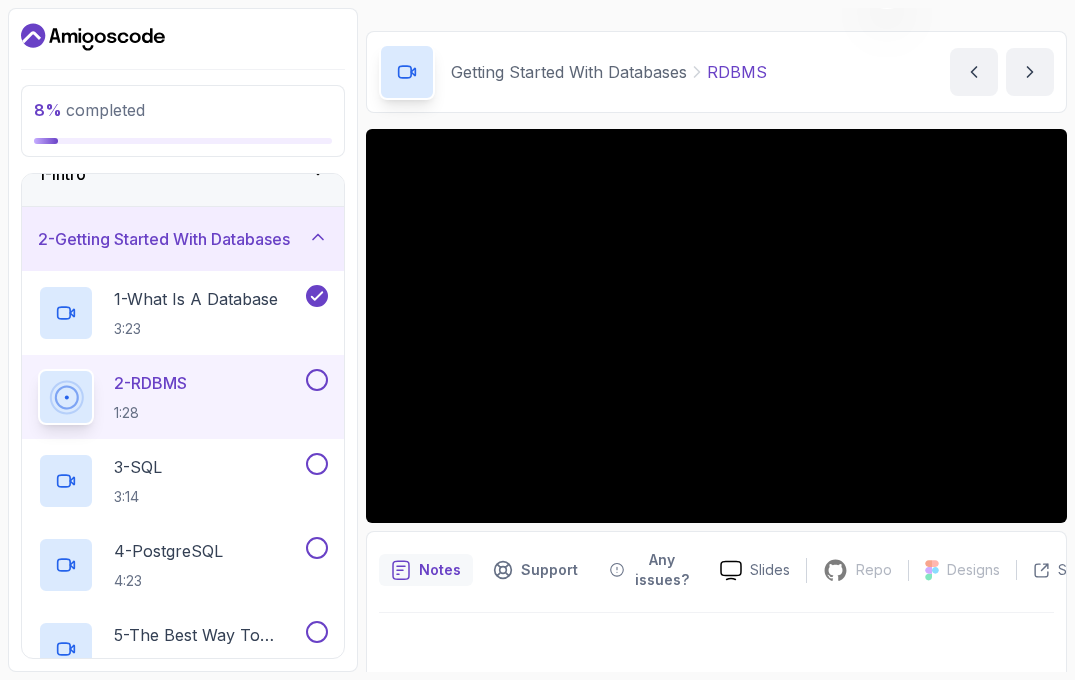 type 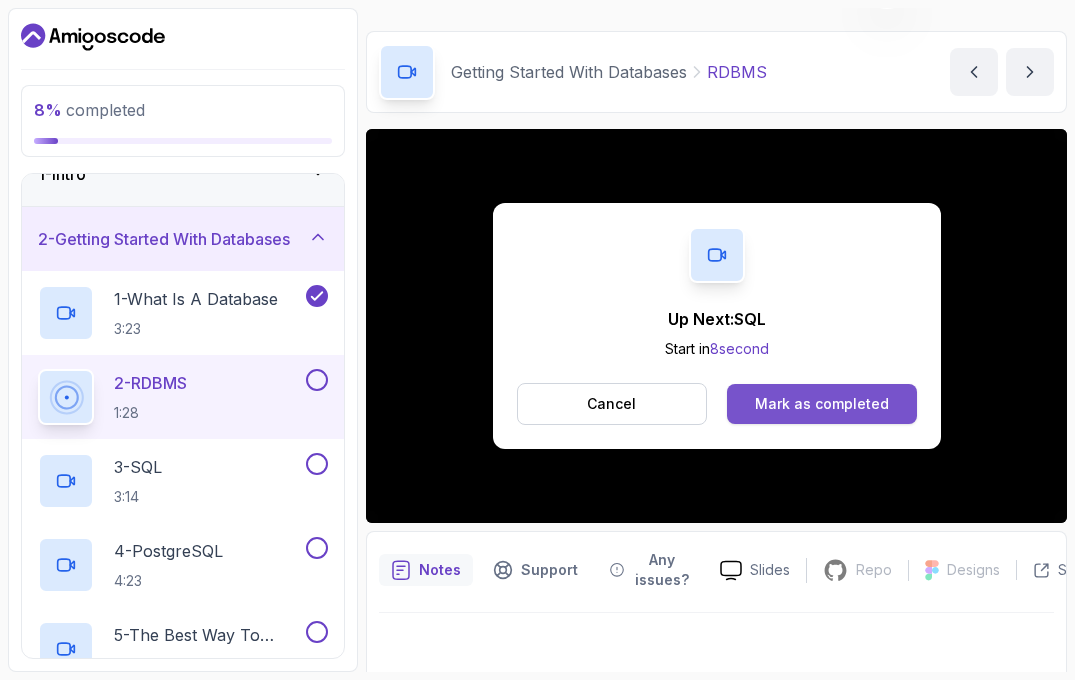 click on "Mark as completed" at bounding box center [821, 404] 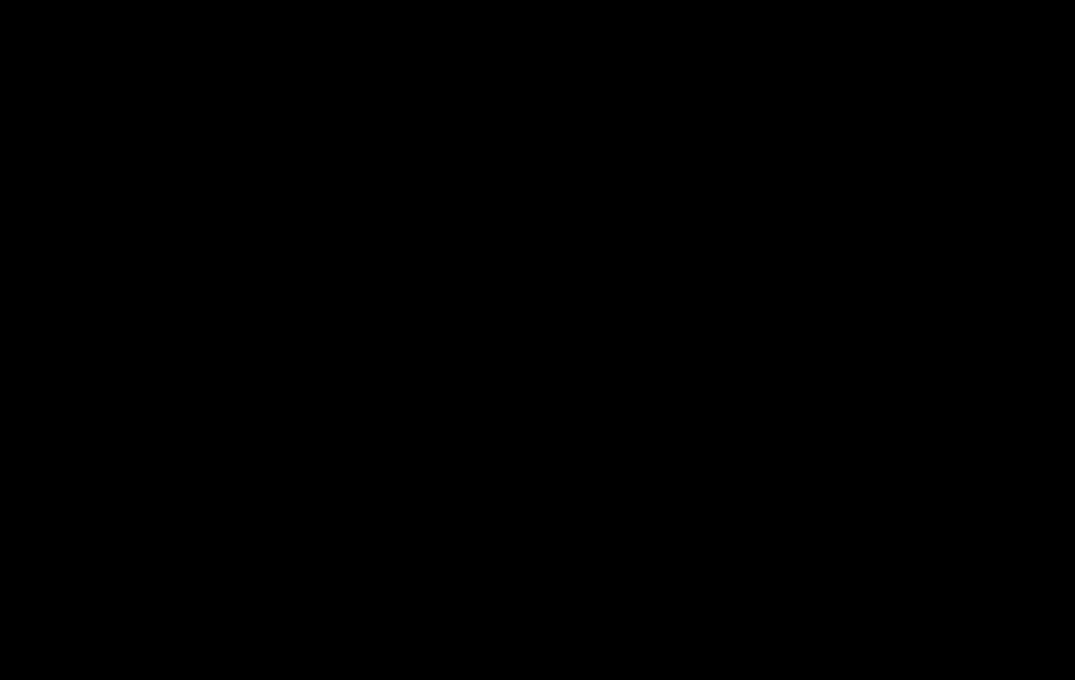 scroll, scrollTop: 49, scrollLeft: 20, axis: both 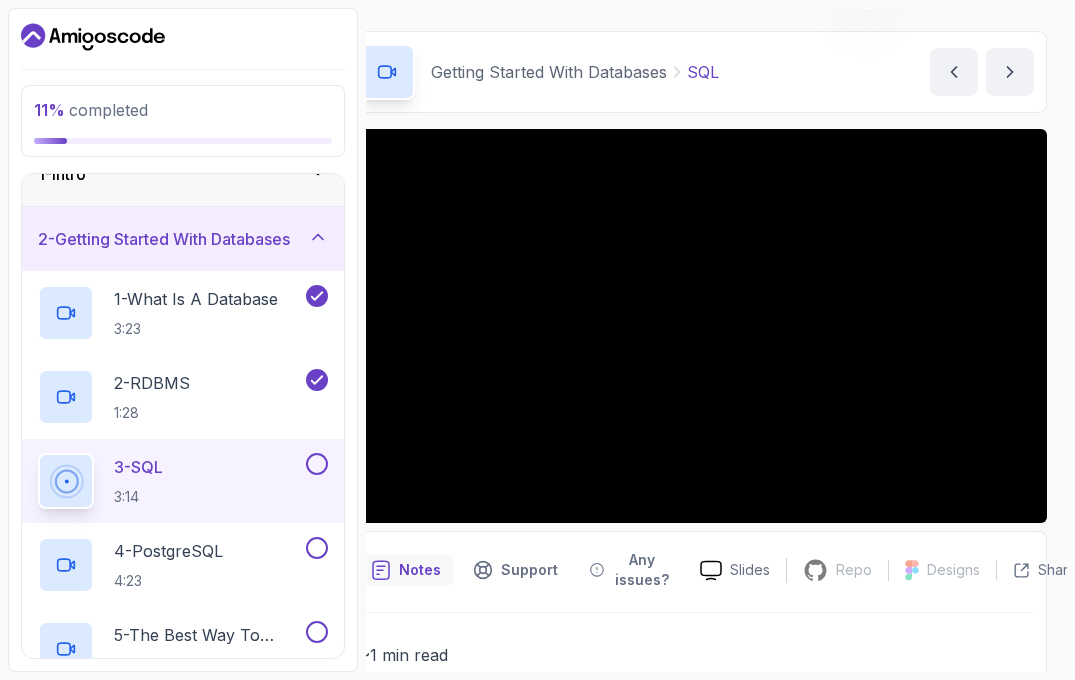 click at bounding box center [317, 464] 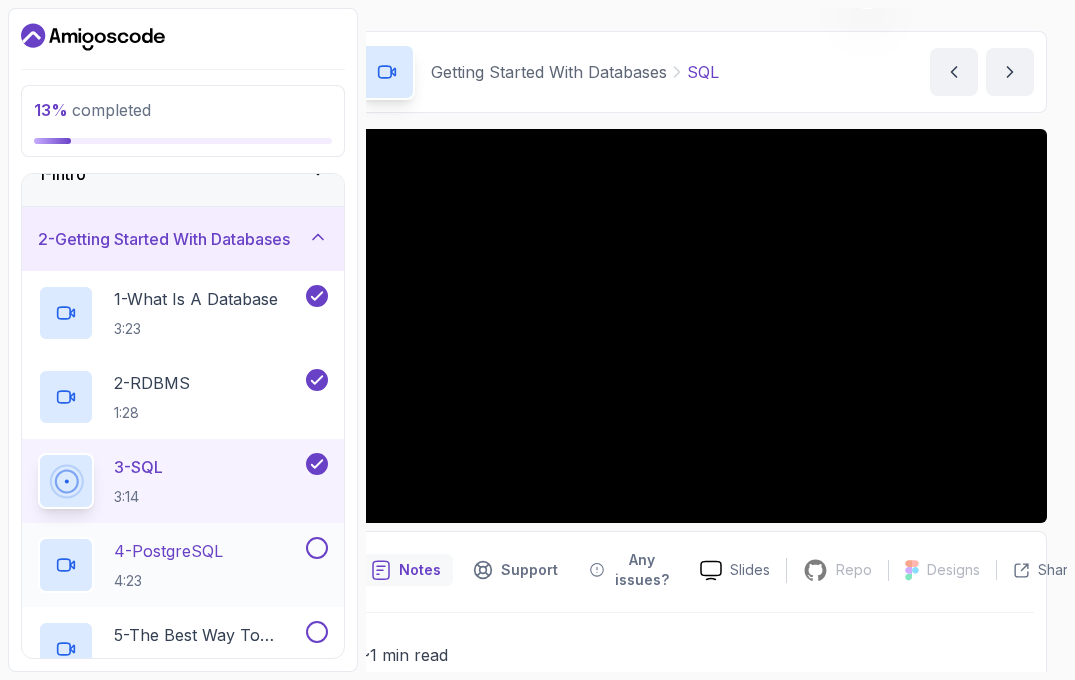 click on "4  -  PostgreSQL 4:23" at bounding box center (170, 565) 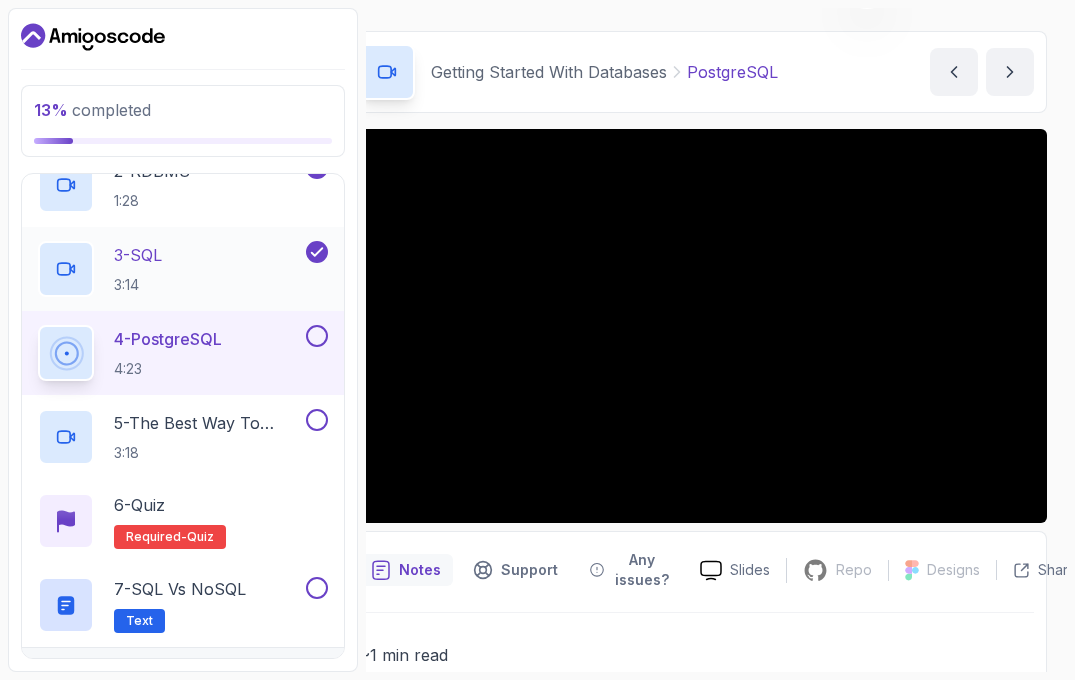 scroll, scrollTop: 247, scrollLeft: 0, axis: vertical 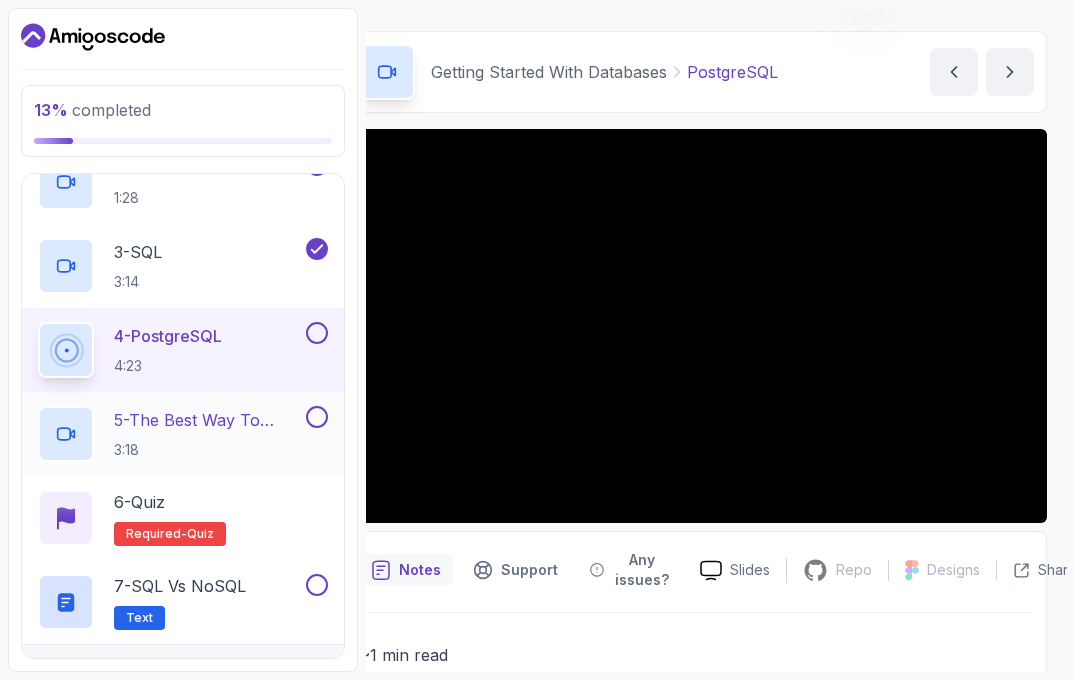 click at bounding box center (317, 417) 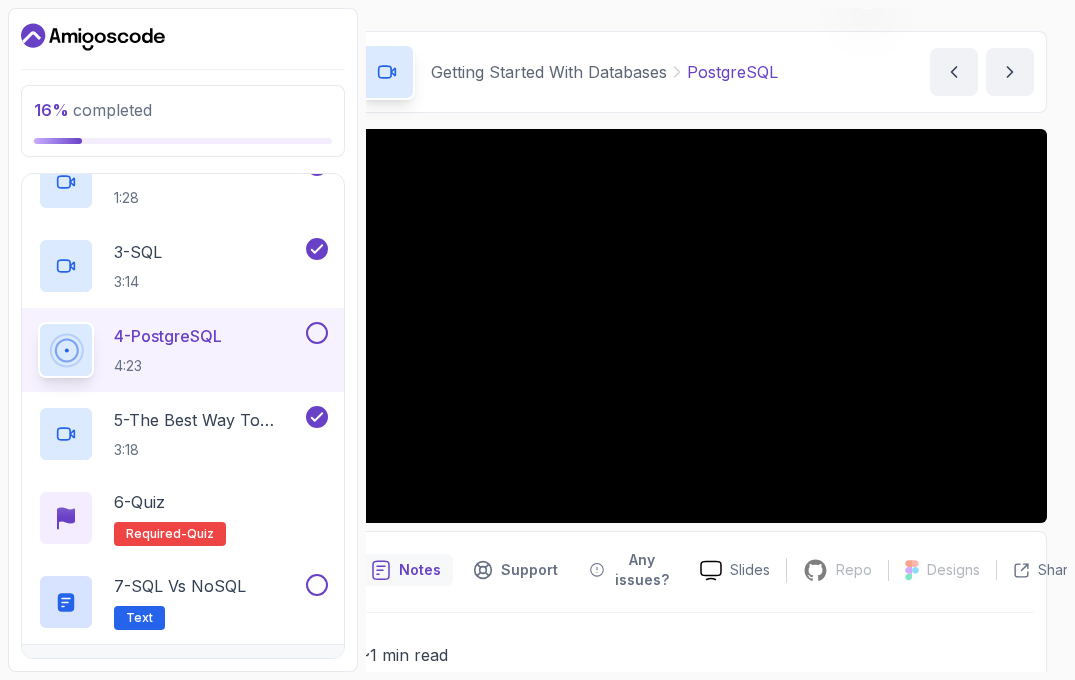 click at bounding box center [317, 333] 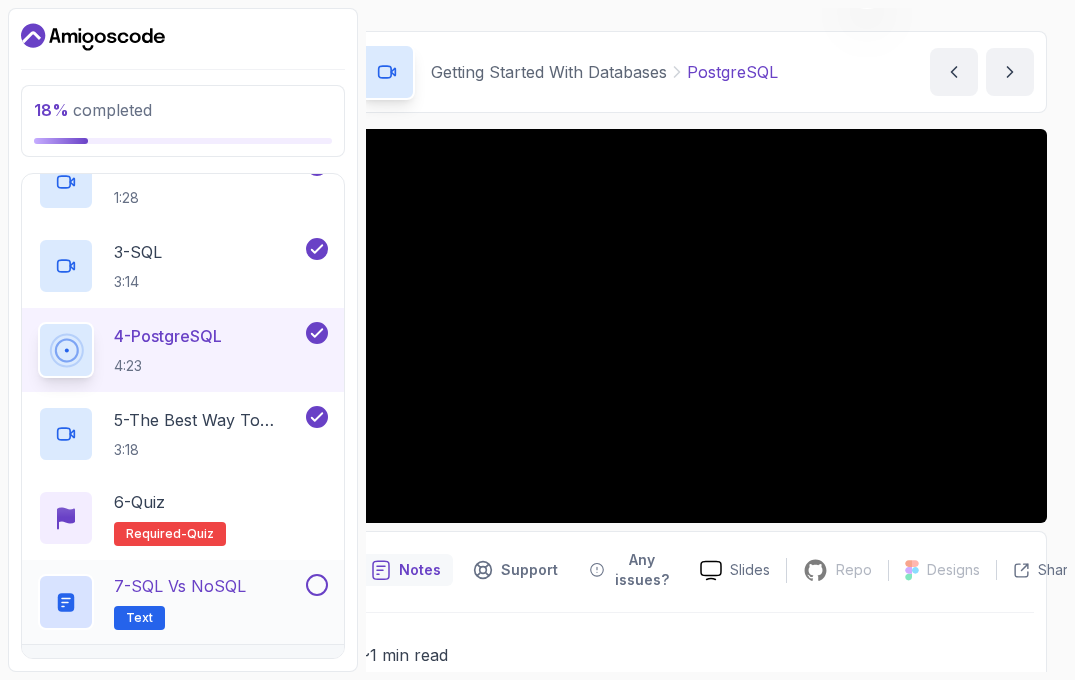 click at bounding box center (317, 585) 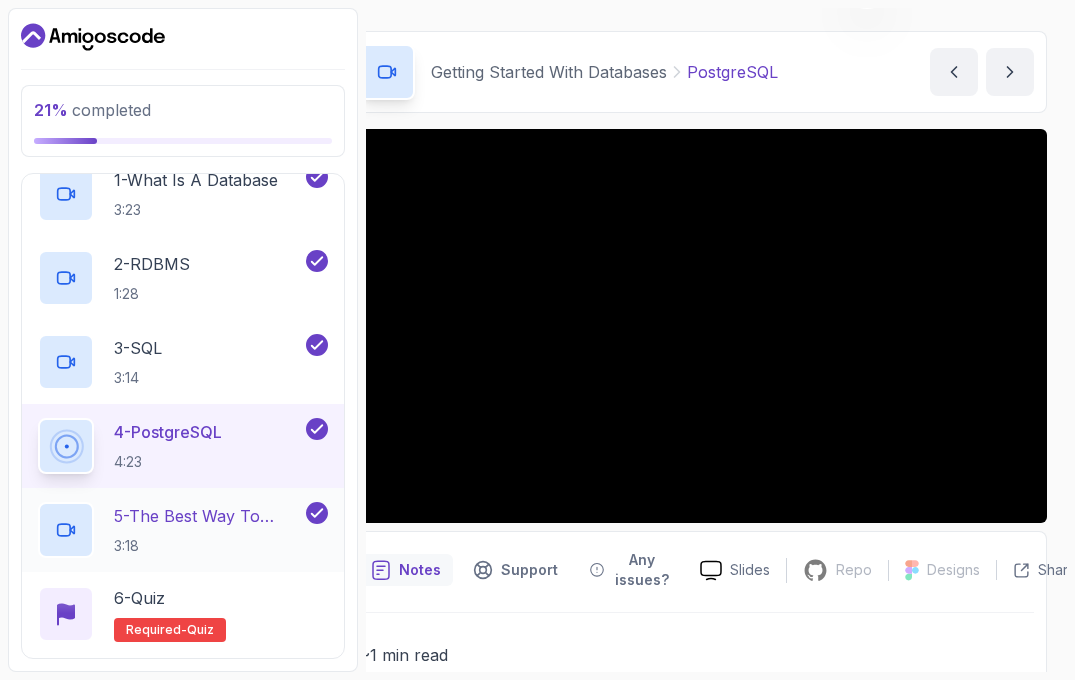 scroll, scrollTop: 158, scrollLeft: 0, axis: vertical 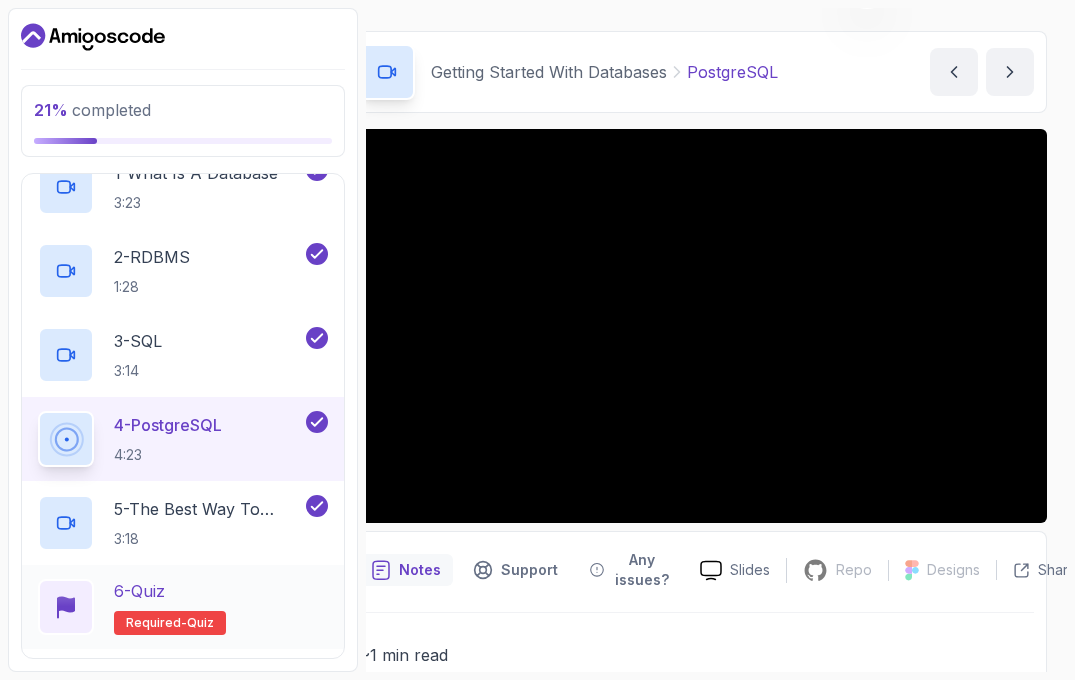 click on "6  -  Quiz" at bounding box center (139, 591) 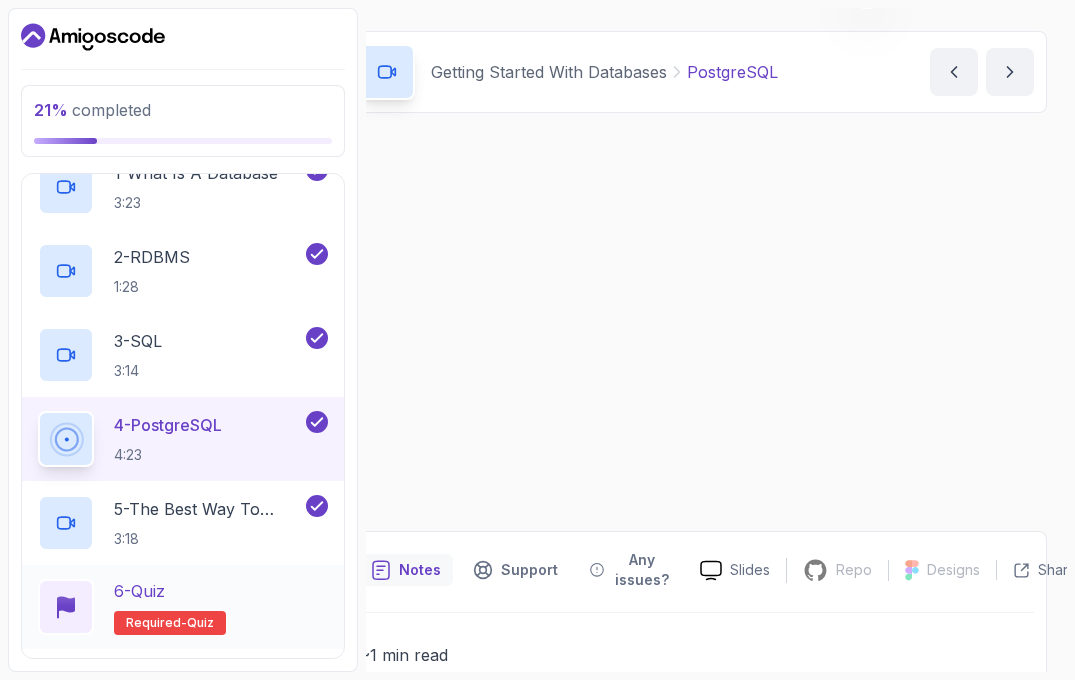 scroll, scrollTop: 0, scrollLeft: 0, axis: both 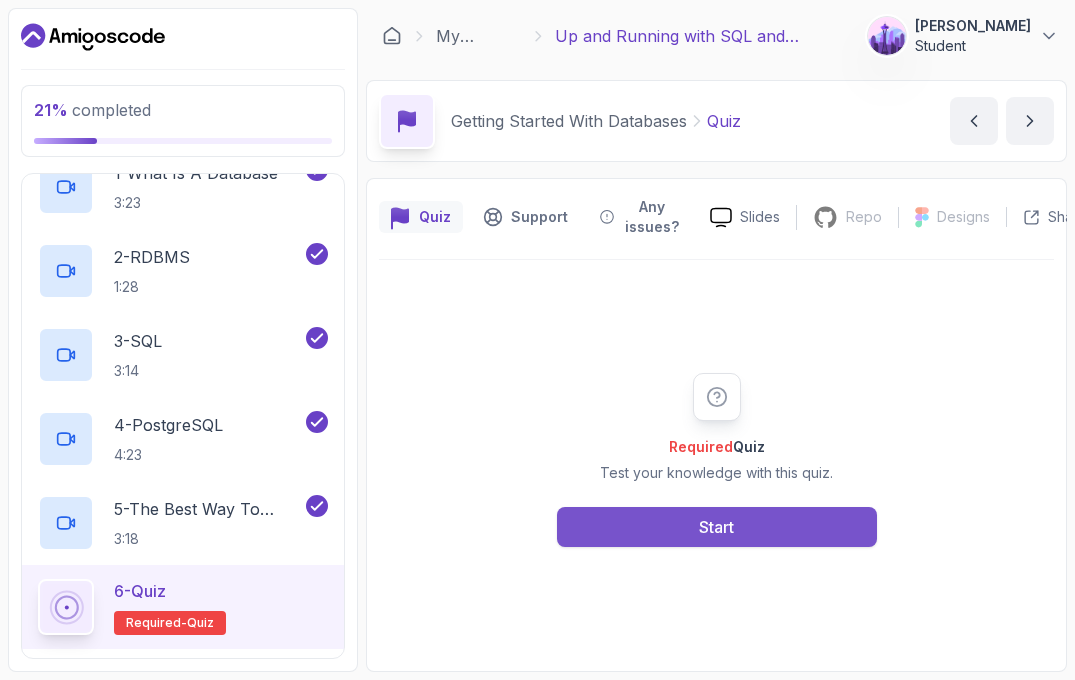 click on "Start" at bounding box center [717, 527] 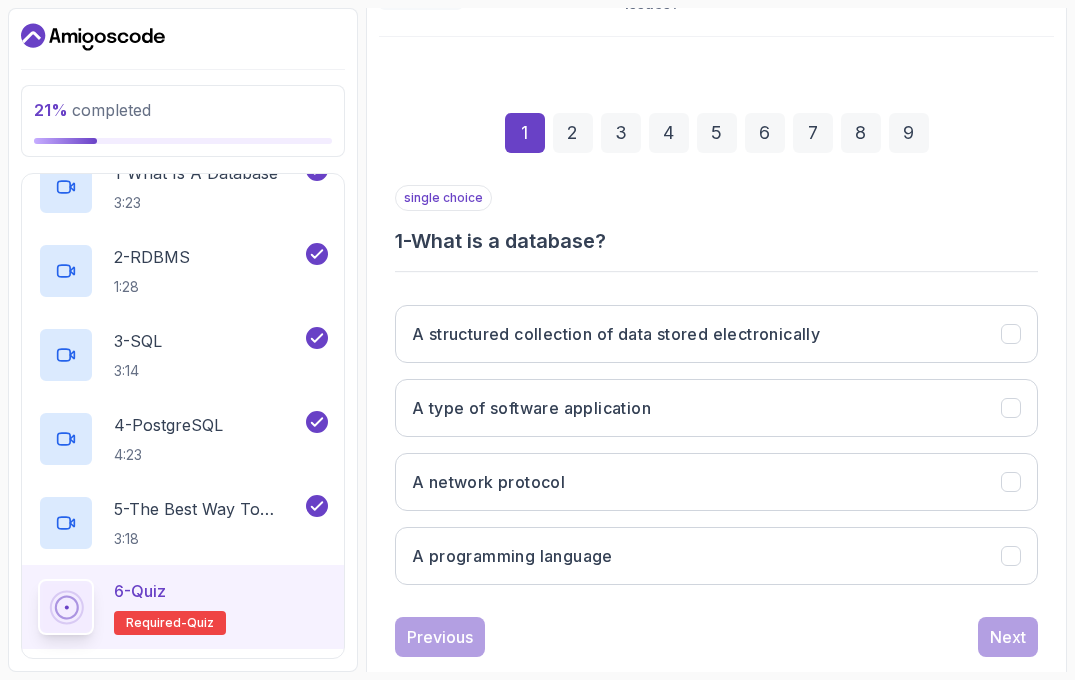 scroll, scrollTop: 244, scrollLeft: 0, axis: vertical 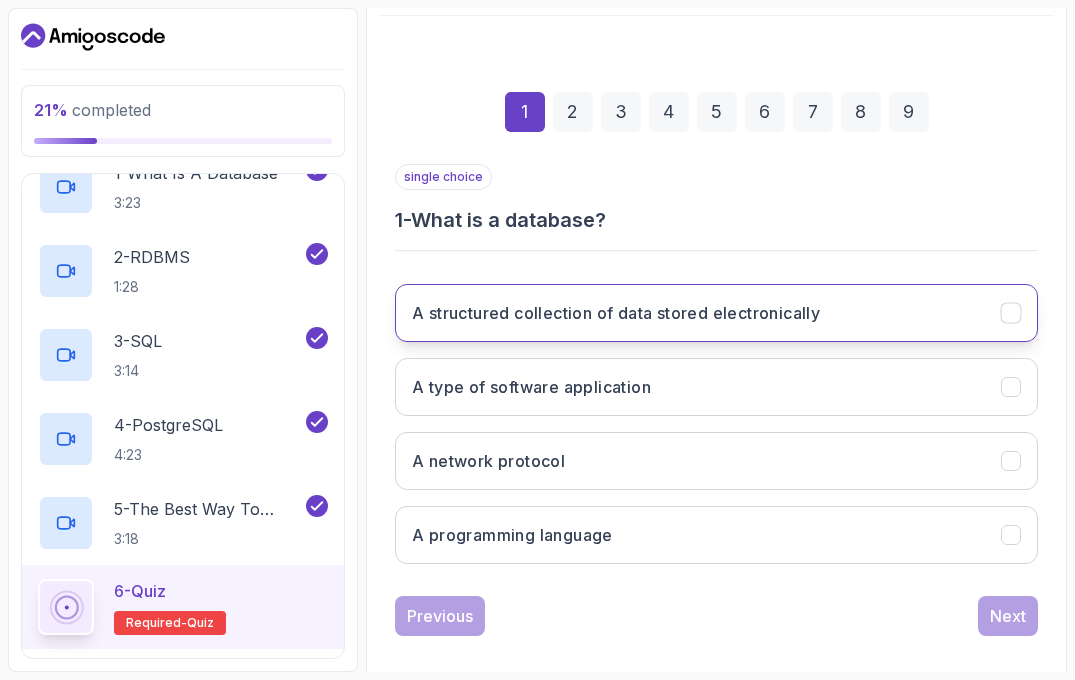 click on "A structured collection of data stored electronically" at bounding box center [616, 313] 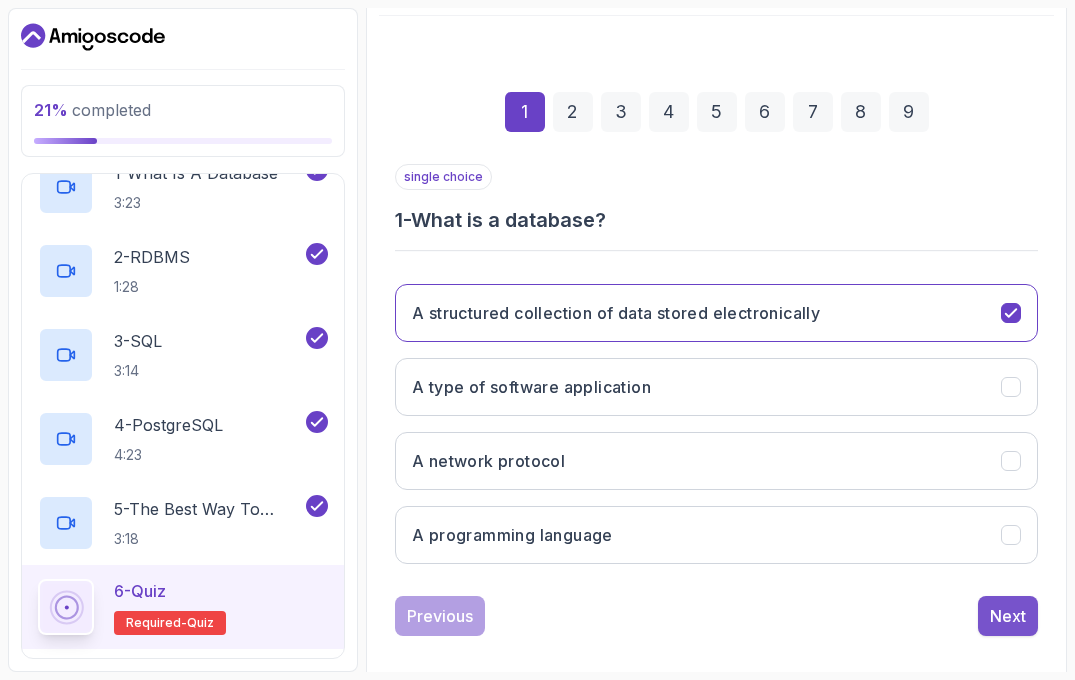 click on "Next" at bounding box center (1008, 616) 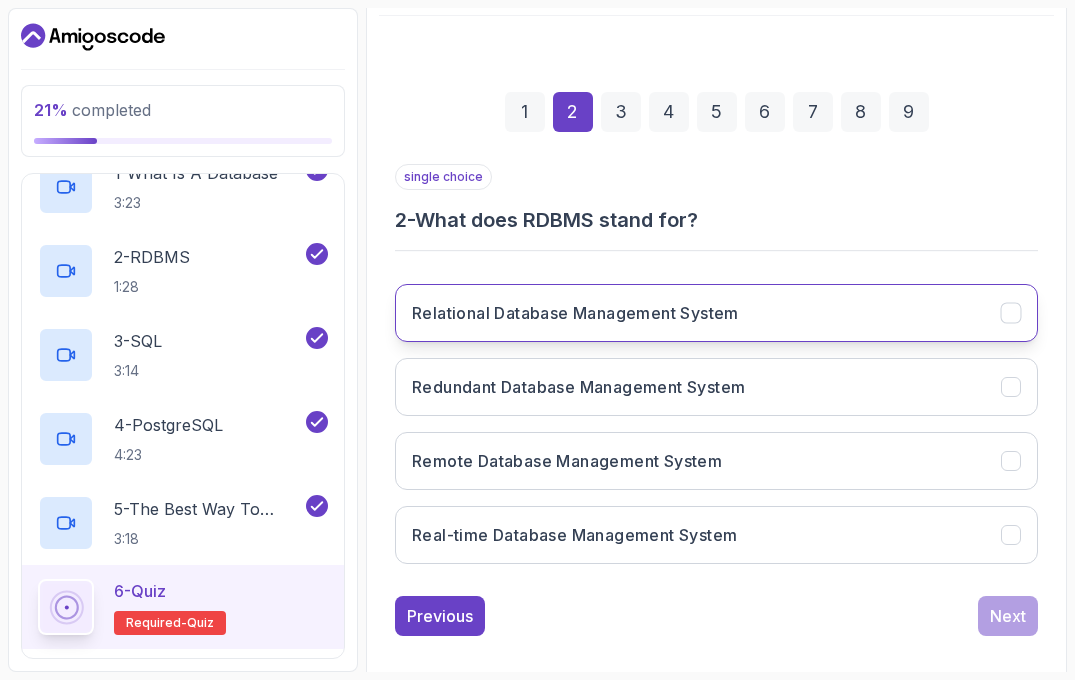 click on "Relational Database Management System" at bounding box center (575, 313) 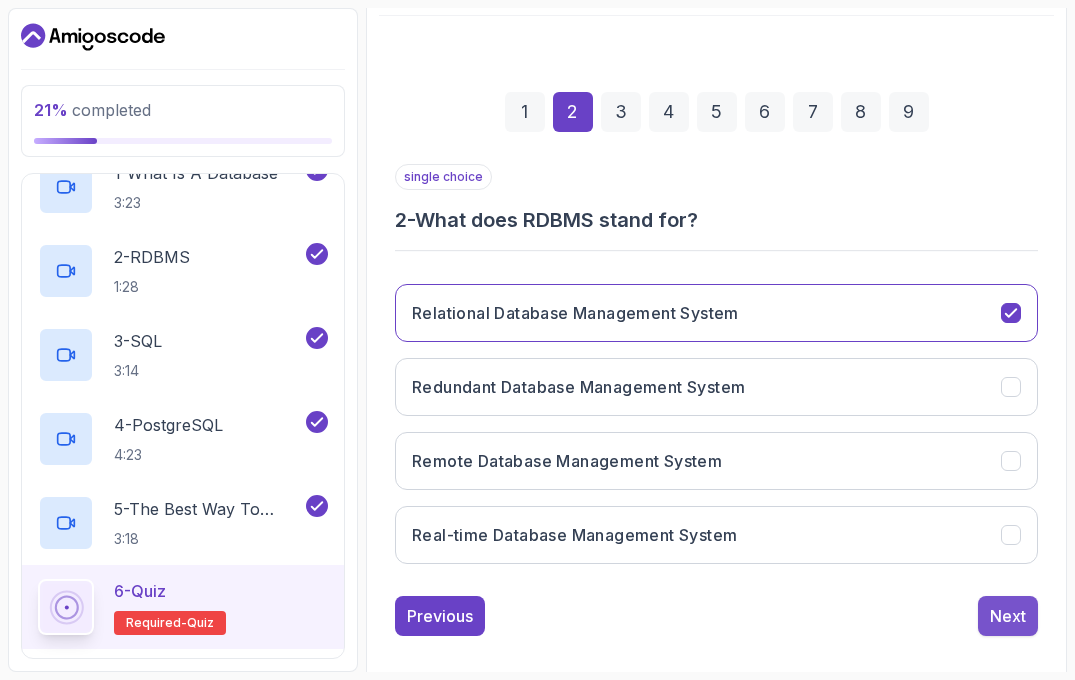 click on "Next" at bounding box center (1008, 616) 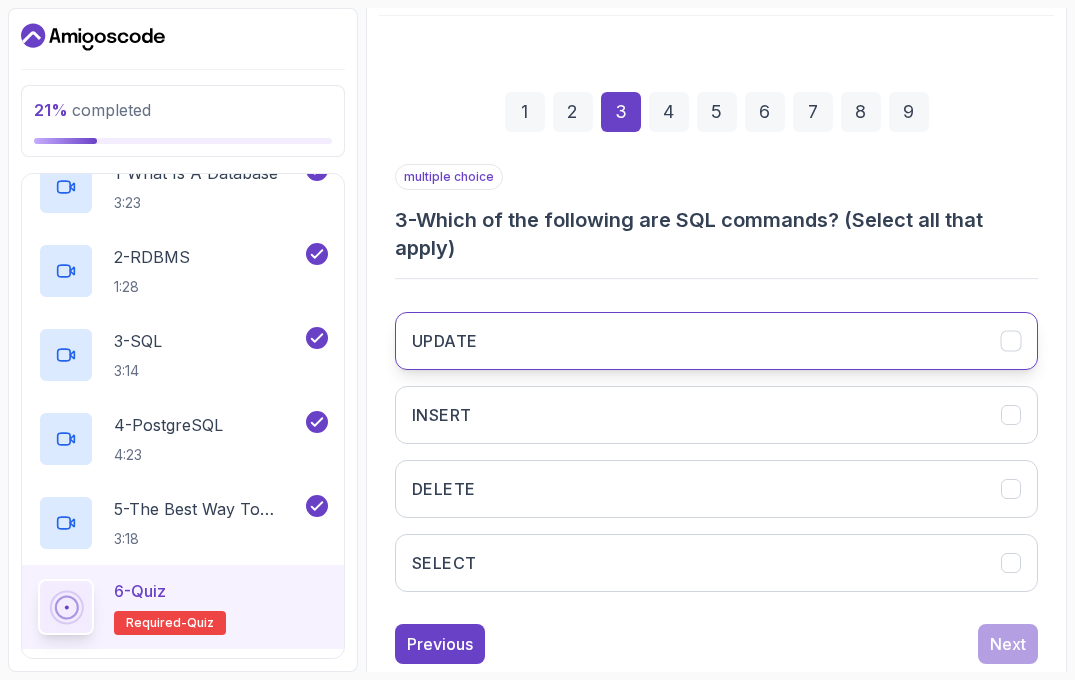 click on "UPDATE" at bounding box center [716, 341] 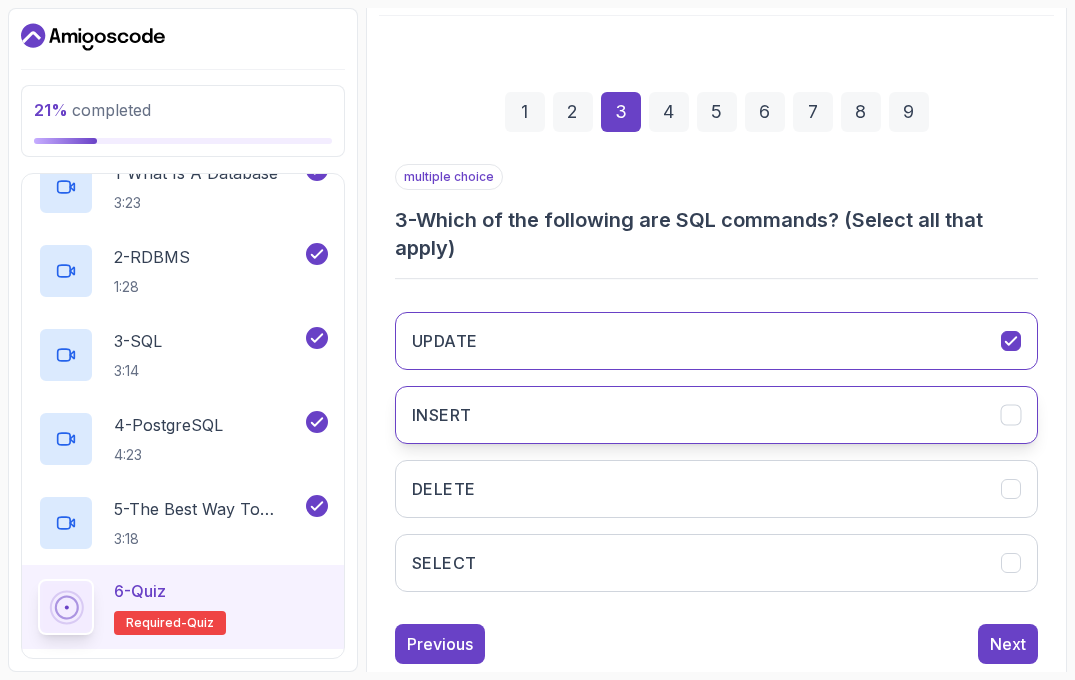 click on "INSERT" at bounding box center [716, 415] 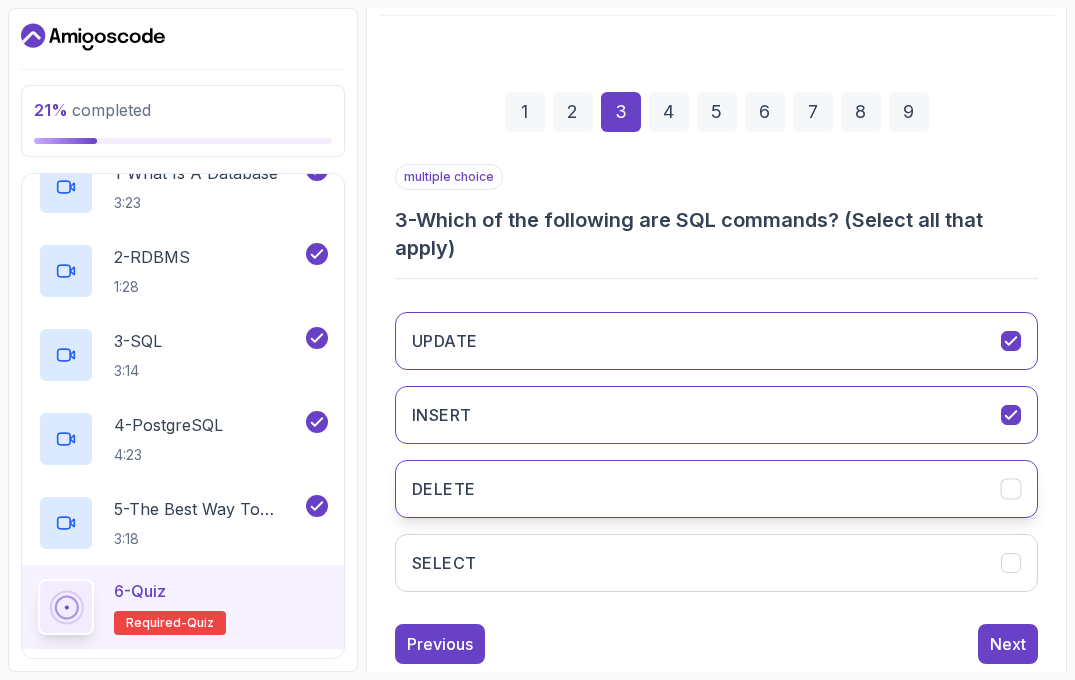 click on "DELETE" at bounding box center (716, 489) 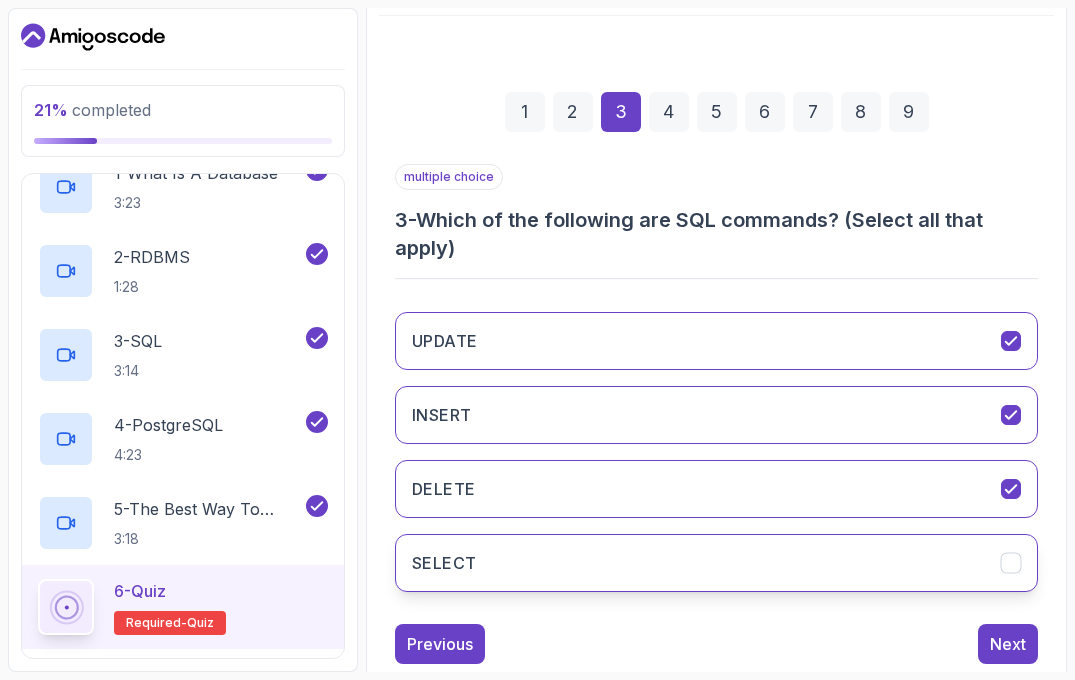 click on "SELECT" at bounding box center [716, 563] 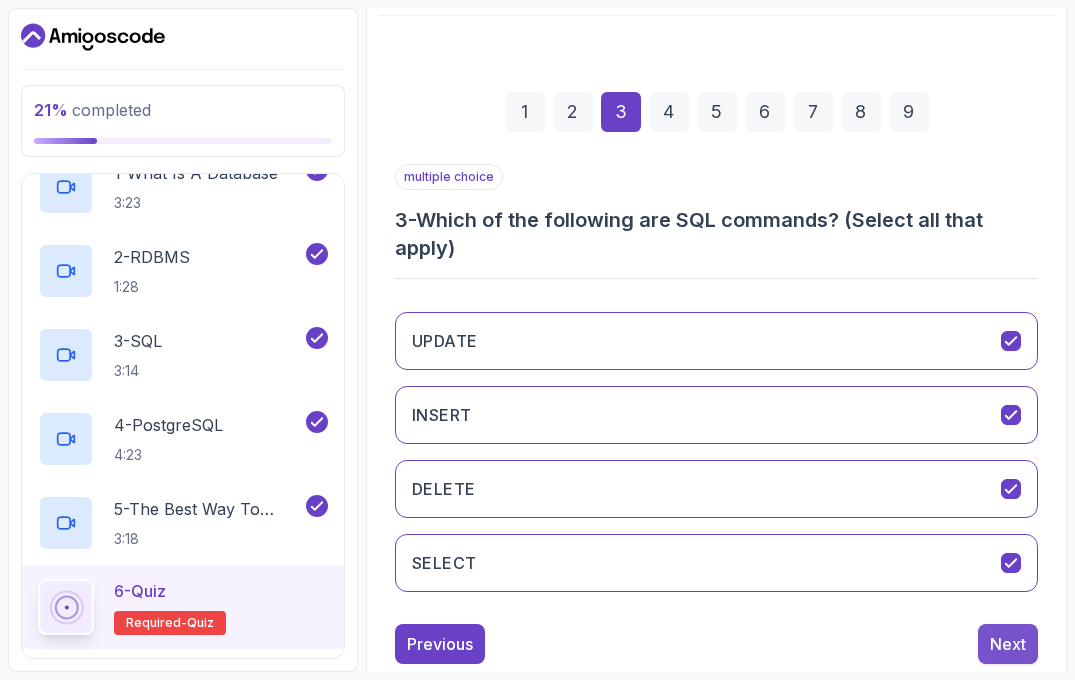 click on "Next" at bounding box center (1008, 644) 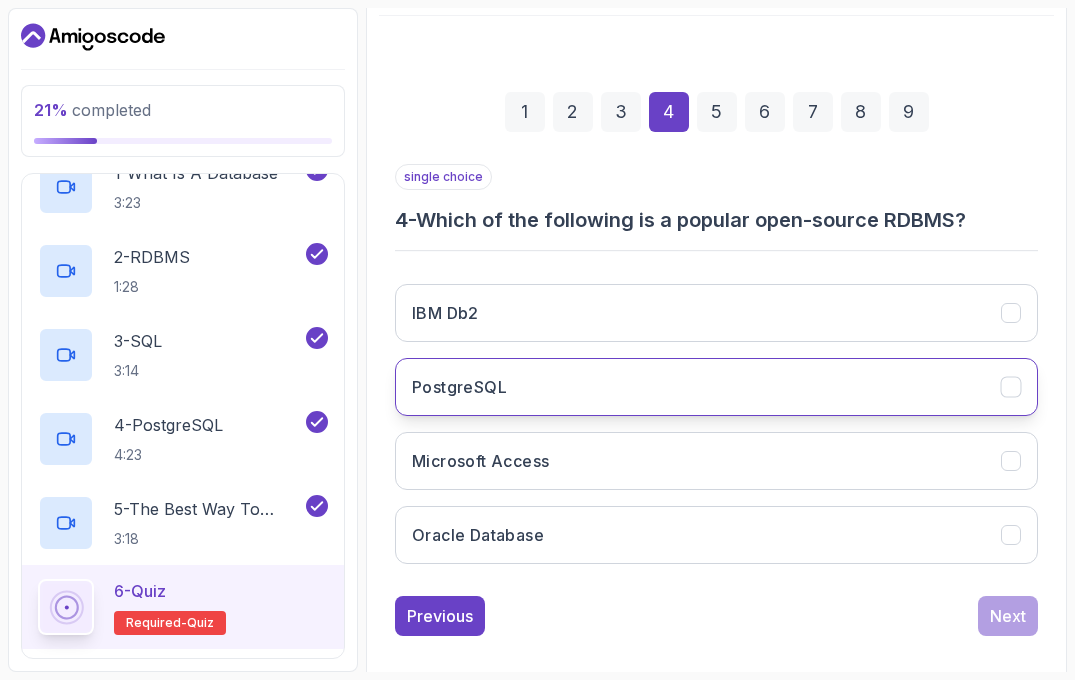 click on "PostgreSQL" at bounding box center [716, 387] 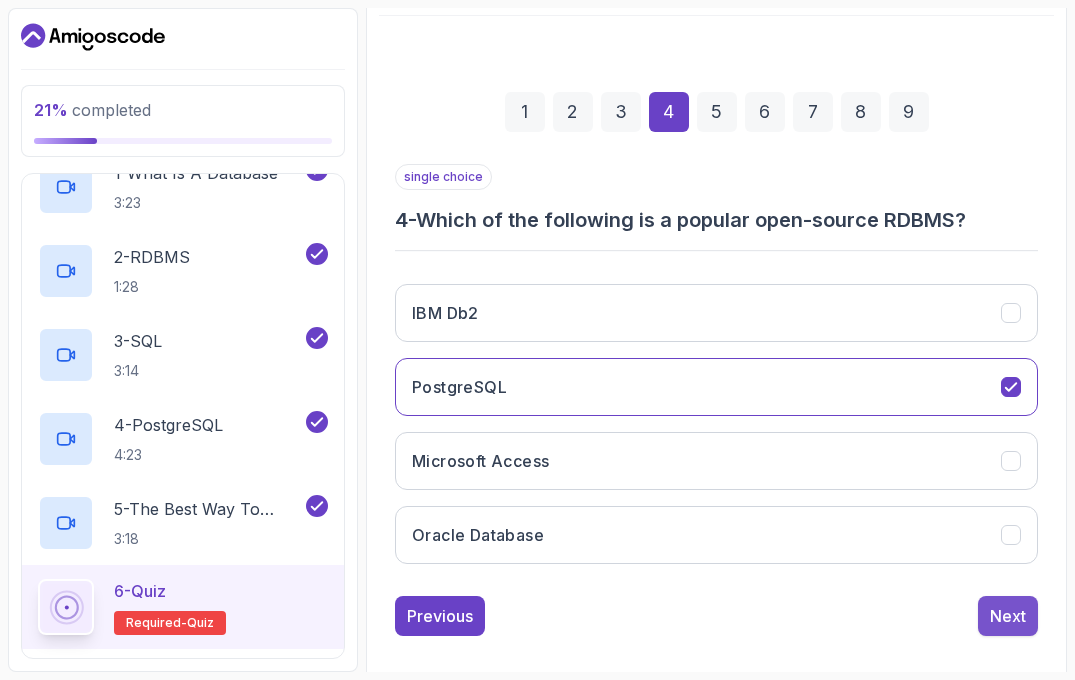 click on "Next" at bounding box center (1008, 616) 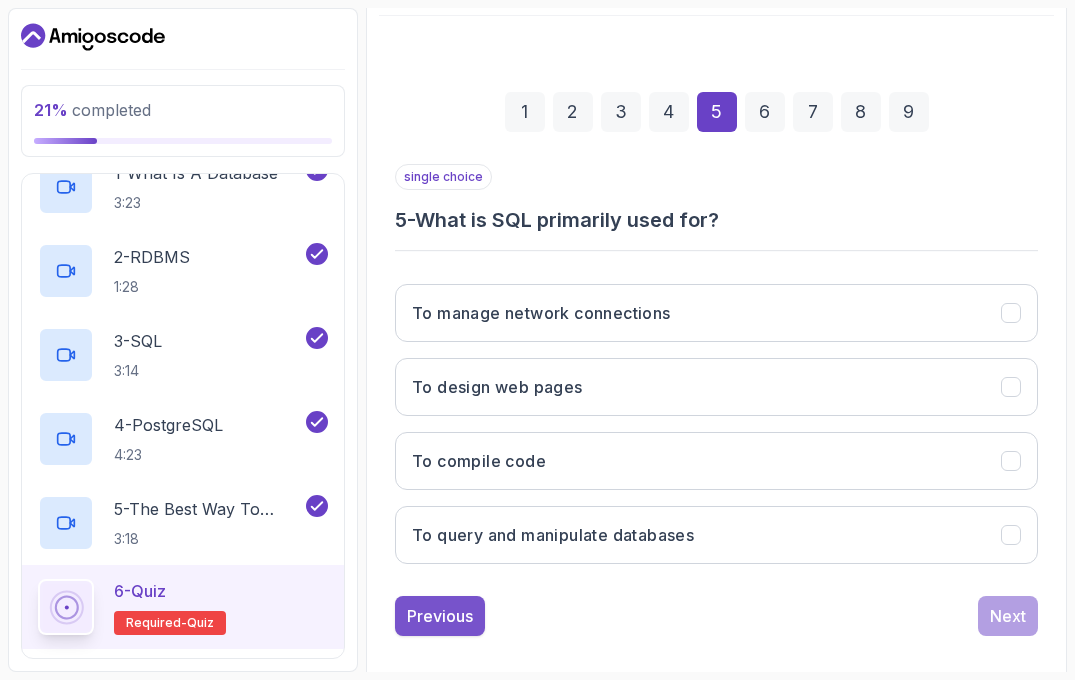 click on "Previous" at bounding box center [440, 616] 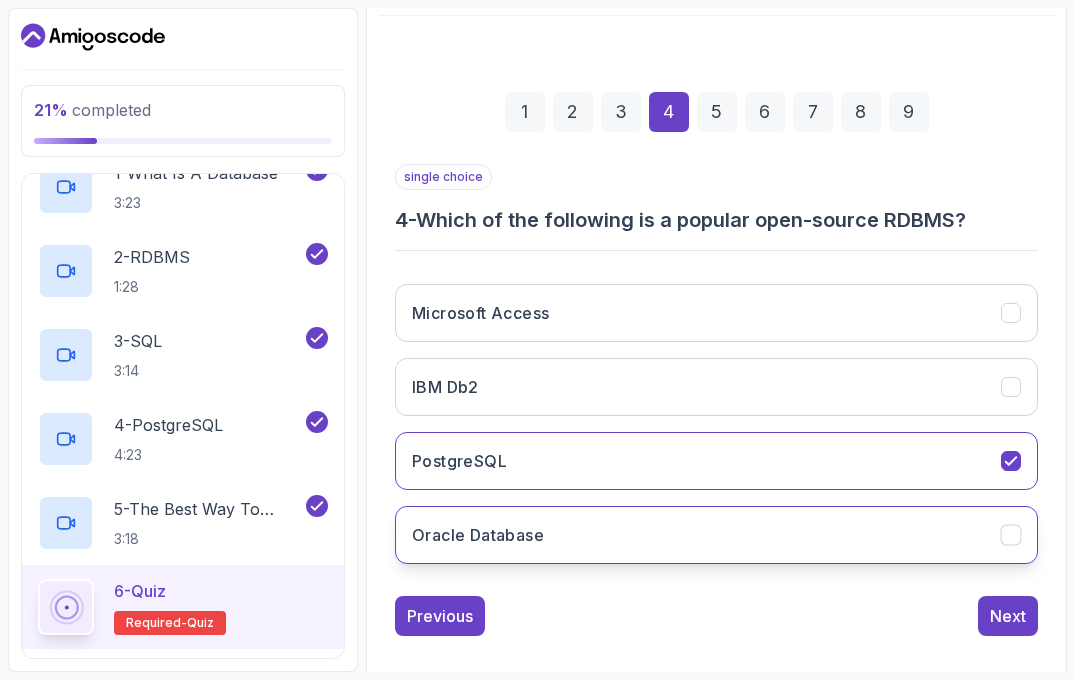 click on "Oracle Database" at bounding box center [478, 535] 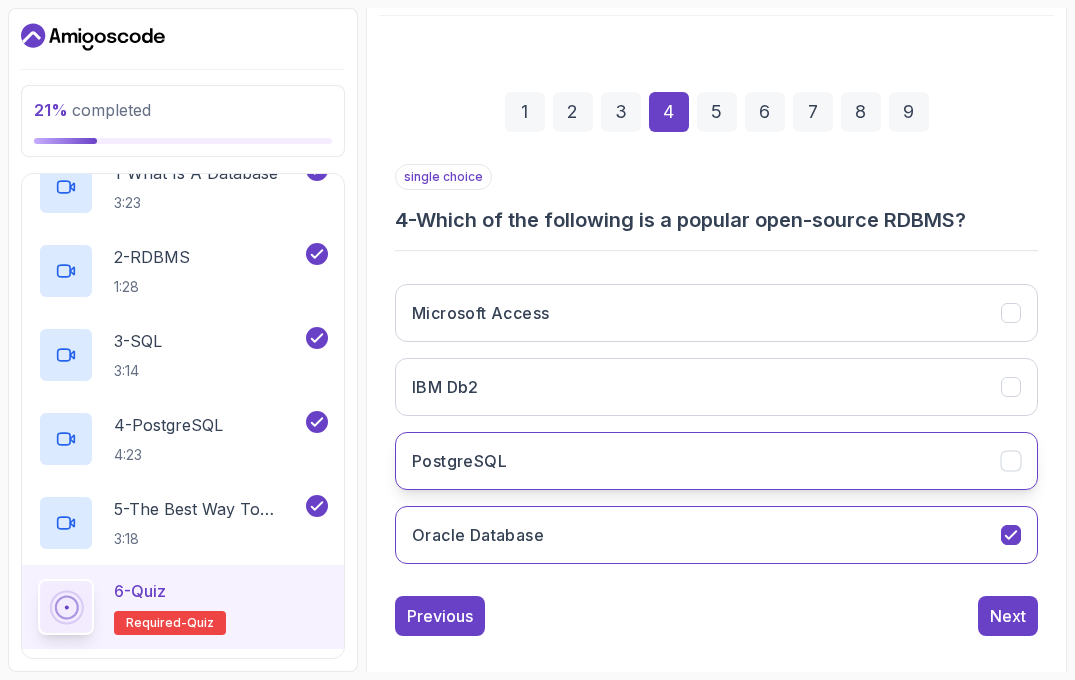 click on "PostgreSQL" at bounding box center [716, 461] 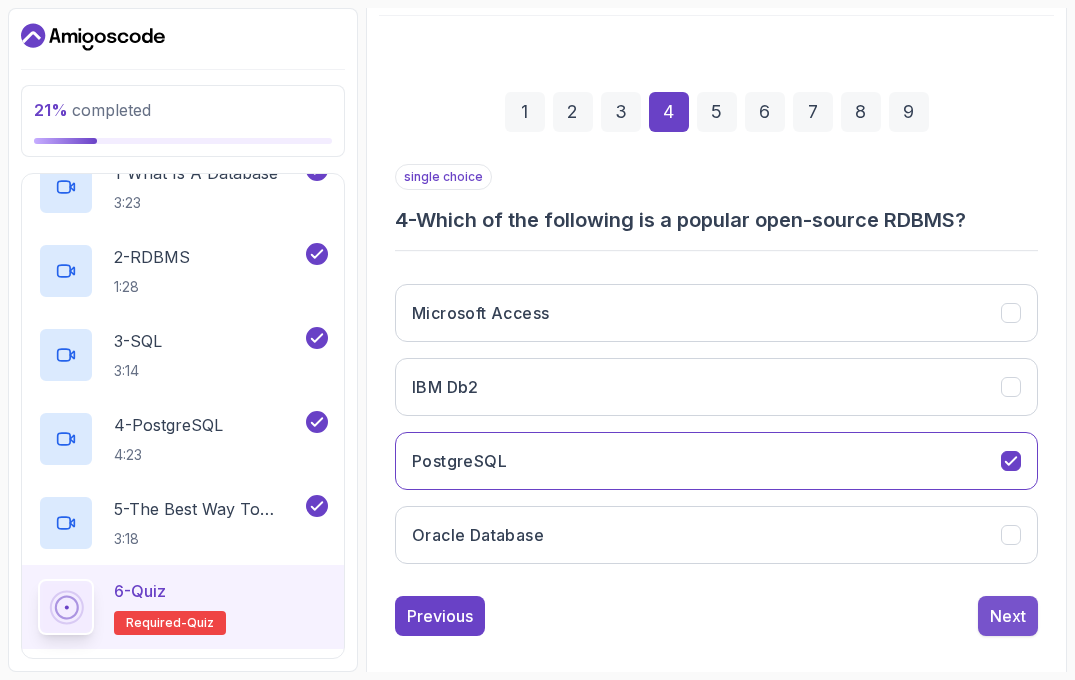 click on "Next" at bounding box center [1008, 616] 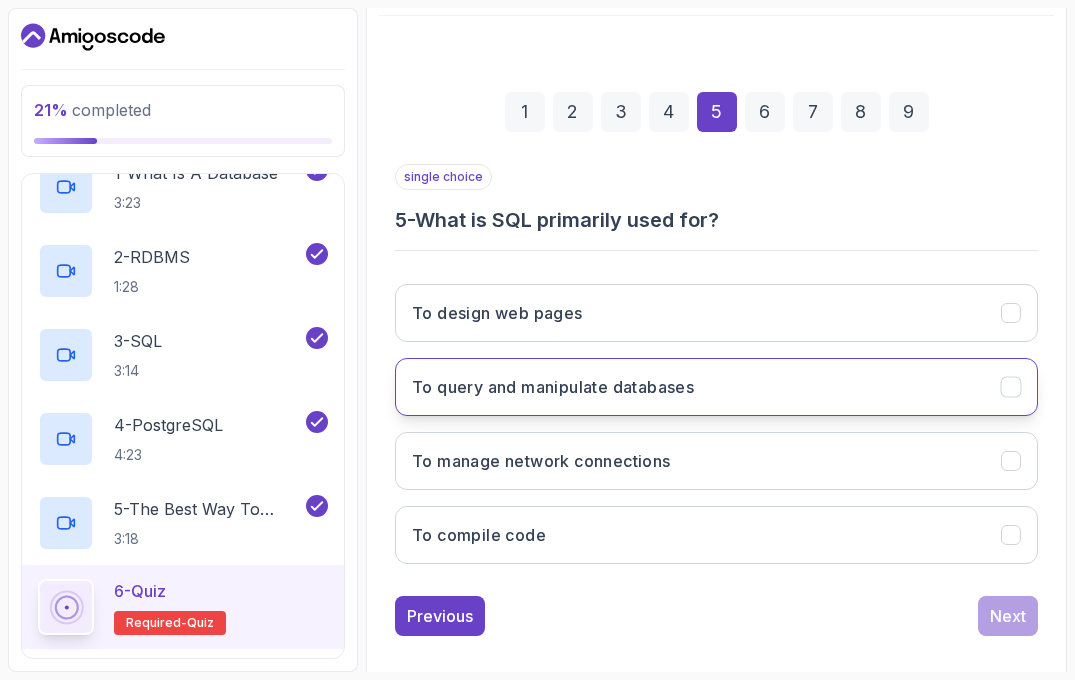 click on "To query and manipulate databases" at bounding box center (716, 387) 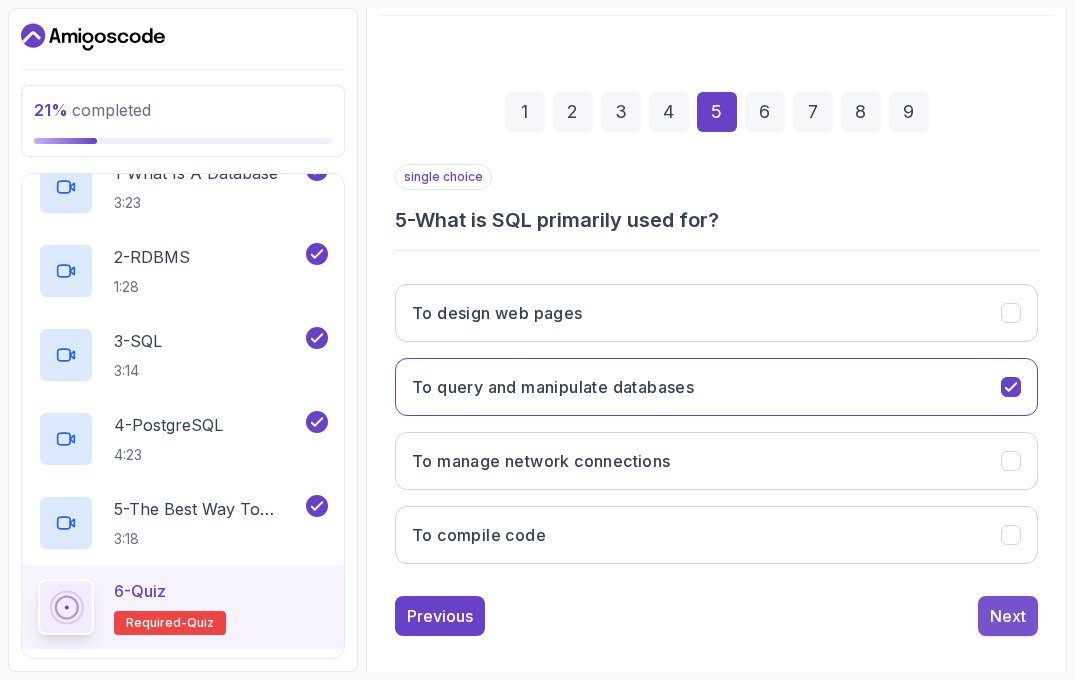 click on "Next" at bounding box center (1008, 616) 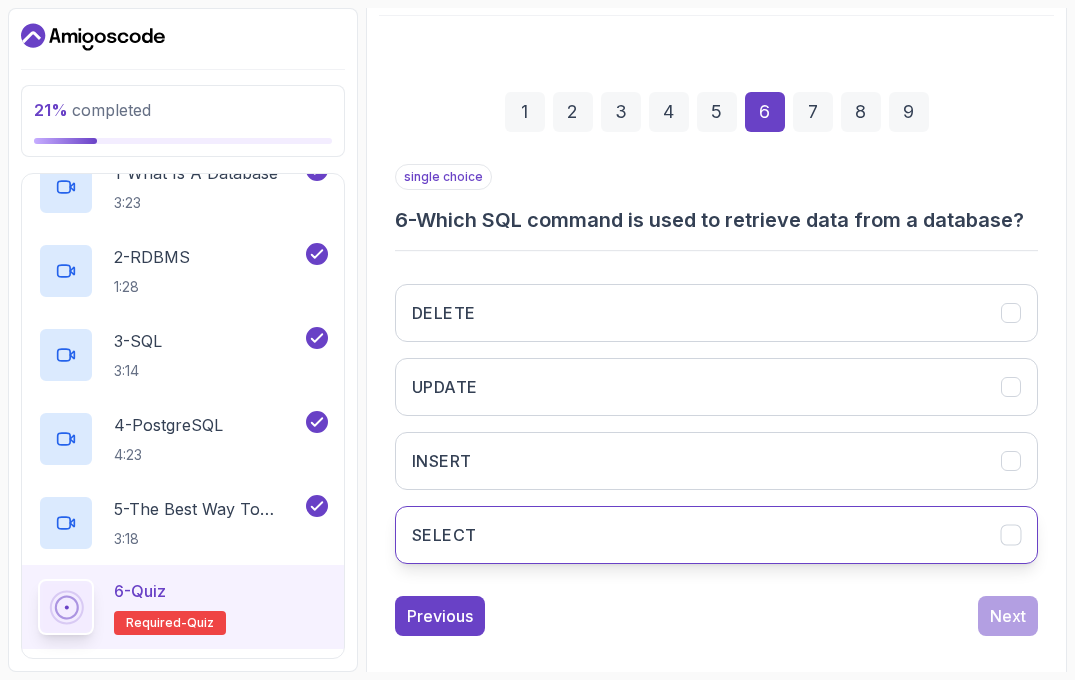 click on "SELECT" at bounding box center [716, 535] 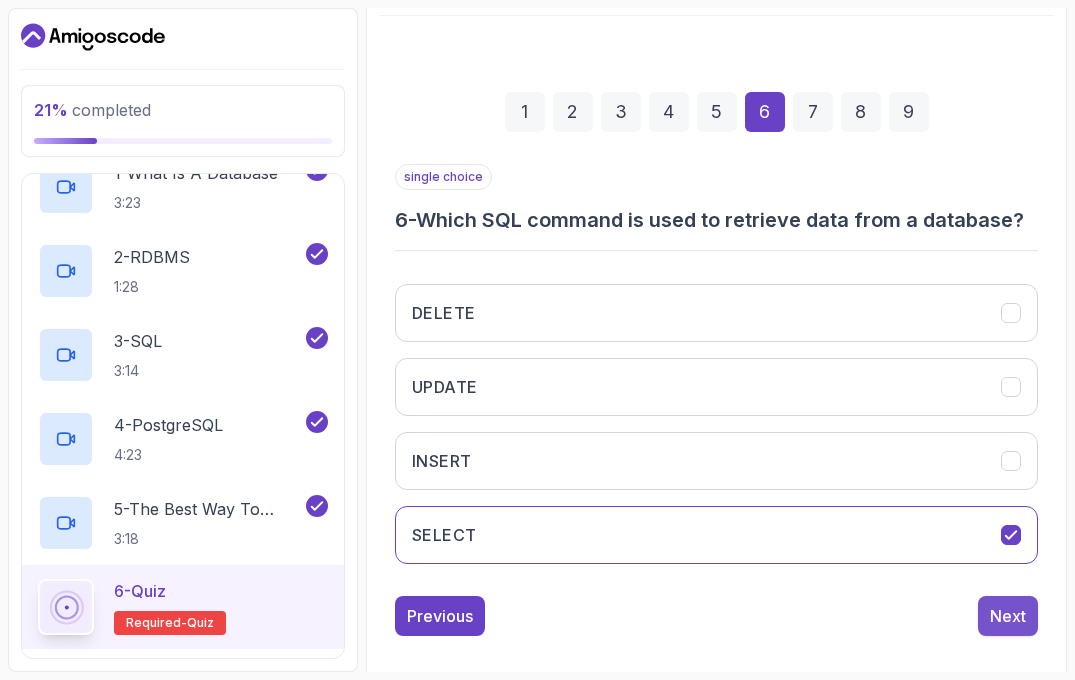click on "Next" at bounding box center (1008, 616) 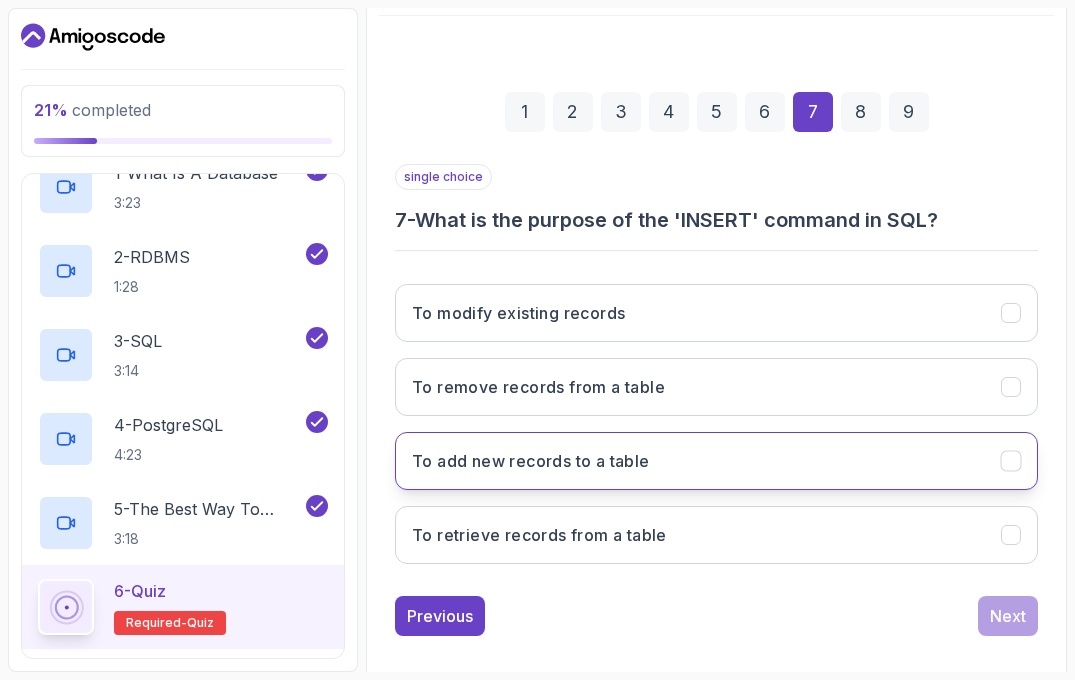 click on "To add new records to a table" at bounding box center [716, 461] 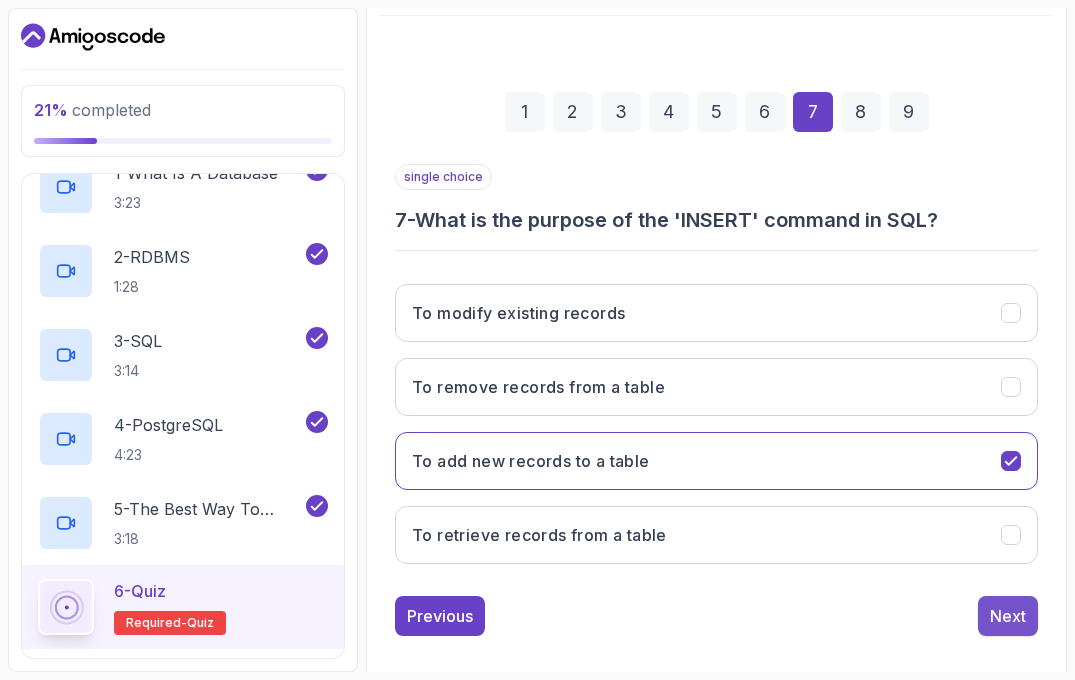 click on "Next" at bounding box center (1008, 616) 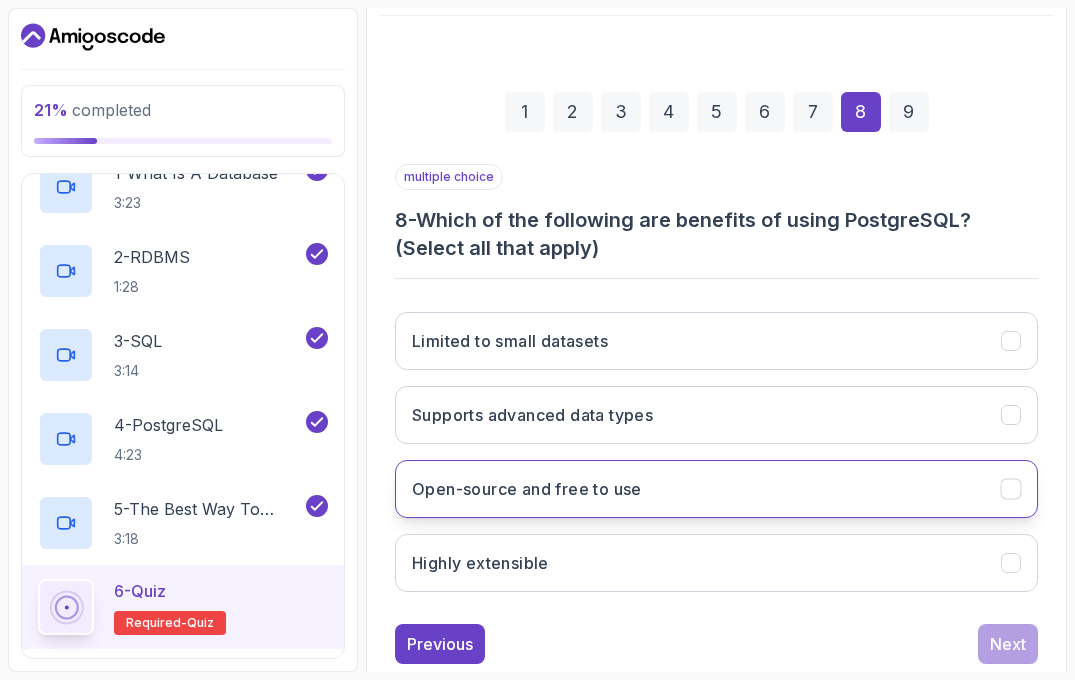 click on "Open-source and free to use" at bounding box center (716, 489) 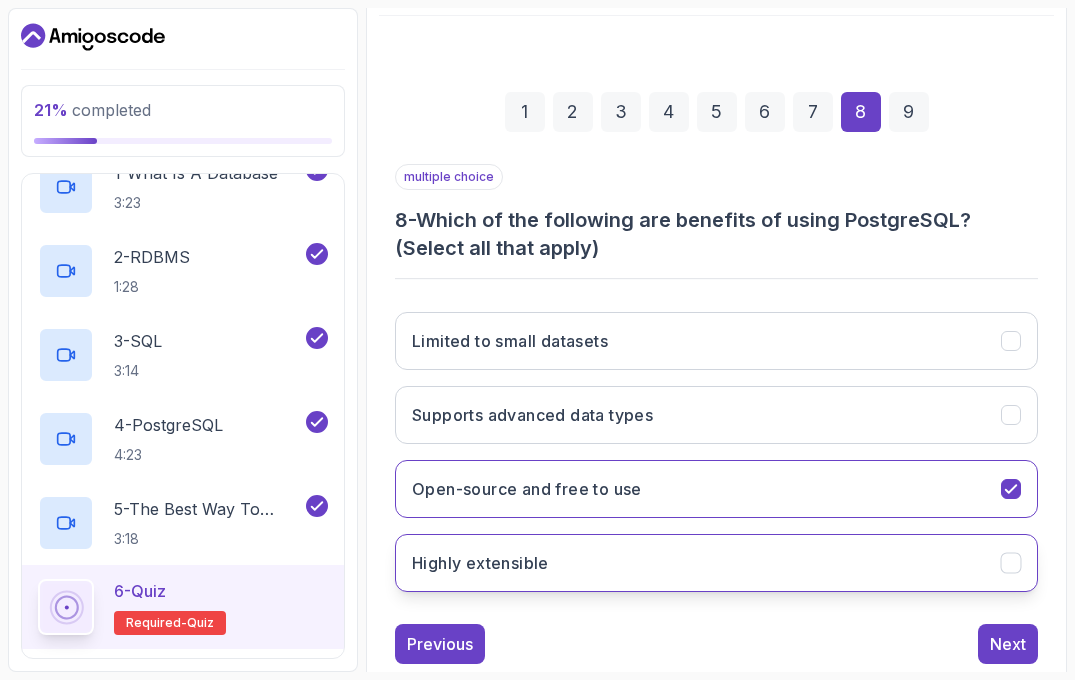 click on "Highly extensible" at bounding box center [716, 563] 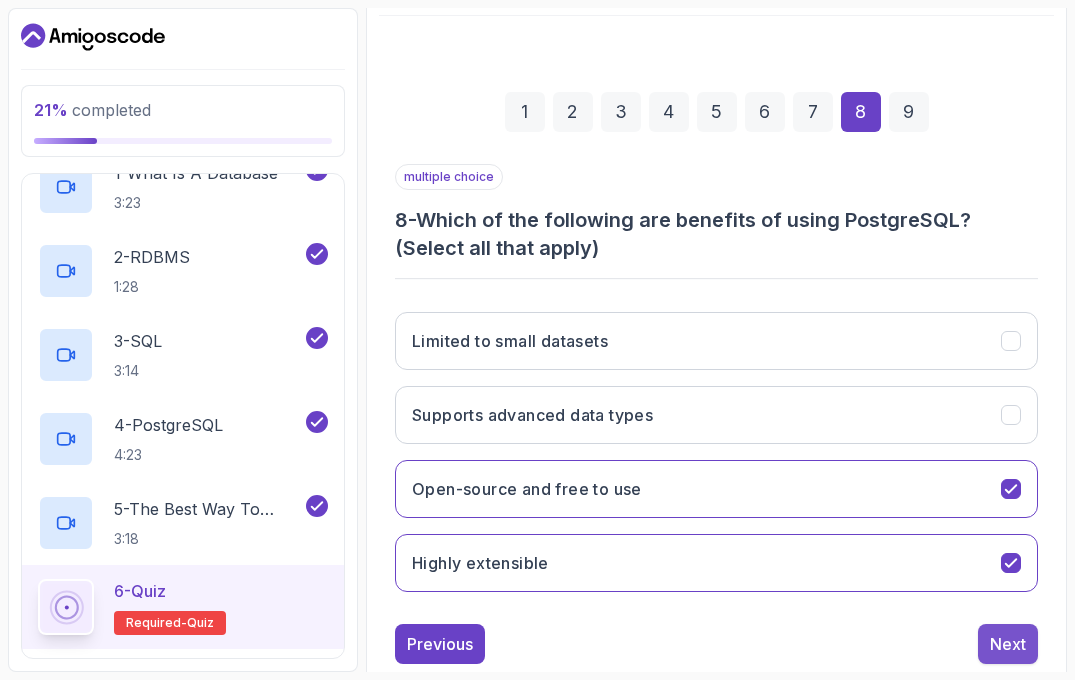 click on "Next" at bounding box center (1008, 644) 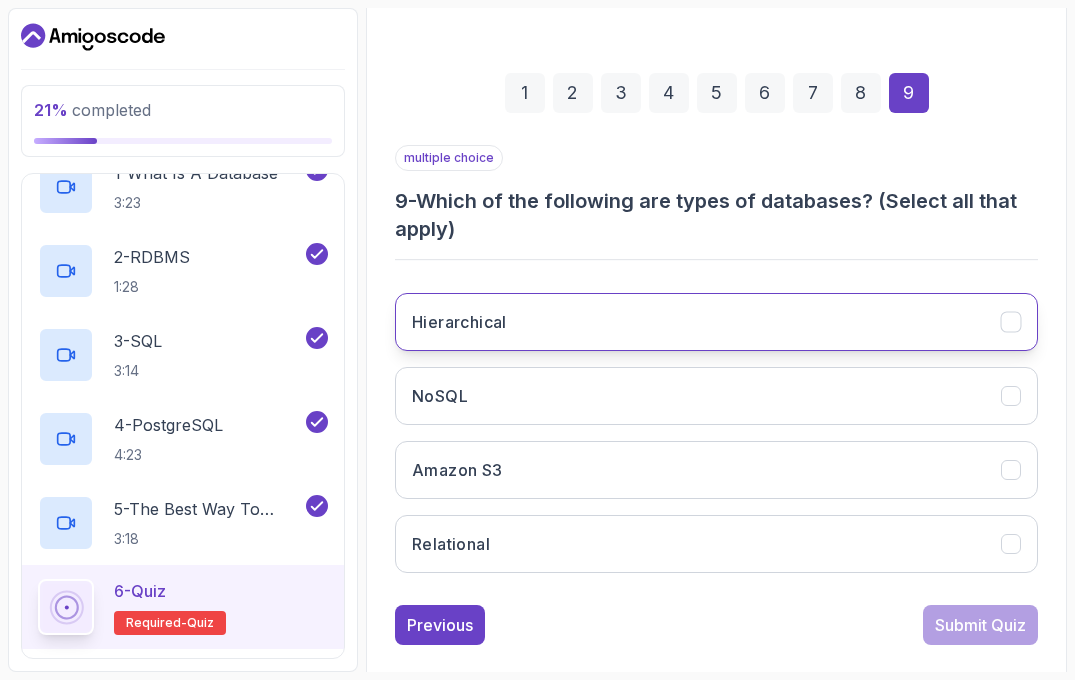 scroll, scrollTop: 265, scrollLeft: 0, axis: vertical 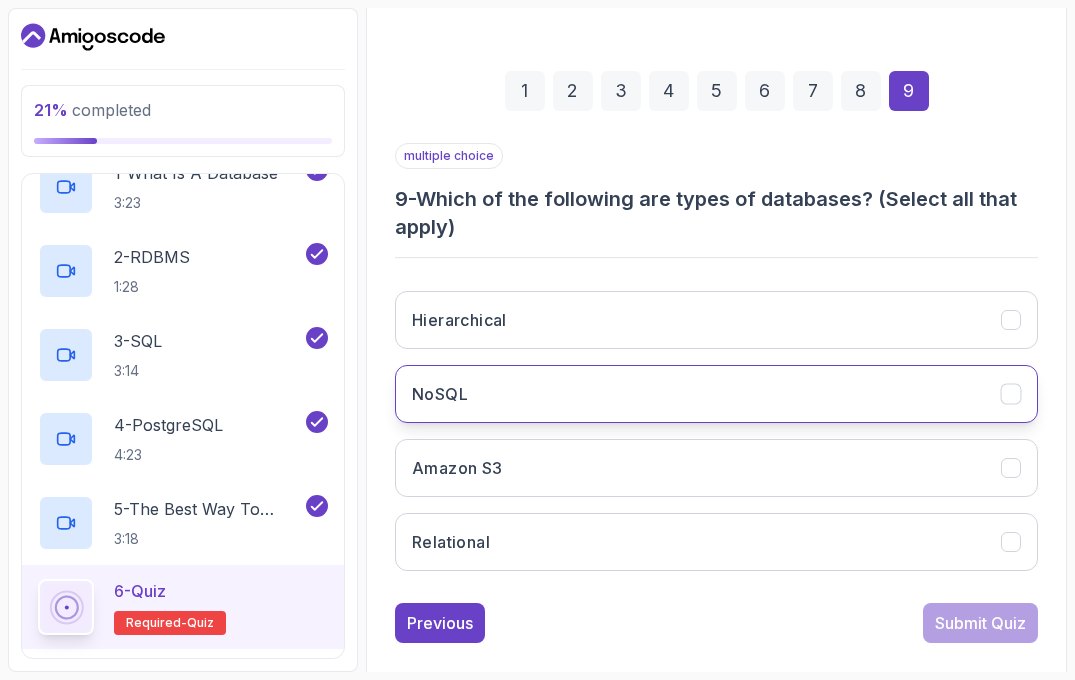 click on "NoSQL" at bounding box center (716, 394) 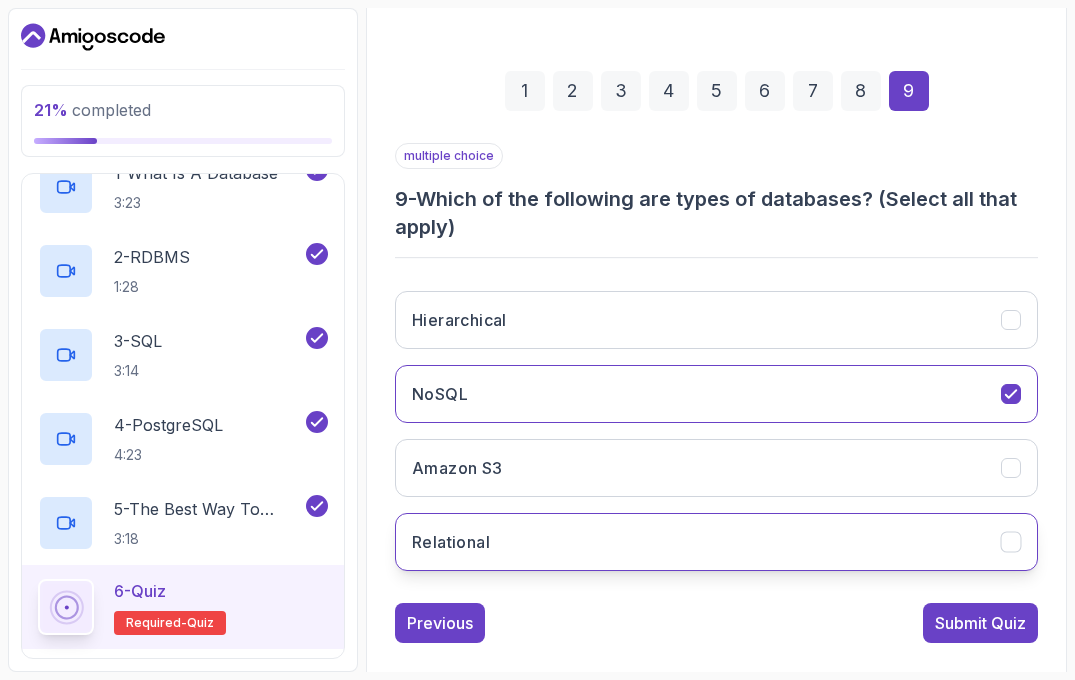 click on "Relational" at bounding box center (716, 542) 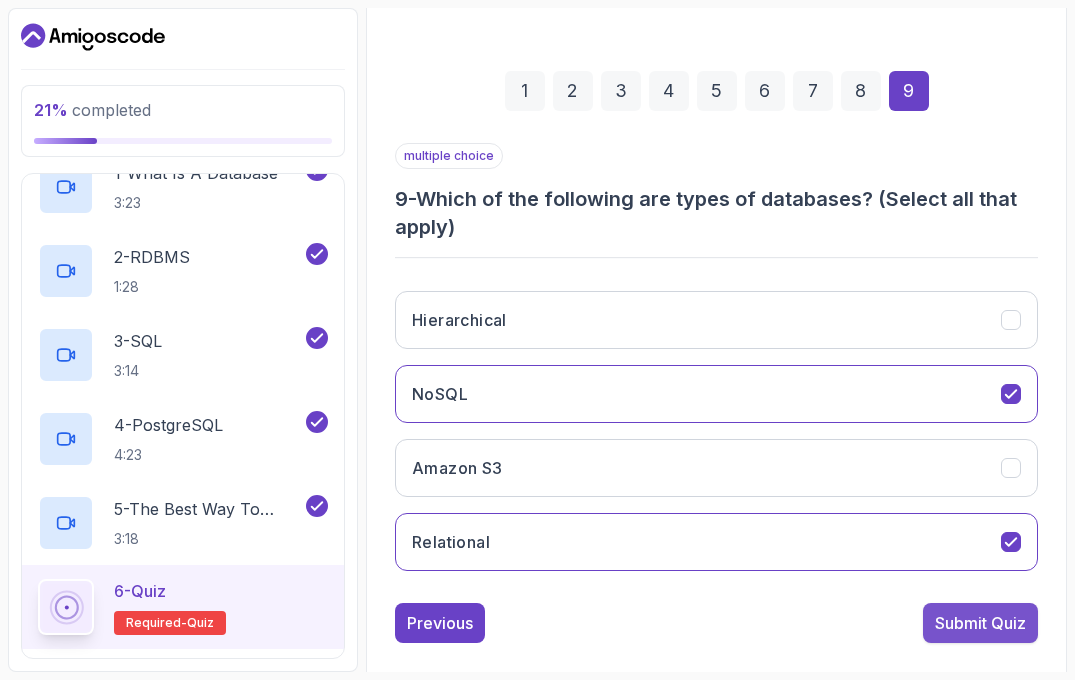 click on "Submit Quiz" at bounding box center [980, 623] 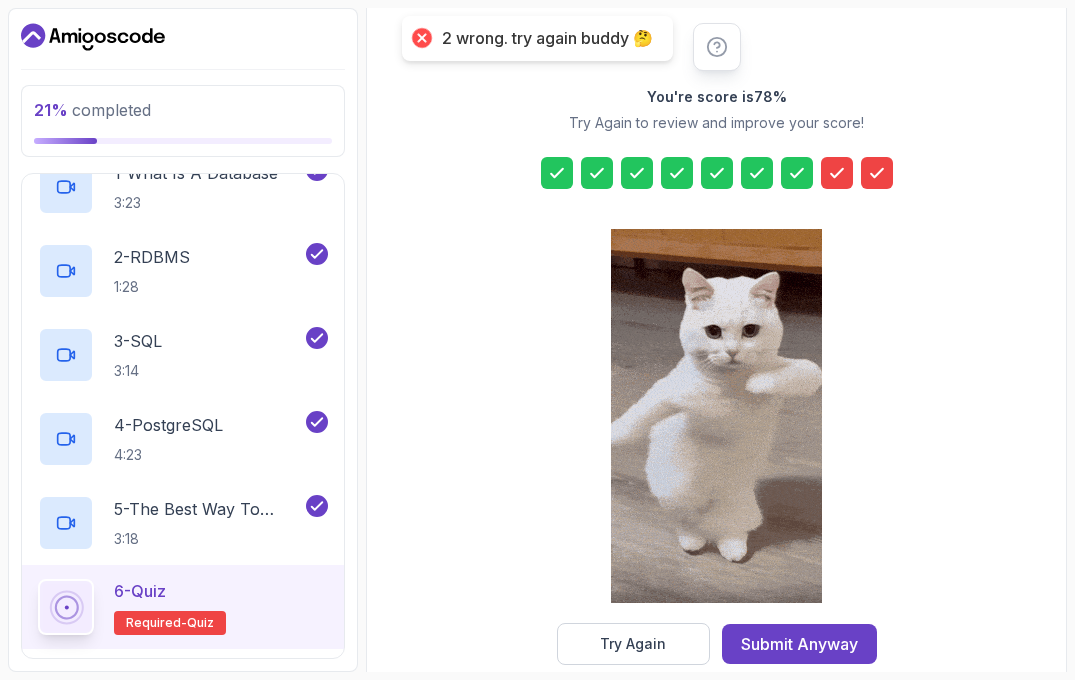 click 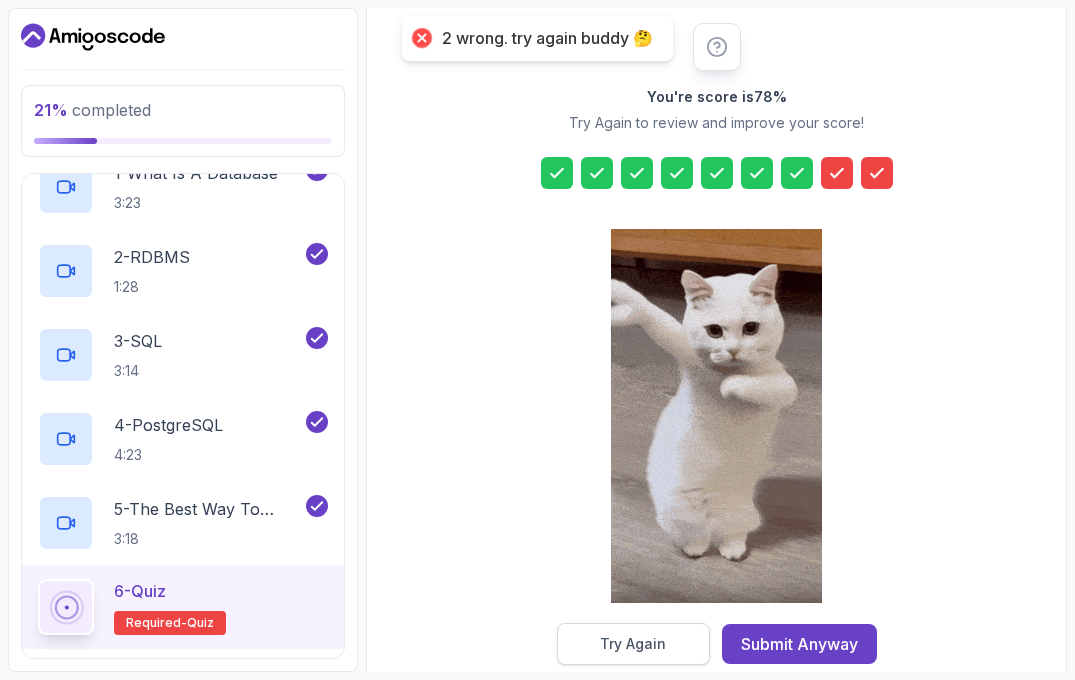click on "Try Again" at bounding box center (633, 644) 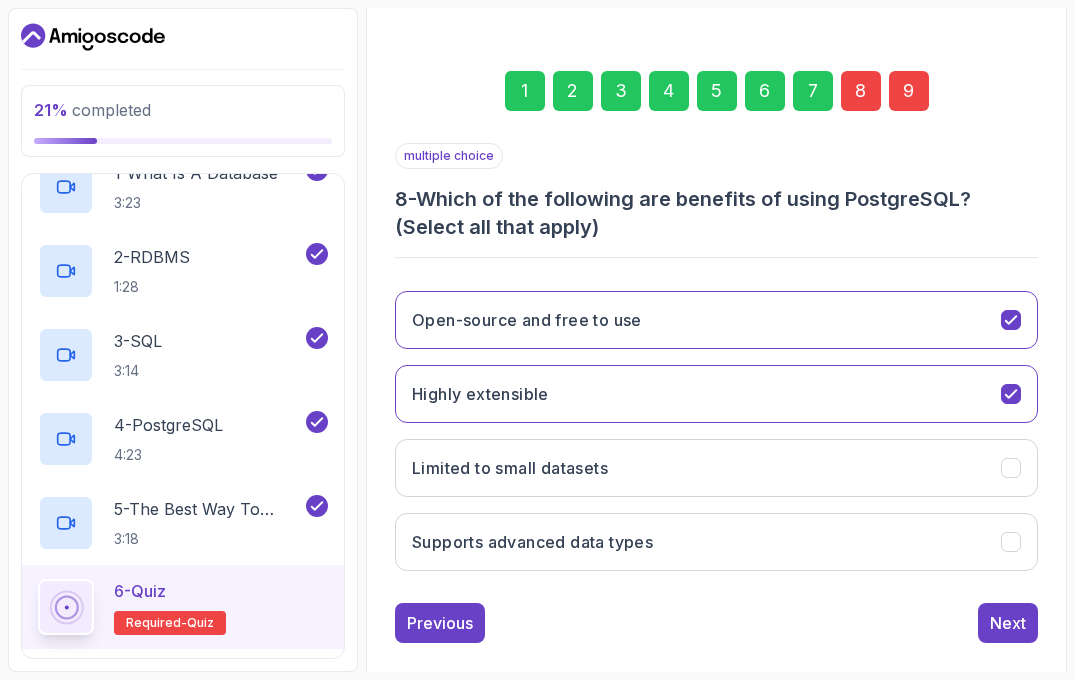 click on "8" at bounding box center [861, 91] 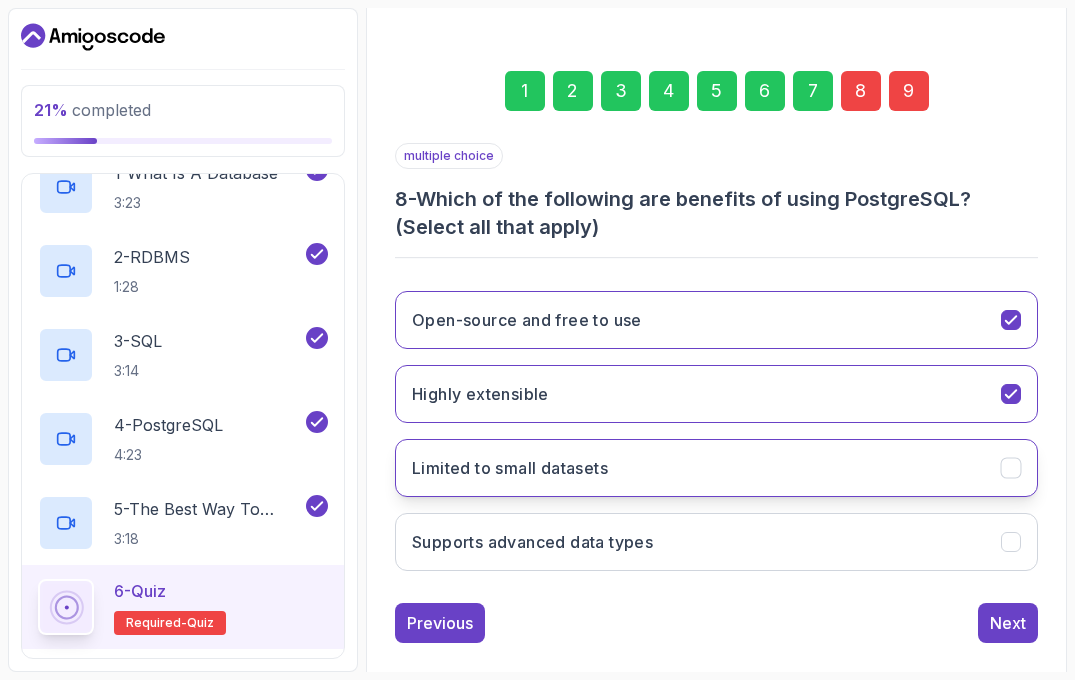 click on "Limited to small datasets" at bounding box center (716, 468) 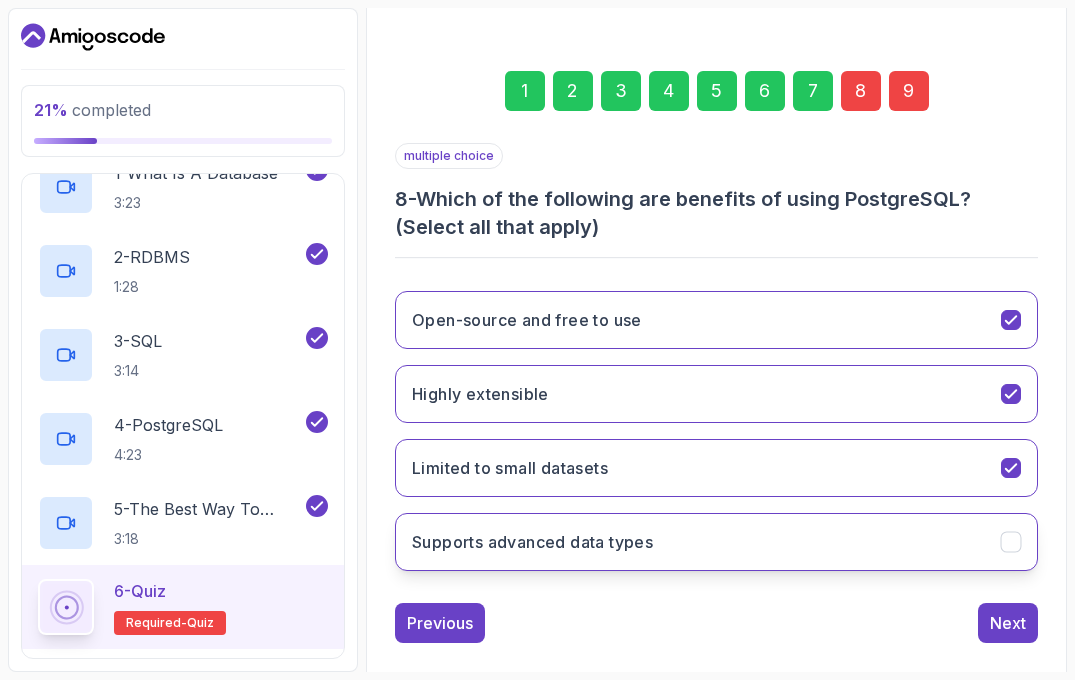 click on "Supports advanced data types" at bounding box center (716, 542) 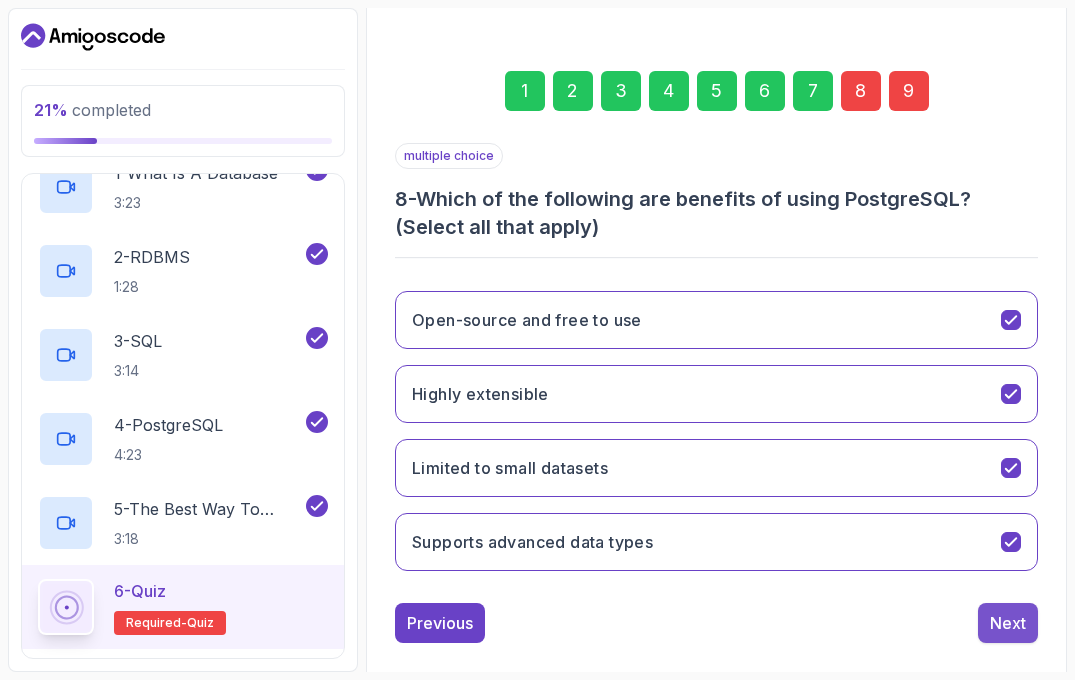 click on "Next" at bounding box center (1008, 623) 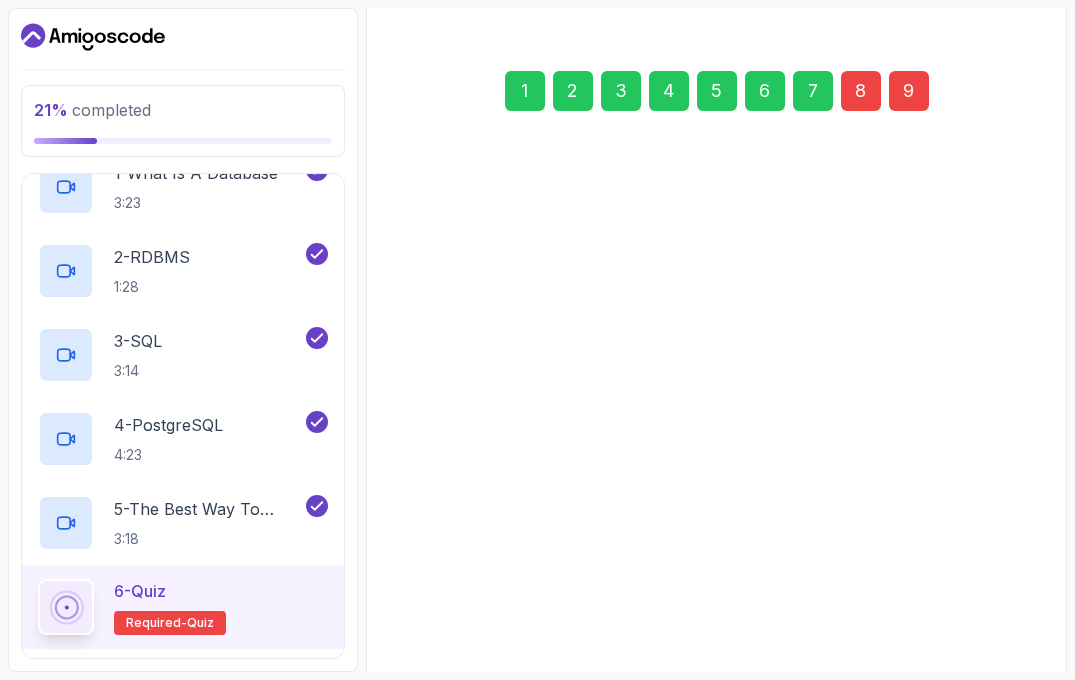 click on "Submit Quiz" at bounding box center [980, 623] 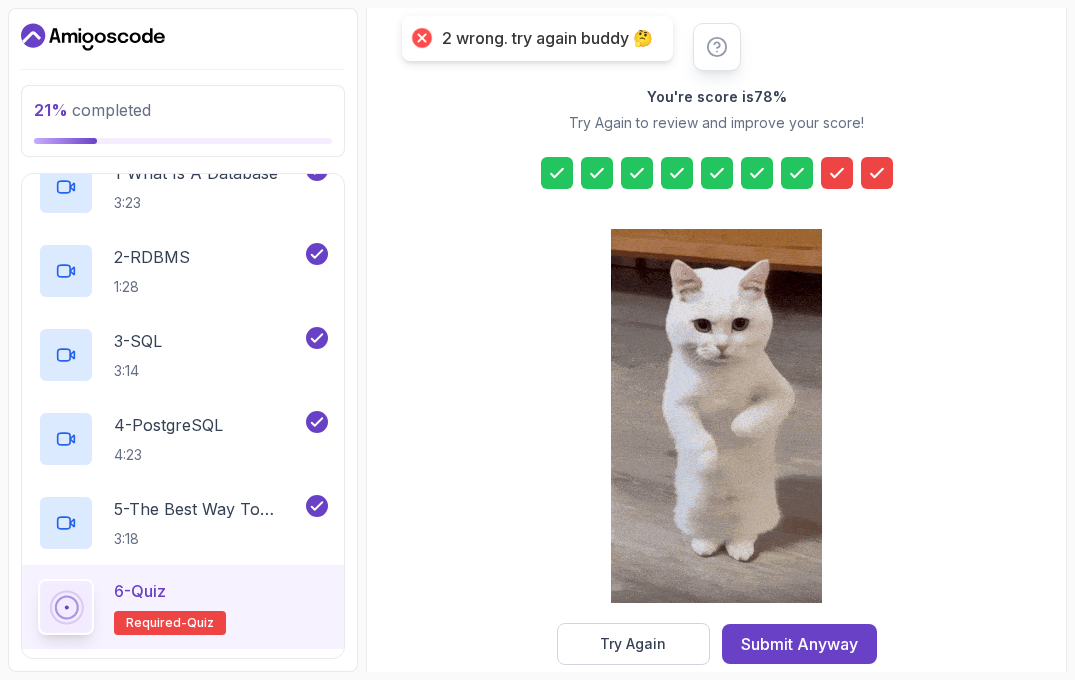 click 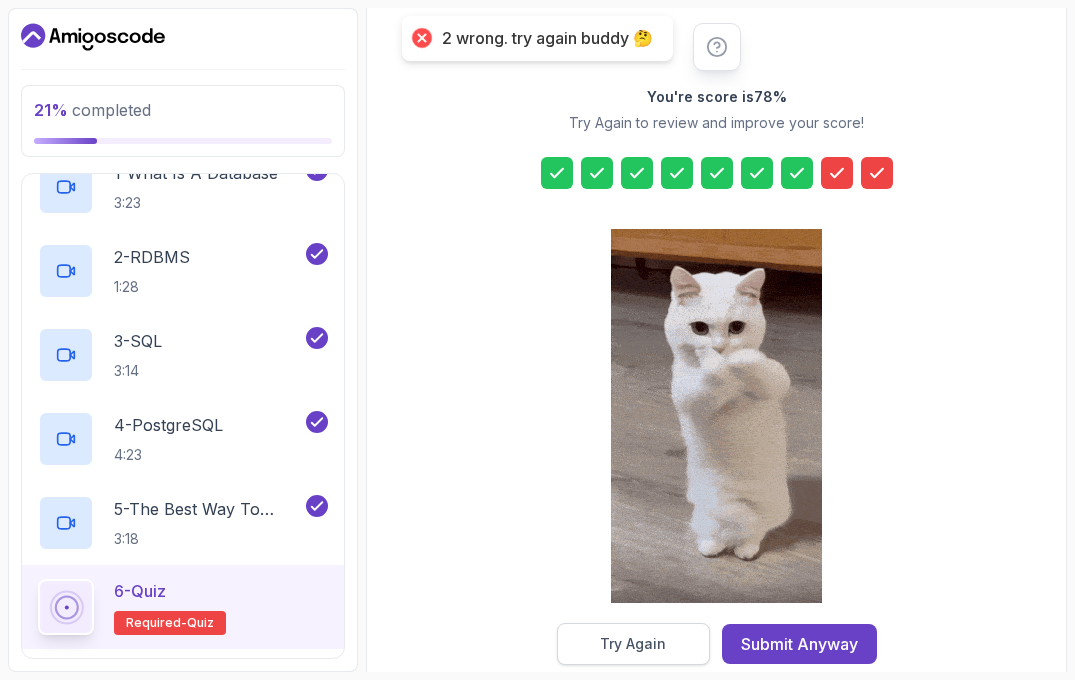 click on "Try Again" at bounding box center [633, 644] 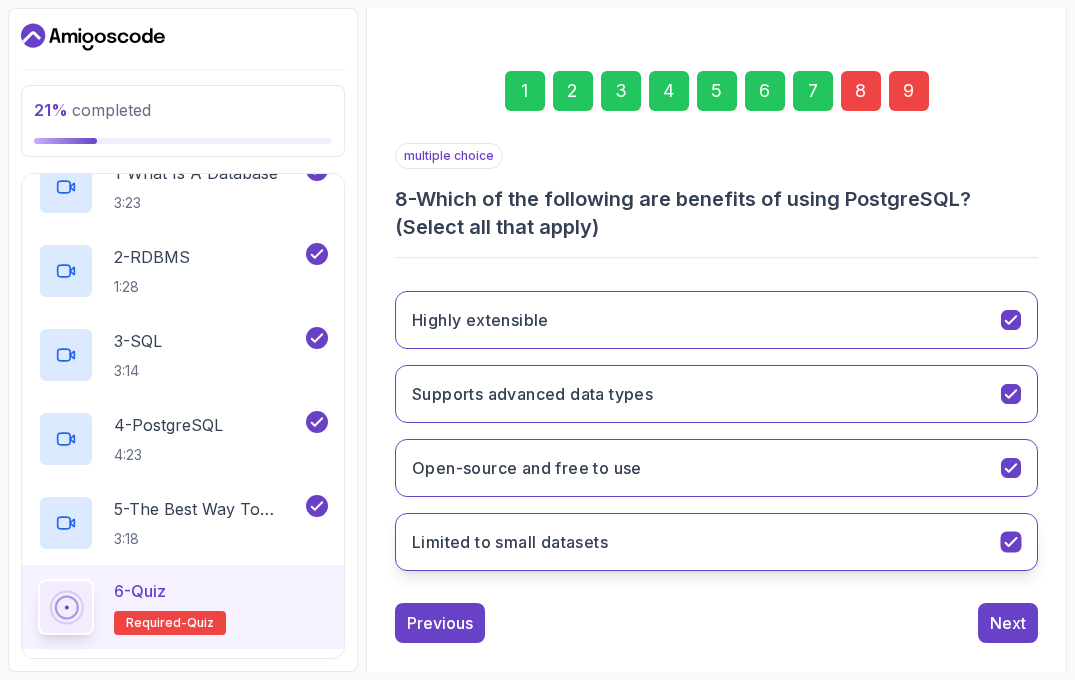 click 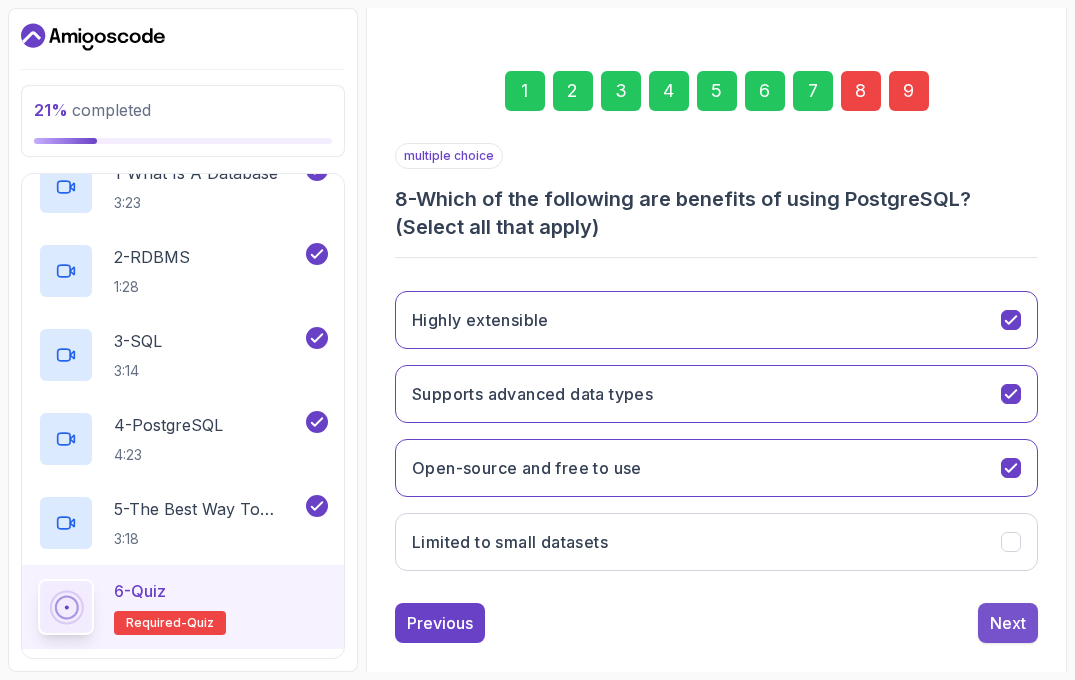 click on "Next" at bounding box center (1008, 623) 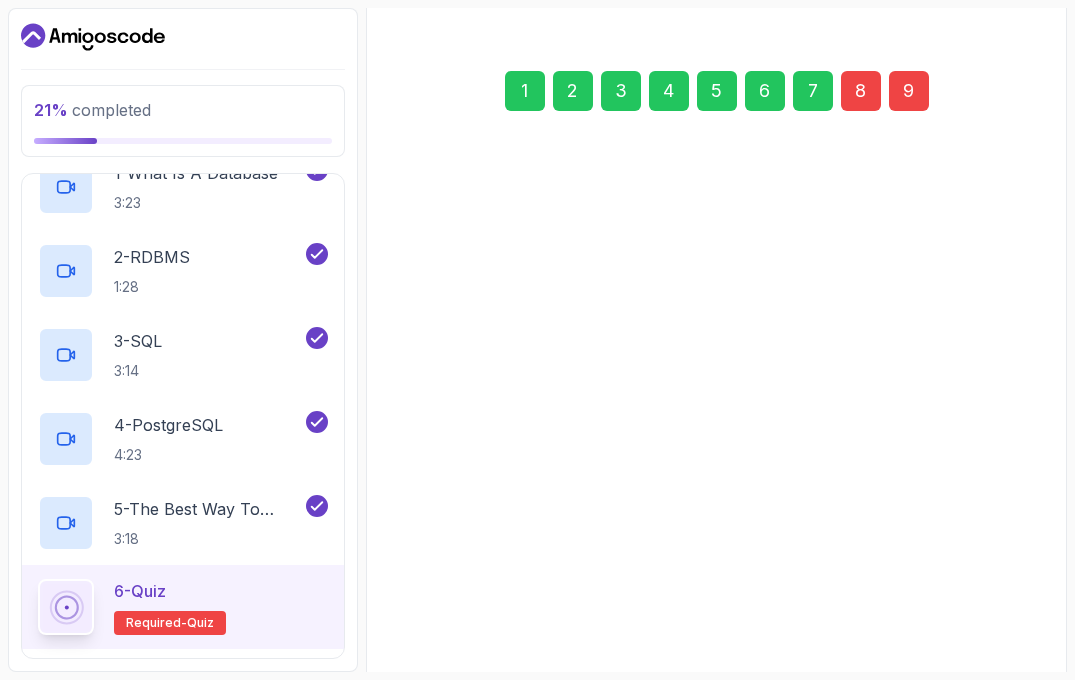 click on "Submit Quiz" at bounding box center (980, 623) 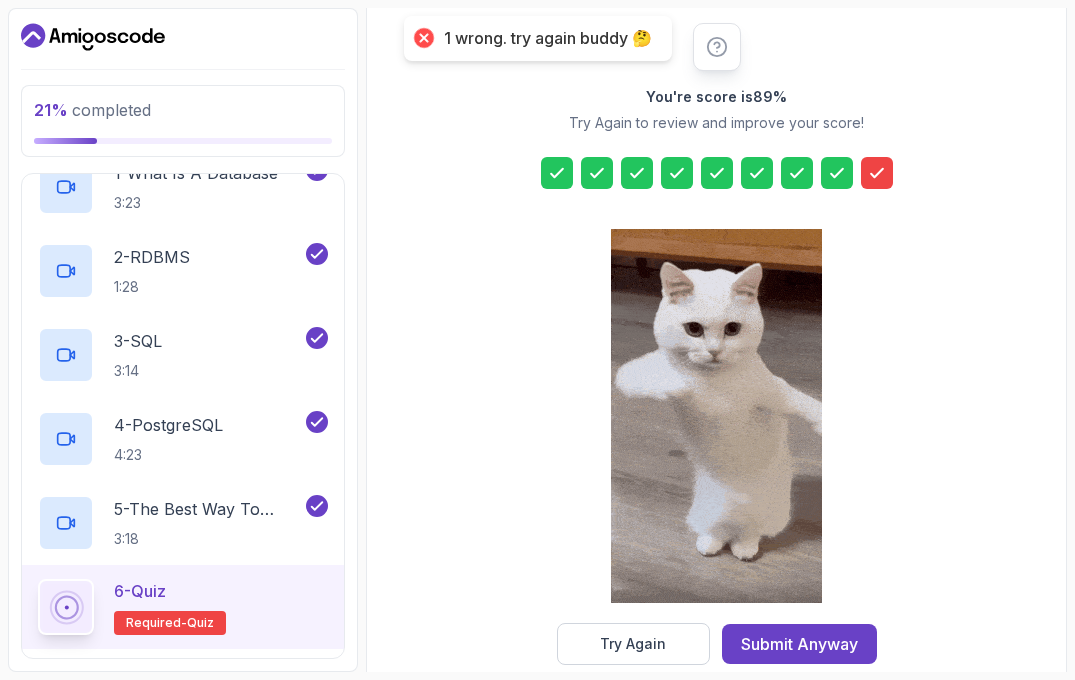 click 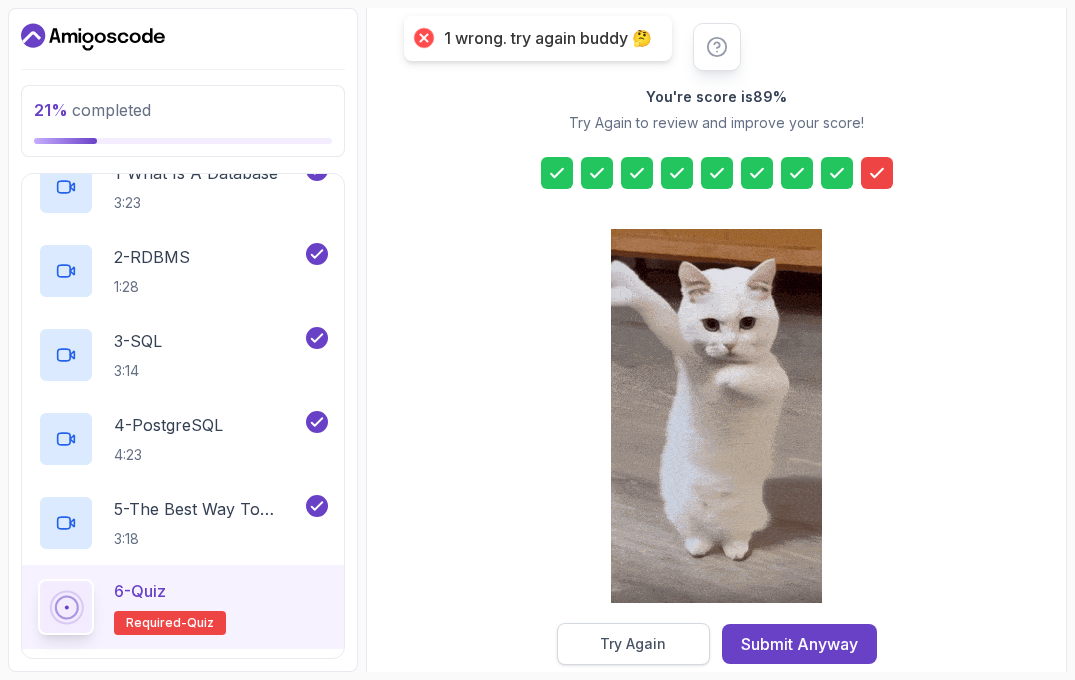 click on "Try Again" at bounding box center [633, 644] 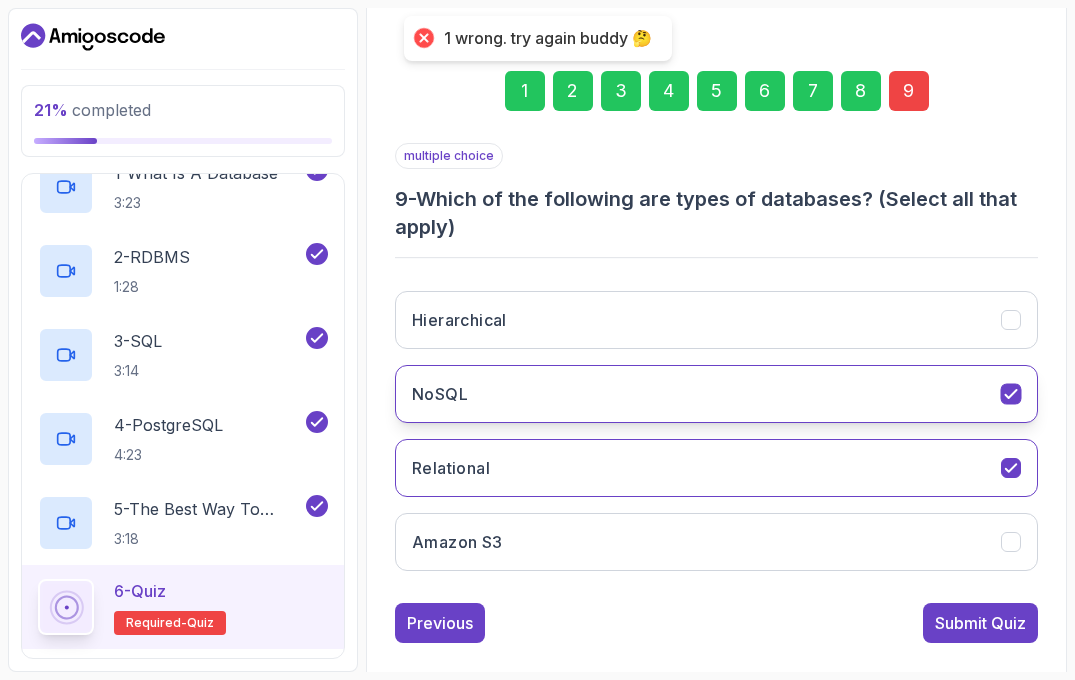 click on "NoSQL" at bounding box center (716, 394) 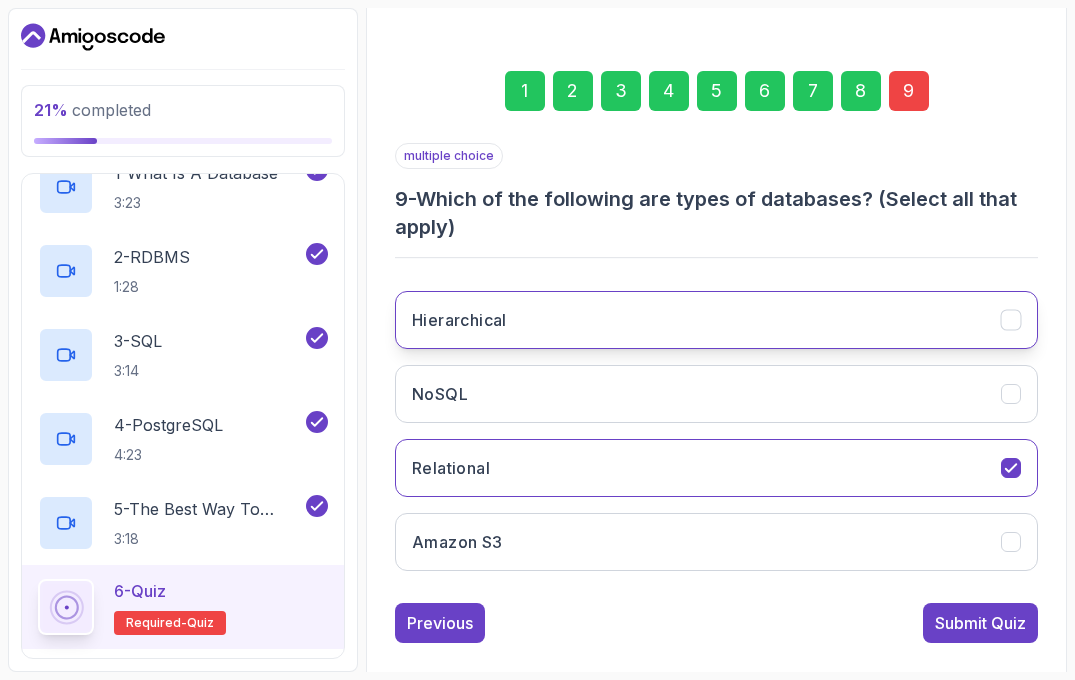 click on "Hierarchical" at bounding box center (716, 320) 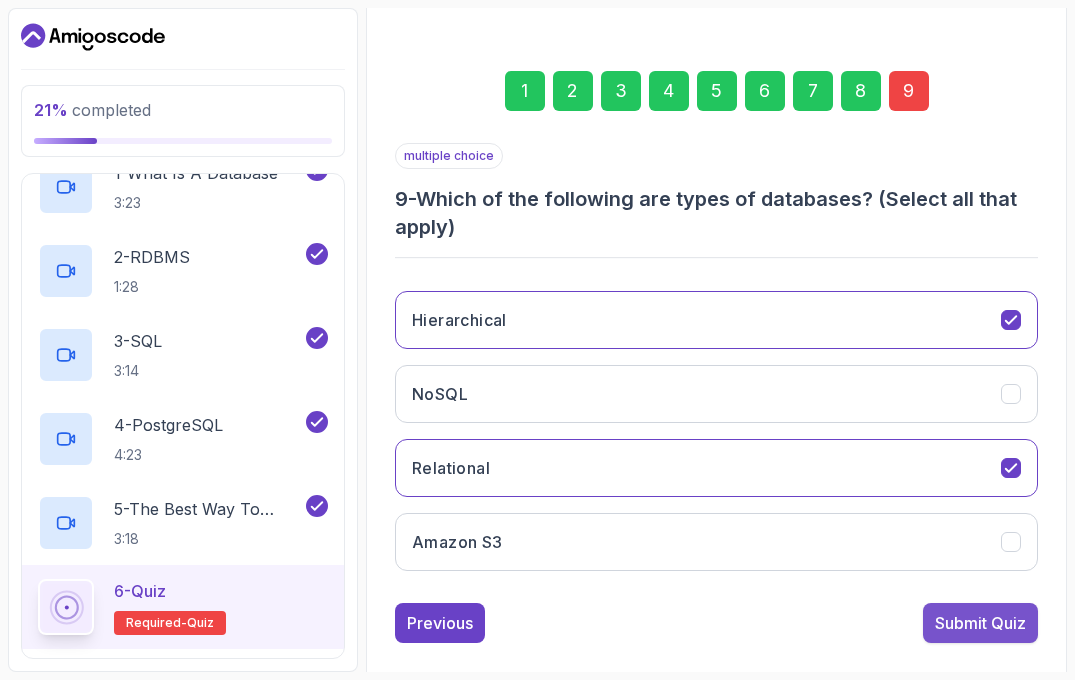 click on "Submit Quiz" at bounding box center [980, 623] 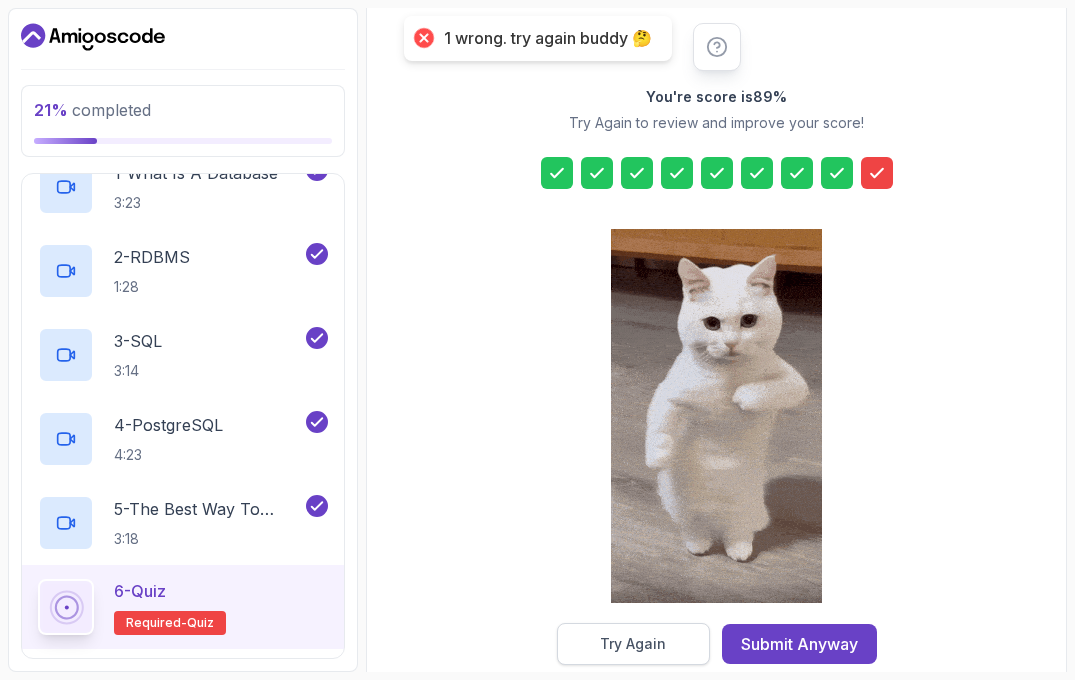 click on "Try Again" at bounding box center [633, 644] 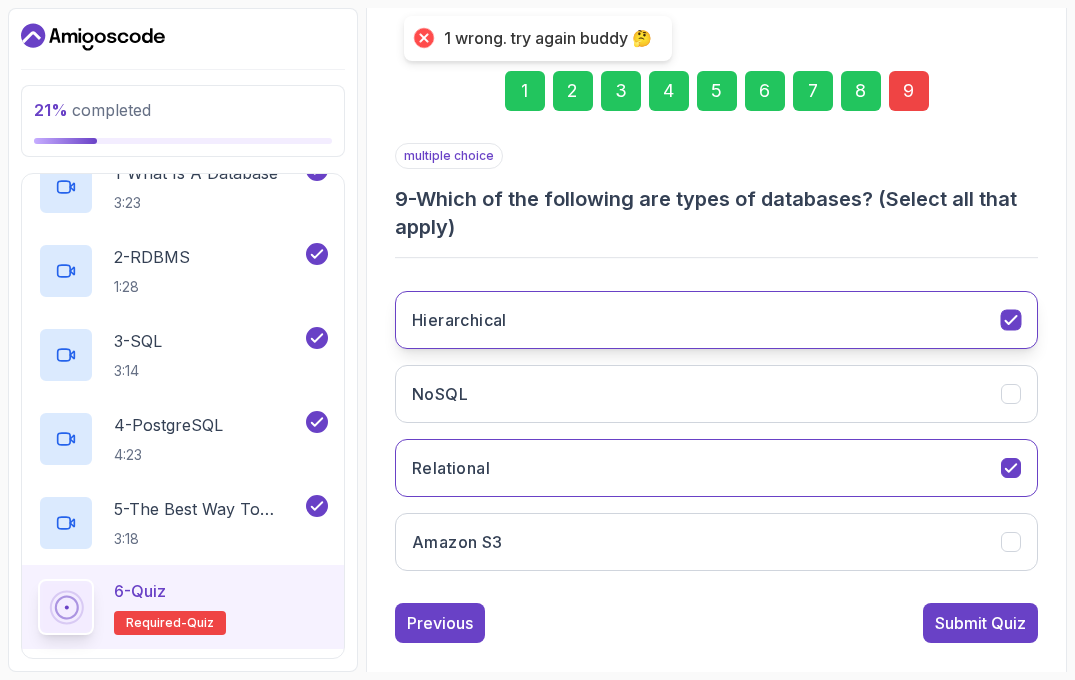 click on "Hierarchical" at bounding box center (716, 320) 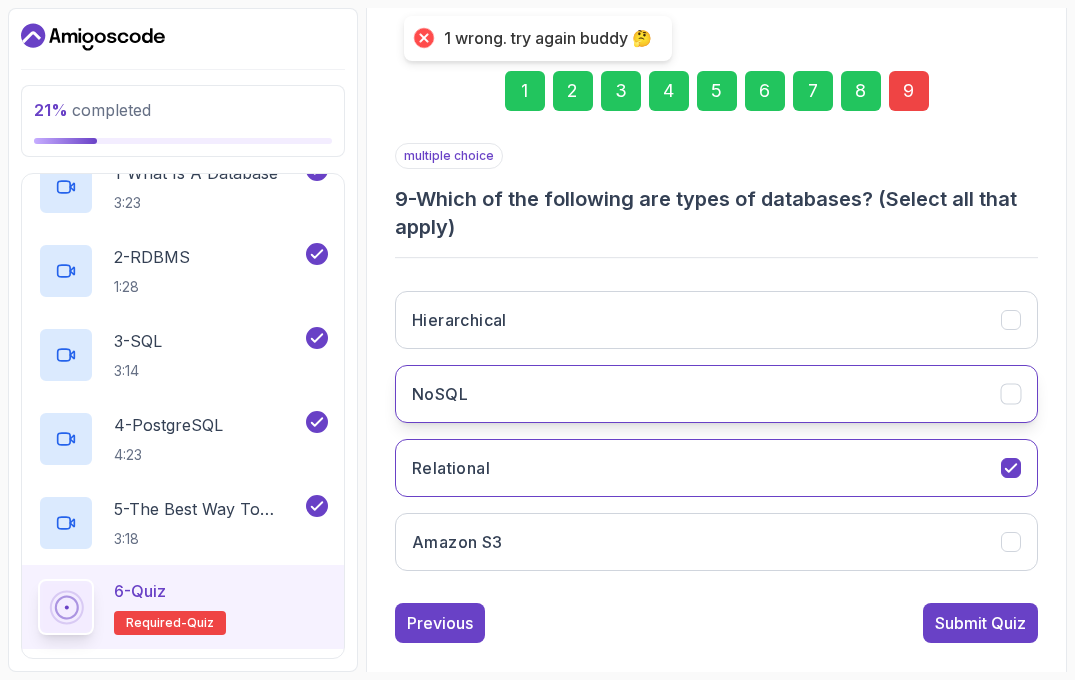 click on "NoSQL" at bounding box center [716, 394] 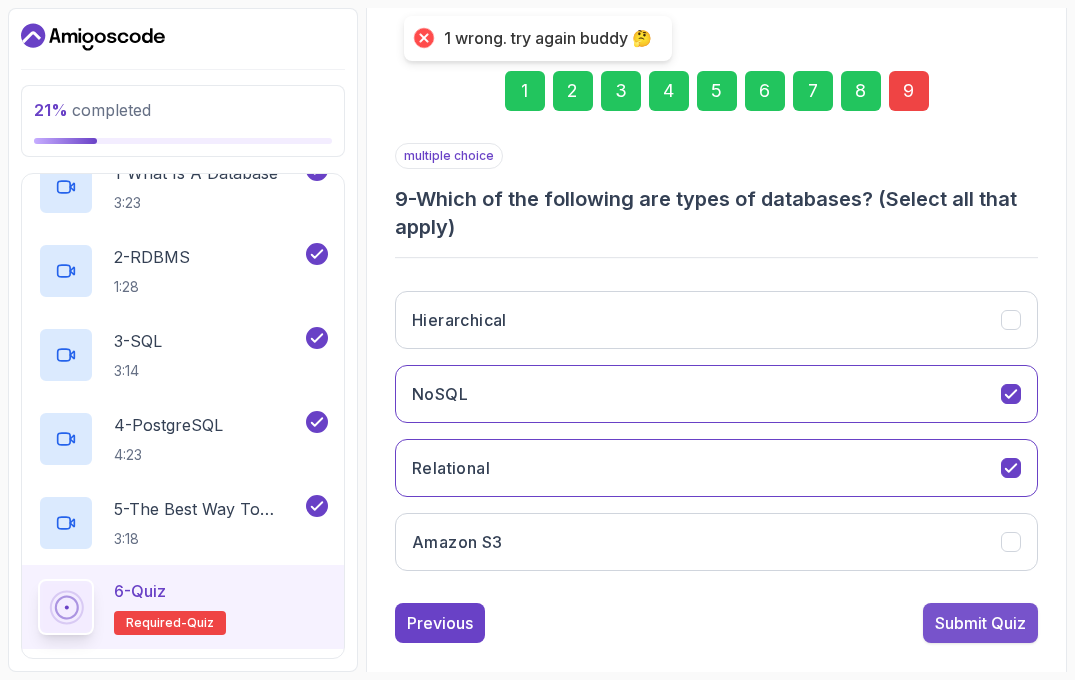 click on "Submit Quiz" at bounding box center (980, 623) 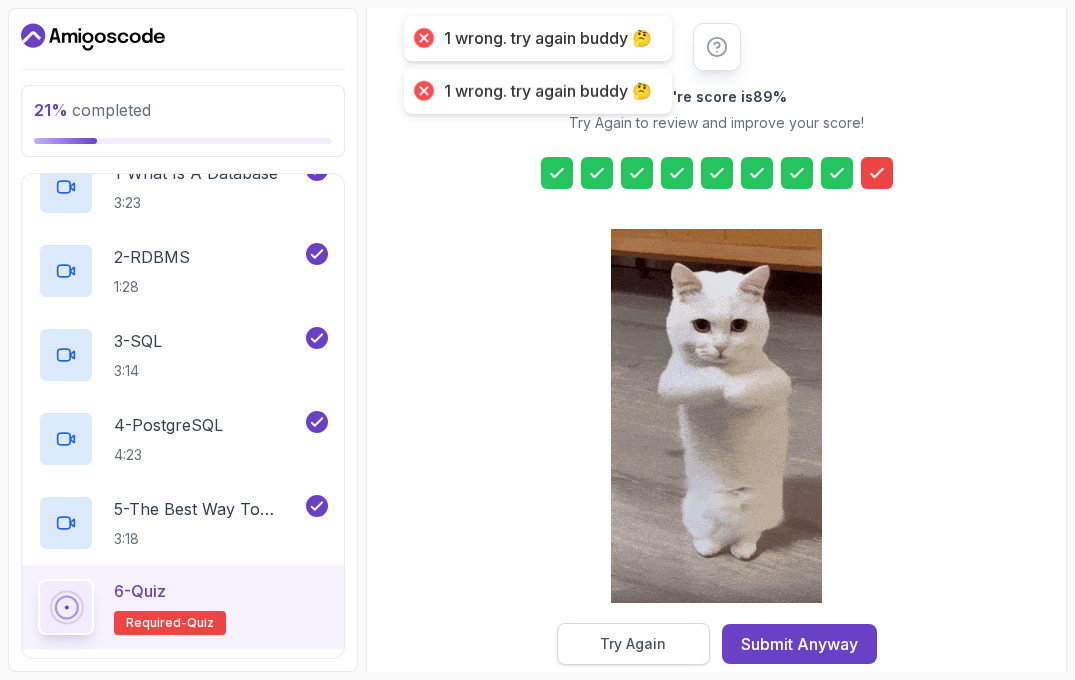 click on "Try Again" at bounding box center [633, 644] 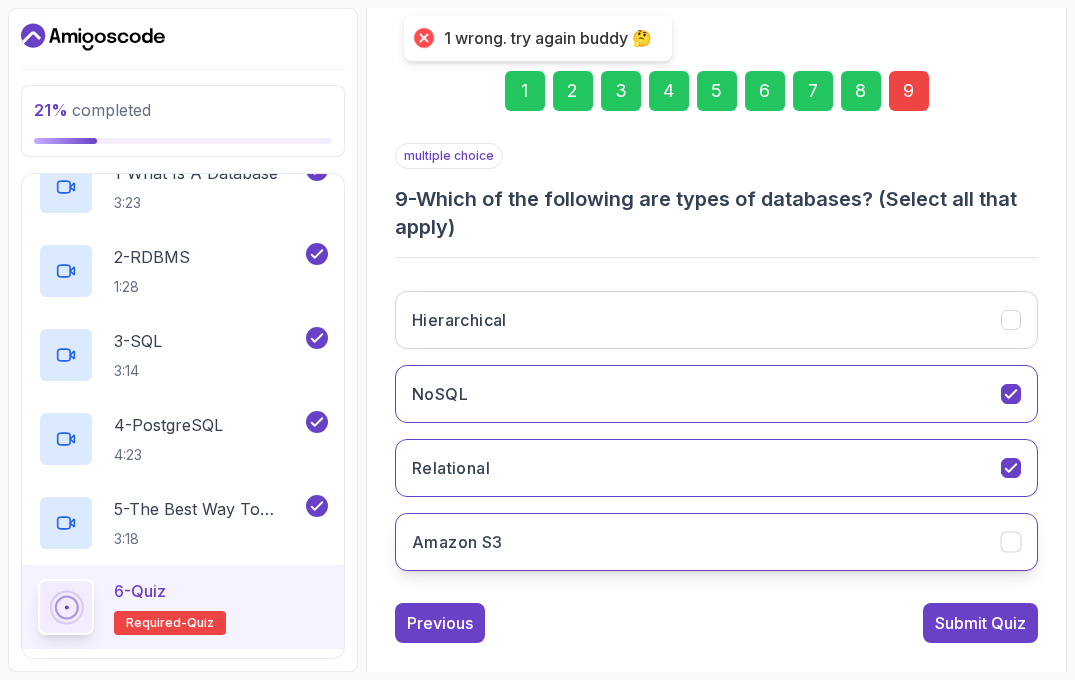 click on "Amazon S3" at bounding box center [716, 542] 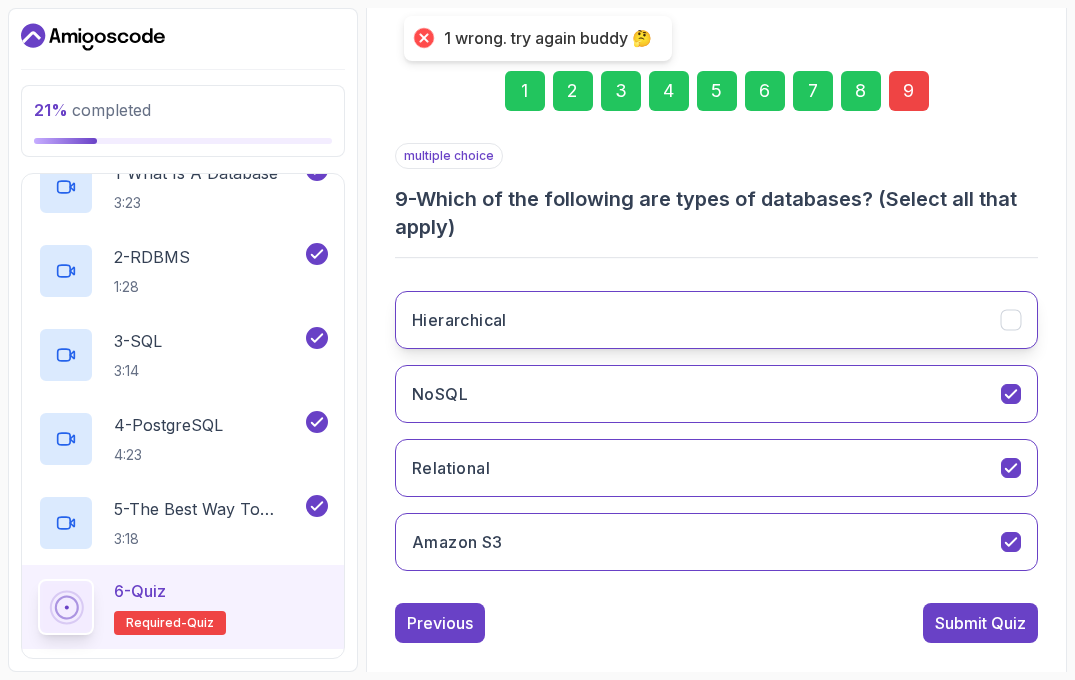 click on "Hierarchical" at bounding box center (716, 320) 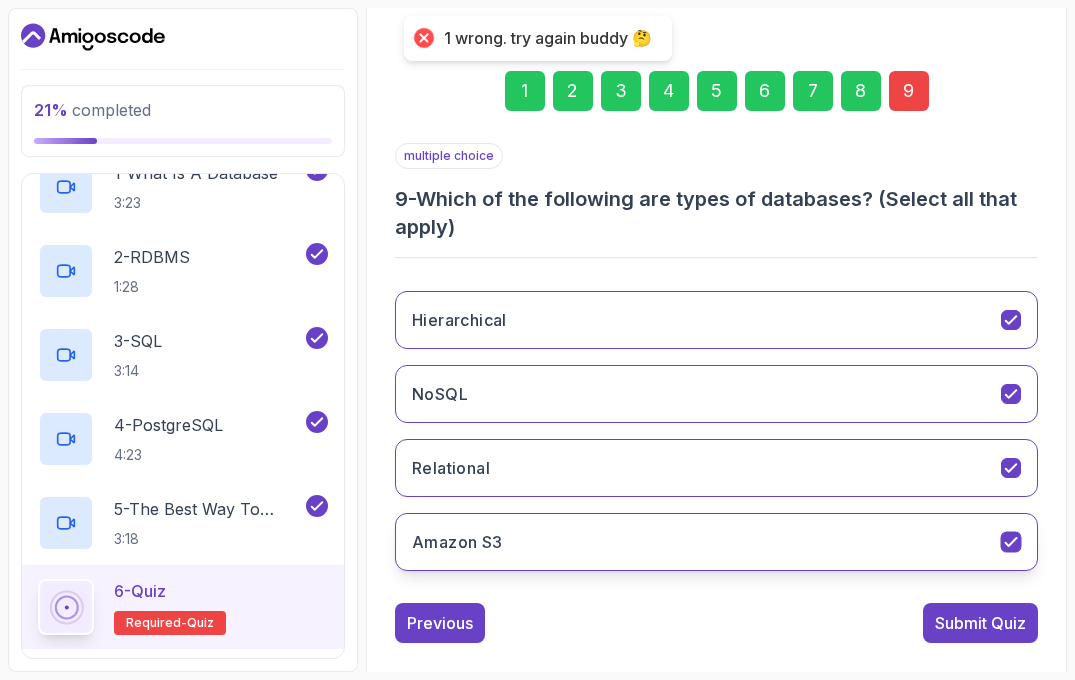 click on "Amazon S3" at bounding box center [716, 542] 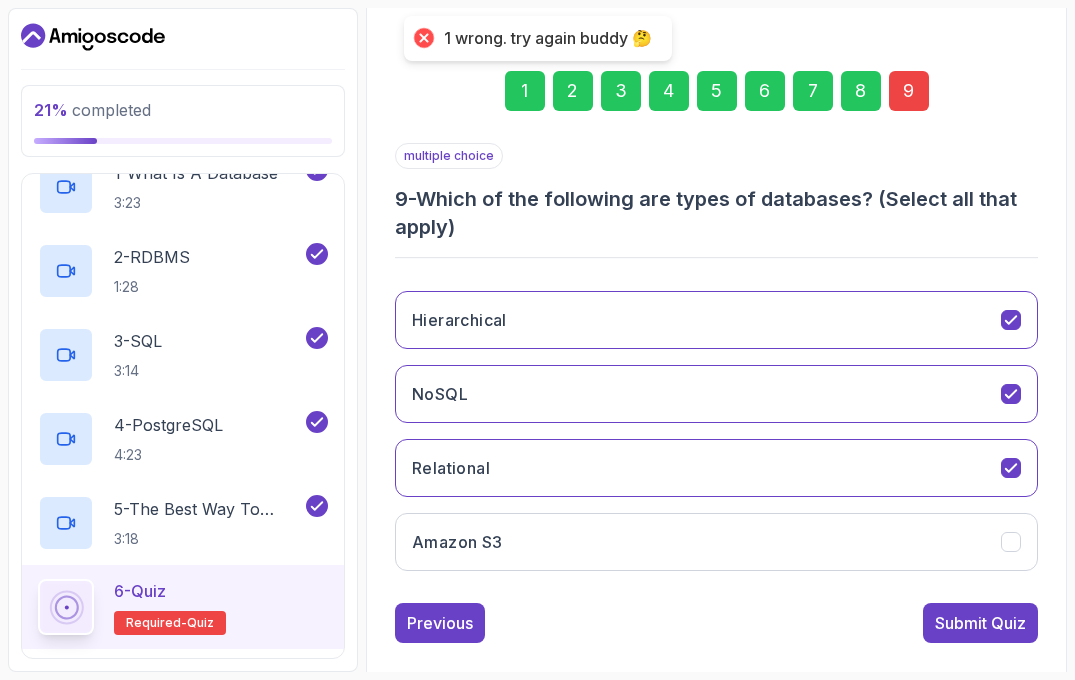 click on "1 2 3 4 5 6 7 8 9 multiple choice 9  -  Which of the following are types of databases? (Select all that apply) Hierarchical NoSQL Relational Amazon S3 Previous Submit Quiz" at bounding box center [716, 341] 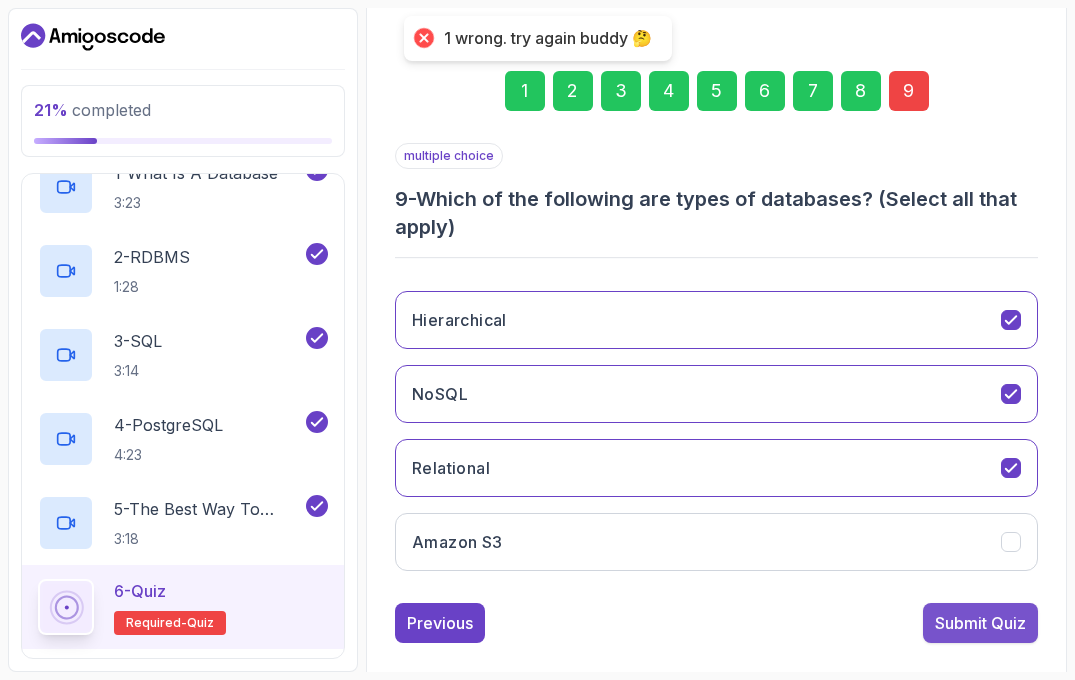 click on "Submit Quiz" at bounding box center (980, 623) 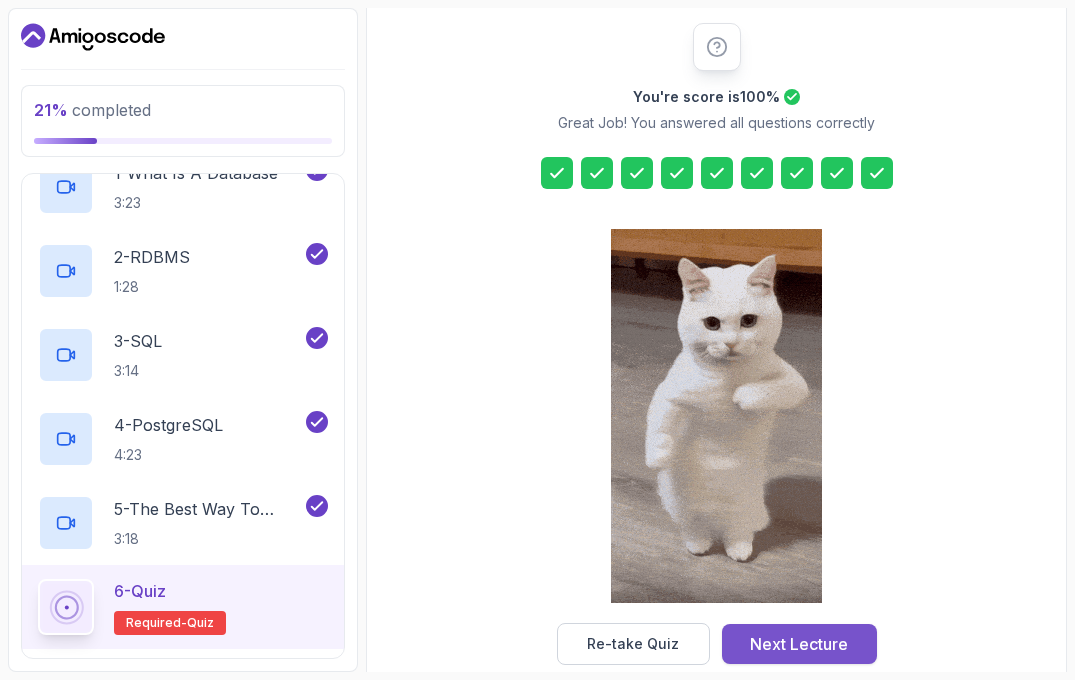click on "Next Lecture" at bounding box center (799, 644) 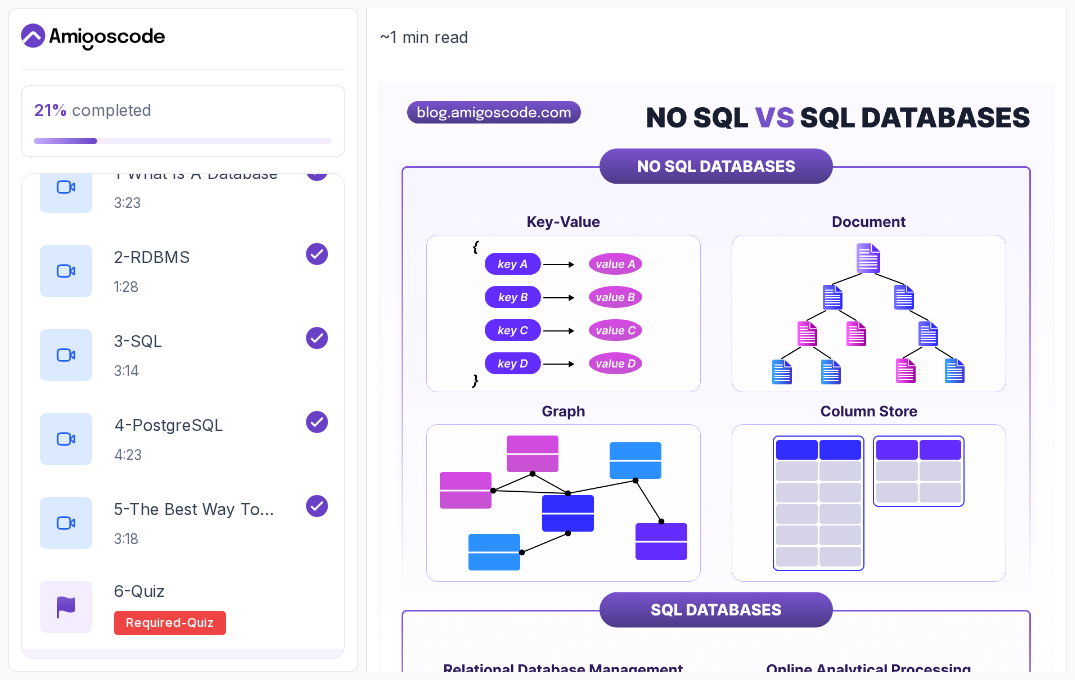 scroll, scrollTop: 0, scrollLeft: 0, axis: both 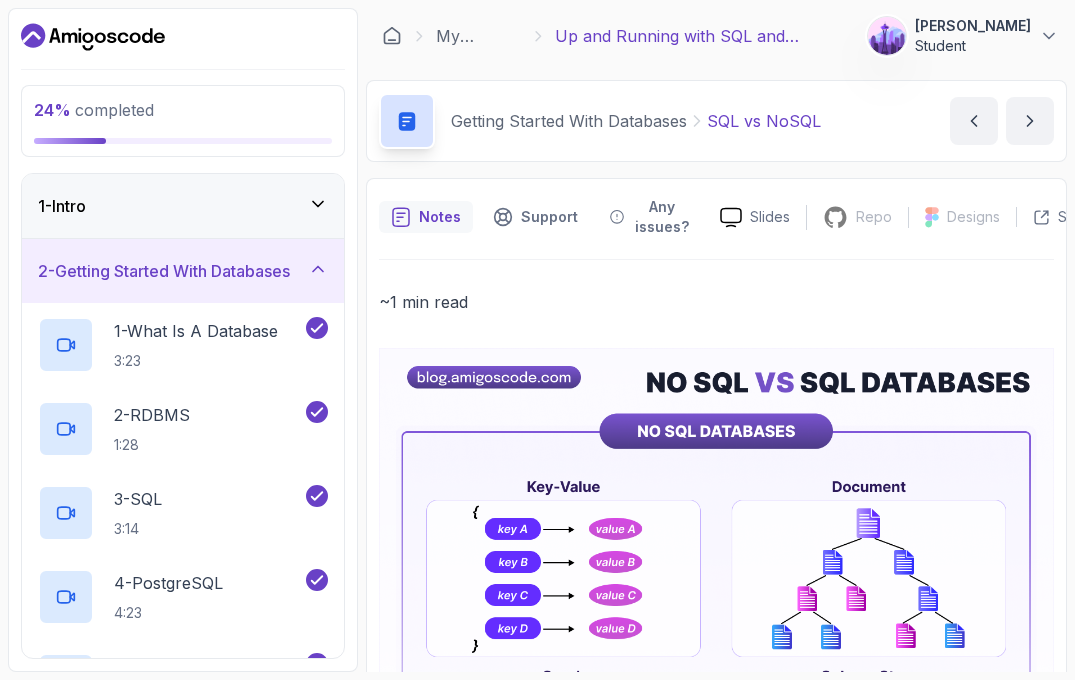 click on "2  -  Getting Started With Databases" at bounding box center [183, 271] 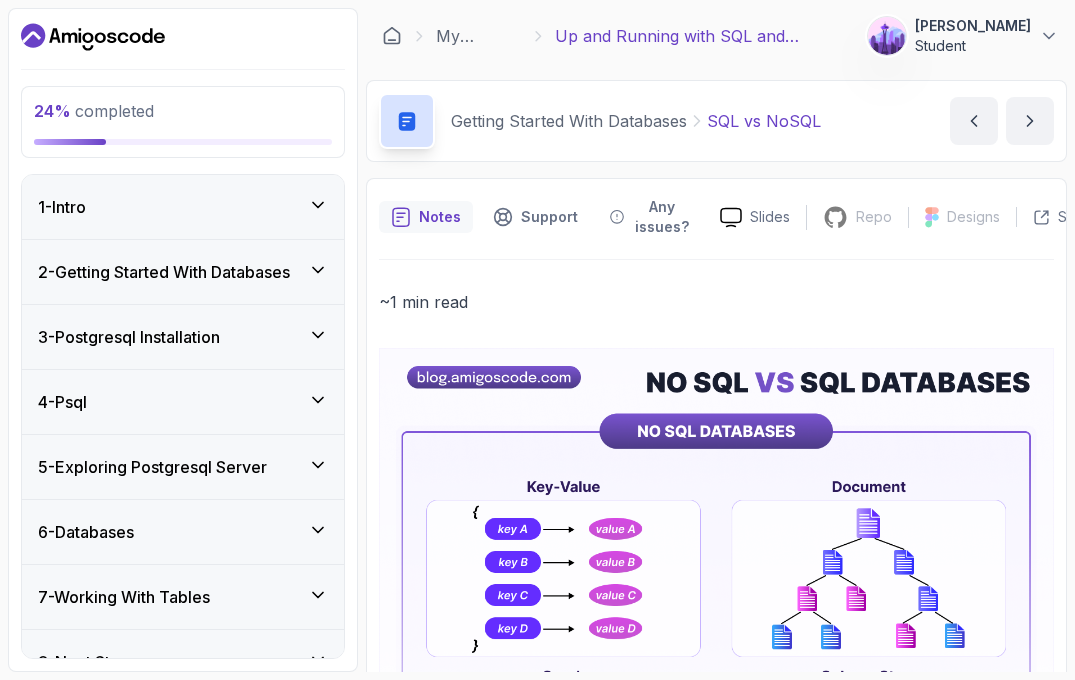 click on "3  -  Postgresql Installation" at bounding box center (129, 337) 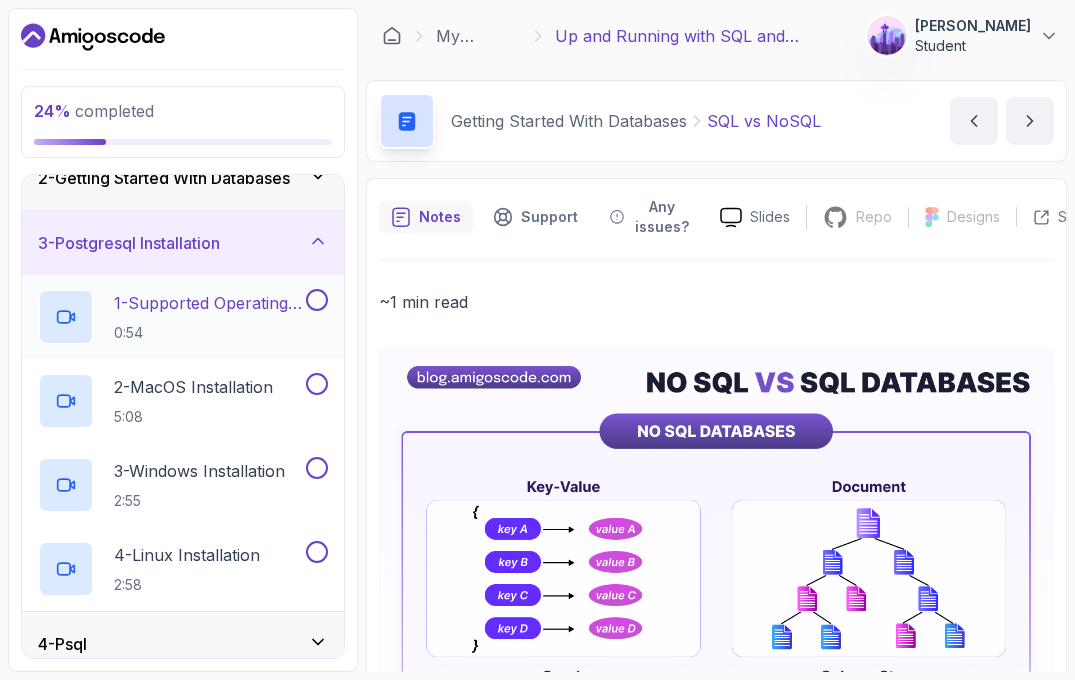 scroll, scrollTop: 102, scrollLeft: 0, axis: vertical 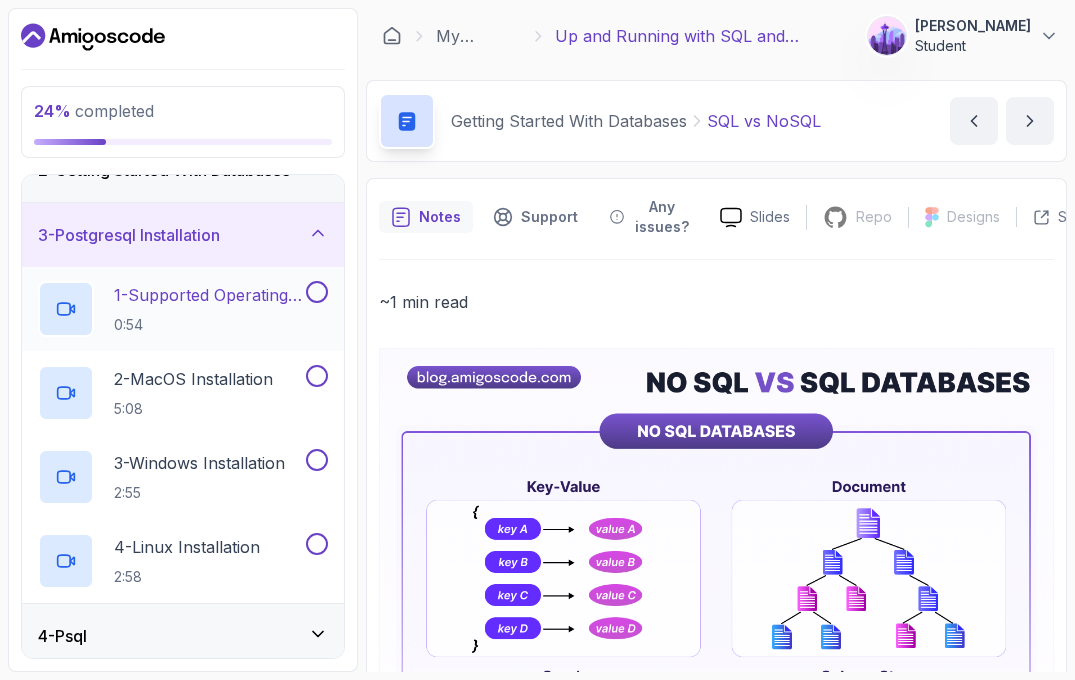 click at bounding box center (317, 292) 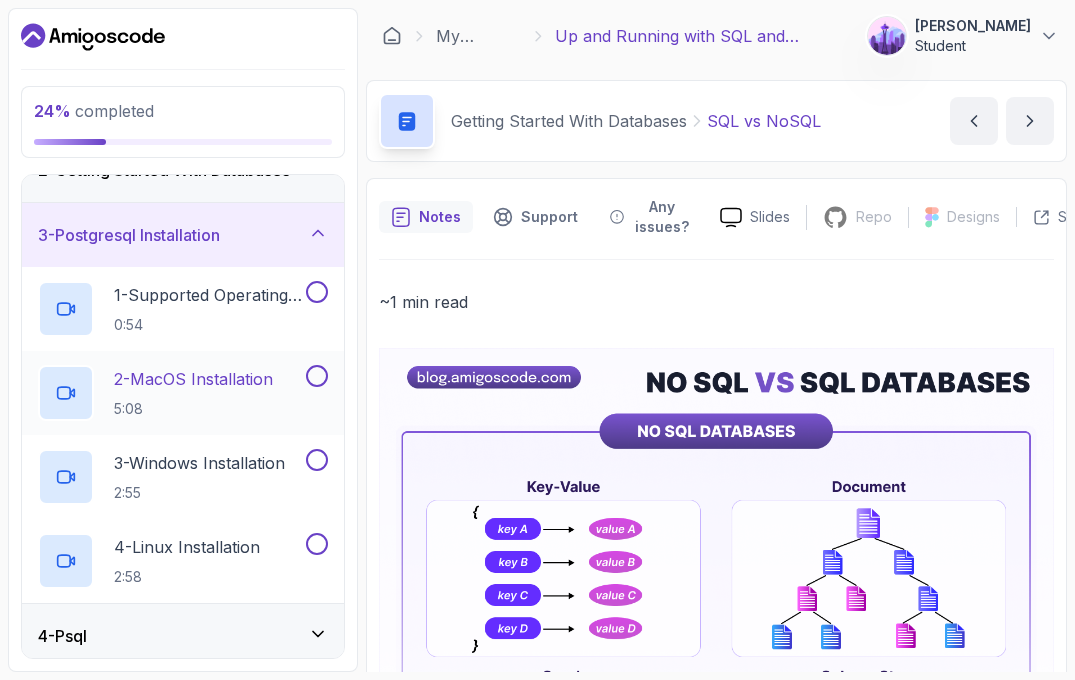 click on "2  -  MacOS Installation 5:08" at bounding box center [183, 393] 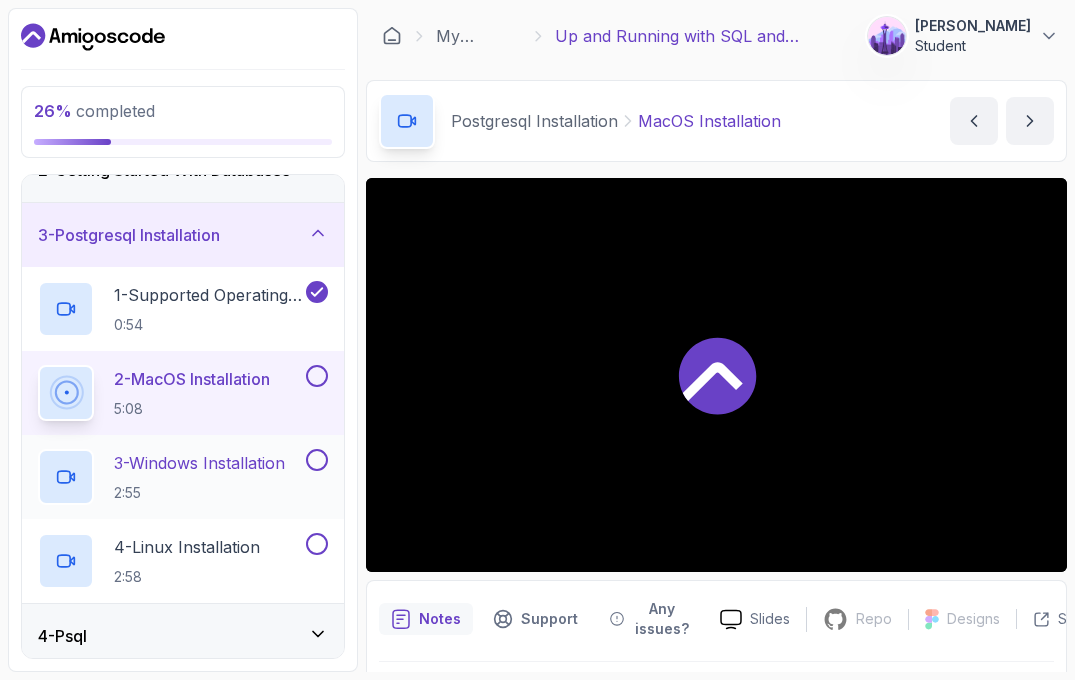 click at bounding box center [317, 460] 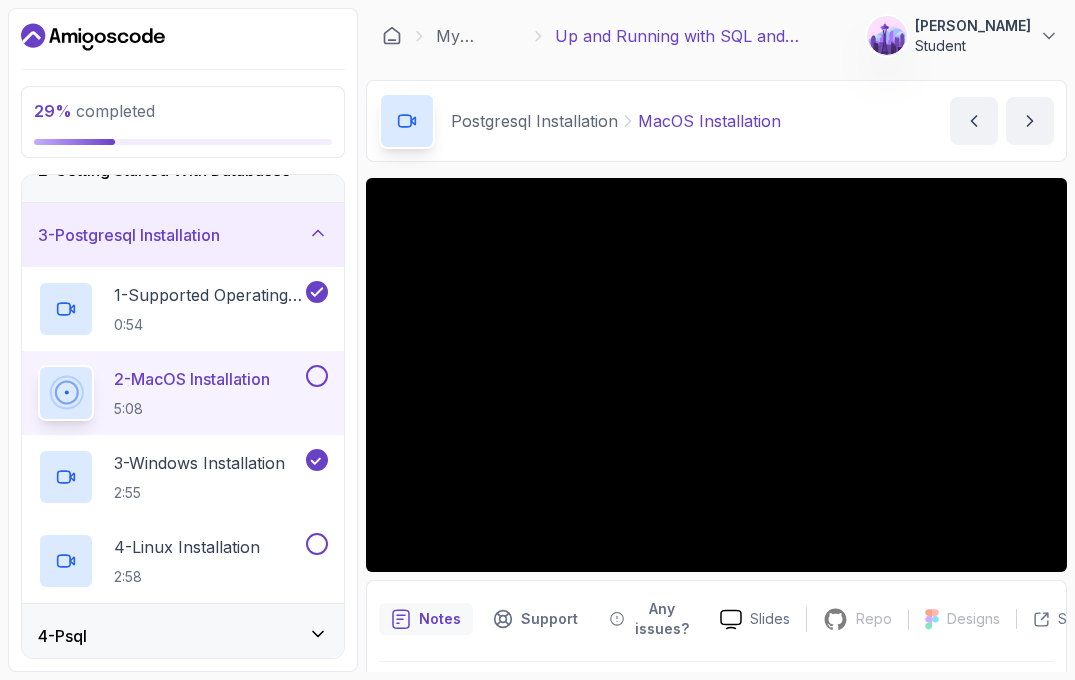 click on "2  -  MacOS Installation 5:08" at bounding box center (183, 393) 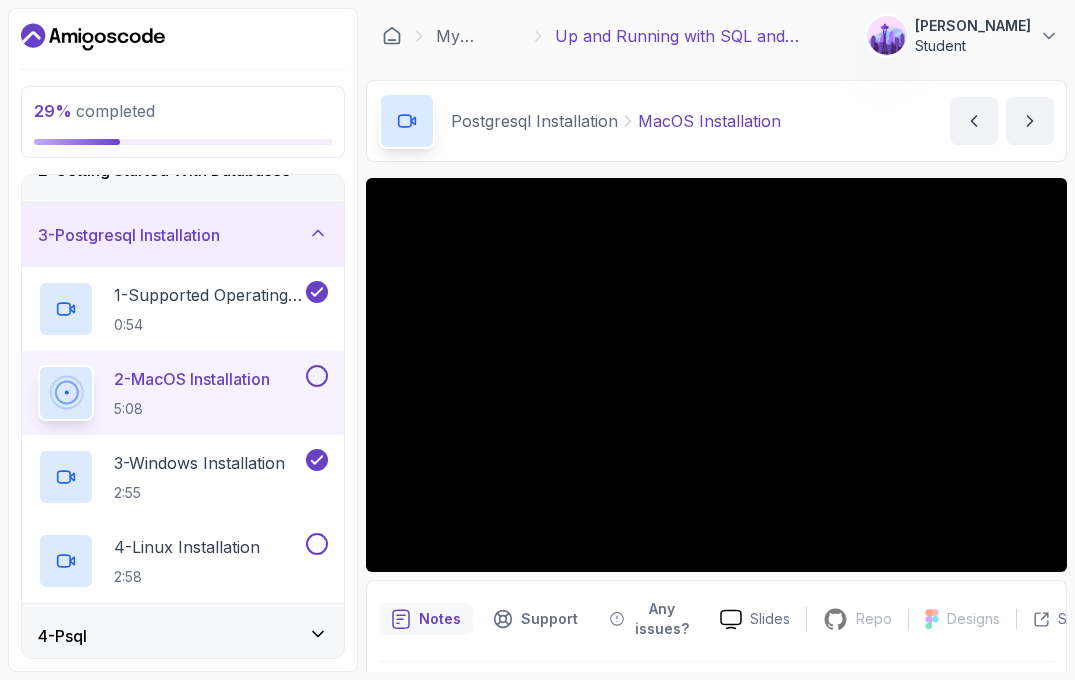 click at bounding box center (317, 376) 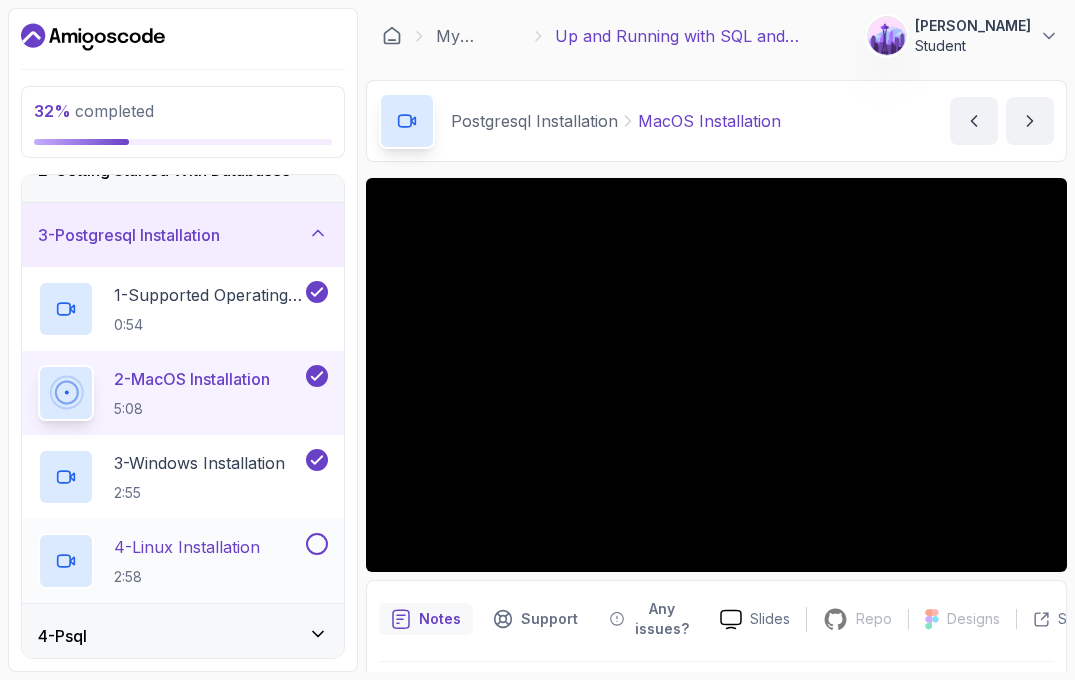 click at bounding box center (317, 544) 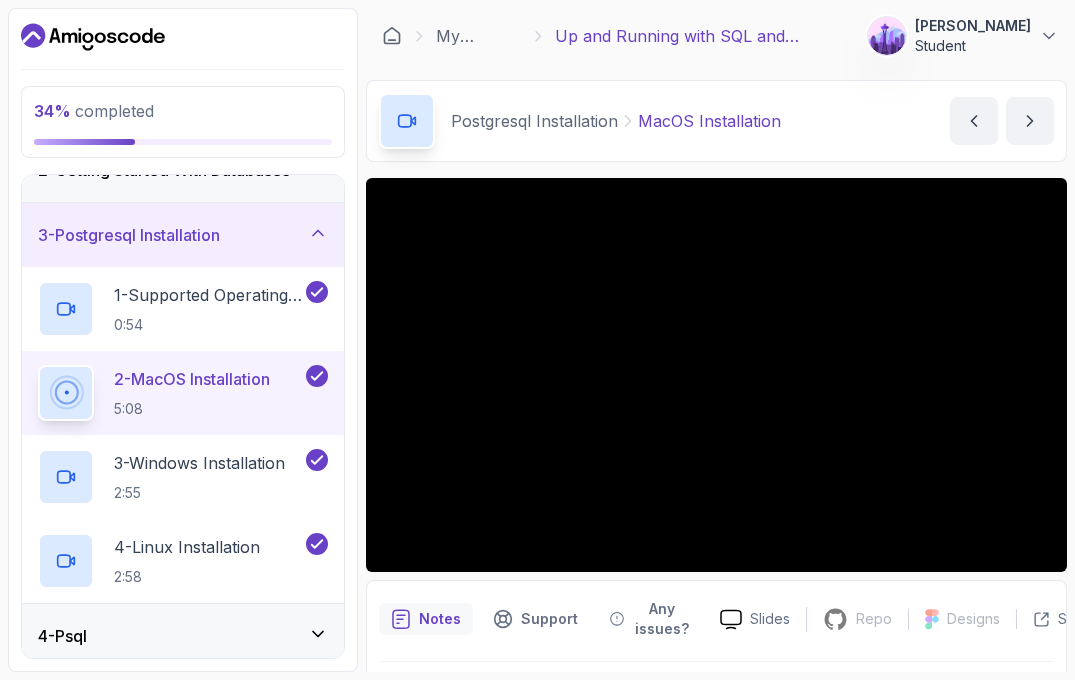 click on "3  -  Postgresql Installation" at bounding box center (183, 235) 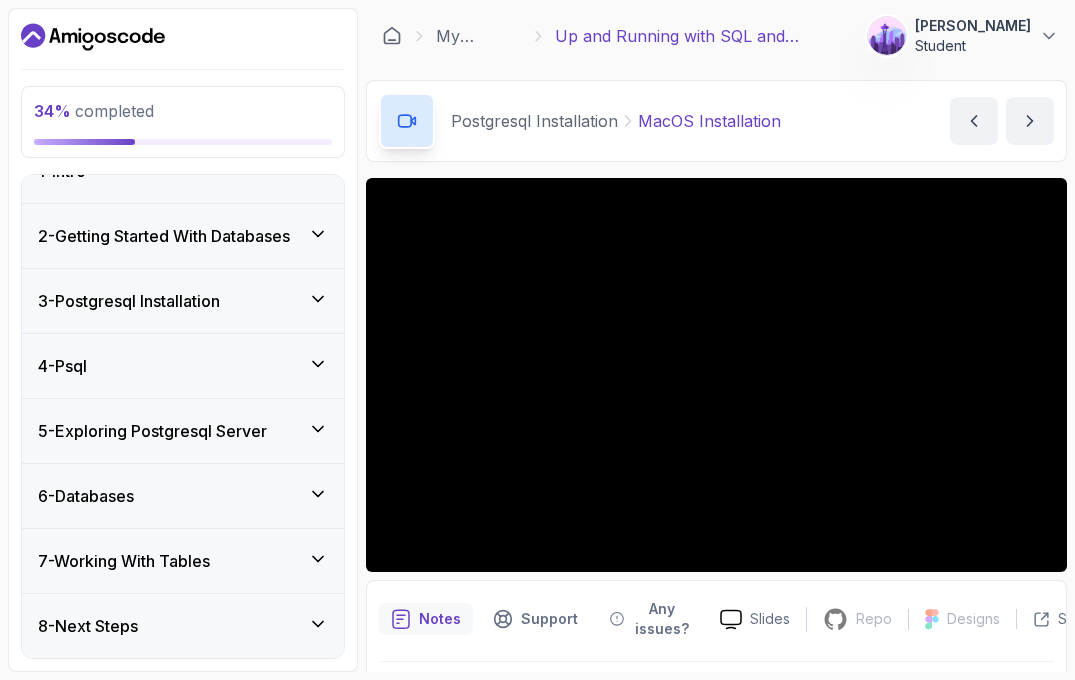 scroll, scrollTop: 36, scrollLeft: 0, axis: vertical 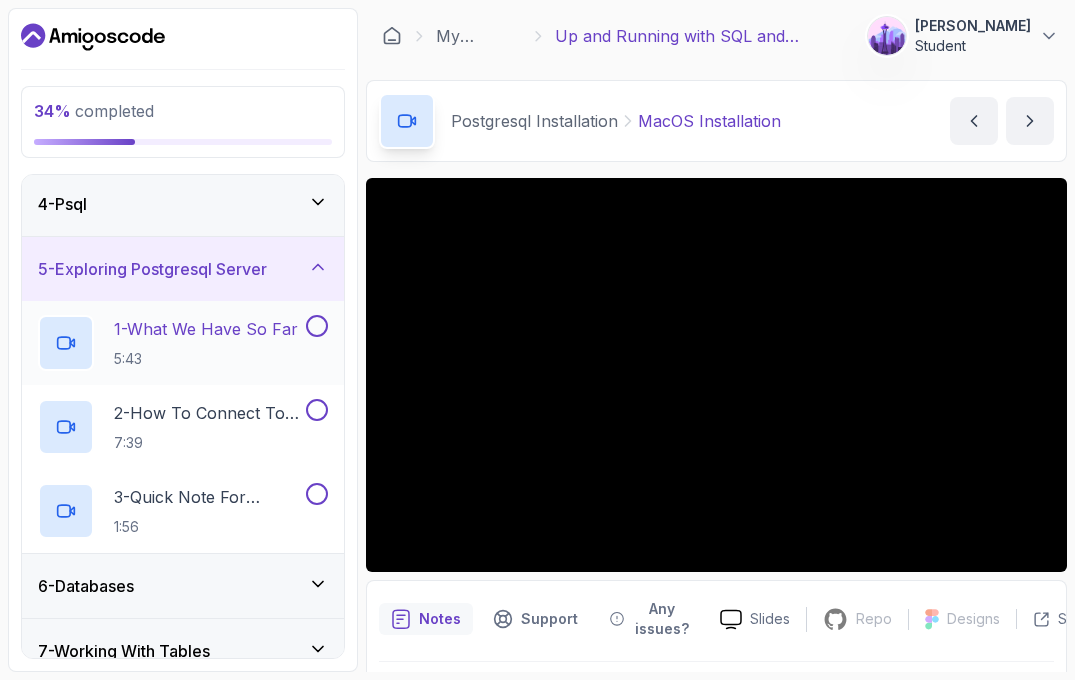 click on "1  -  What We Have So Far 5:43" at bounding box center [183, 343] 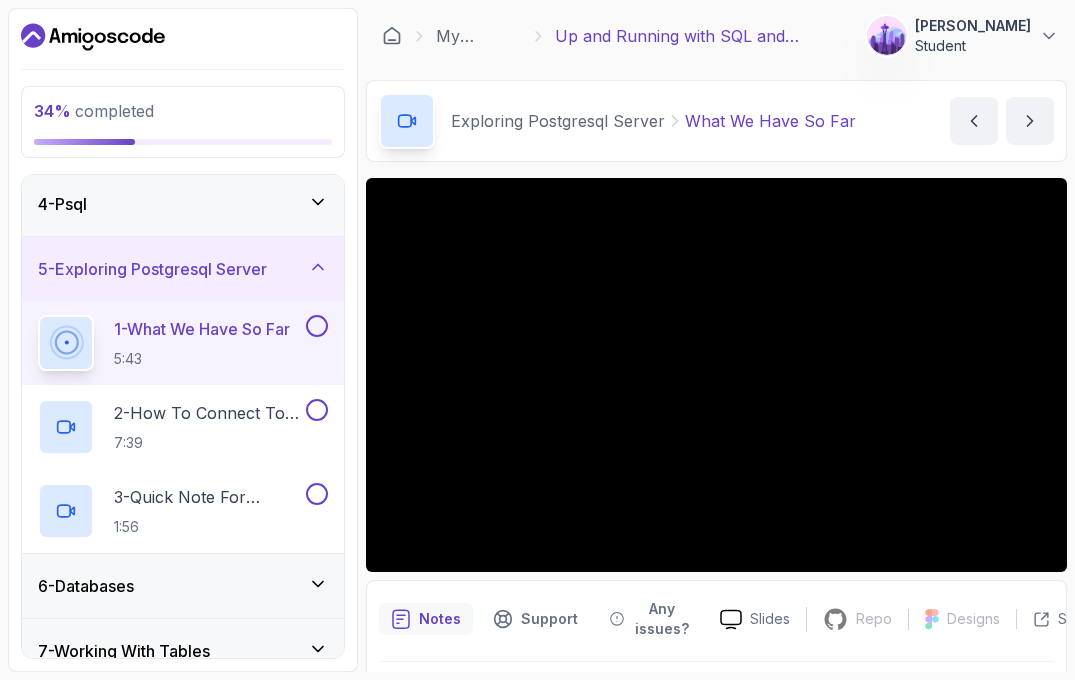 click at bounding box center (317, 326) 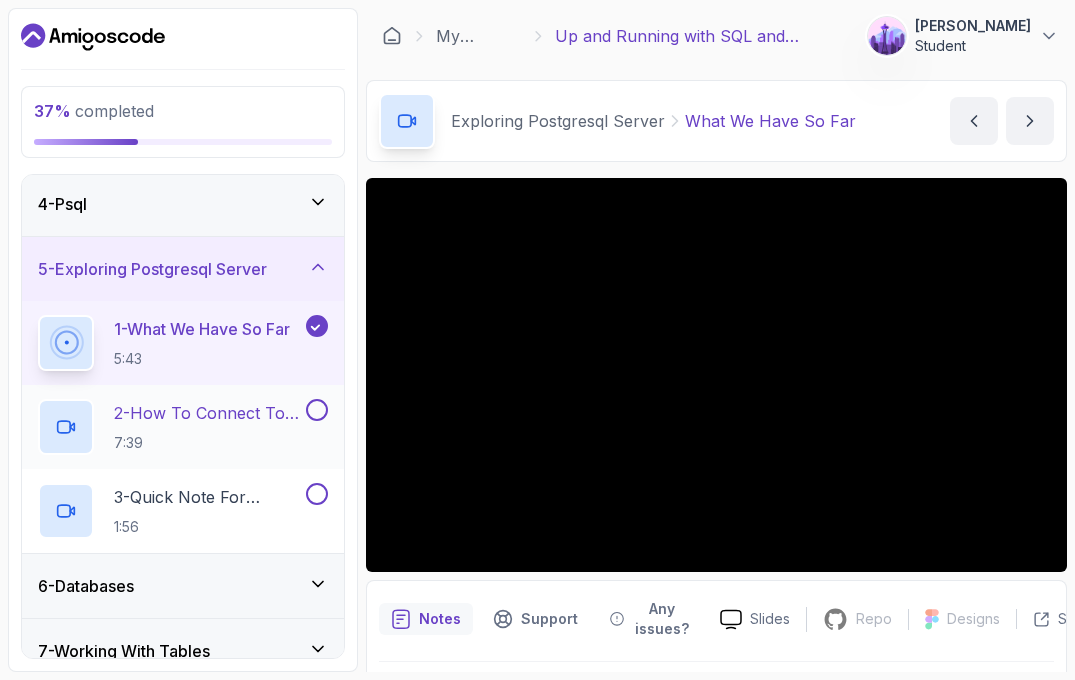 click on "2  -  How To Connect To DB Server" at bounding box center [208, 413] 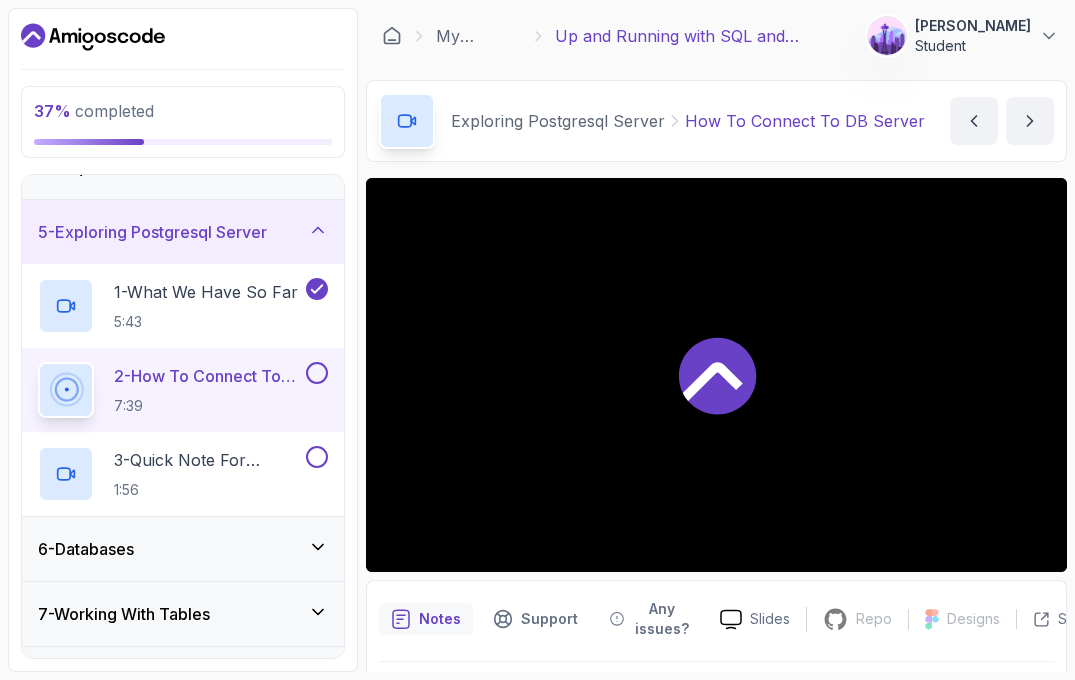 scroll, scrollTop: 287, scrollLeft: 0, axis: vertical 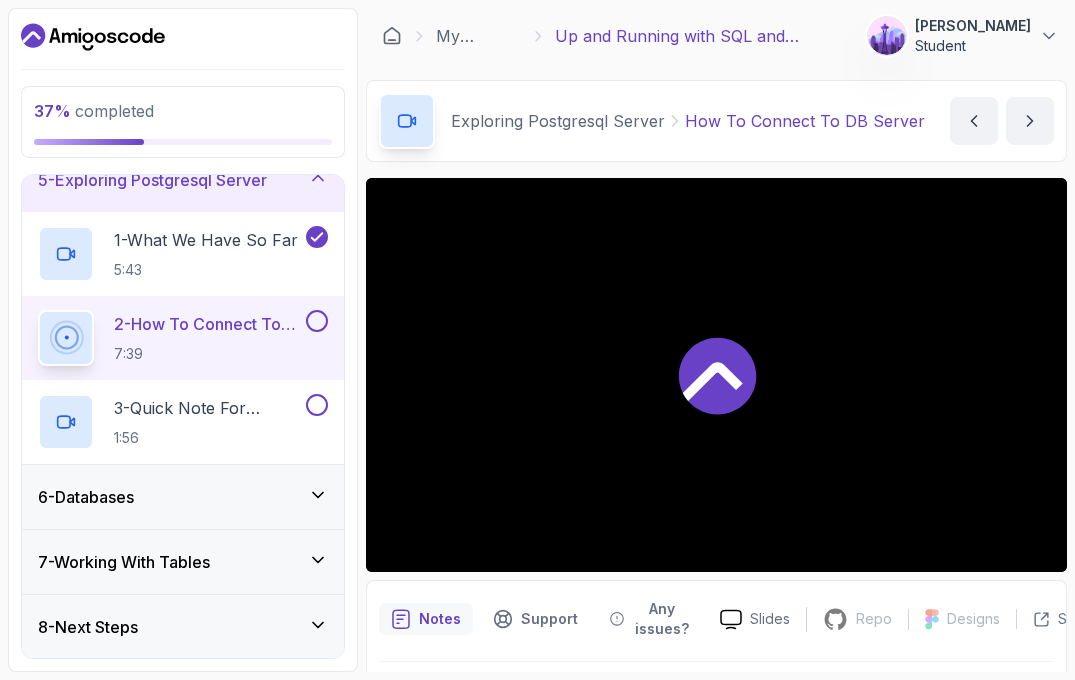 click at bounding box center (716, 375) 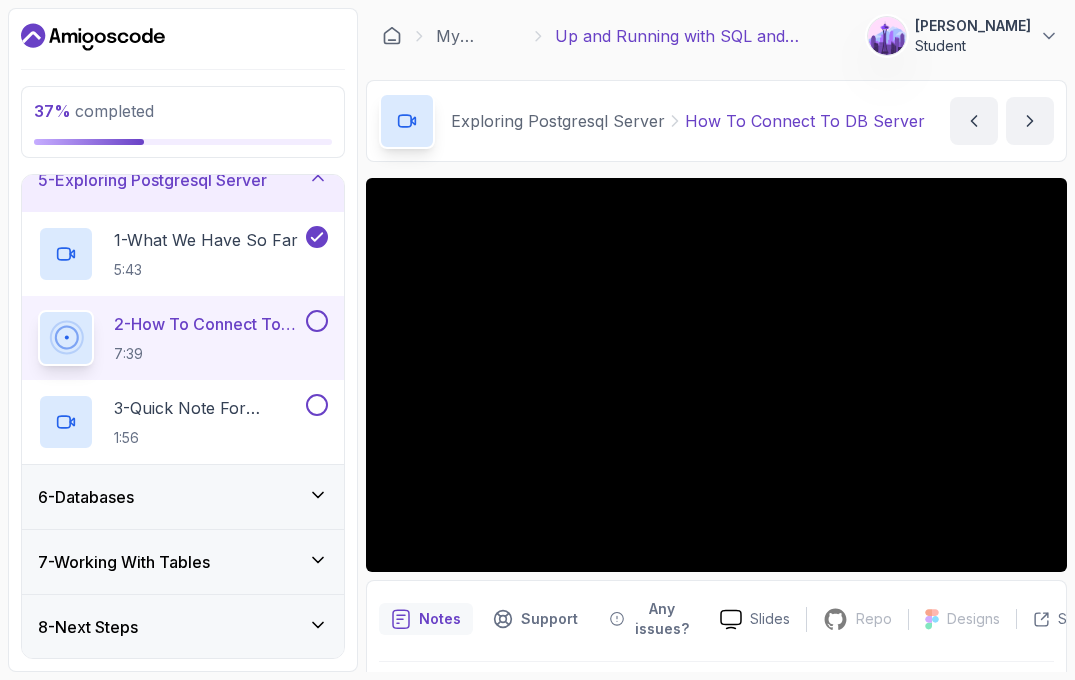click on "8  -  Next Steps" at bounding box center [183, 627] 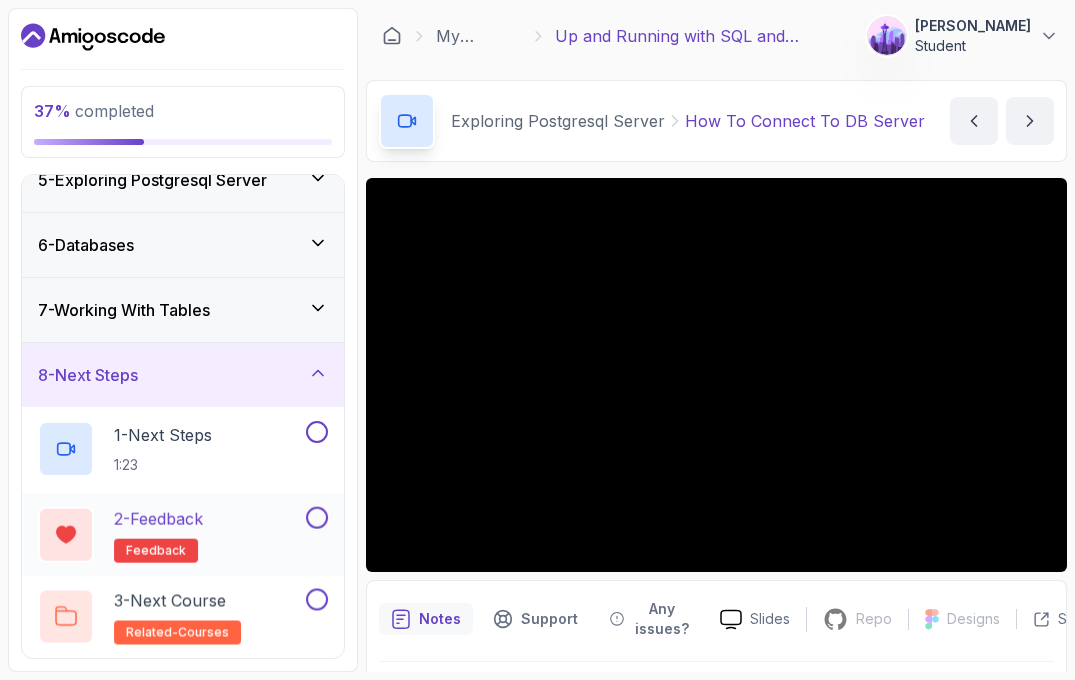 scroll, scrollTop: 287, scrollLeft: 0, axis: vertical 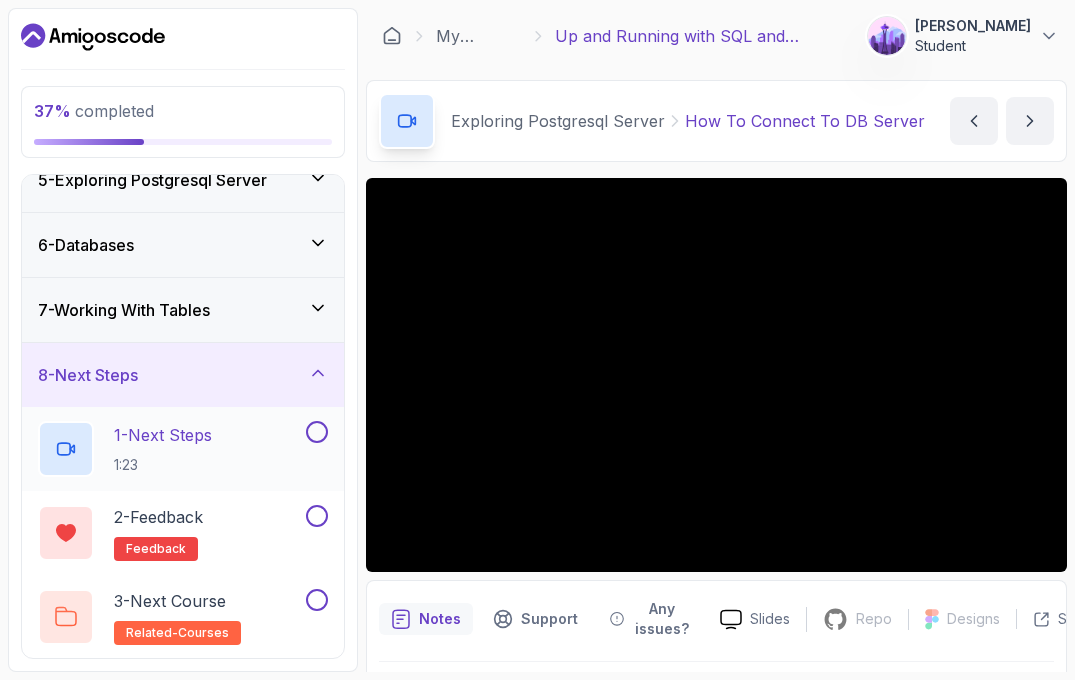 click on "1  -  Next Steps 1:23" at bounding box center [183, 449] 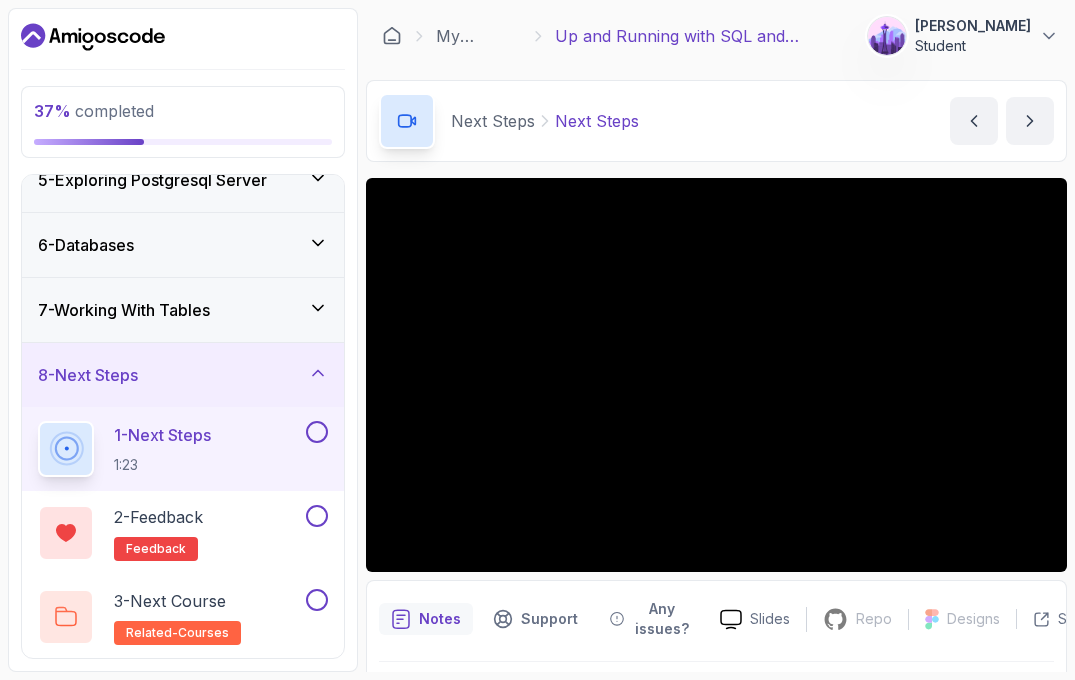 click at bounding box center [317, 432] 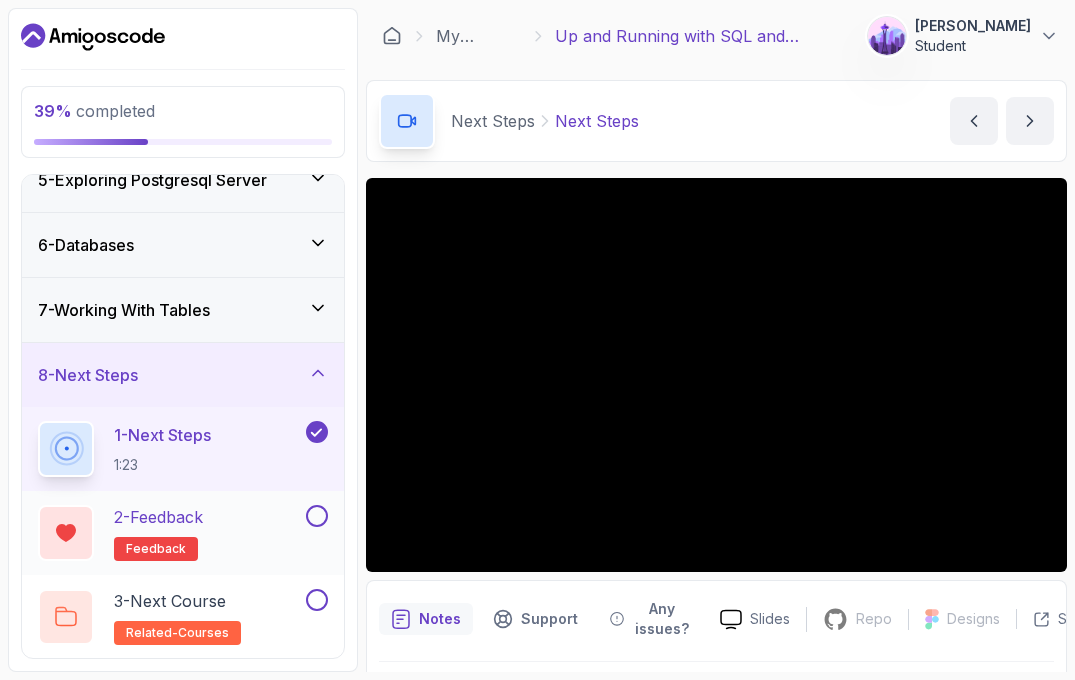 click at bounding box center (317, 516) 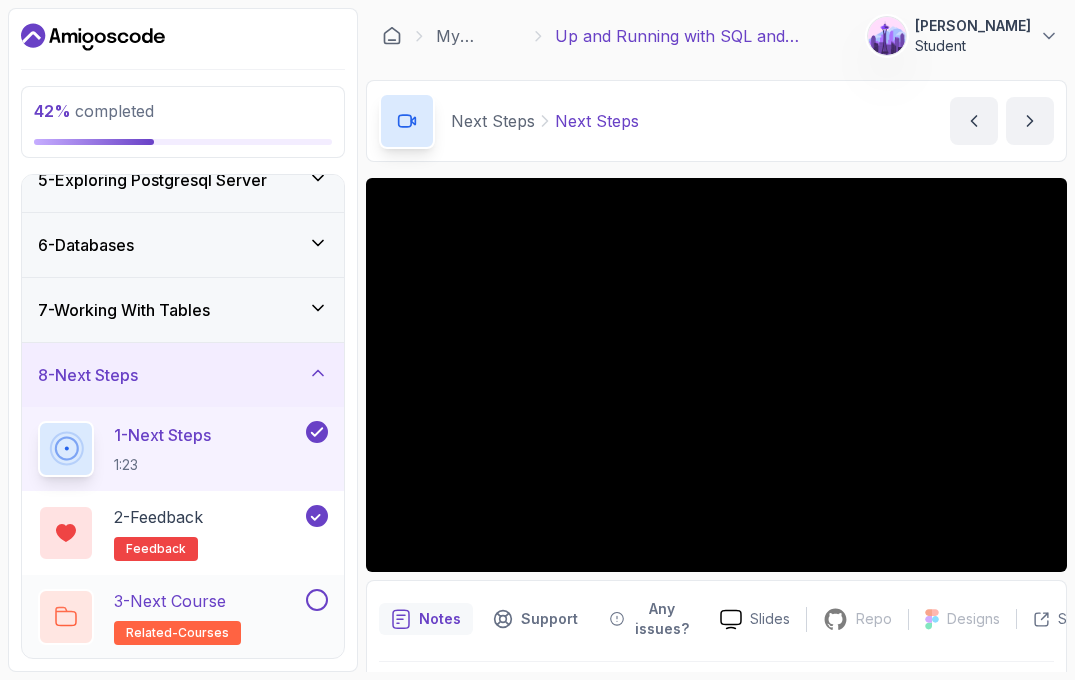 click at bounding box center [317, 600] 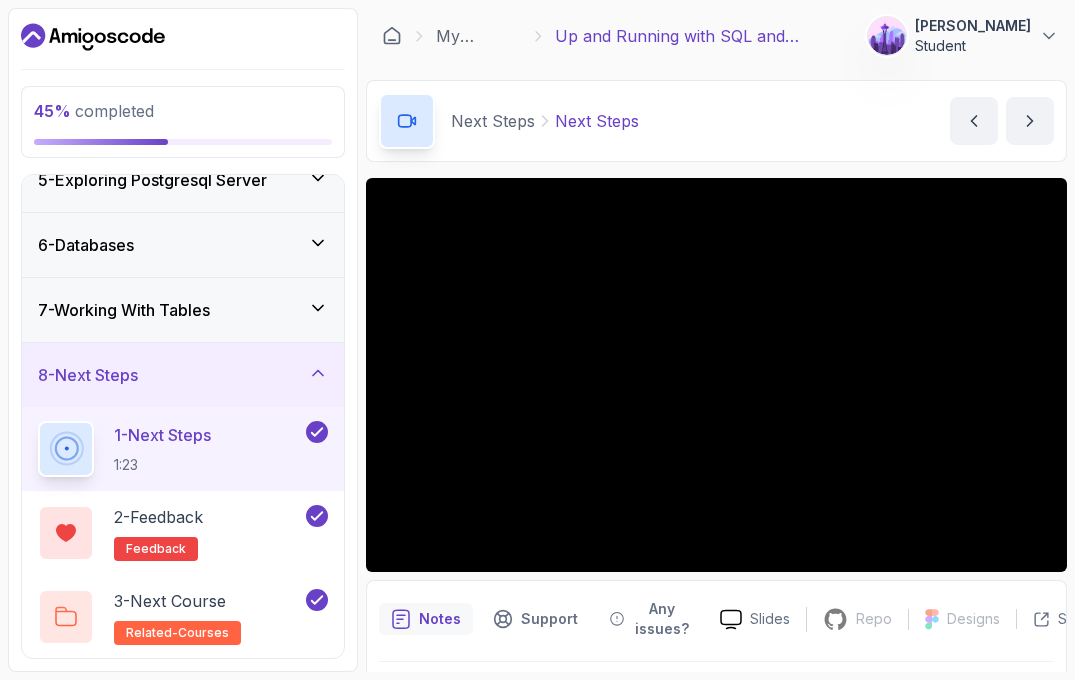 click on "8  -  Next Steps" at bounding box center (183, 375) 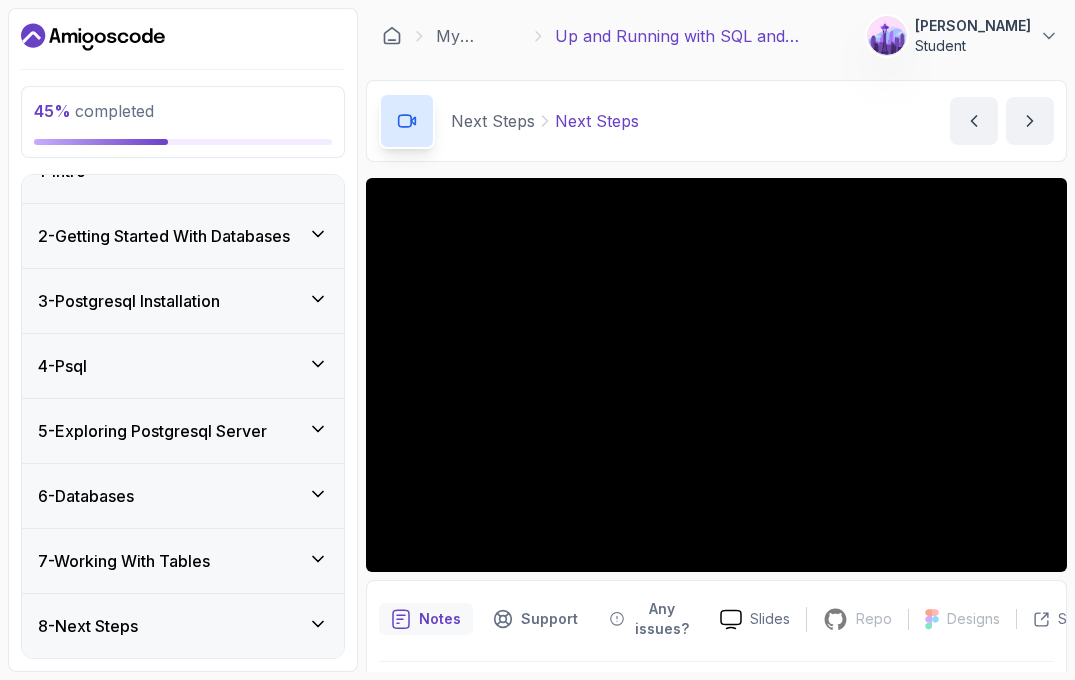 click on "5  -  Exploring Postgresql Server" at bounding box center [152, 431] 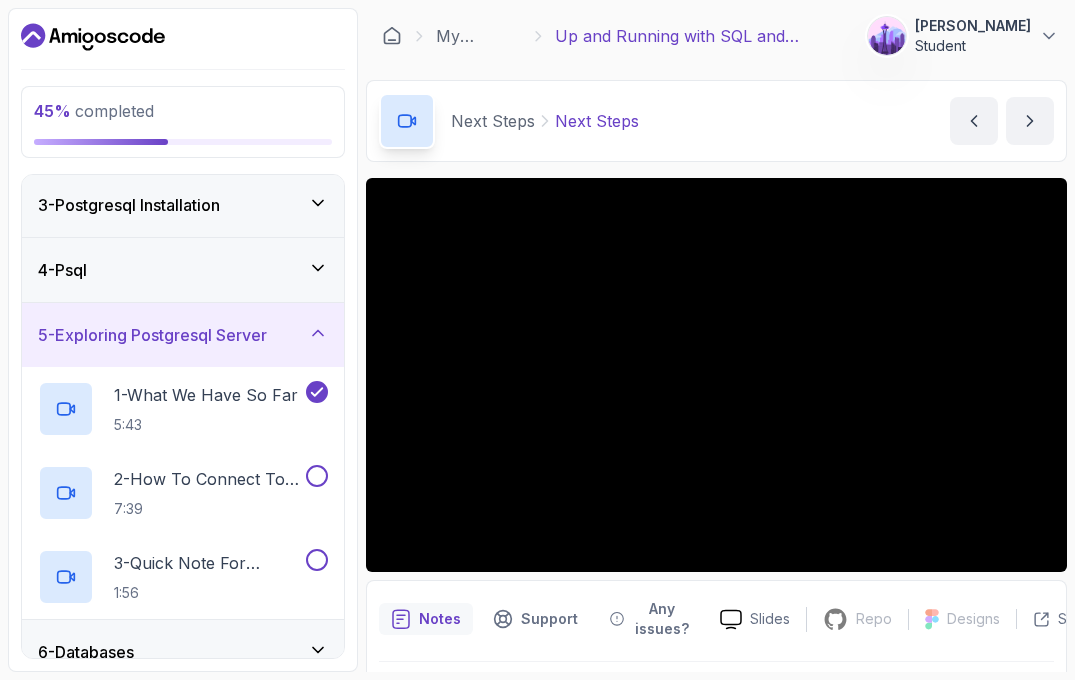 scroll, scrollTop: 182, scrollLeft: 0, axis: vertical 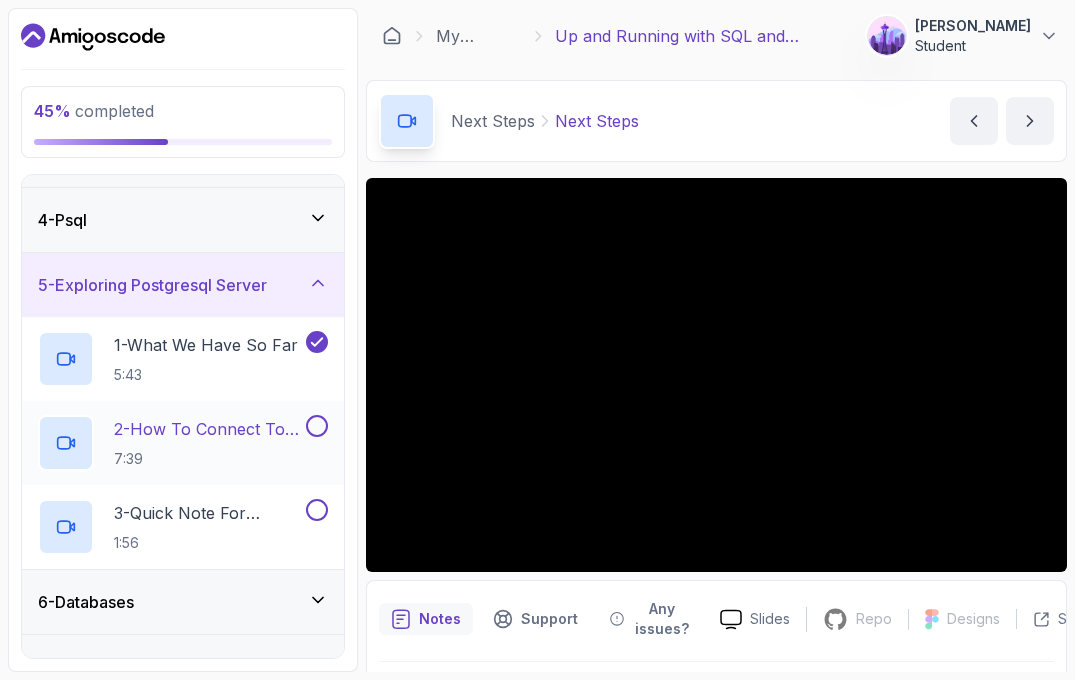 click on "2  -  How To Connect To DB Server 7:39" at bounding box center (183, 443) 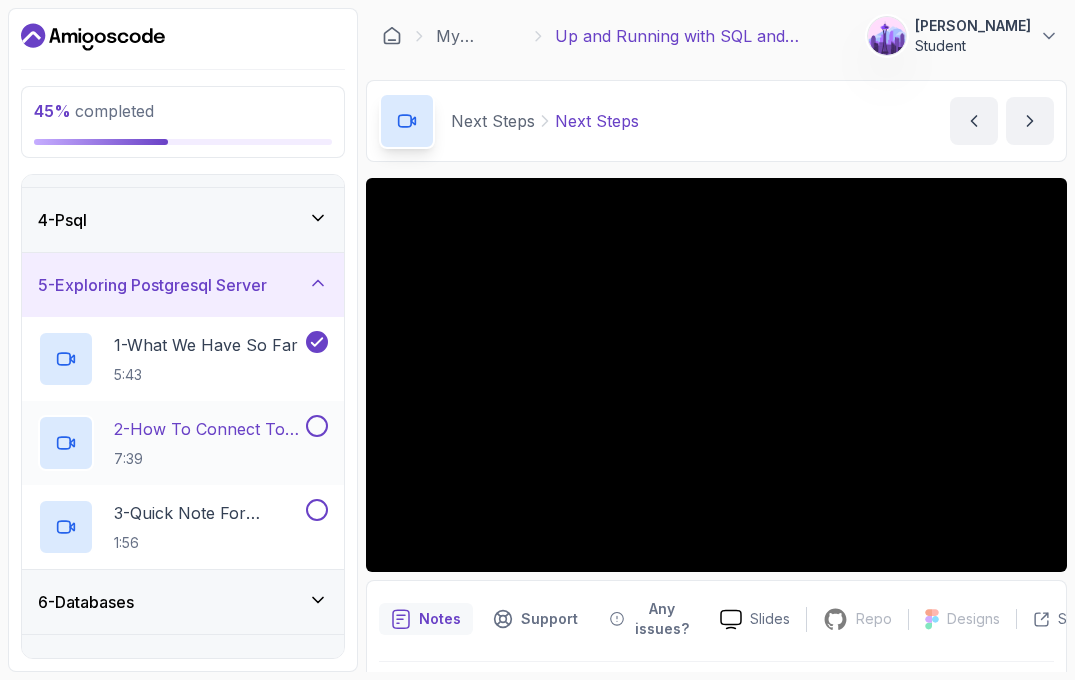 click on "2  -  How To Connect To DB Server" at bounding box center [208, 429] 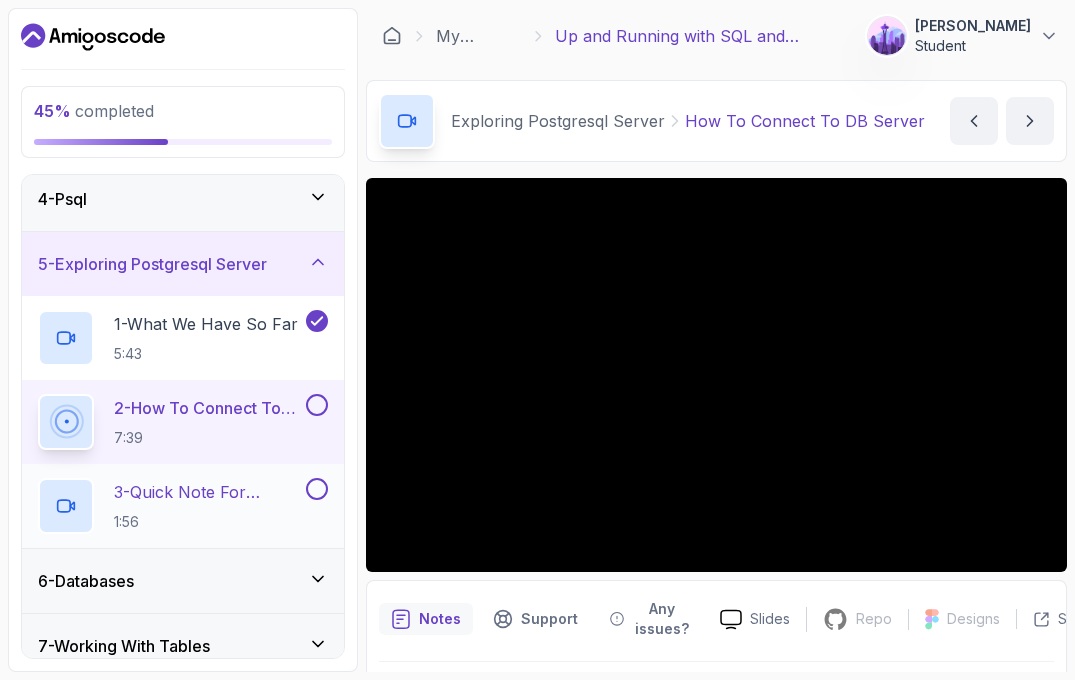 scroll, scrollTop: 174, scrollLeft: 0, axis: vertical 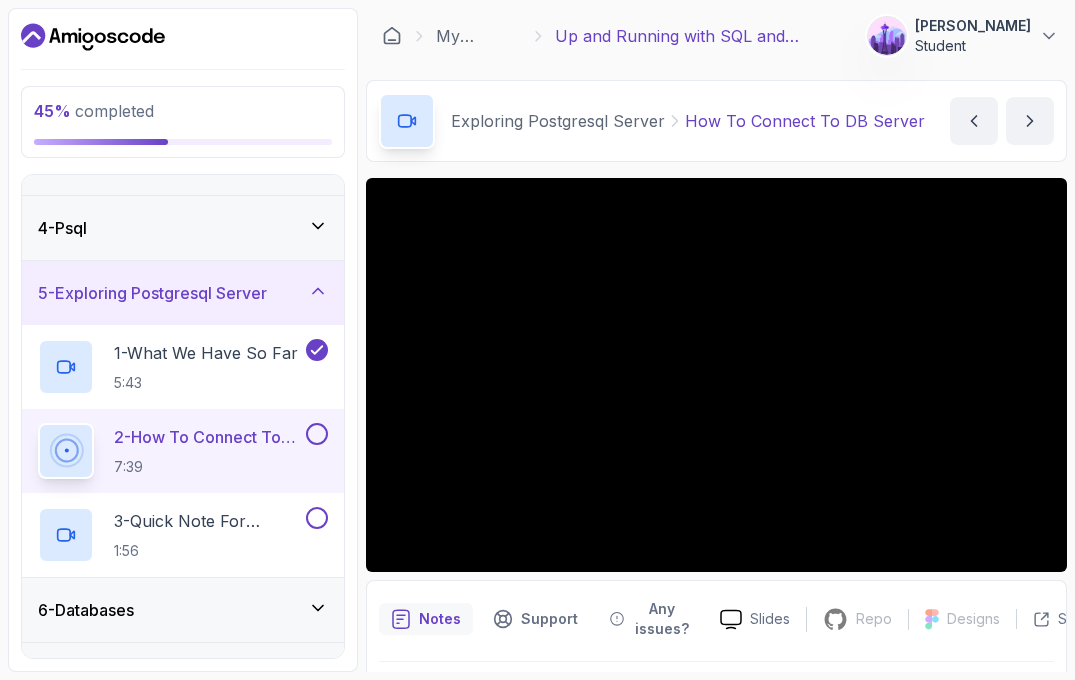 type 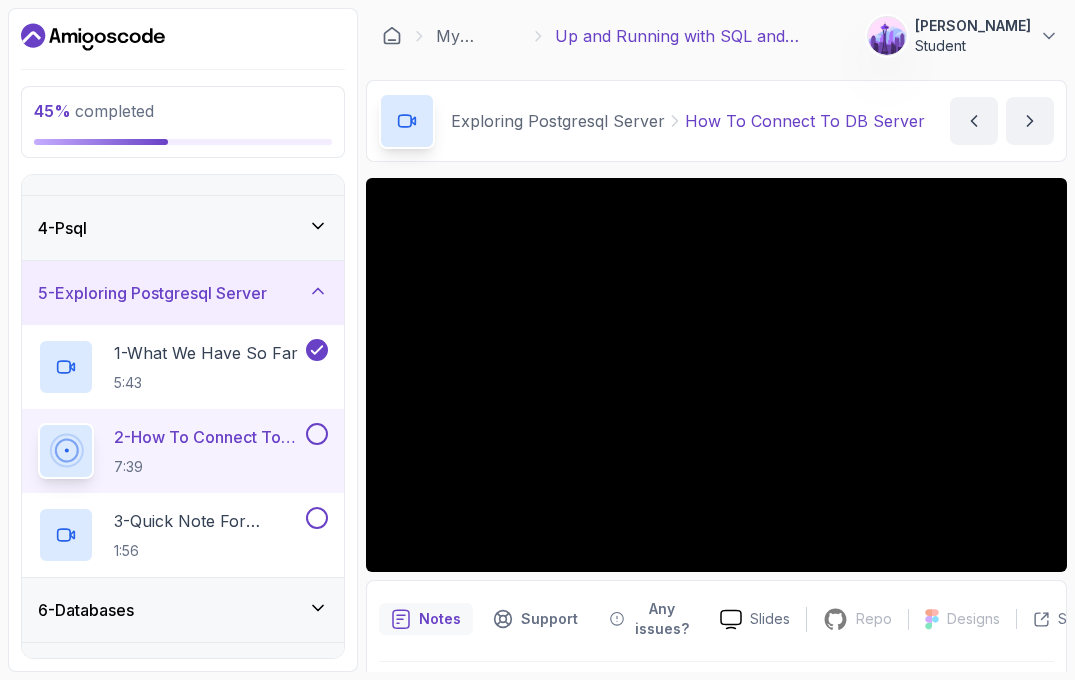 click at bounding box center [317, 434] 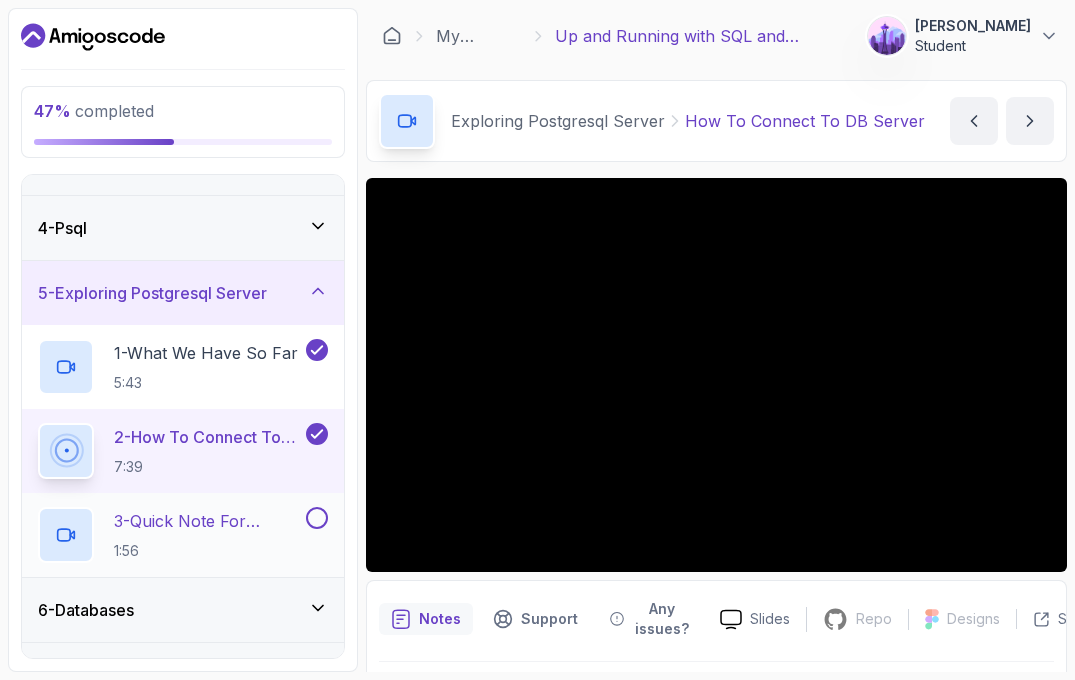 click on "3  -  Quick Note For Windows Users" at bounding box center (208, 521) 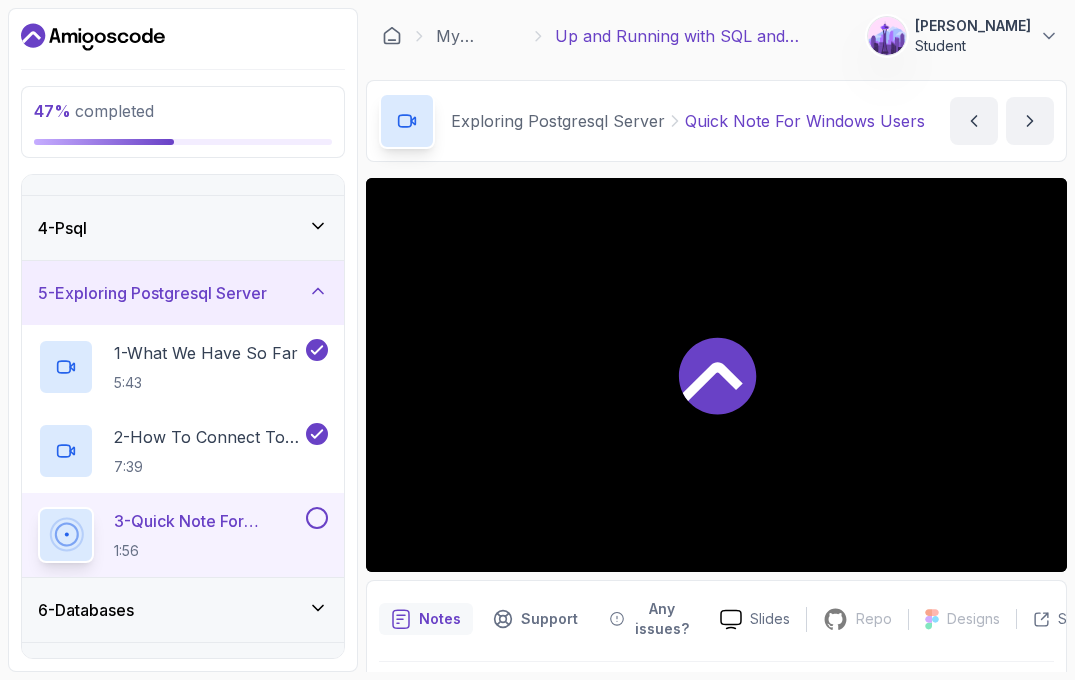 click at bounding box center (317, 518) 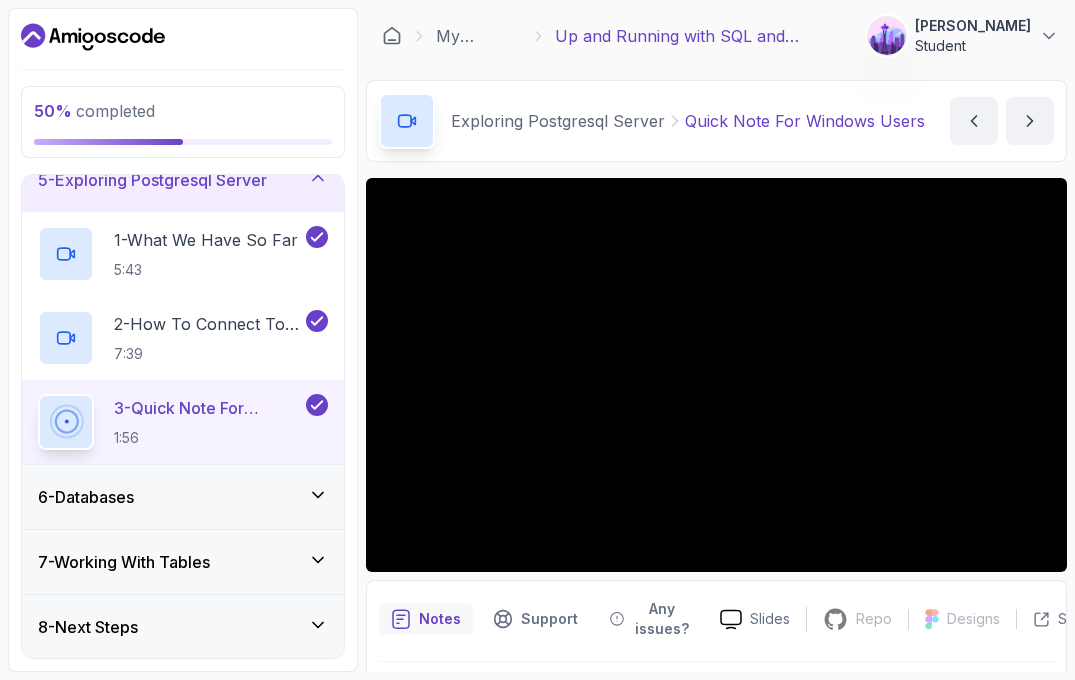click on "6  -  Databases" at bounding box center [183, 497] 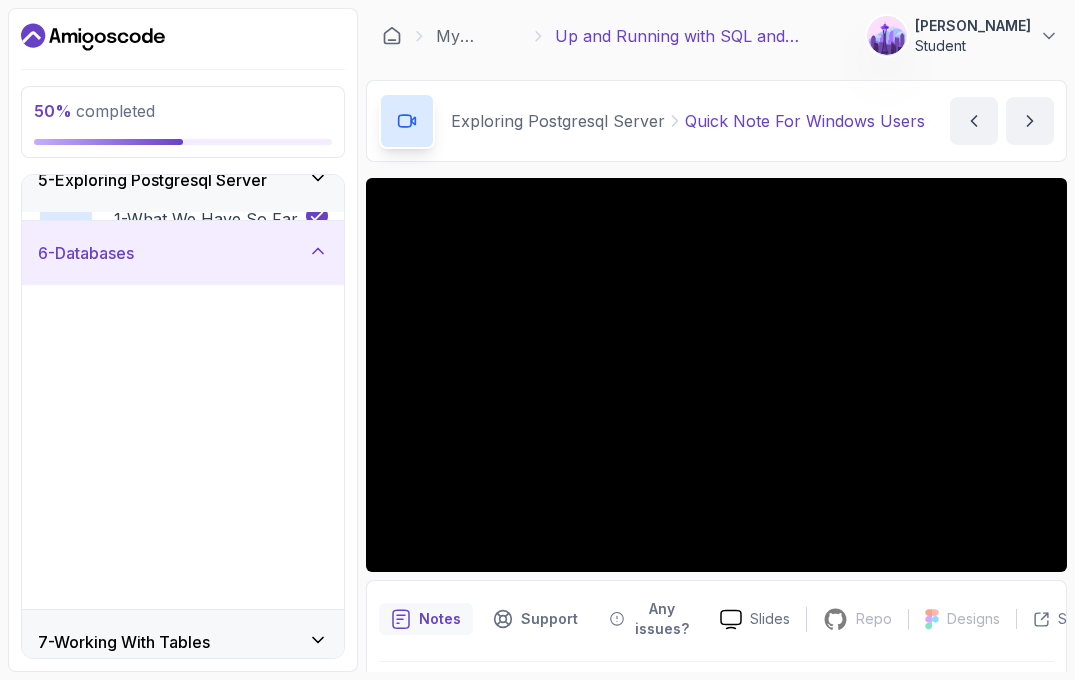scroll, scrollTop: 314, scrollLeft: 0, axis: vertical 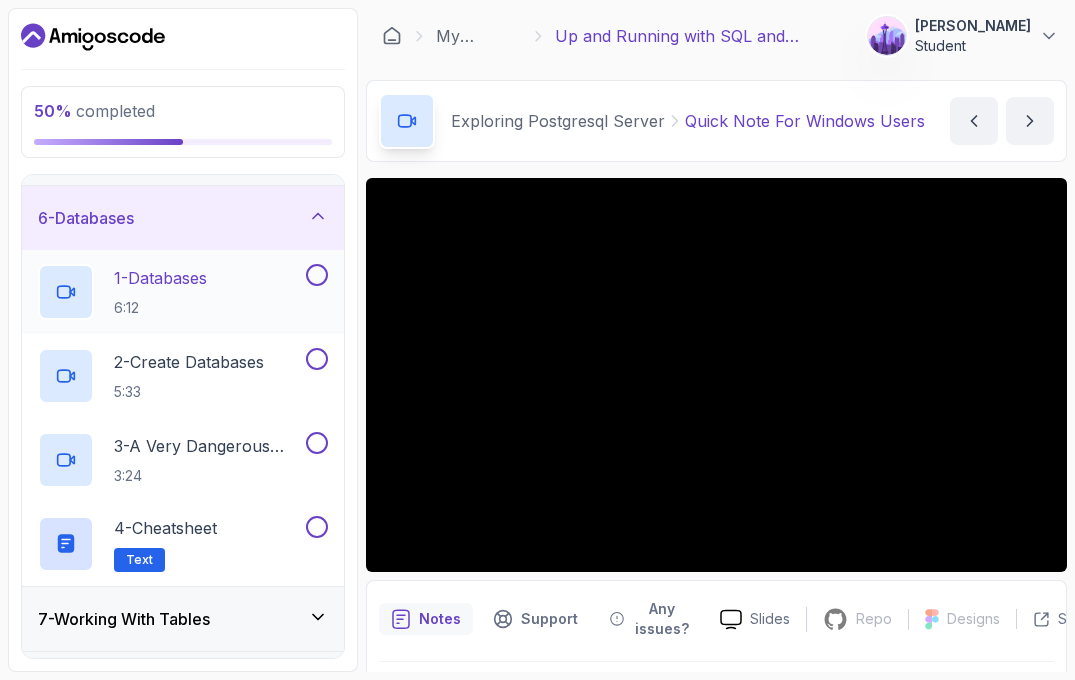 click on "1  -  Databases 6:12" at bounding box center (170, 292) 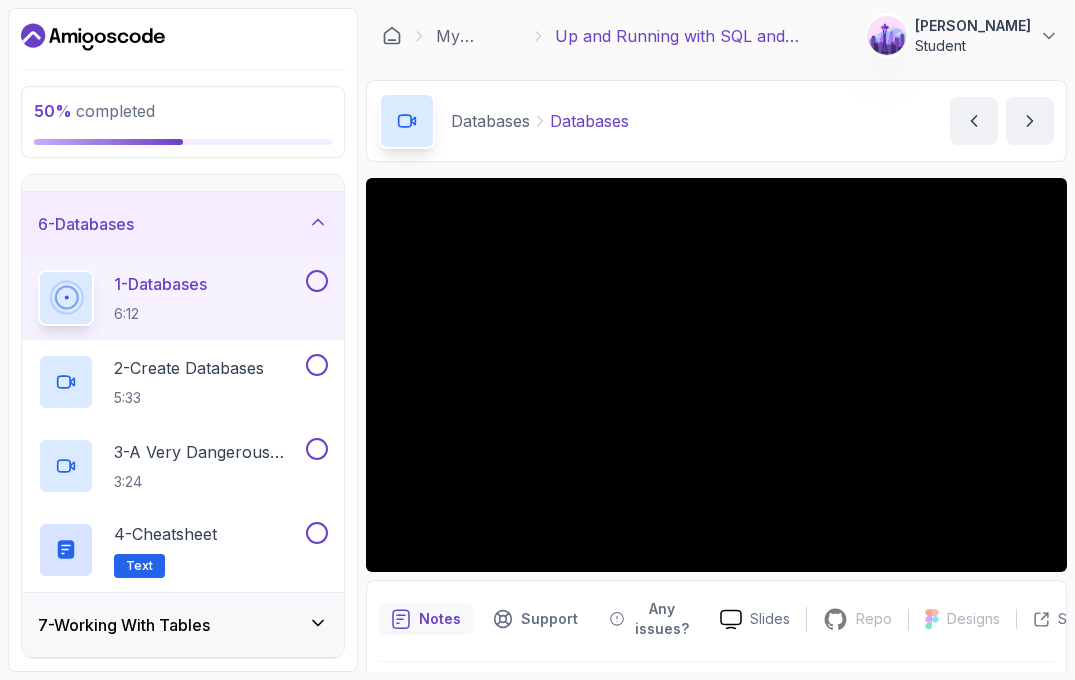scroll, scrollTop: 371, scrollLeft: 0, axis: vertical 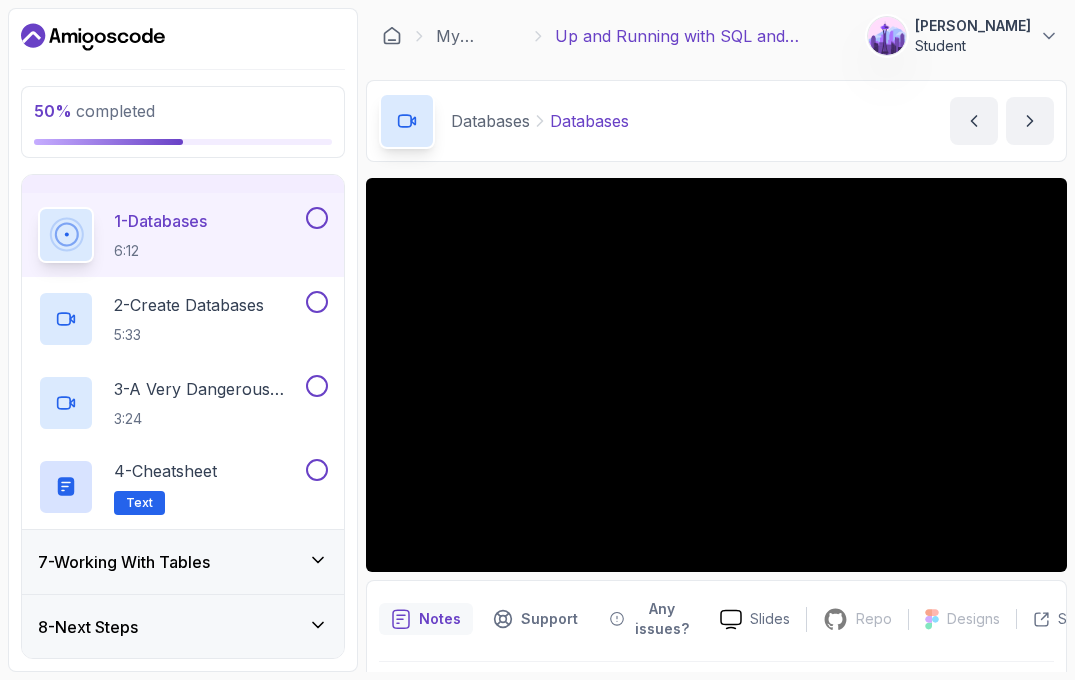 click at bounding box center [317, 218] 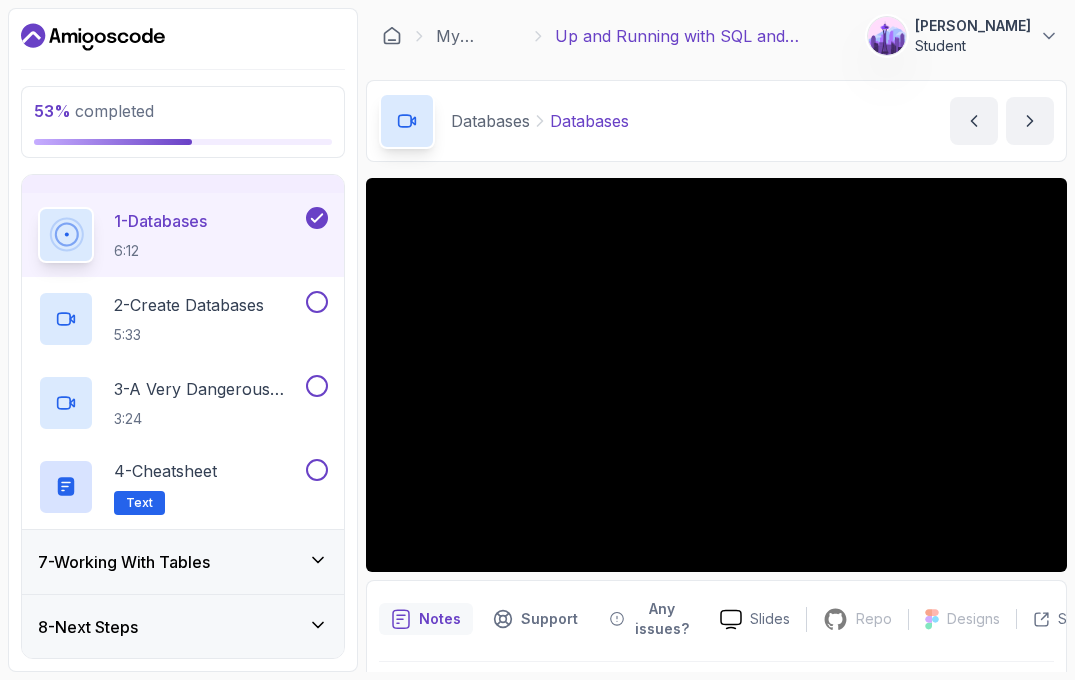 type 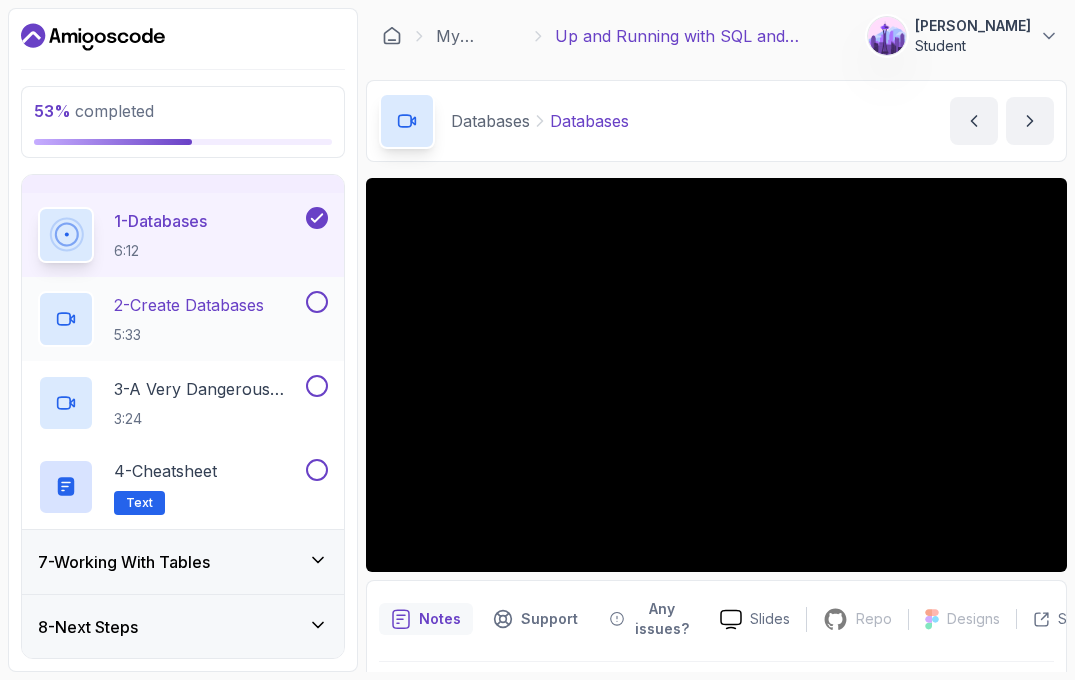 drag, startPoint x: 303, startPoint y: 301, endPoint x: 232, endPoint y: 317, distance: 72.780495 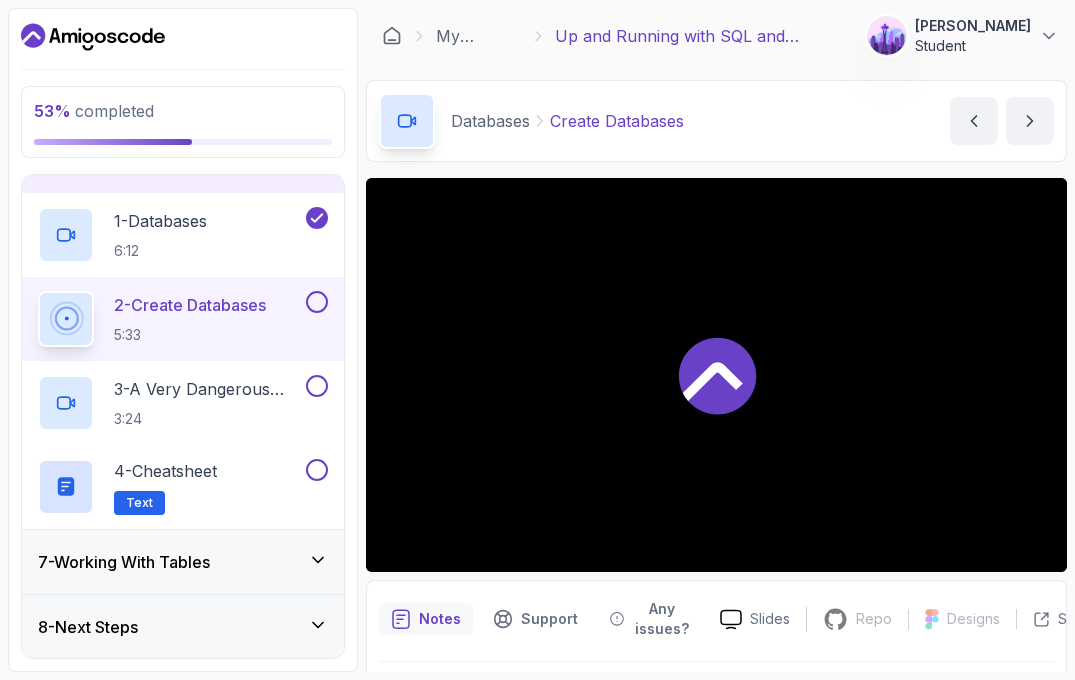 click at bounding box center (317, 302) 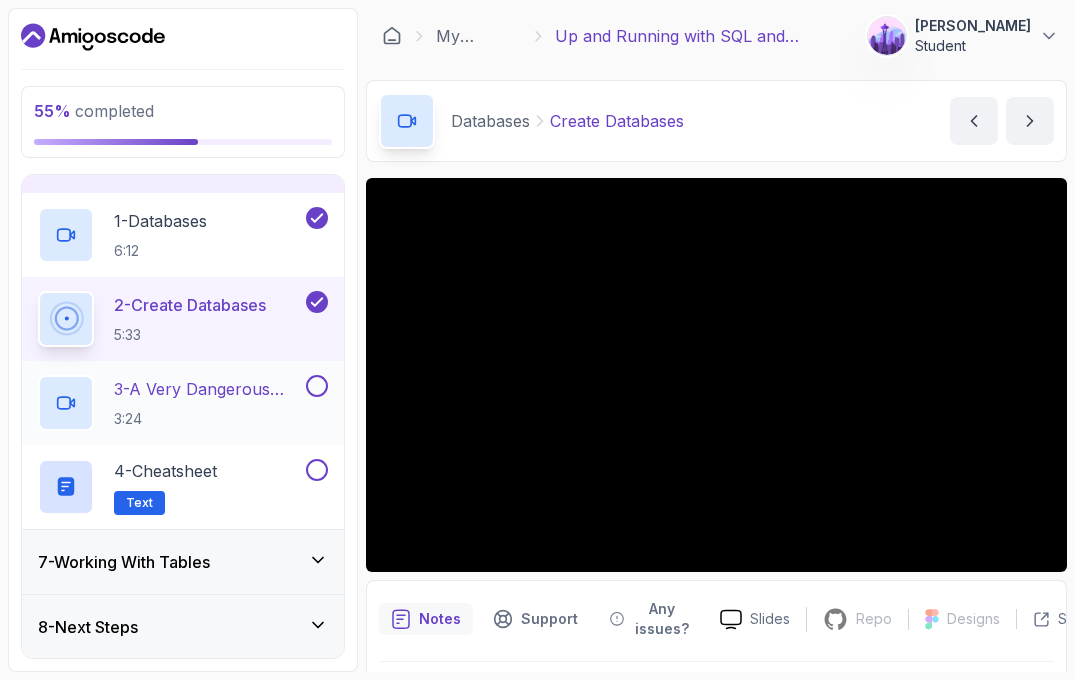 click at bounding box center (317, 386) 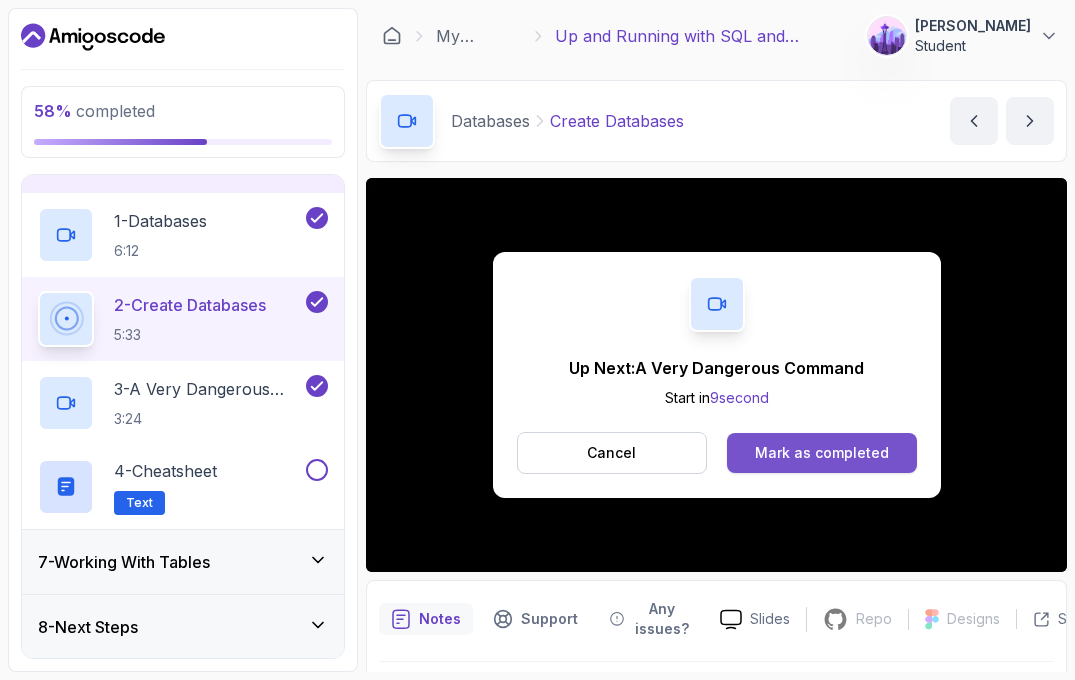 click on "Mark as completed" at bounding box center [821, 453] 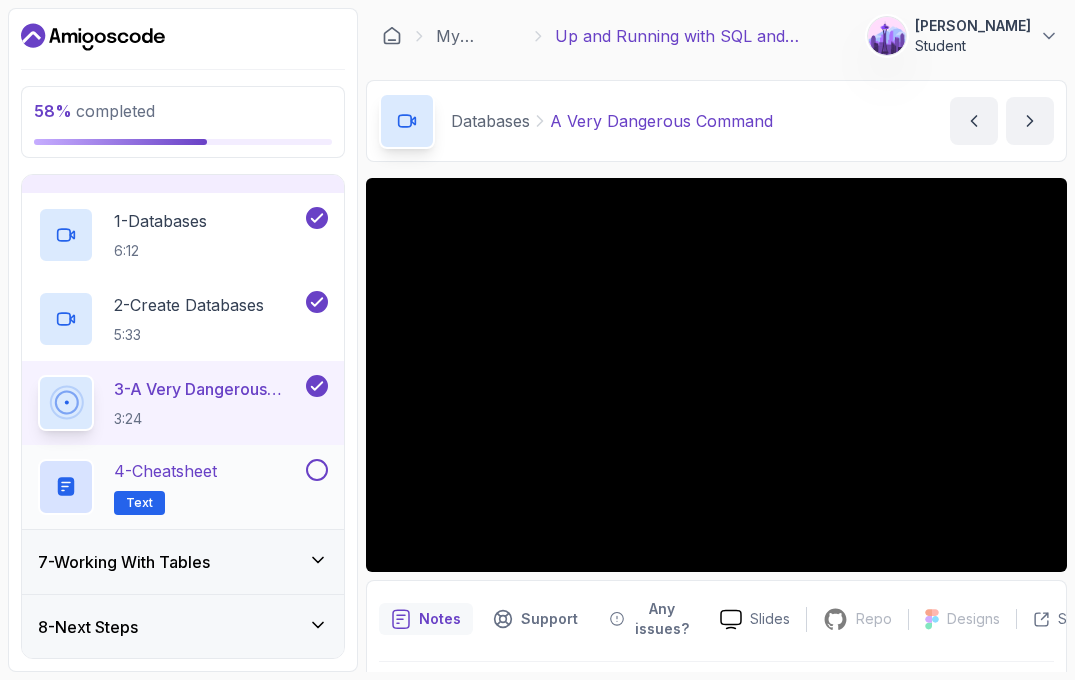 click at bounding box center (315, 470) 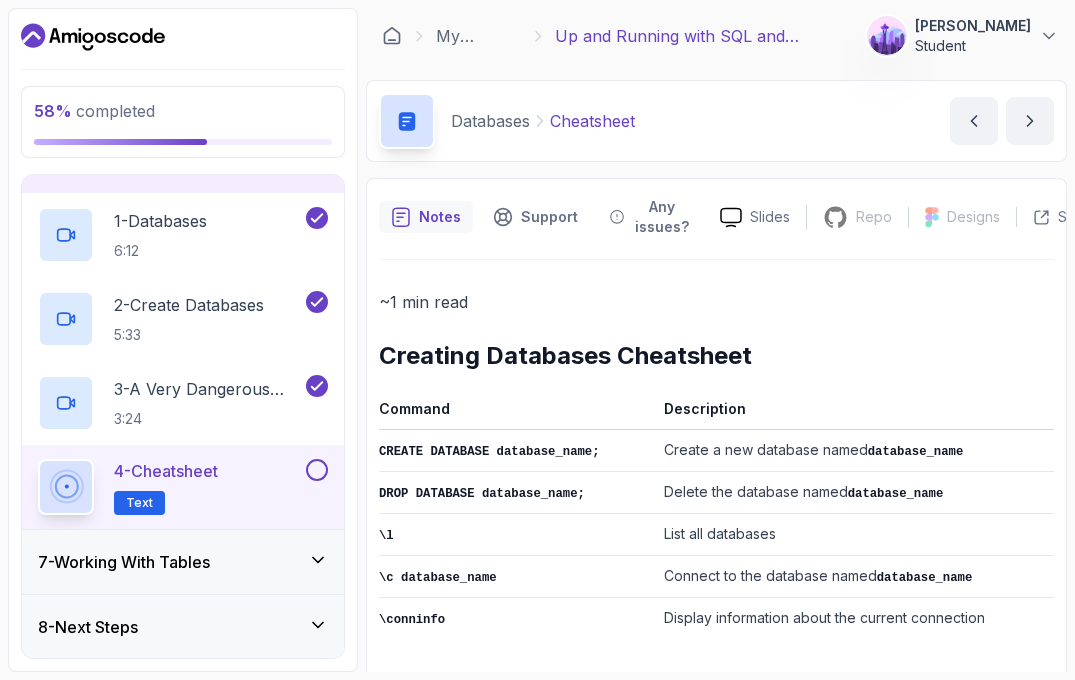 click at bounding box center [317, 470] 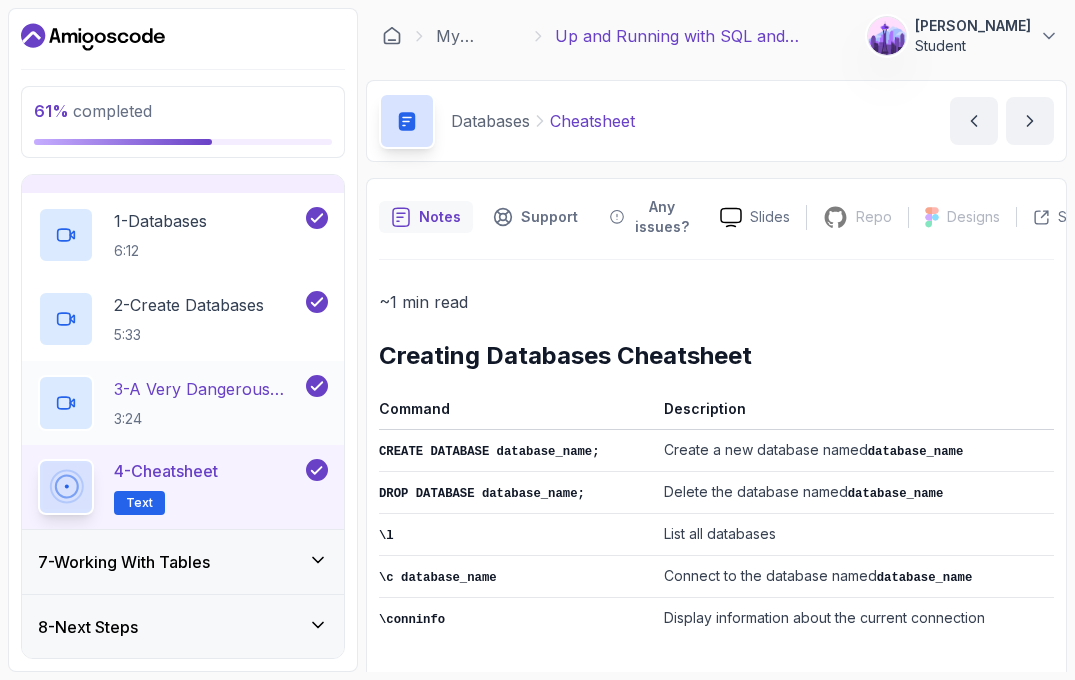 click on "3:24" at bounding box center (208, 419) 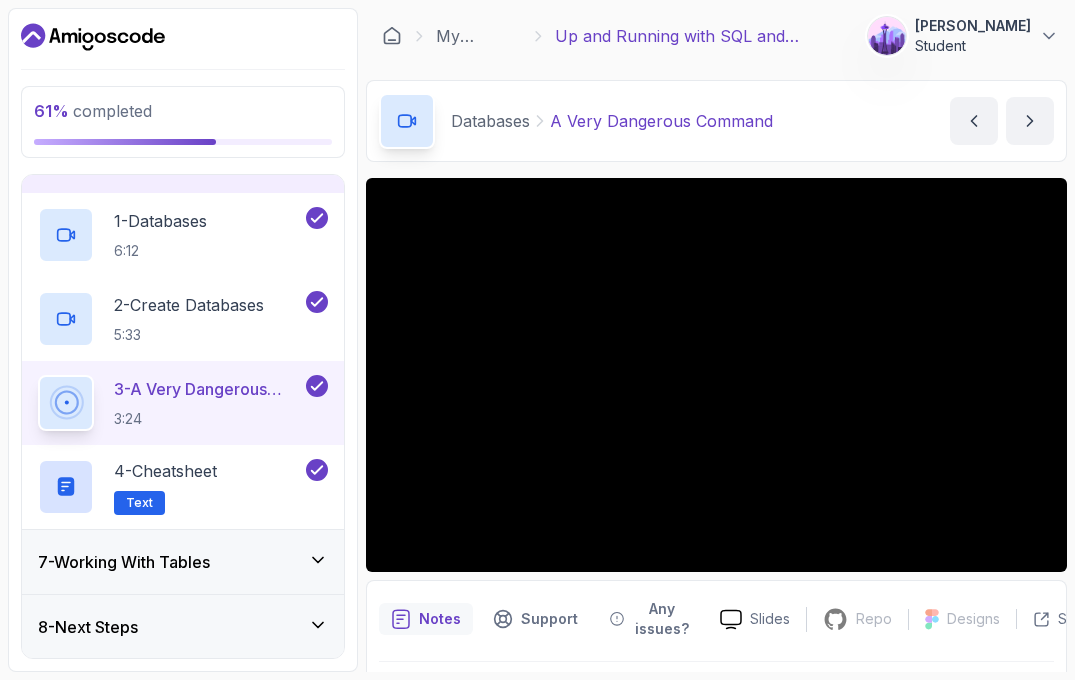 type 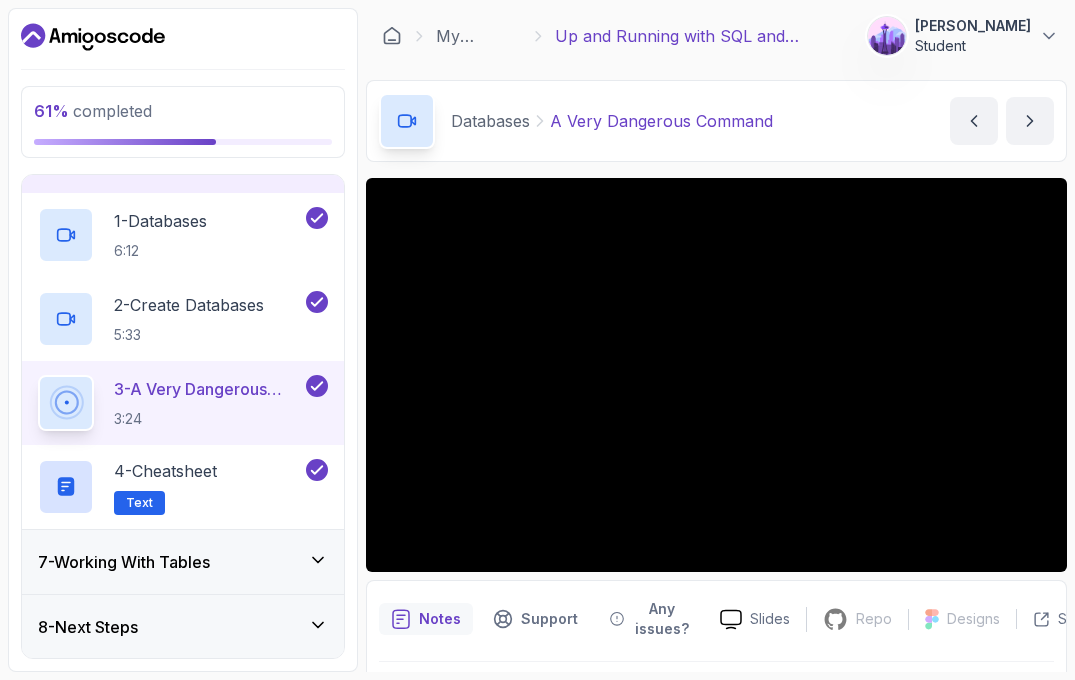 click on "7  -  Working With Tables" at bounding box center (124, 562) 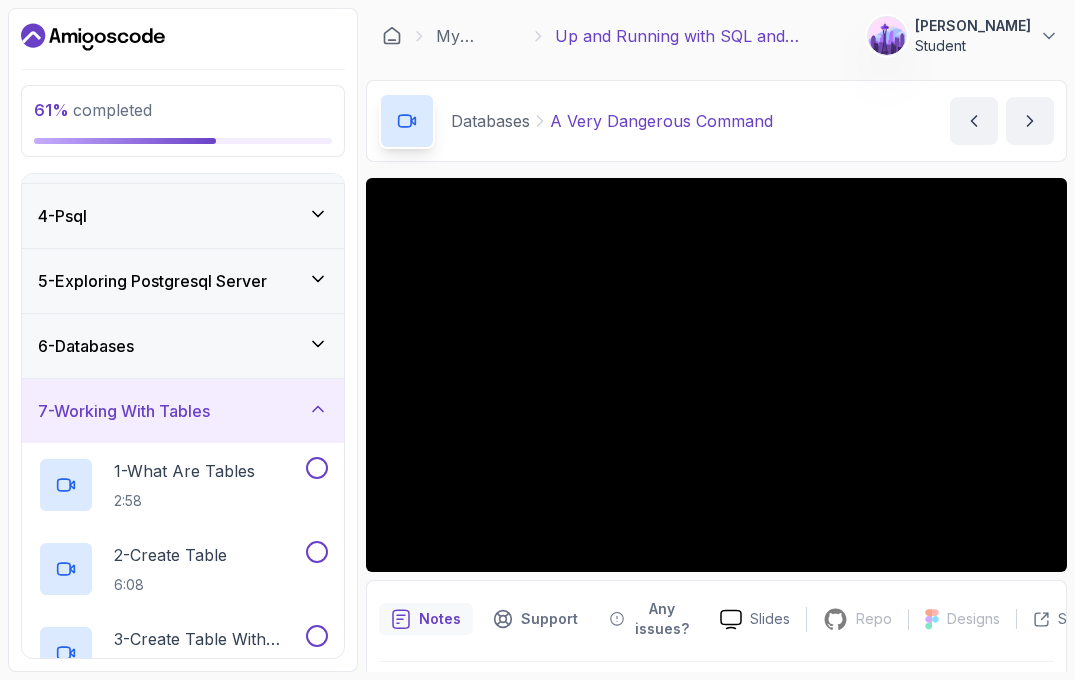 scroll, scrollTop: 177, scrollLeft: 0, axis: vertical 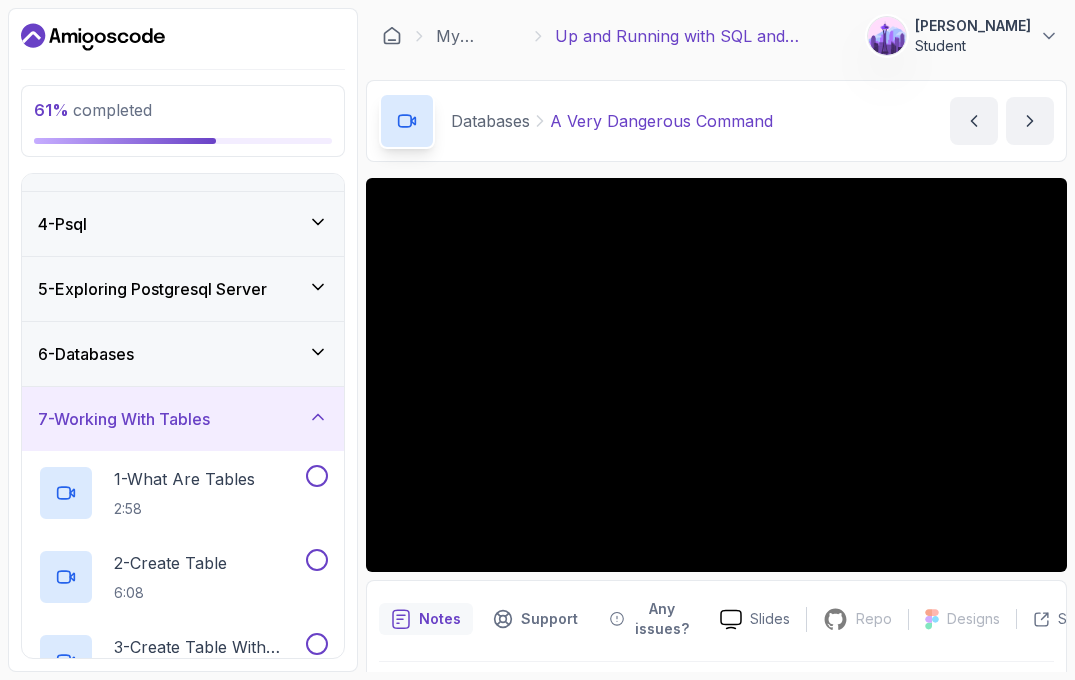 click on "6  -  Databases" at bounding box center (183, 354) 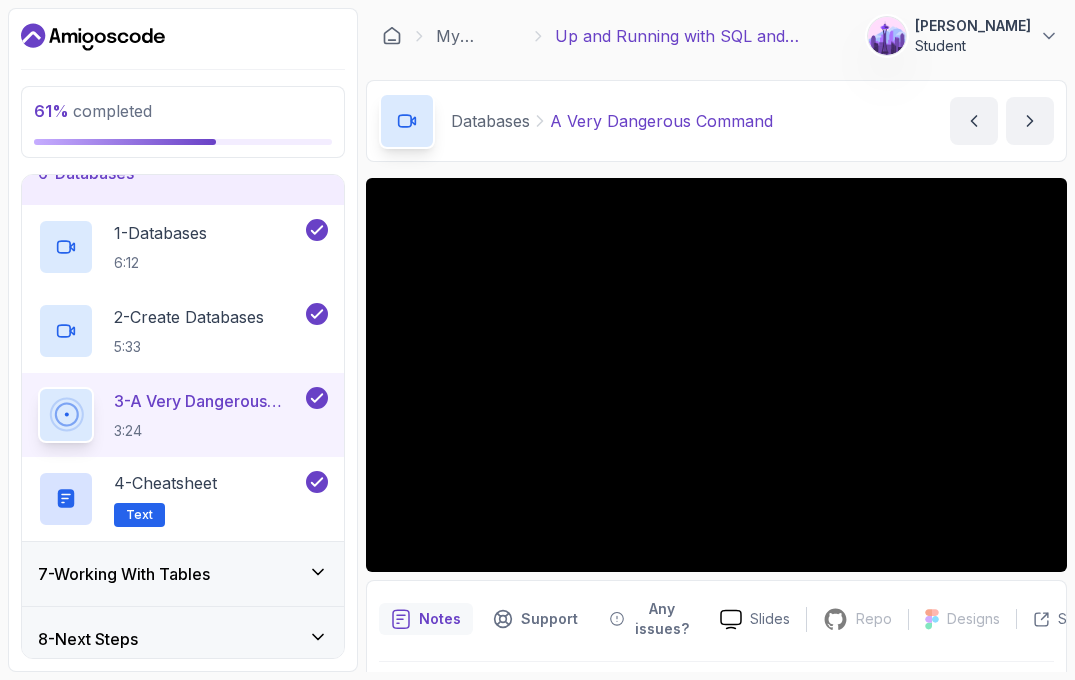 scroll, scrollTop: 371, scrollLeft: 0, axis: vertical 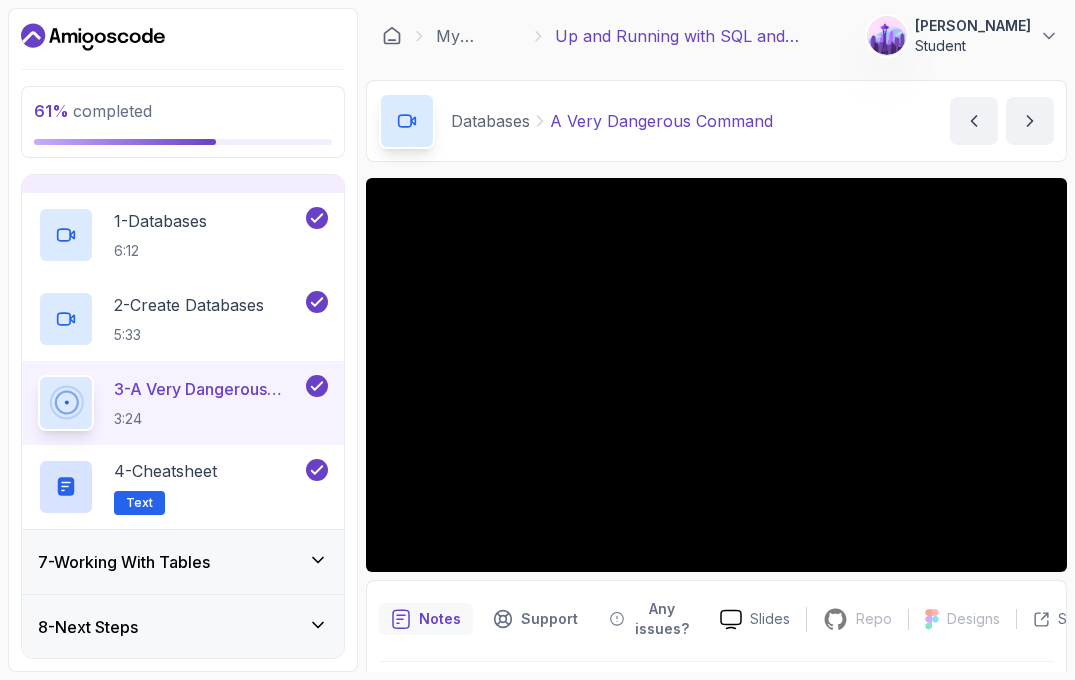 click on "7  -  Working With Tables" at bounding box center (124, 562) 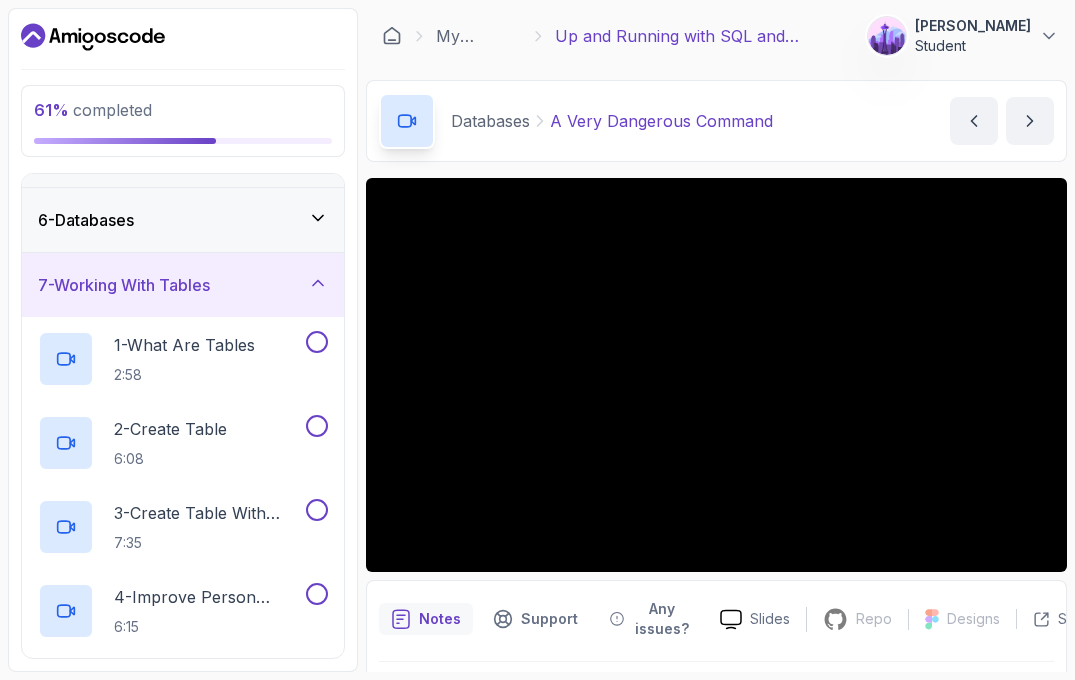 click on "7  -  Working With Tables" at bounding box center [124, 285] 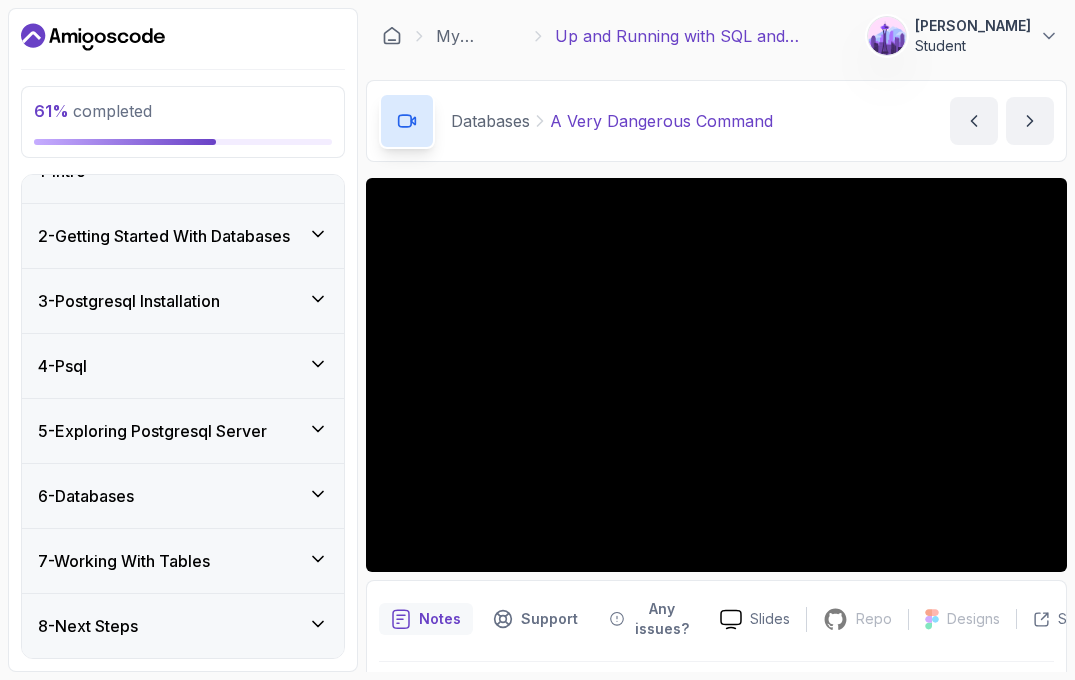 scroll, scrollTop: 36, scrollLeft: 0, axis: vertical 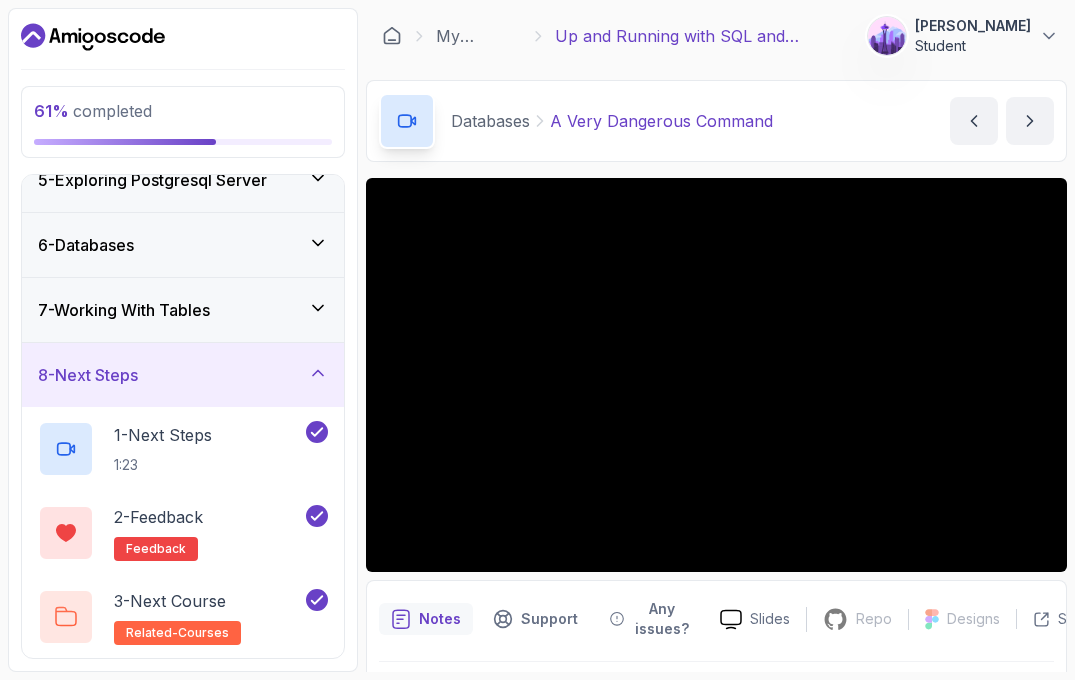 click on "8  -  Next Steps" at bounding box center (183, 375) 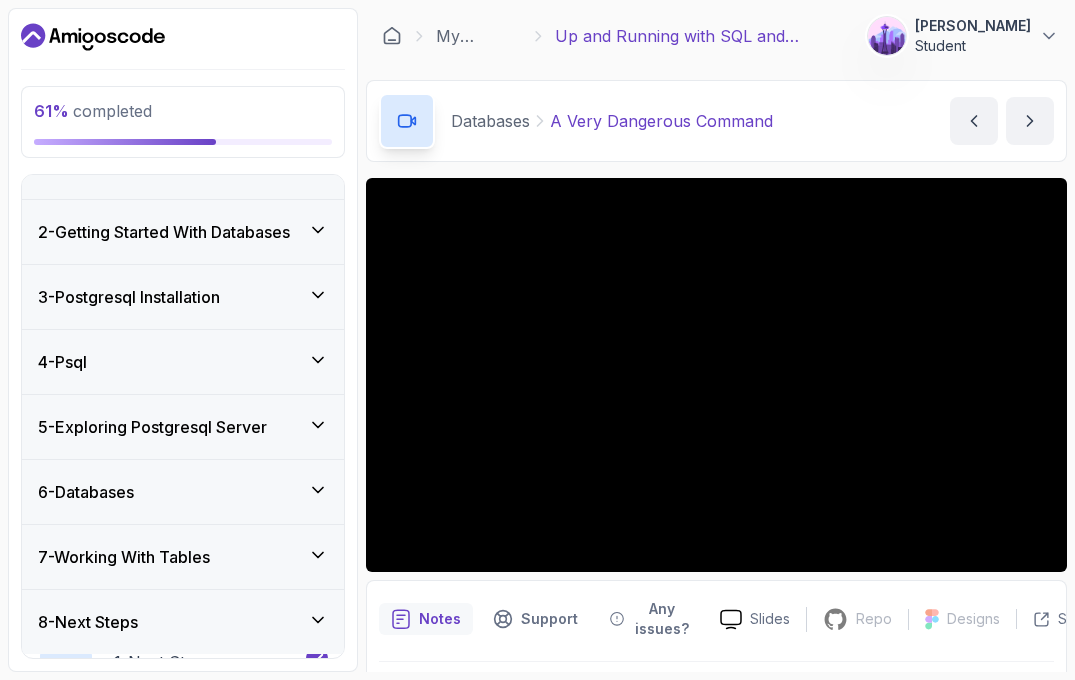 scroll, scrollTop: 36, scrollLeft: 0, axis: vertical 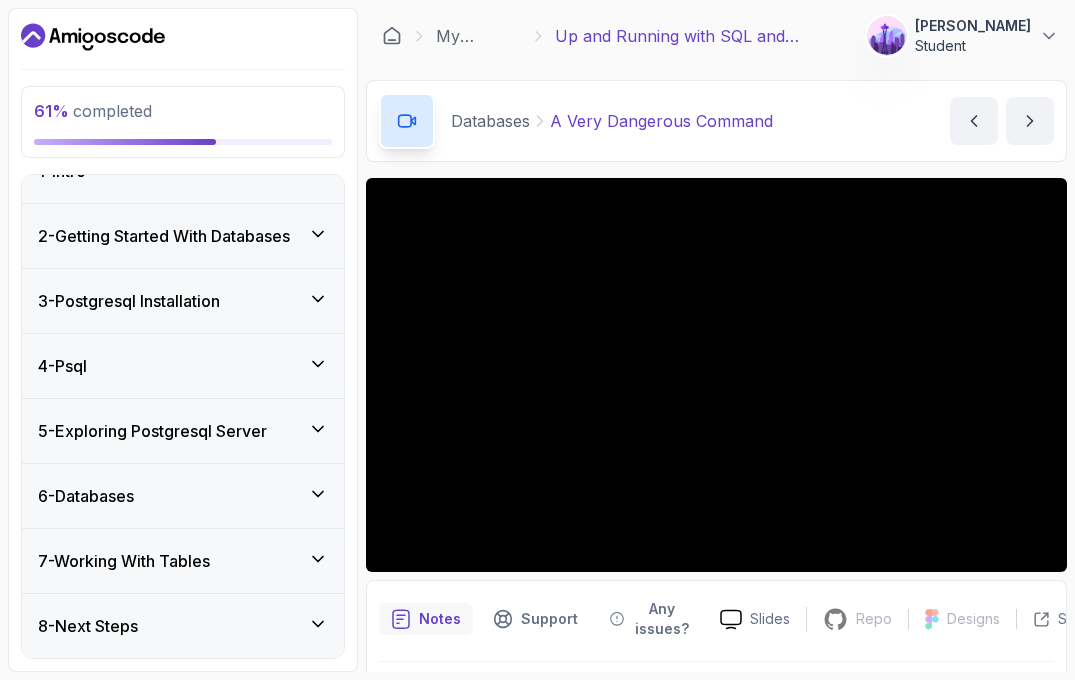 click on "6  -  Databases" at bounding box center [183, 496] 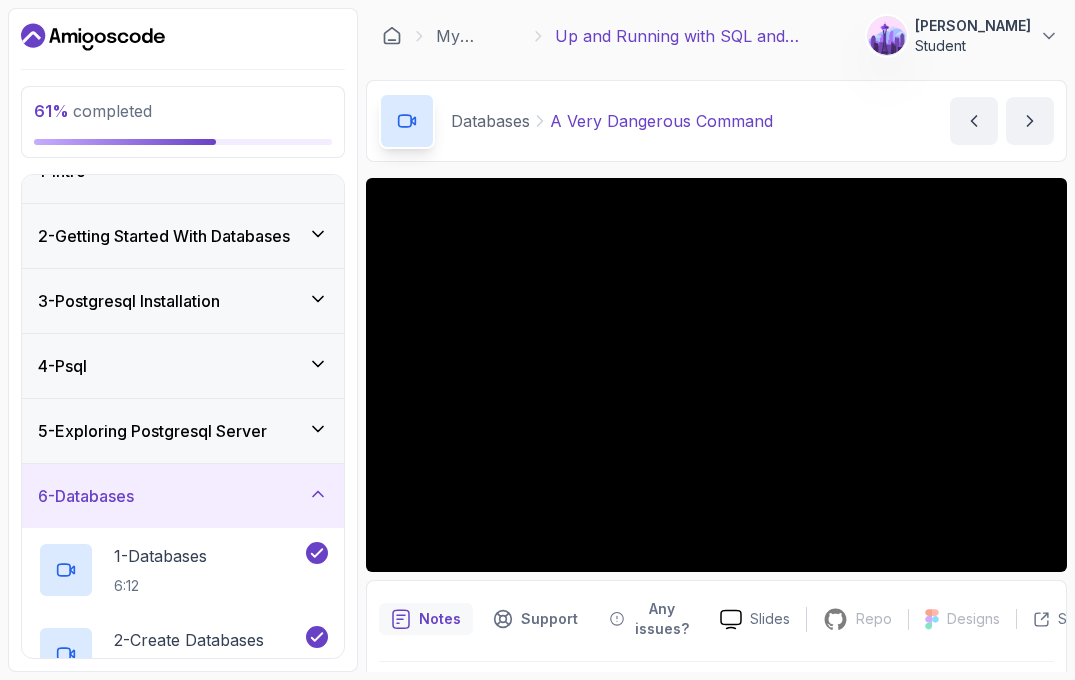 click on "6  -  Databases" at bounding box center [183, 496] 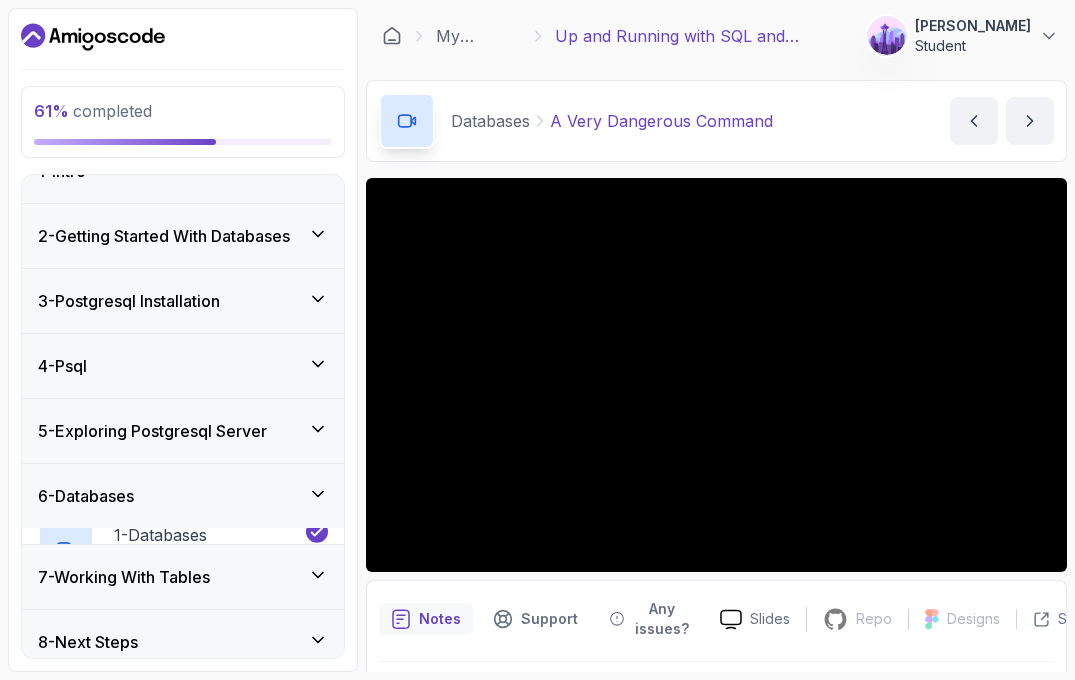 click on "5  -  Exploring Postgresql Server" at bounding box center [183, 431] 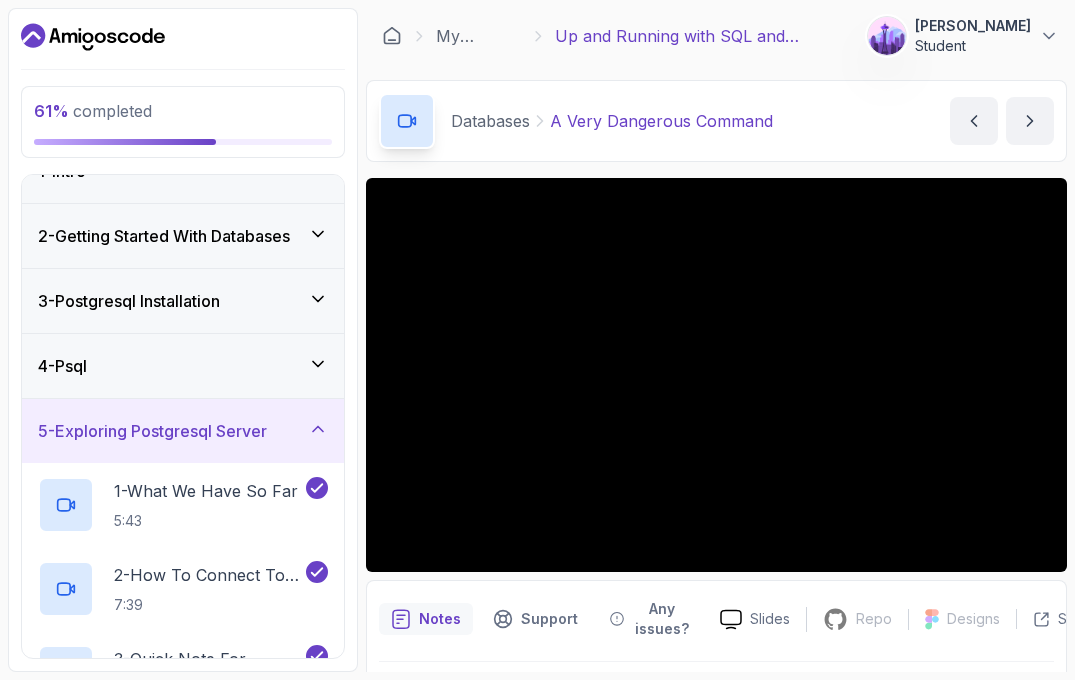 click on "5  -  Exploring Postgresql Server" at bounding box center [183, 431] 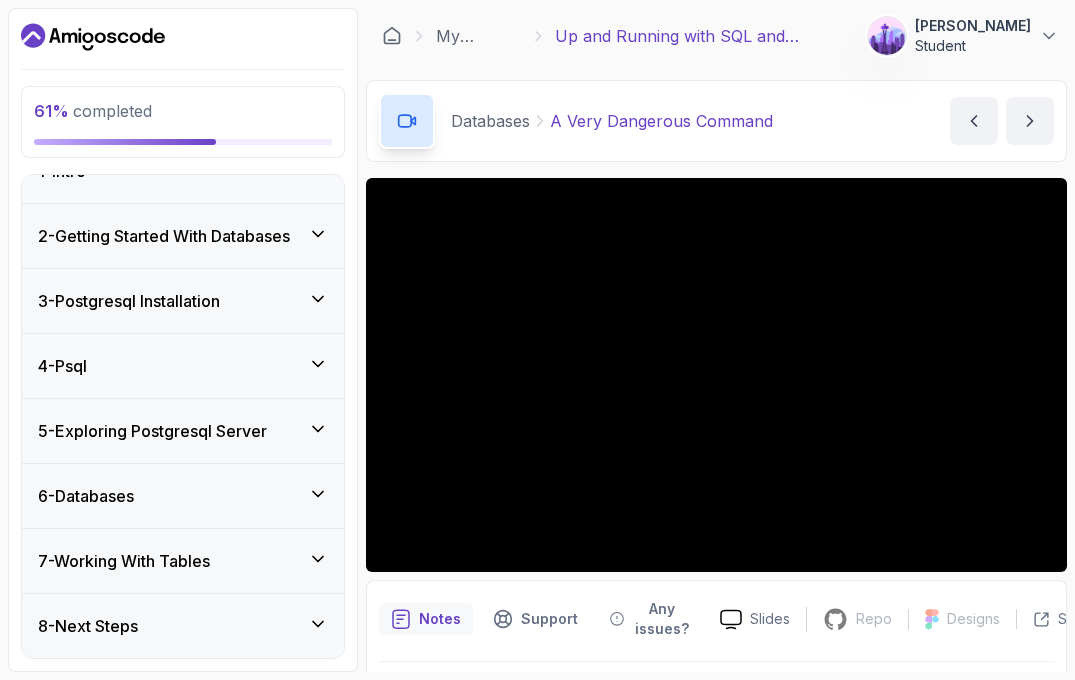 click on "4  -  Psql" at bounding box center (183, 366) 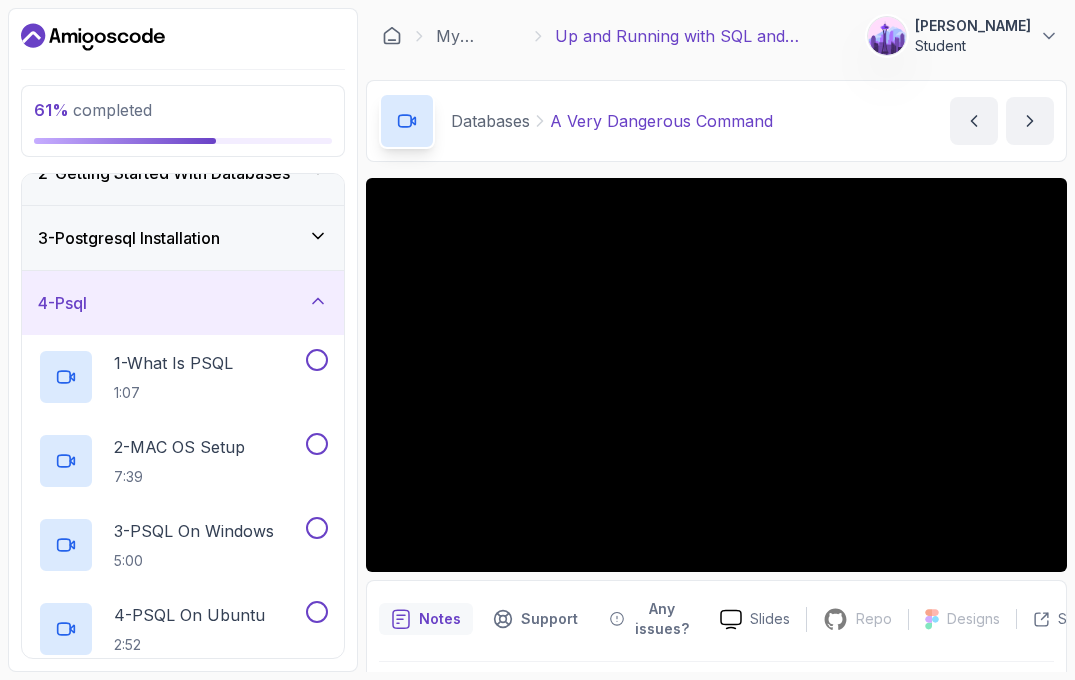 click on "4  -  Psql" at bounding box center [183, 303] 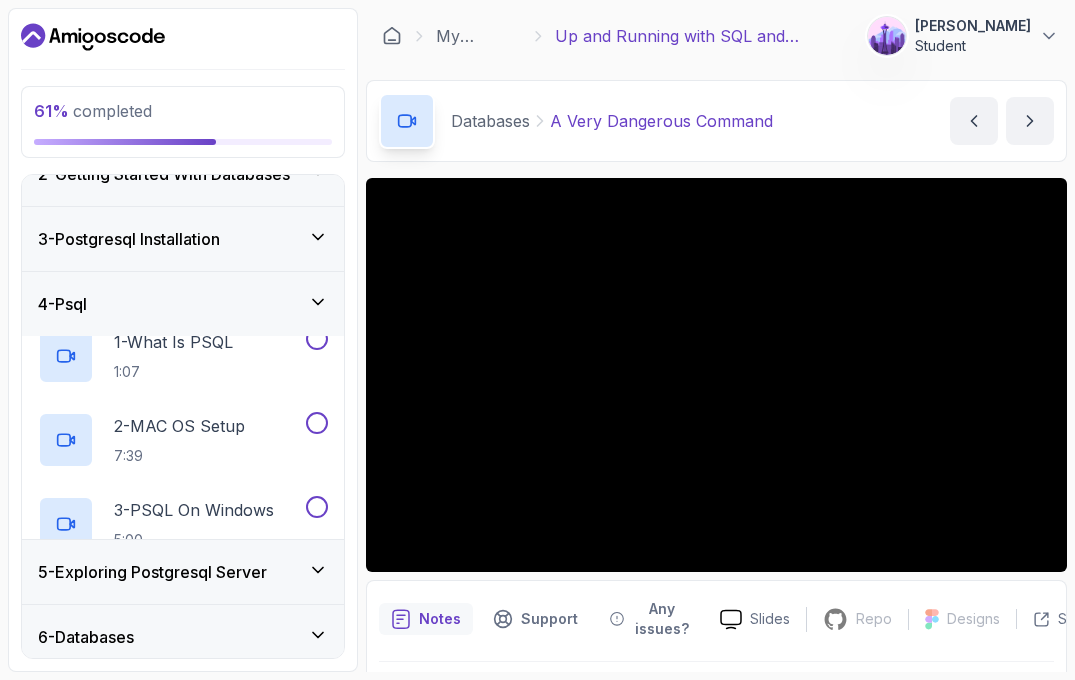 scroll, scrollTop: 36, scrollLeft: 0, axis: vertical 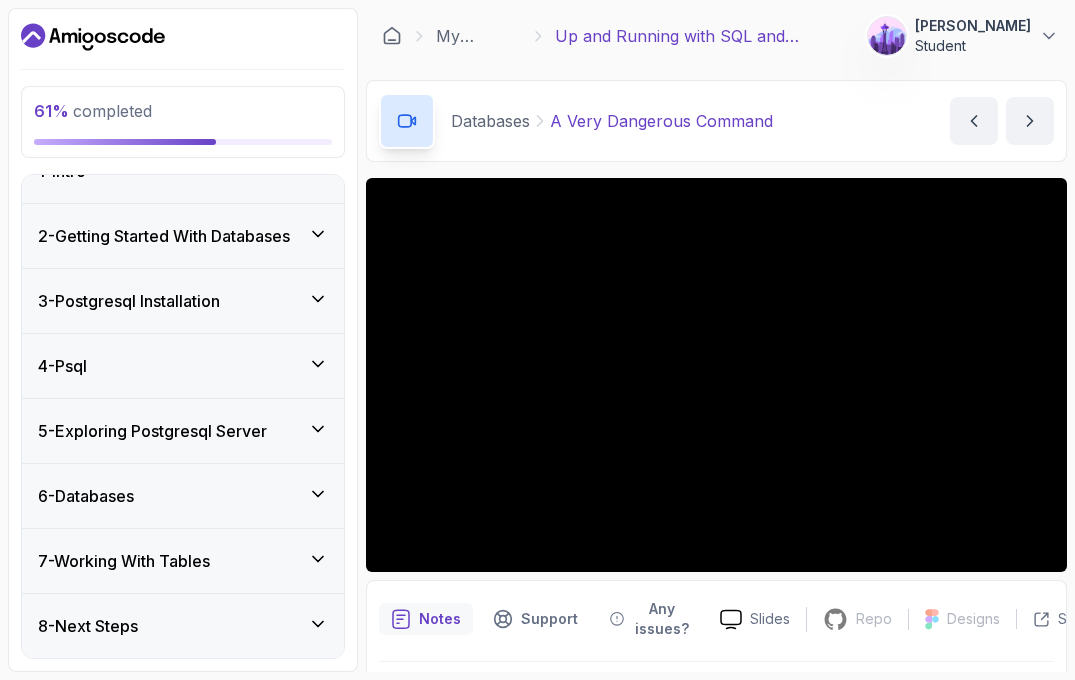 click on "5  -  Exploring Postgresql Server" at bounding box center (152, 431) 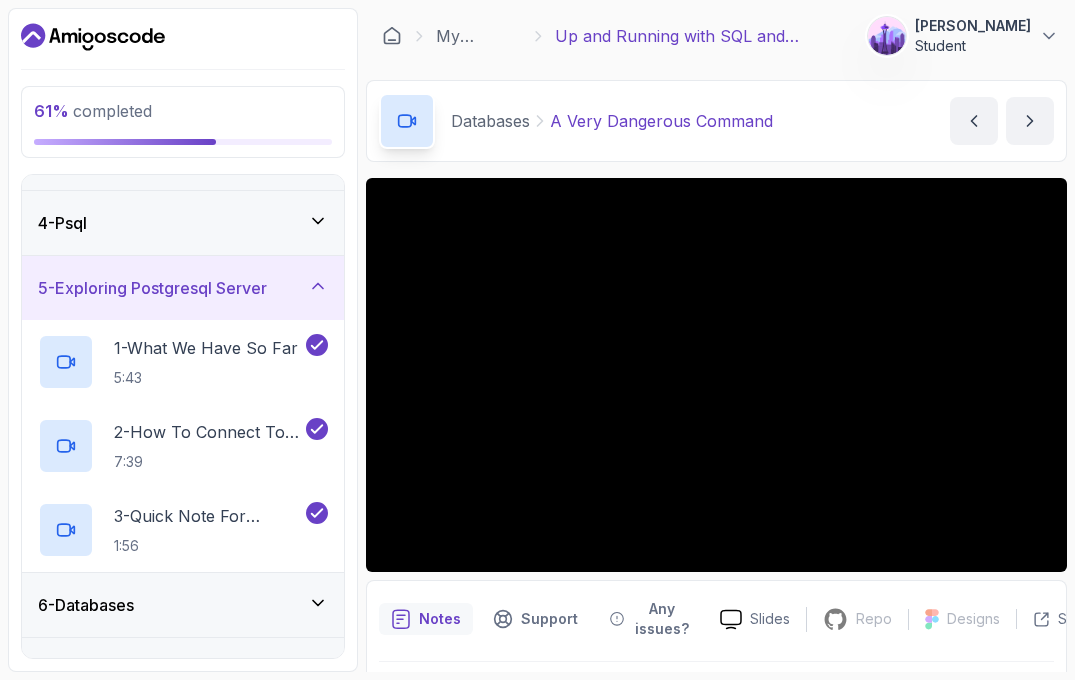 click on "5  -  Exploring Postgresql Server" at bounding box center [152, 288] 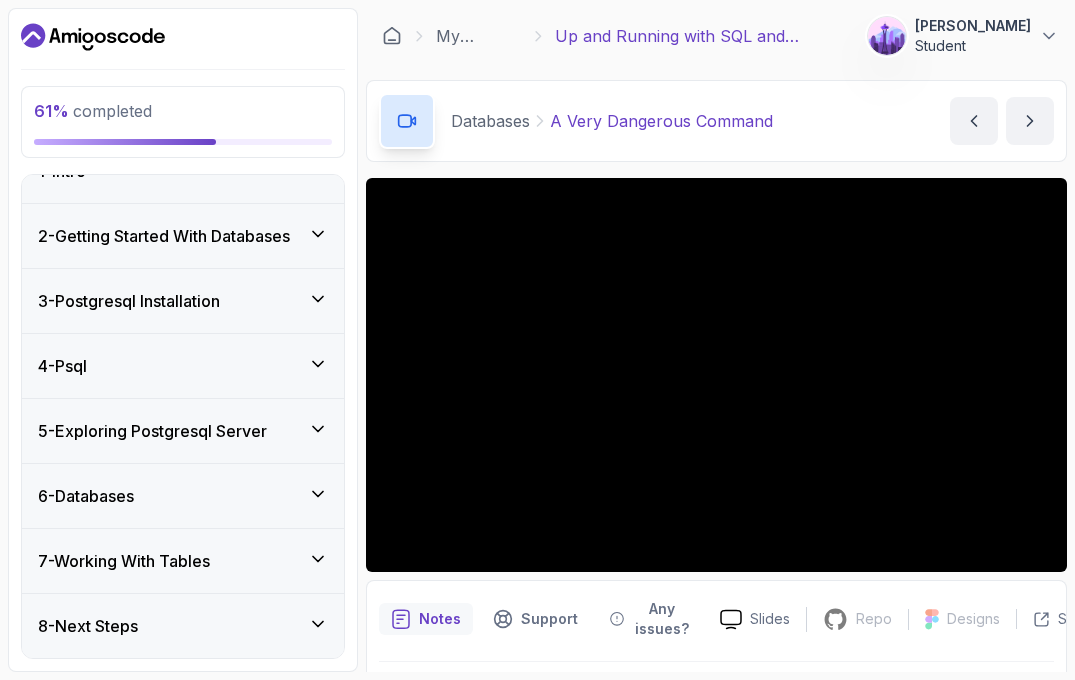 click on "6  -  Databases" at bounding box center (183, 496) 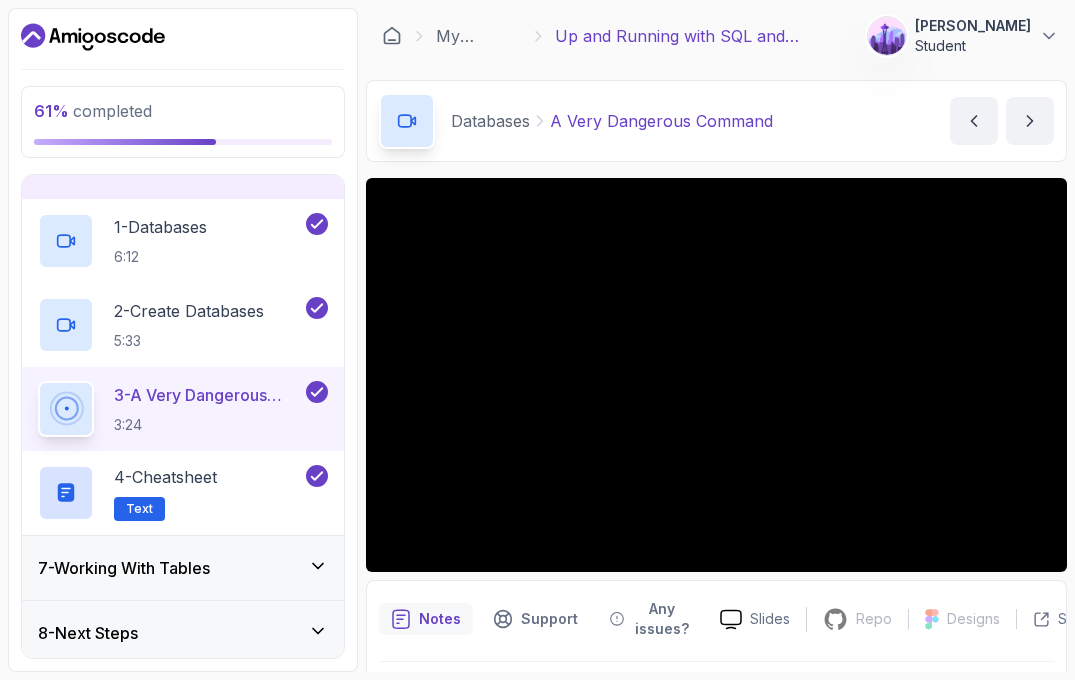 scroll, scrollTop: 371, scrollLeft: 0, axis: vertical 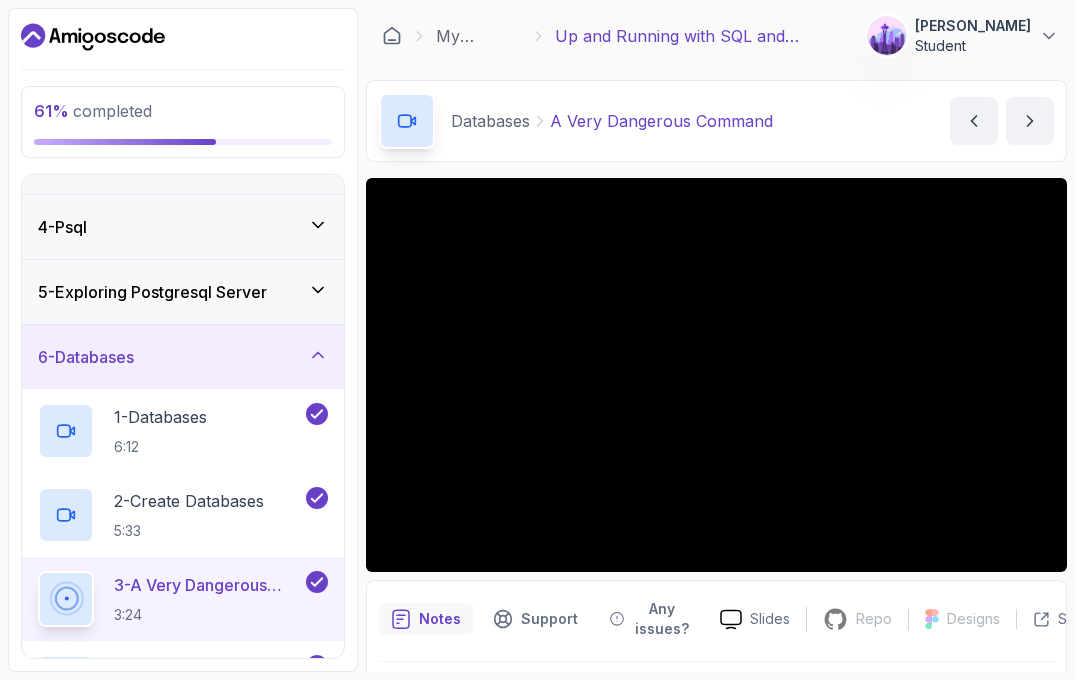 click on "6  -  Databases" at bounding box center [183, 357] 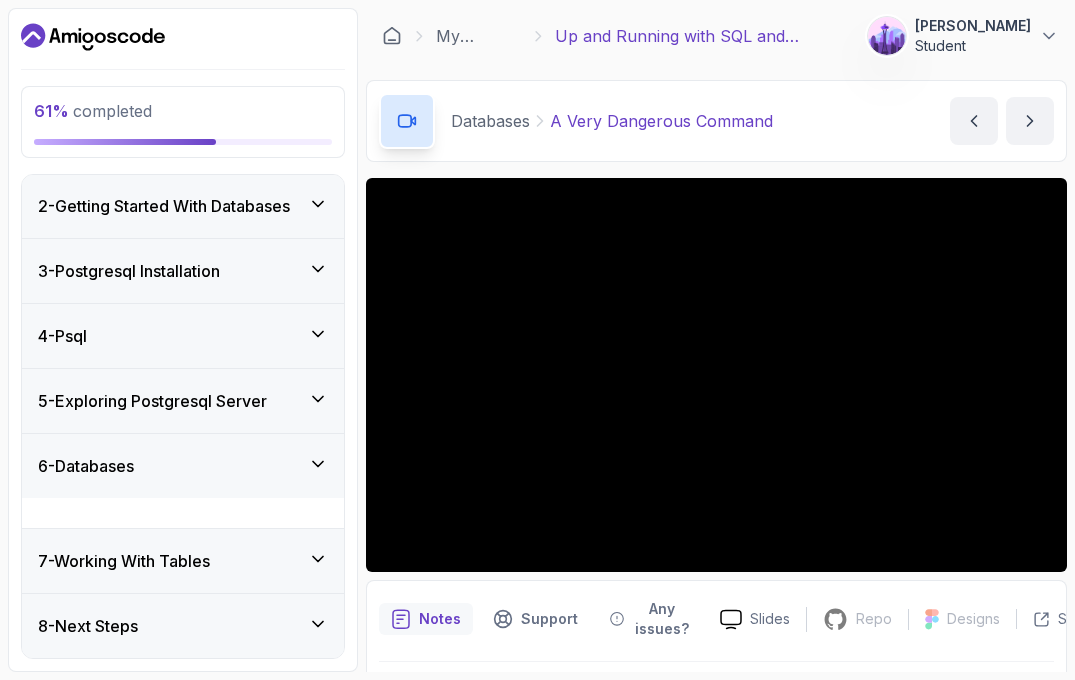 scroll, scrollTop: 36, scrollLeft: 0, axis: vertical 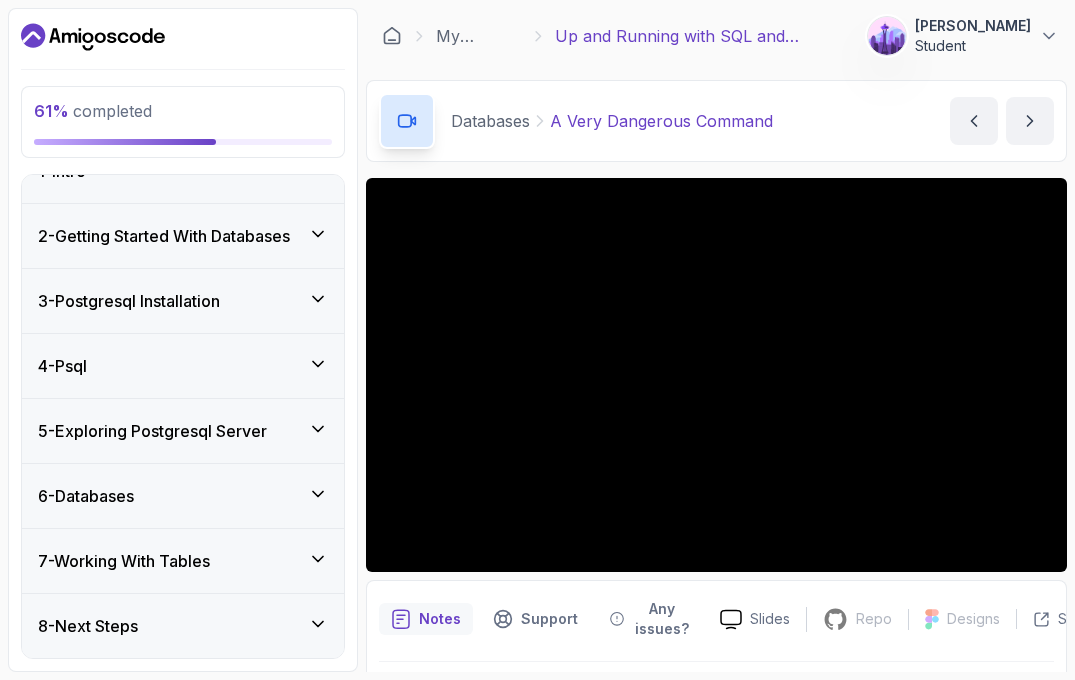 click on "4  -  Psql" at bounding box center (183, 366) 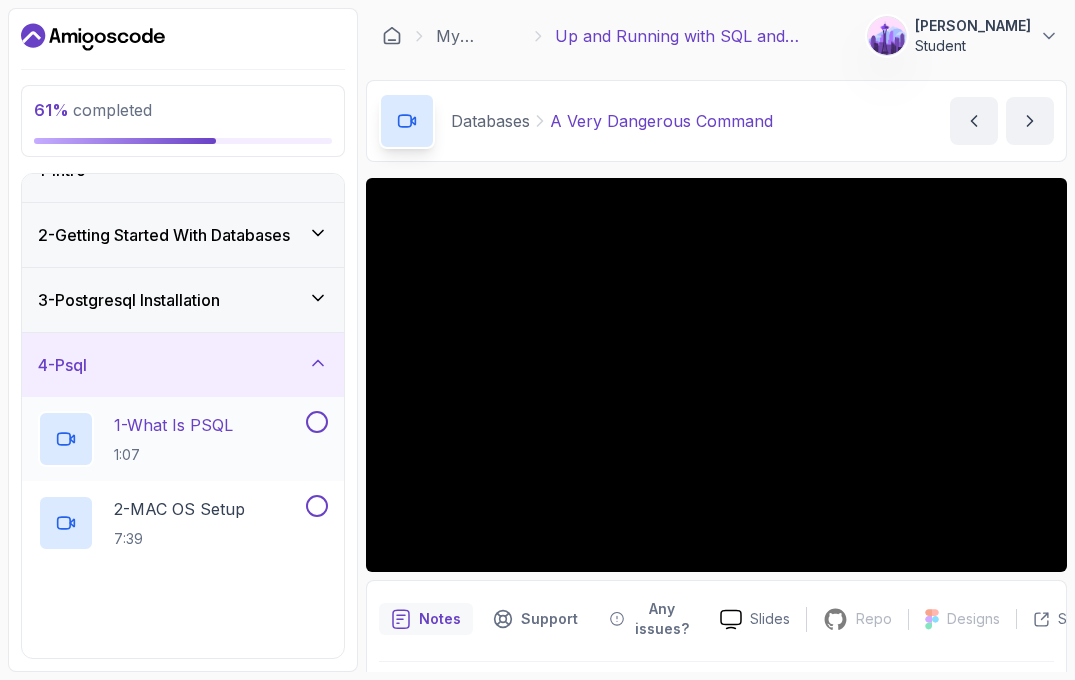 click on "1  -  What Is PSQL" at bounding box center [173, 425] 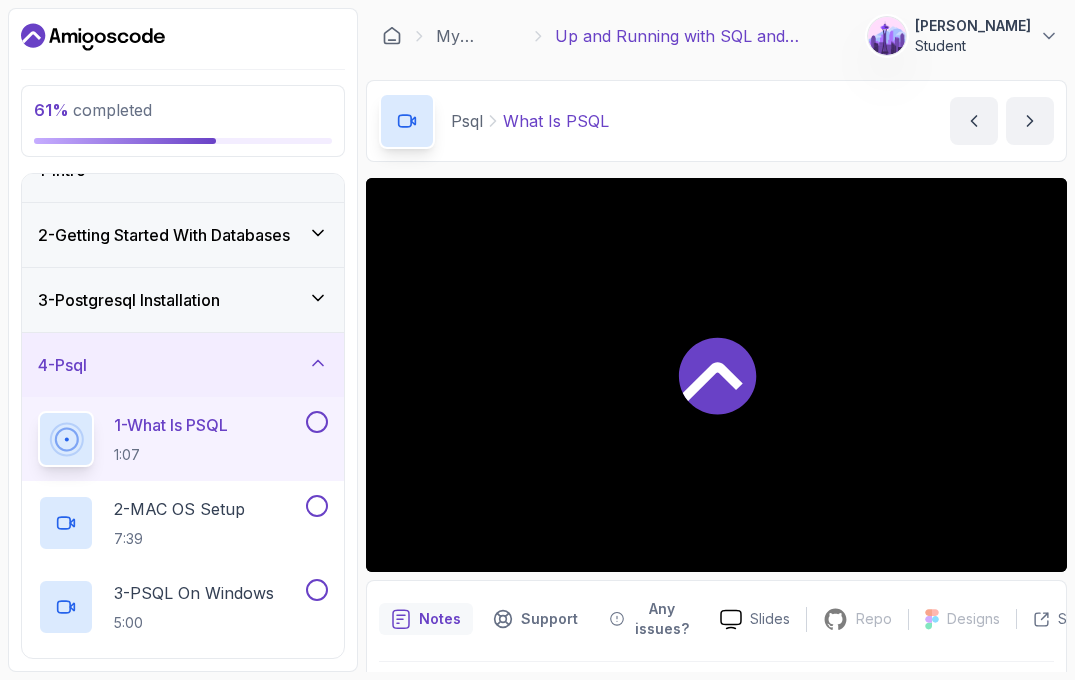 click at bounding box center [716, 375] 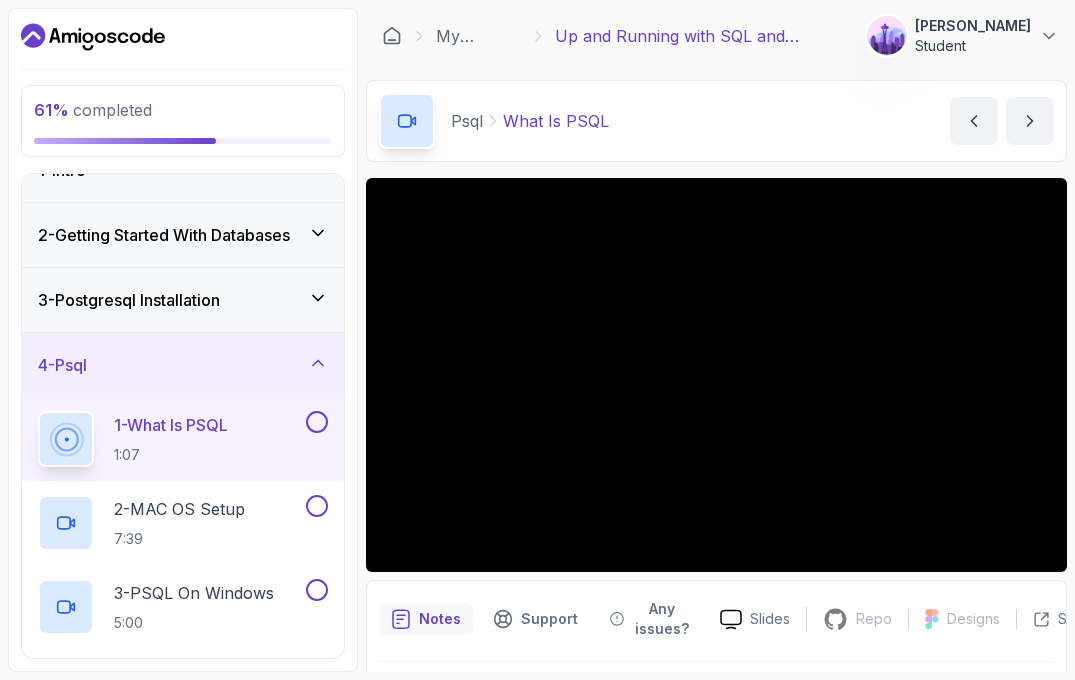 click on "Slides Repo Repository not available Designs Design not available Share Notes Support Any issues? Slides Repo Repository not available Designs Design not available Share" at bounding box center [716, 454] 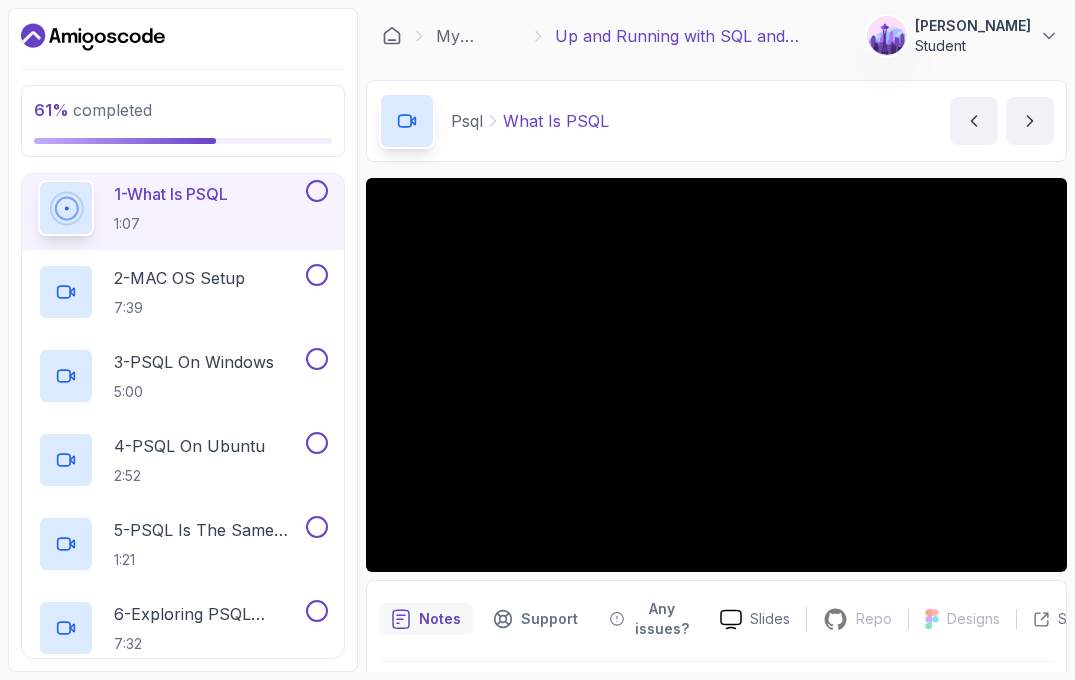 scroll, scrollTop: 269, scrollLeft: 0, axis: vertical 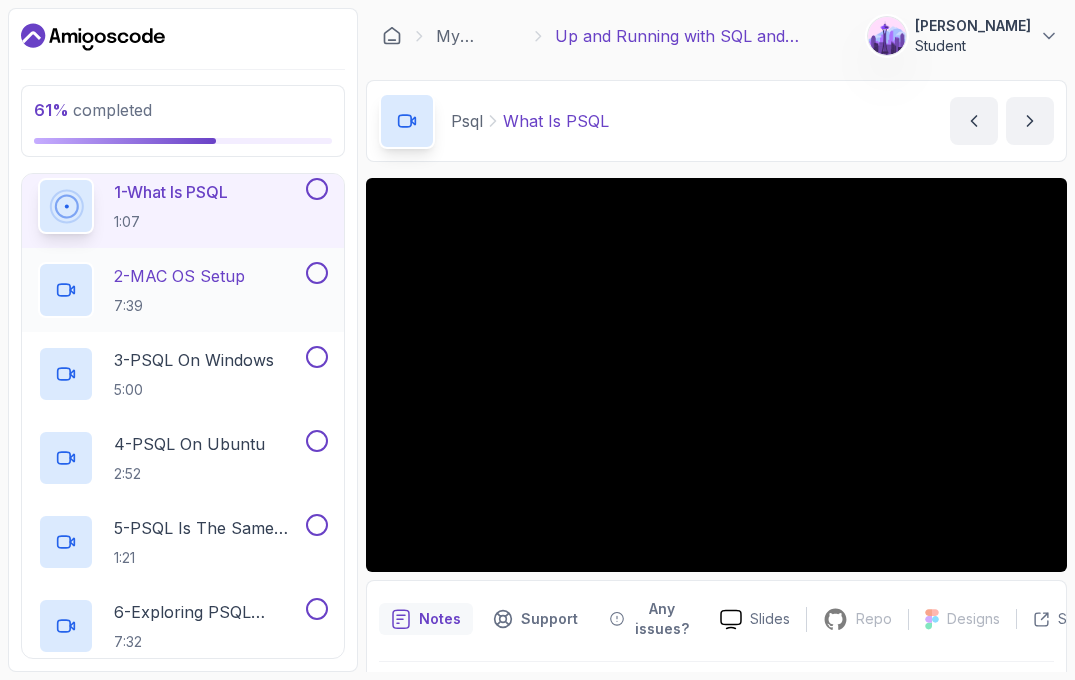 click at bounding box center [317, 273] 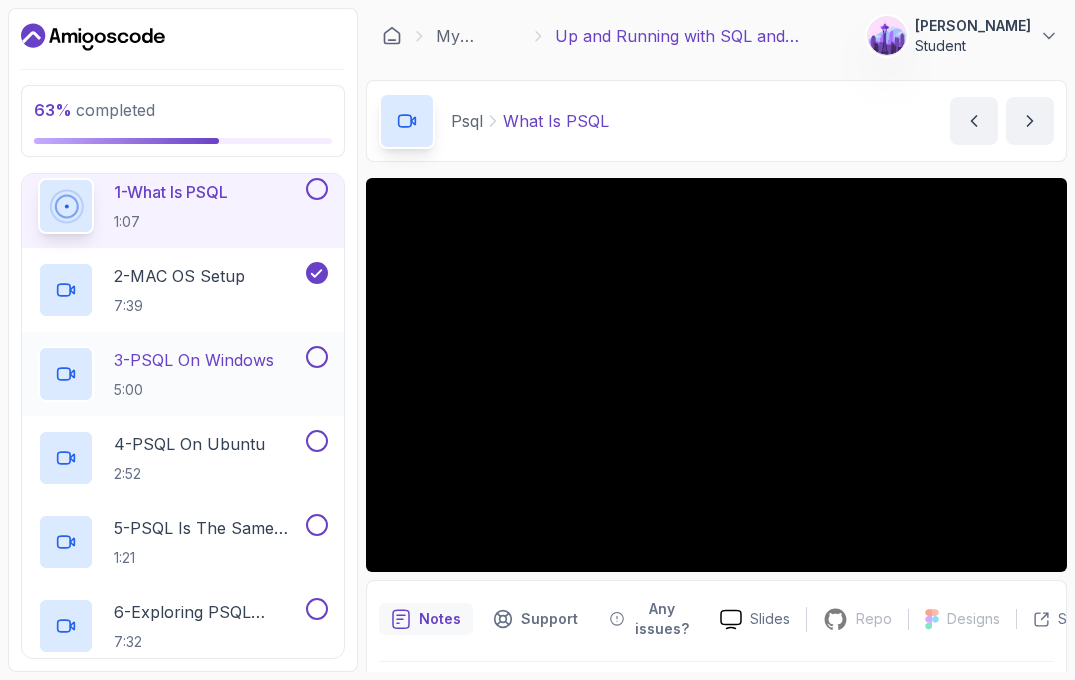 click on "3  -  PSQL On Windows 5:00" at bounding box center [183, 374] 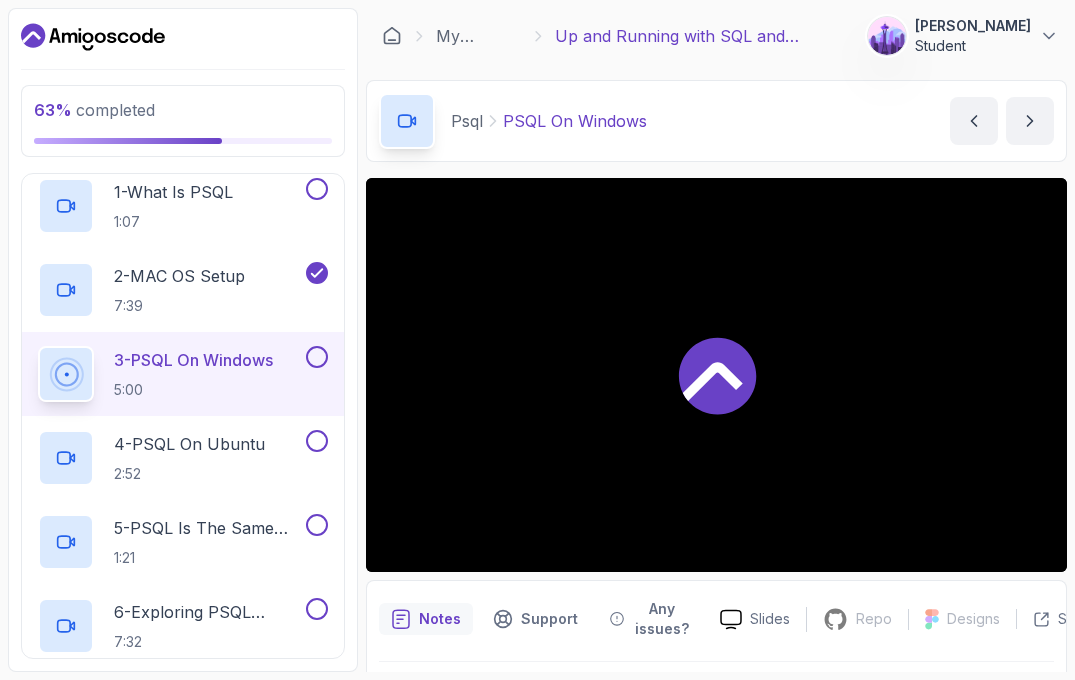 click at bounding box center [317, 357] 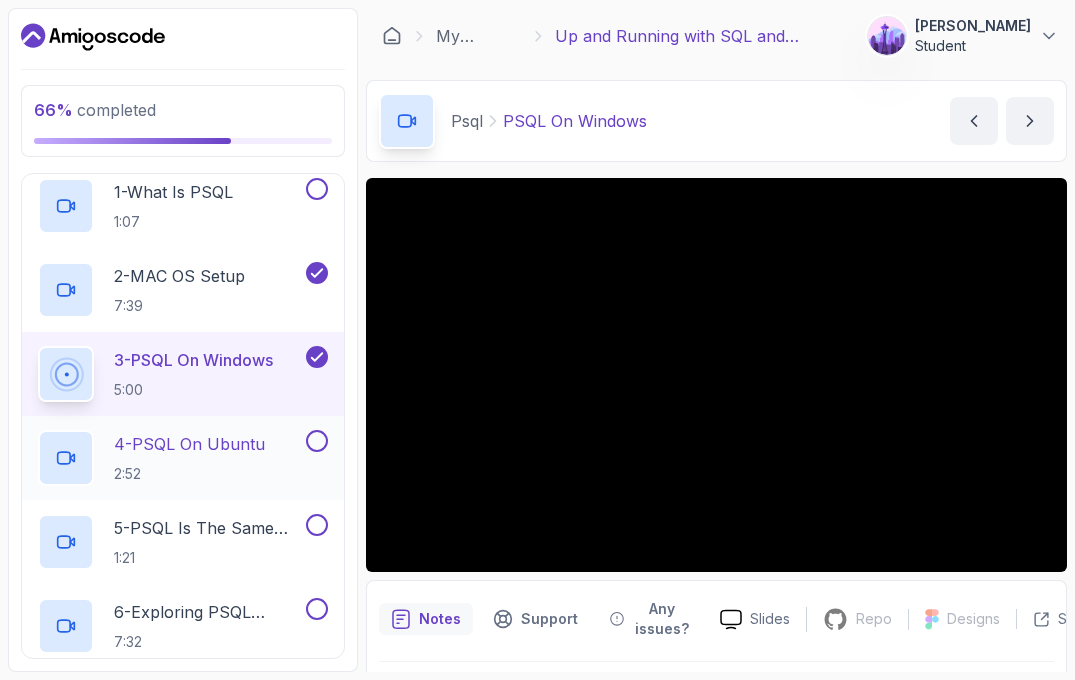 click at bounding box center (317, 441) 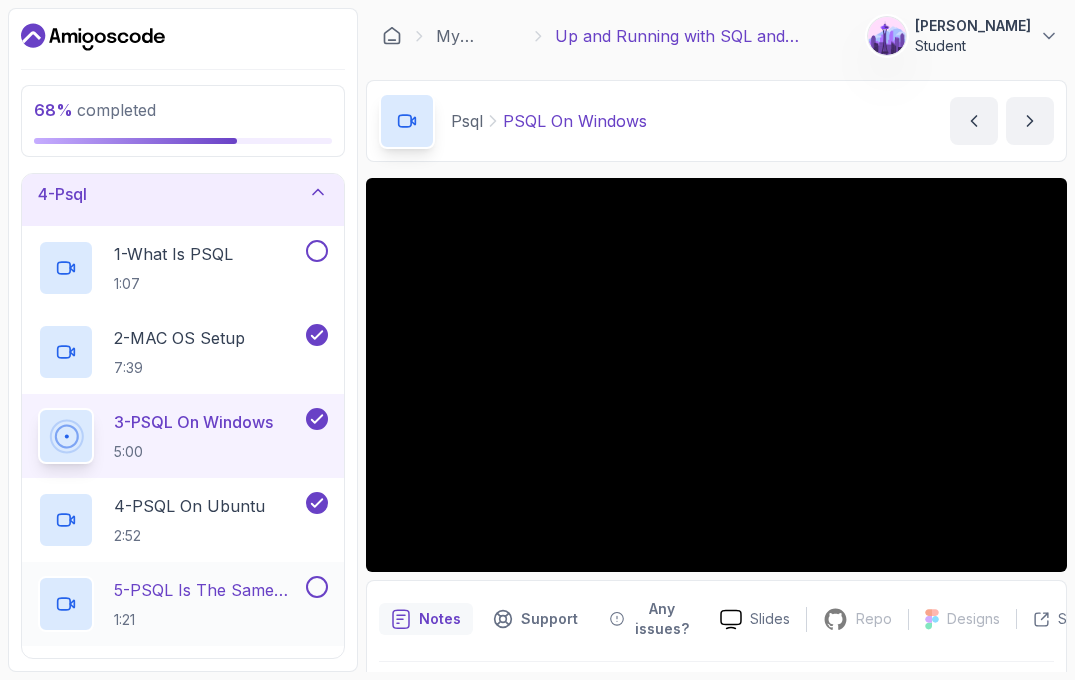 scroll, scrollTop: 156, scrollLeft: 0, axis: vertical 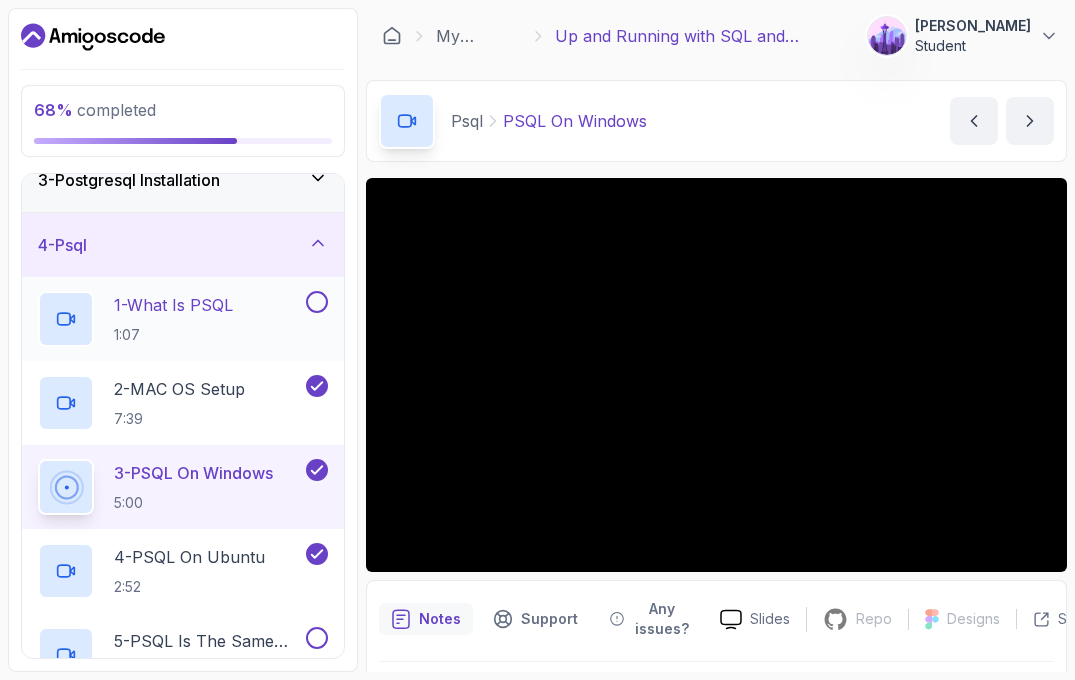 click on "1  -  What Is PSQL 1:07" at bounding box center [170, 319] 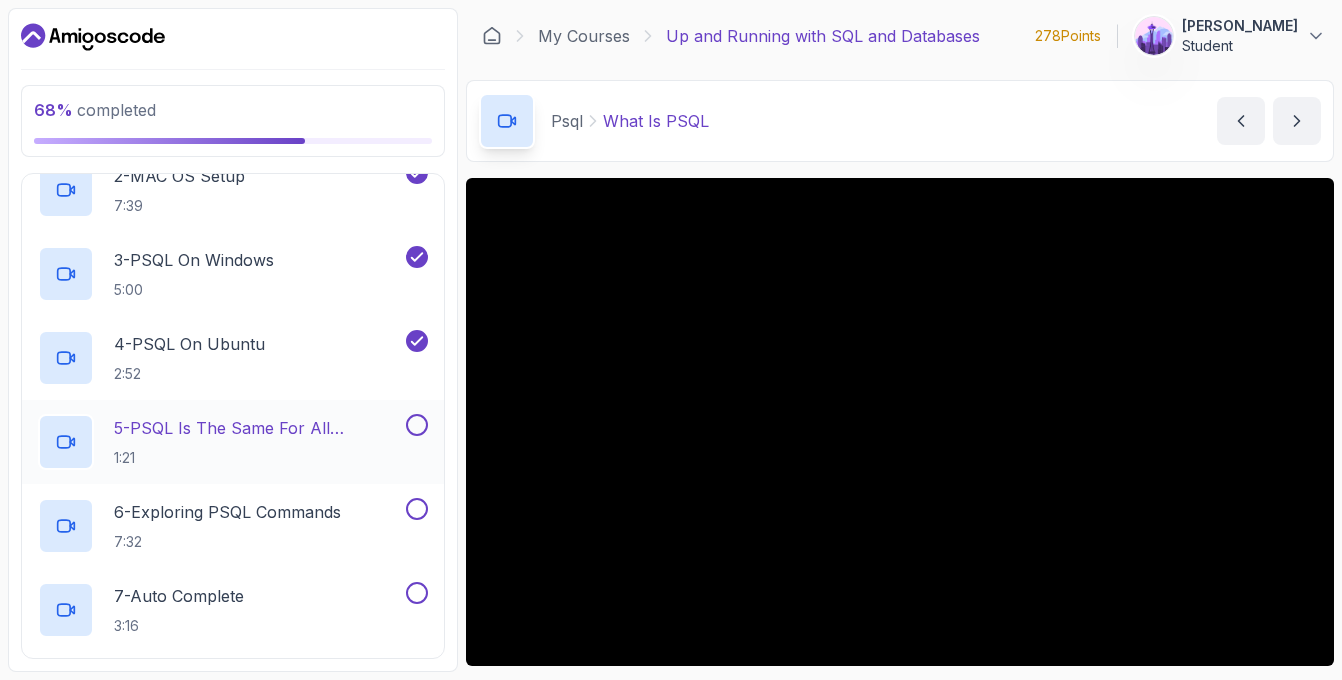 scroll, scrollTop: 397, scrollLeft: 0, axis: vertical 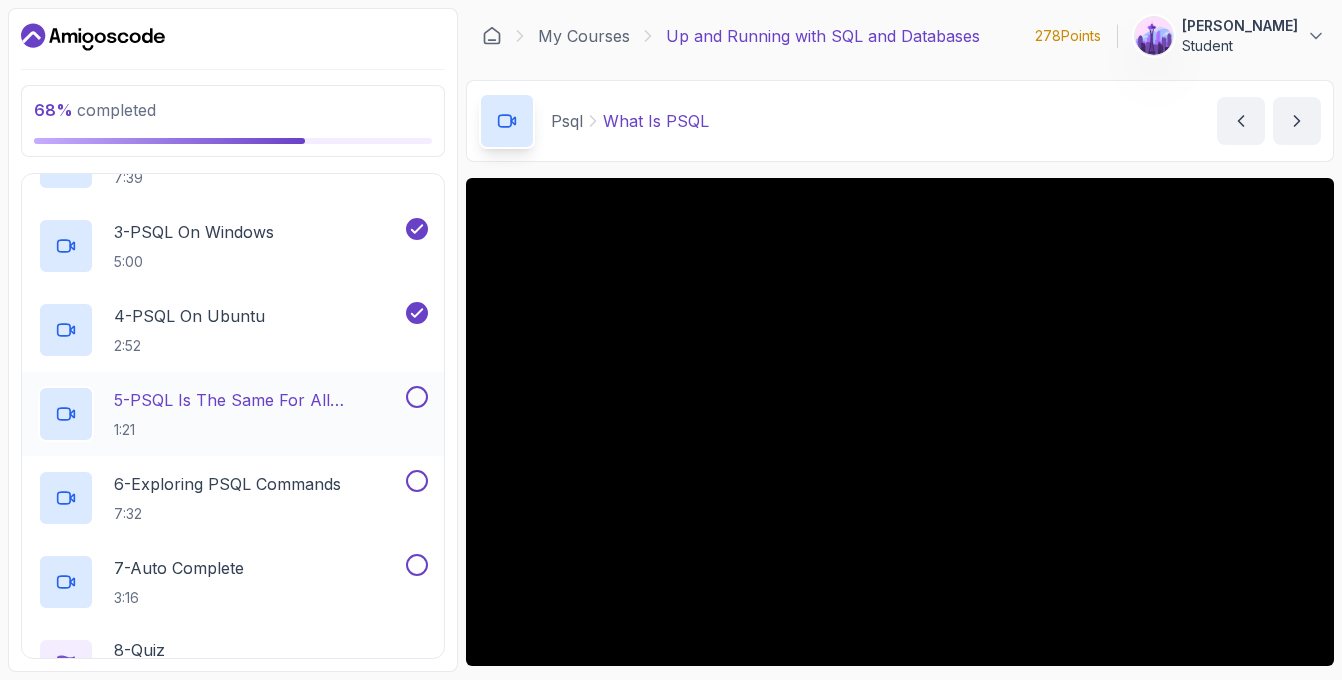 click on "5  -  PSQL Is The Same For All Operating Systems 1:21" at bounding box center (233, 414) 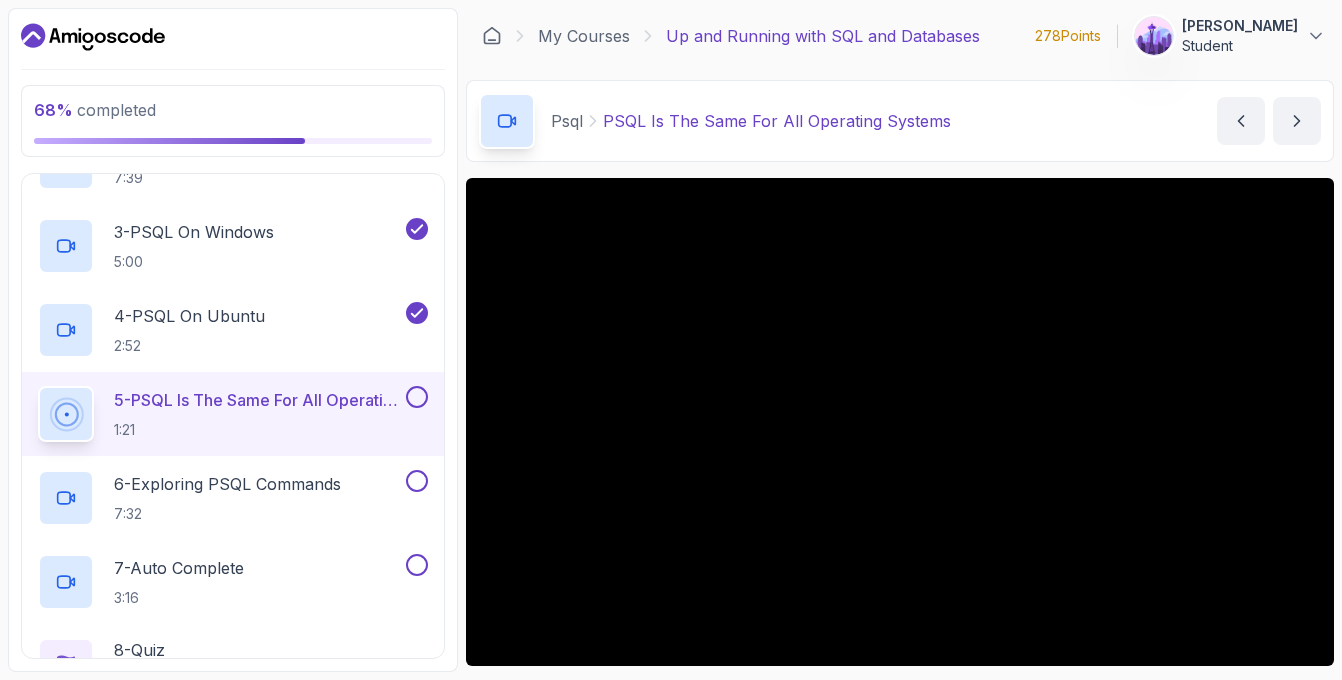 click at bounding box center (415, 397) 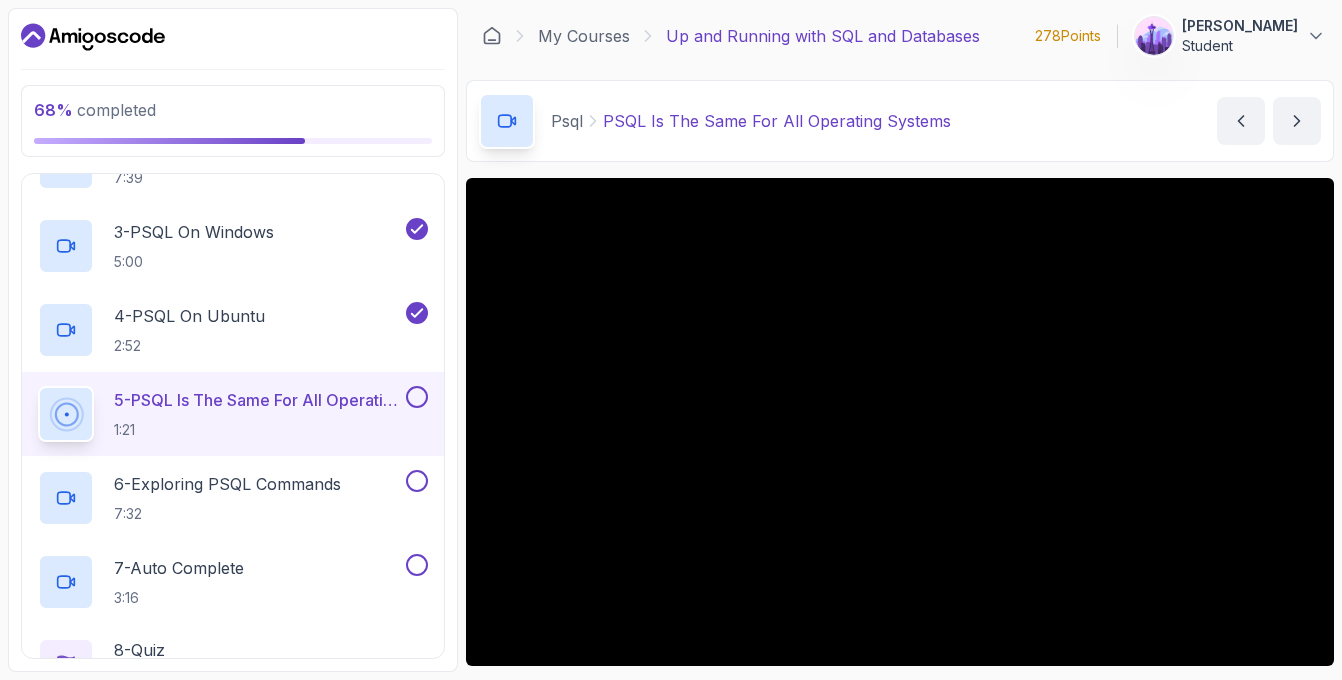 type 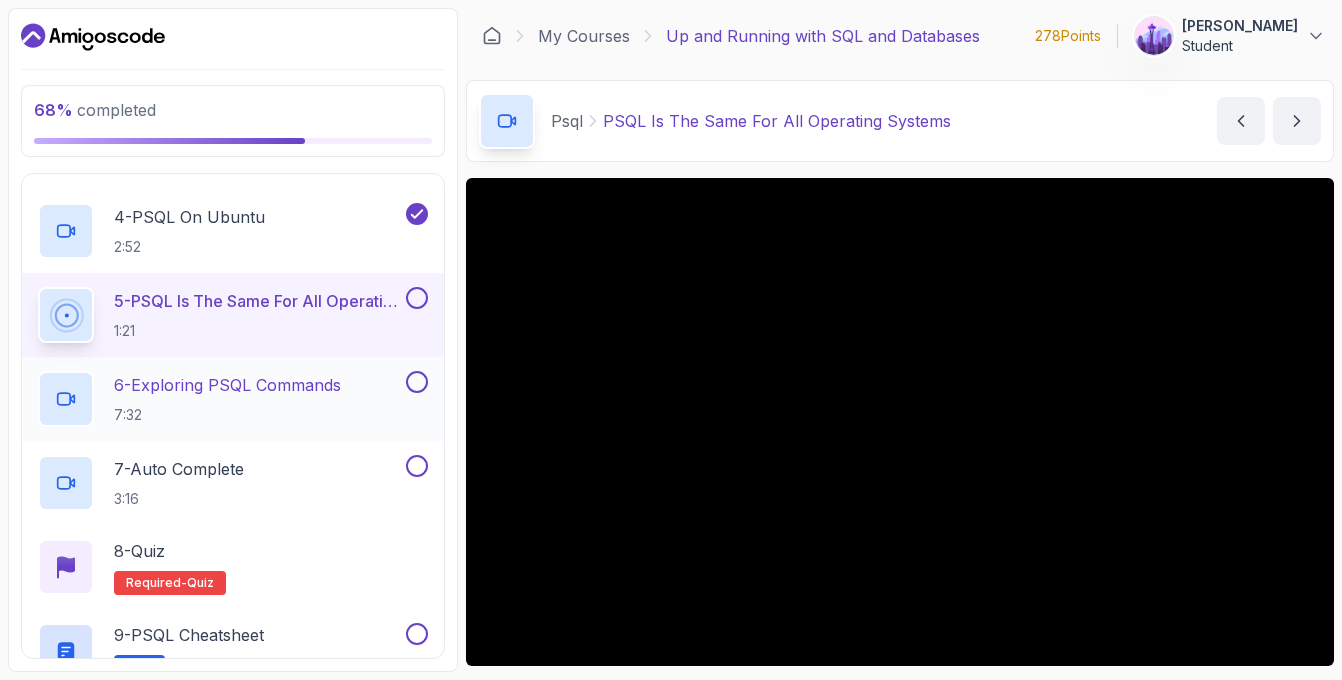 scroll, scrollTop: 531, scrollLeft: 0, axis: vertical 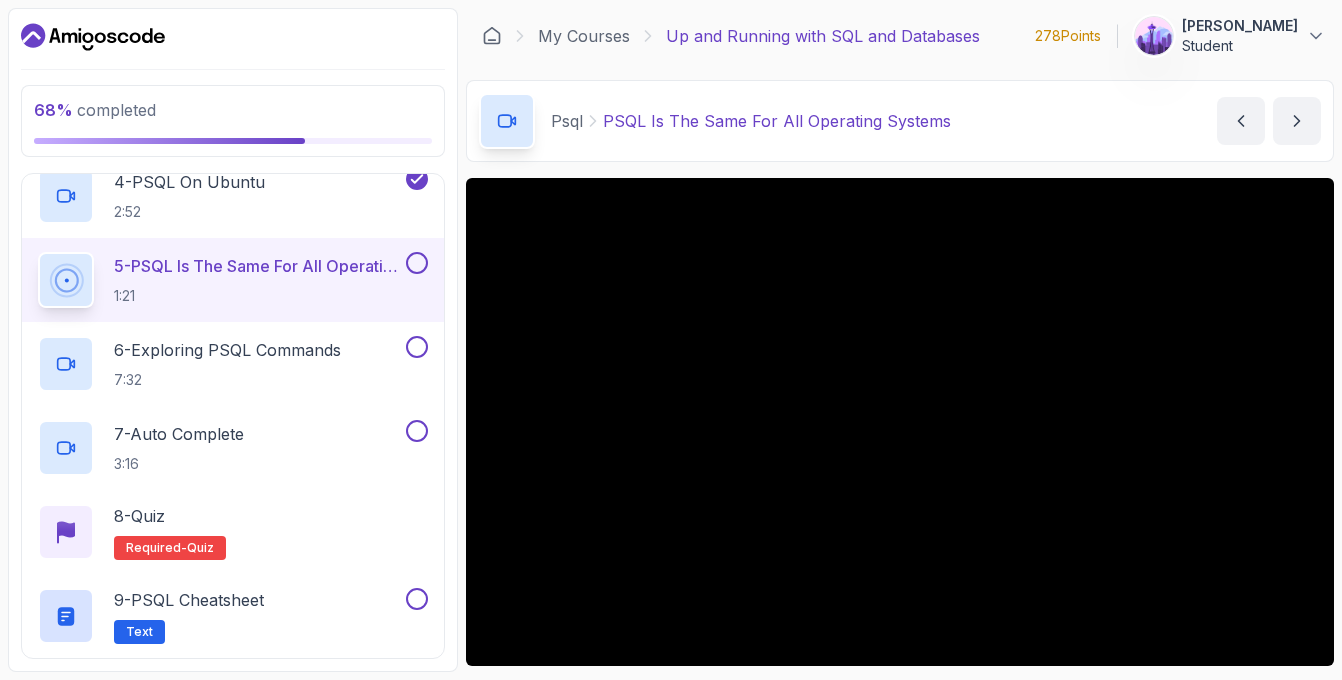 click at bounding box center [417, 263] 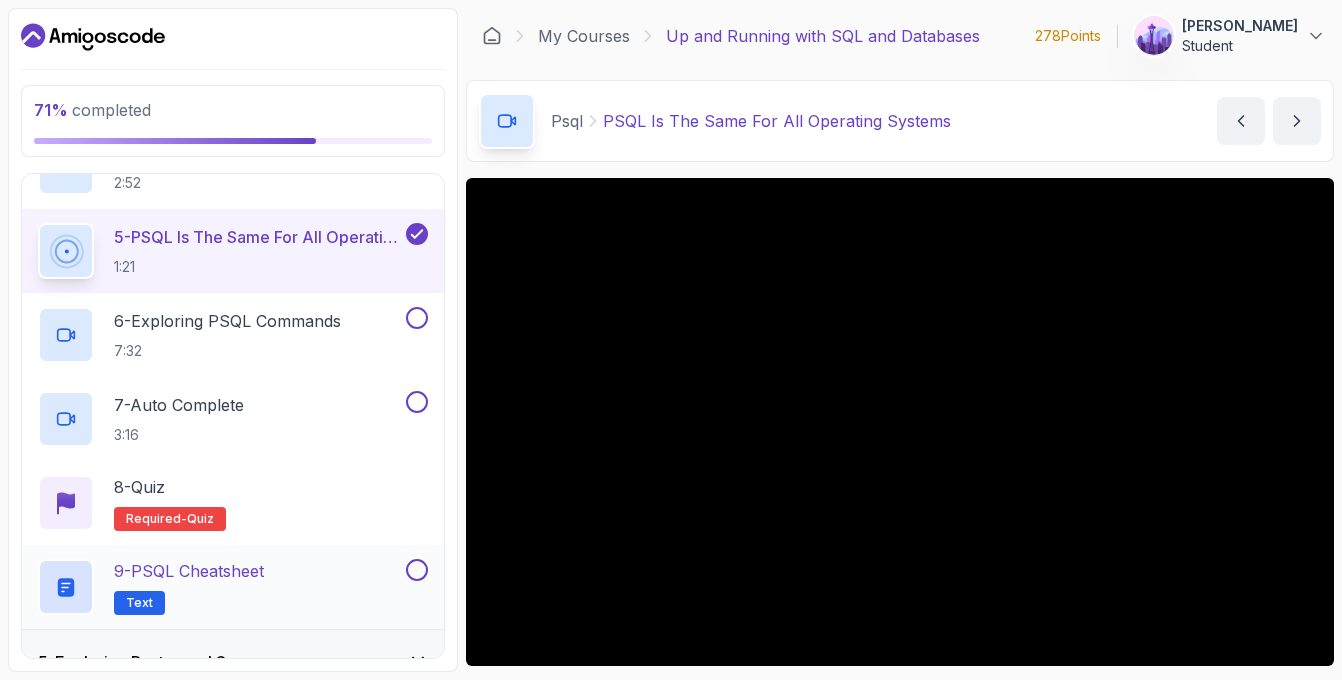 scroll, scrollTop: 590, scrollLeft: 0, axis: vertical 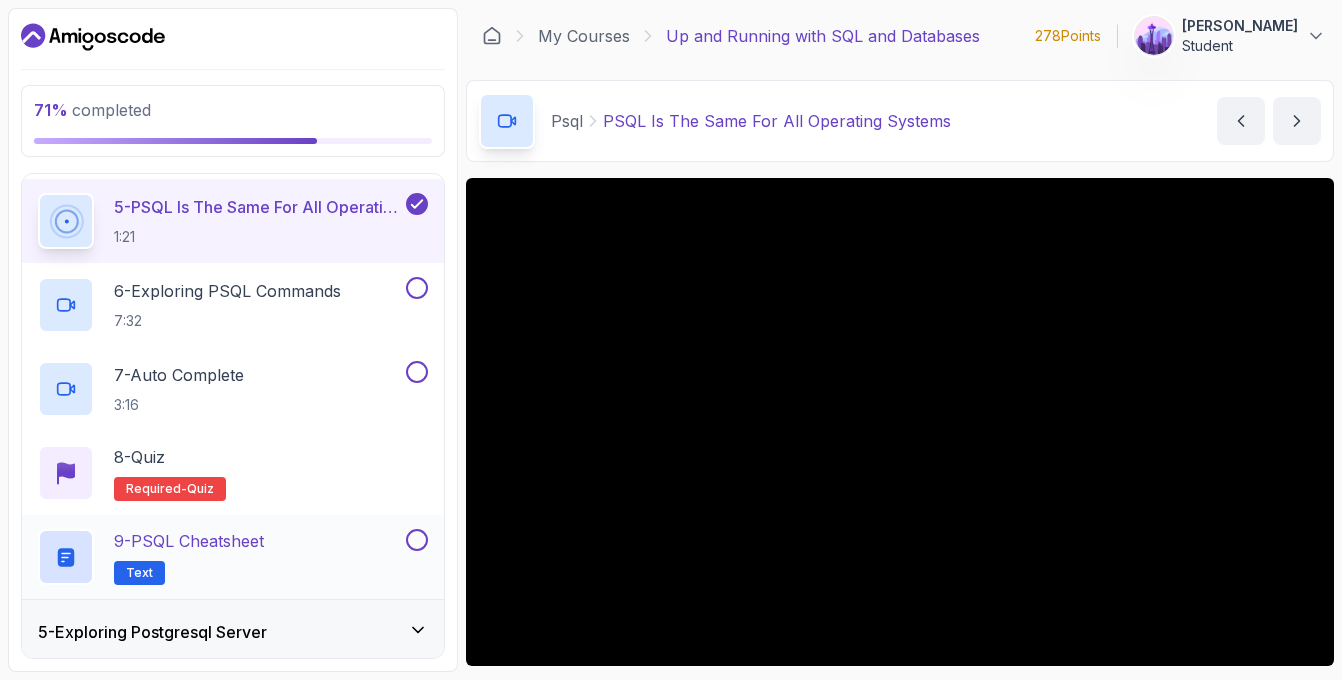 click at bounding box center (417, 540) 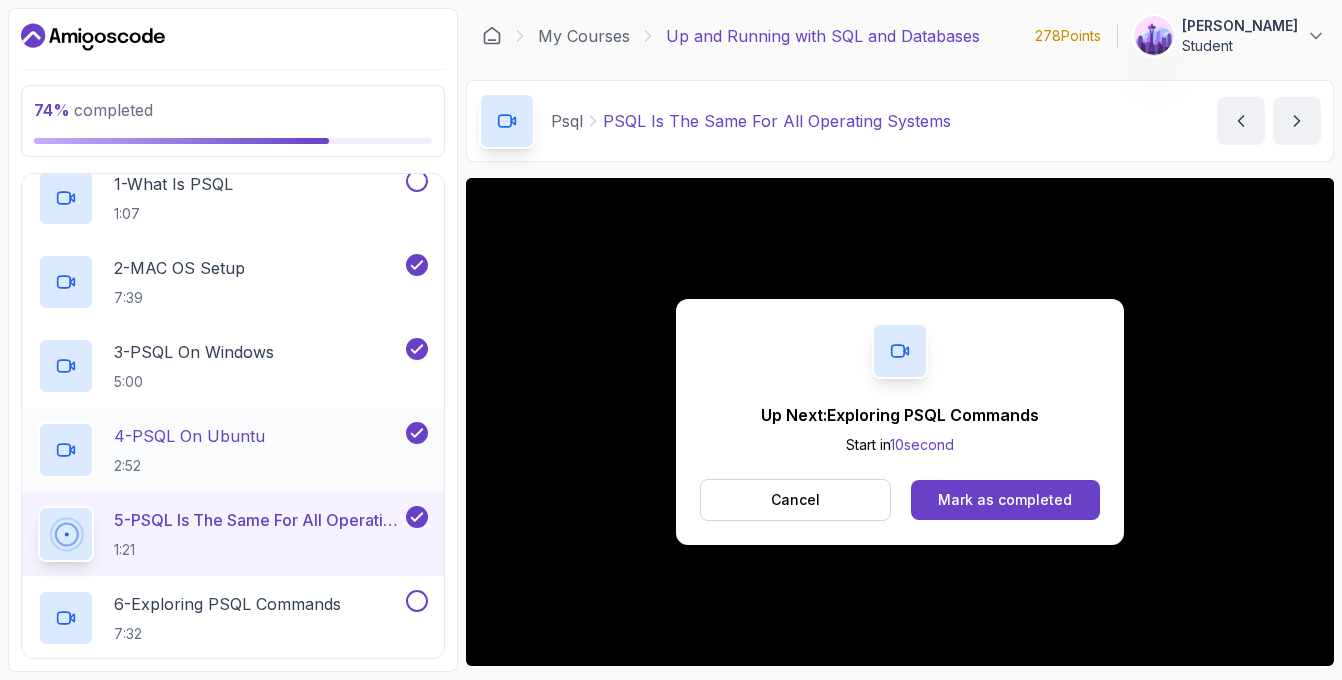 scroll, scrollTop: 158, scrollLeft: 0, axis: vertical 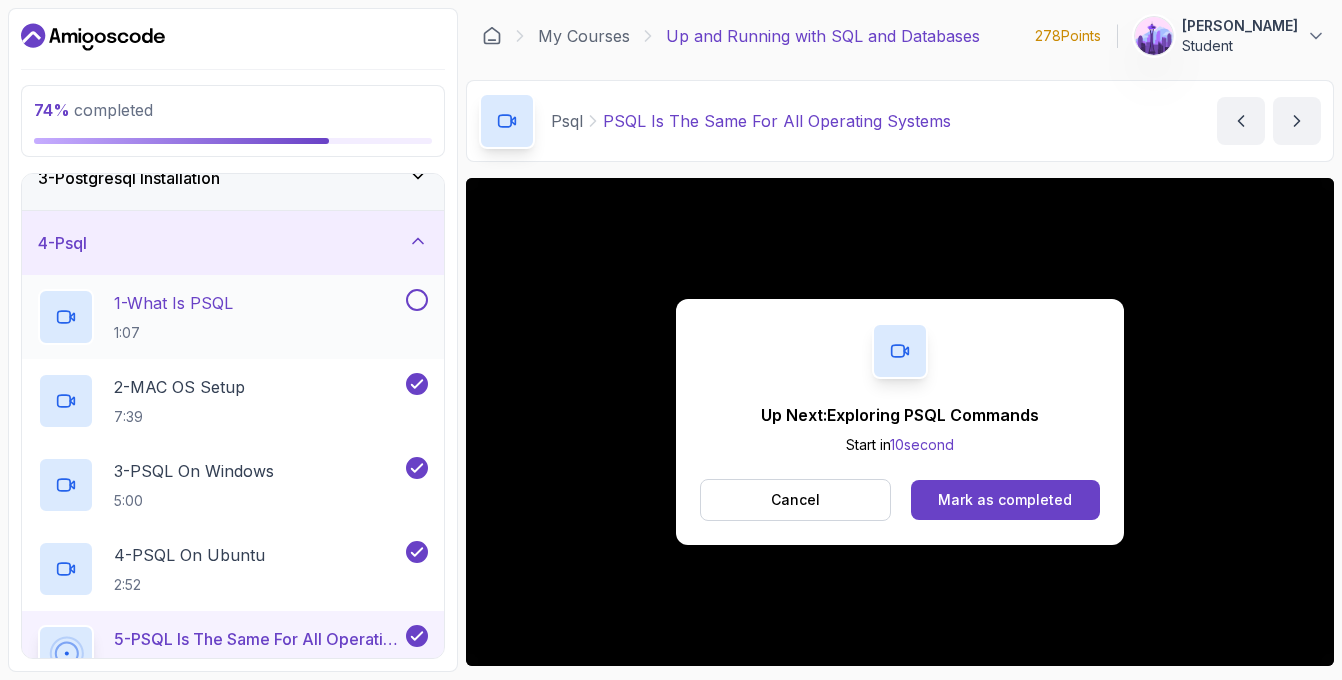 click on "1  -  What Is PSQL 1:07" at bounding box center [220, 317] 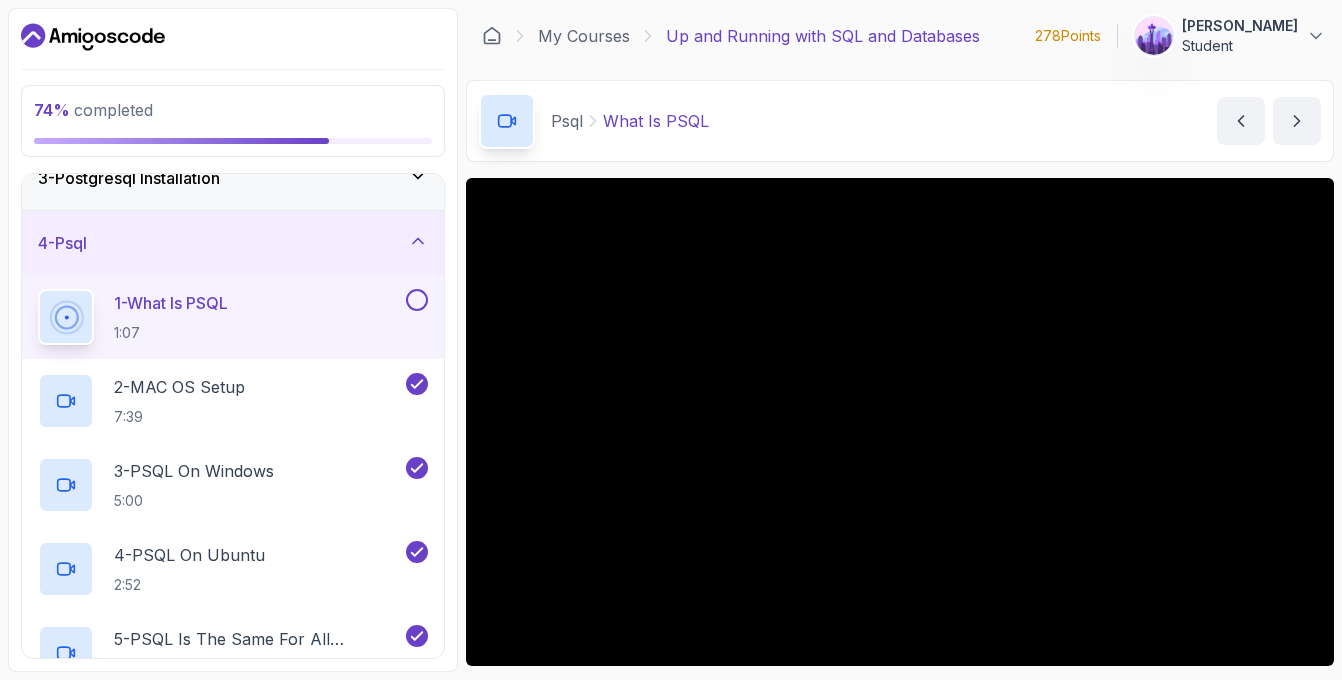 type 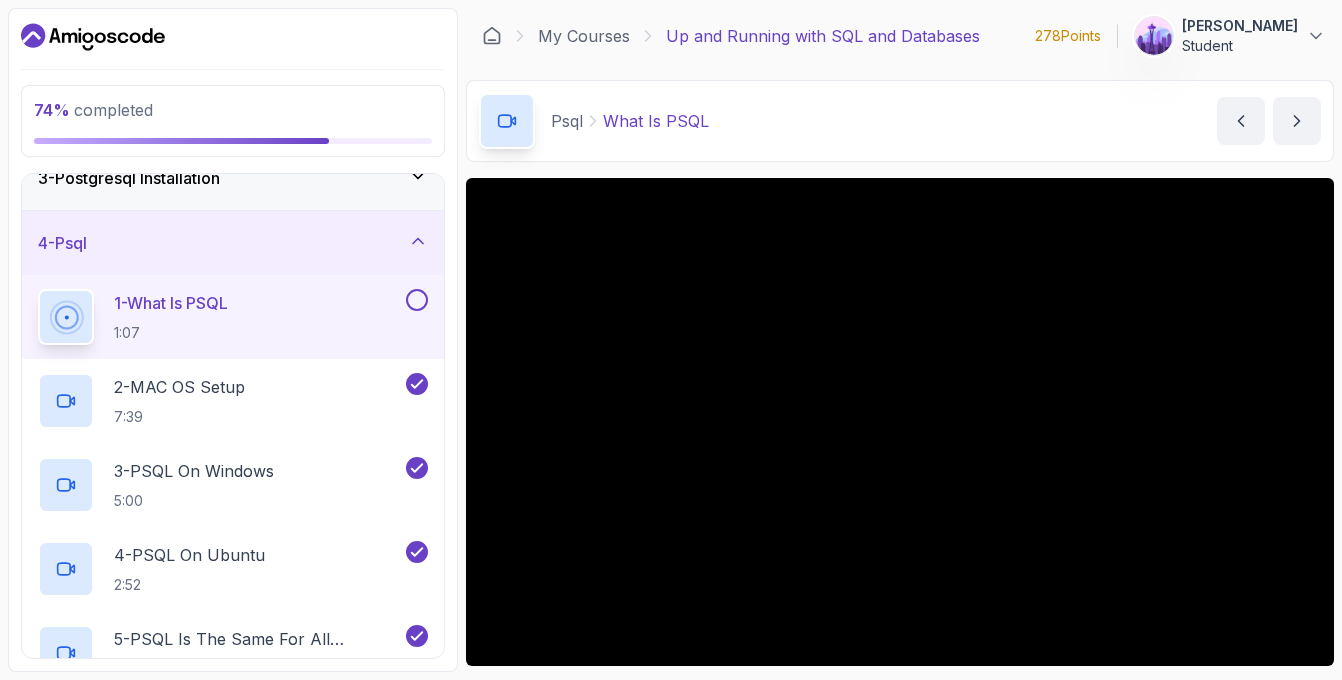 scroll, scrollTop: 133, scrollLeft: 0, axis: vertical 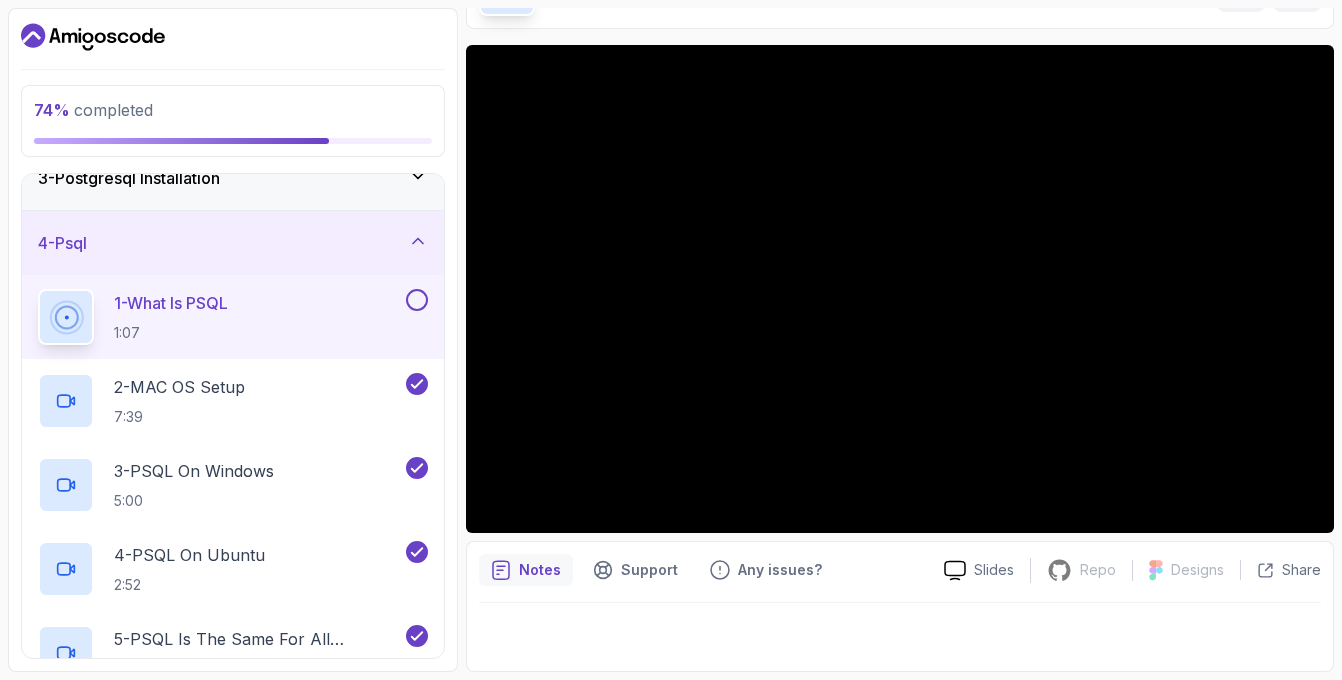 click on "Slides Repo Repository not available Designs Design not available Share Notes Support Any issues? Slides Repo Repository not available Designs Design not available Share" at bounding box center (900, 358) 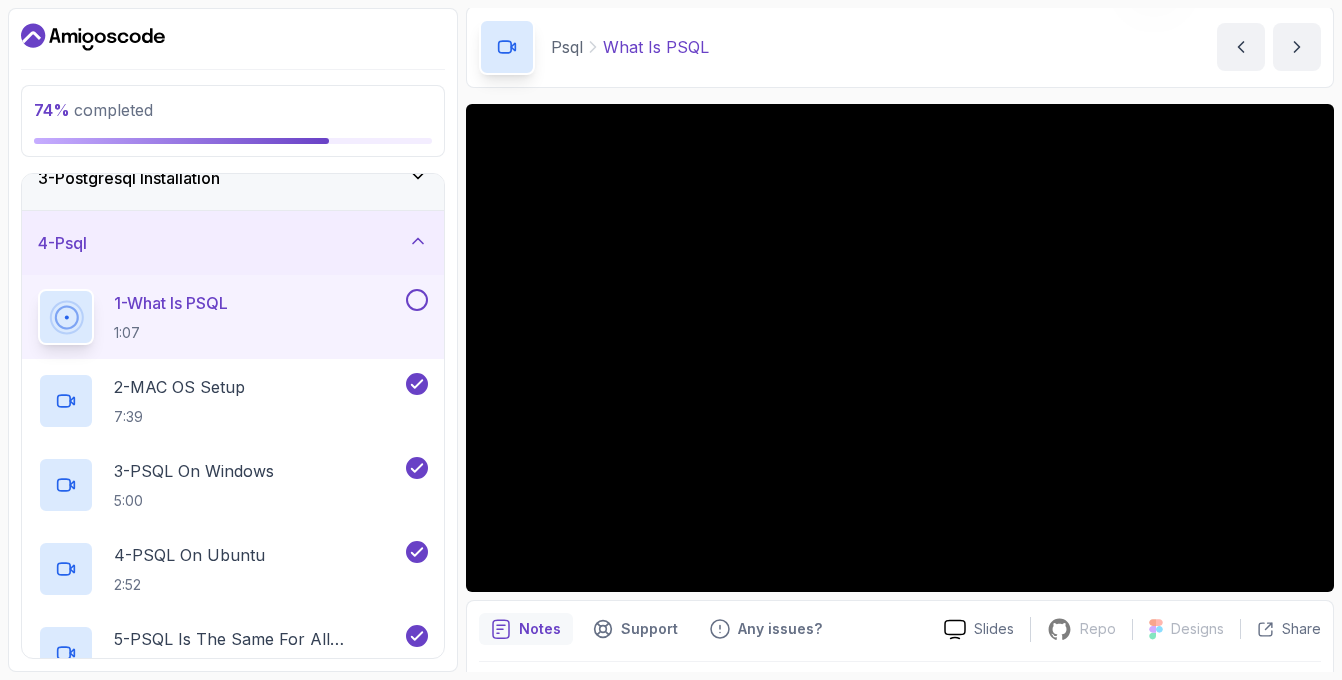 scroll, scrollTop: 31, scrollLeft: 0, axis: vertical 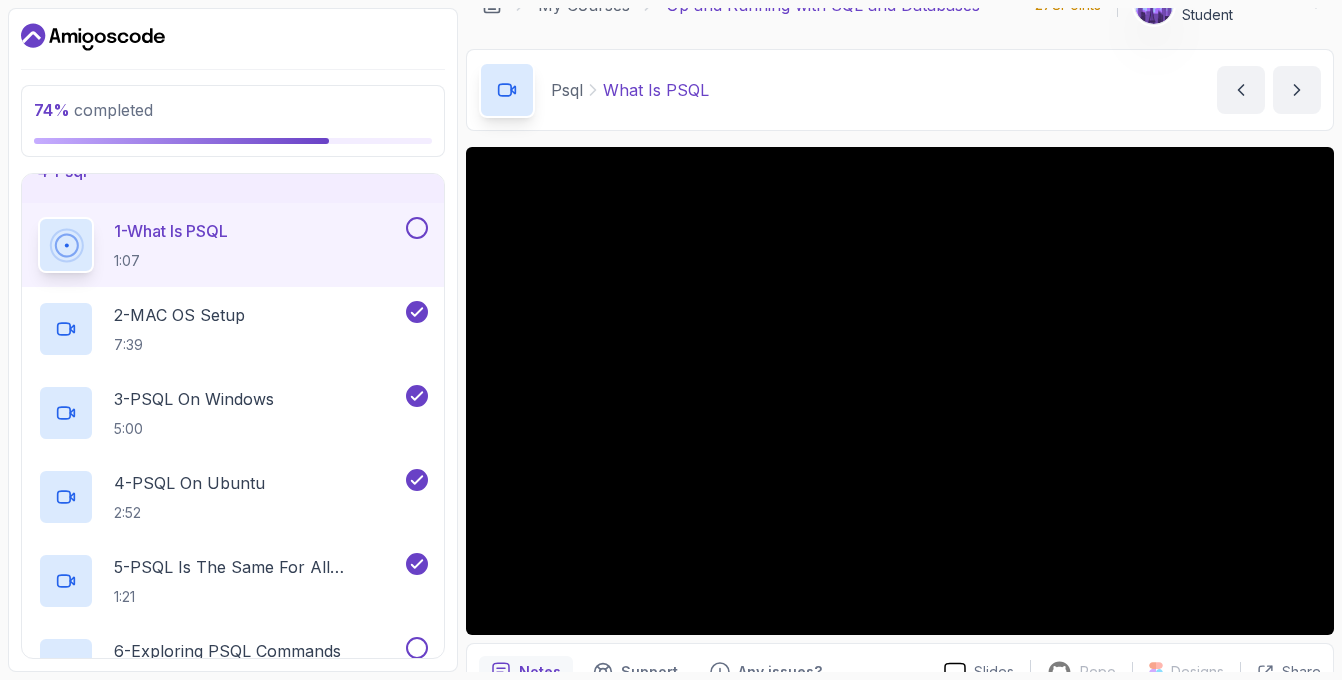 click at bounding box center [417, 228] 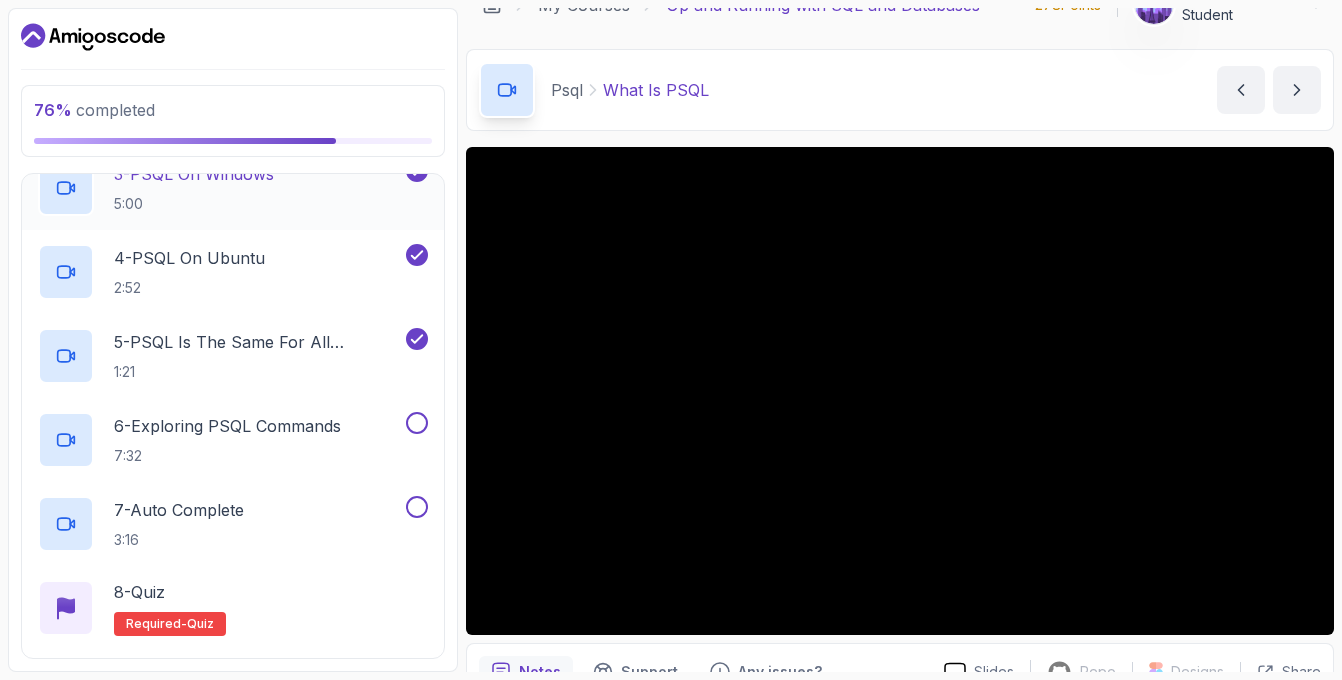 scroll, scrollTop: 599, scrollLeft: 0, axis: vertical 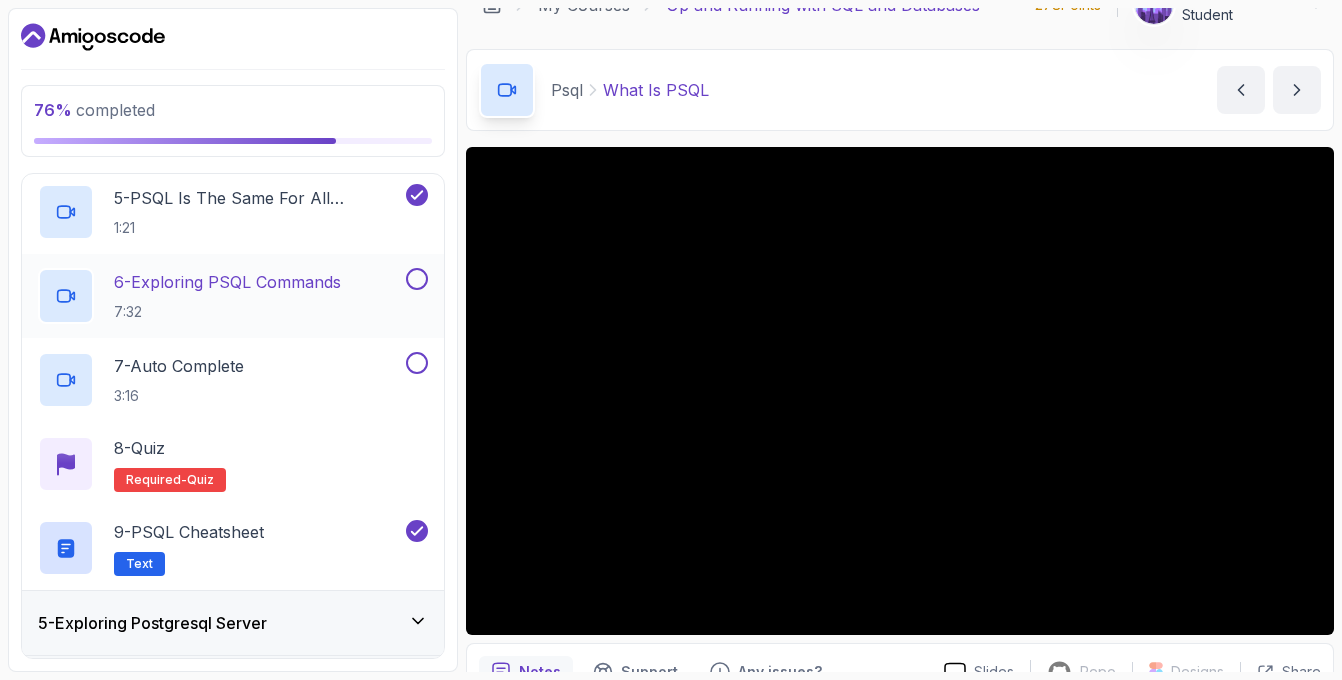 click on "7:32" at bounding box center [227, 312] 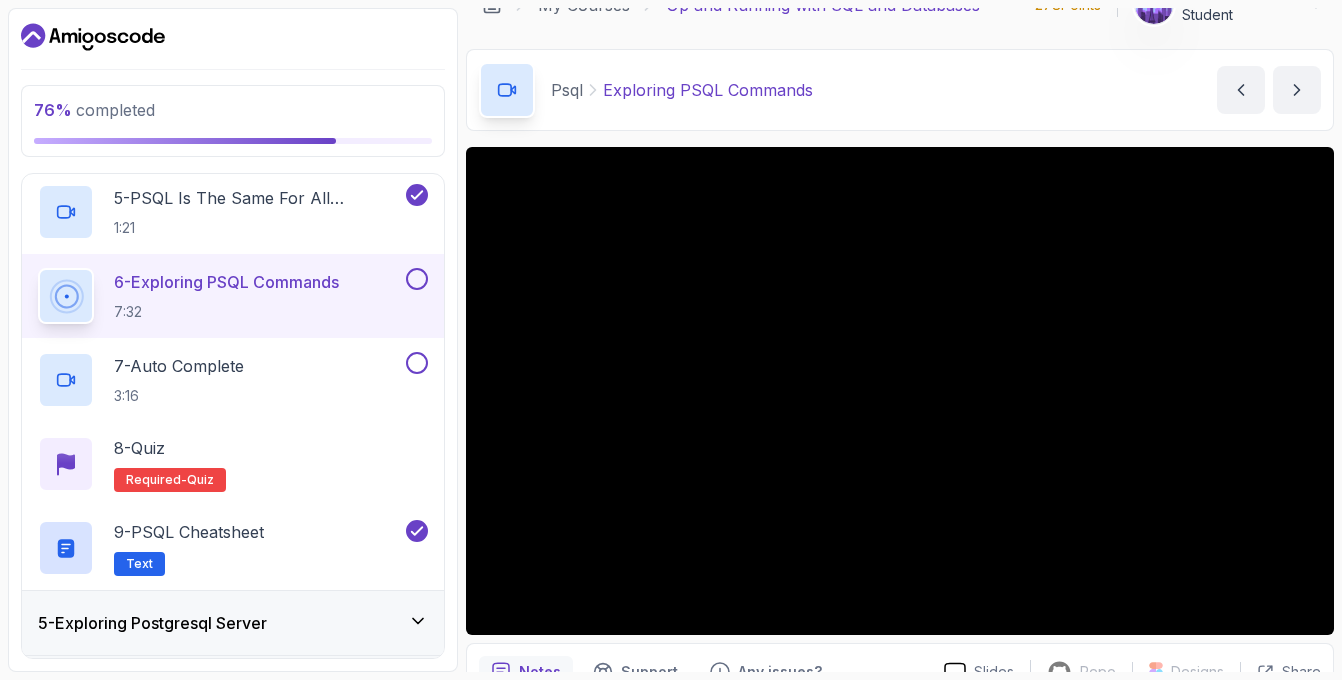 click at bounding box center (417, 279) 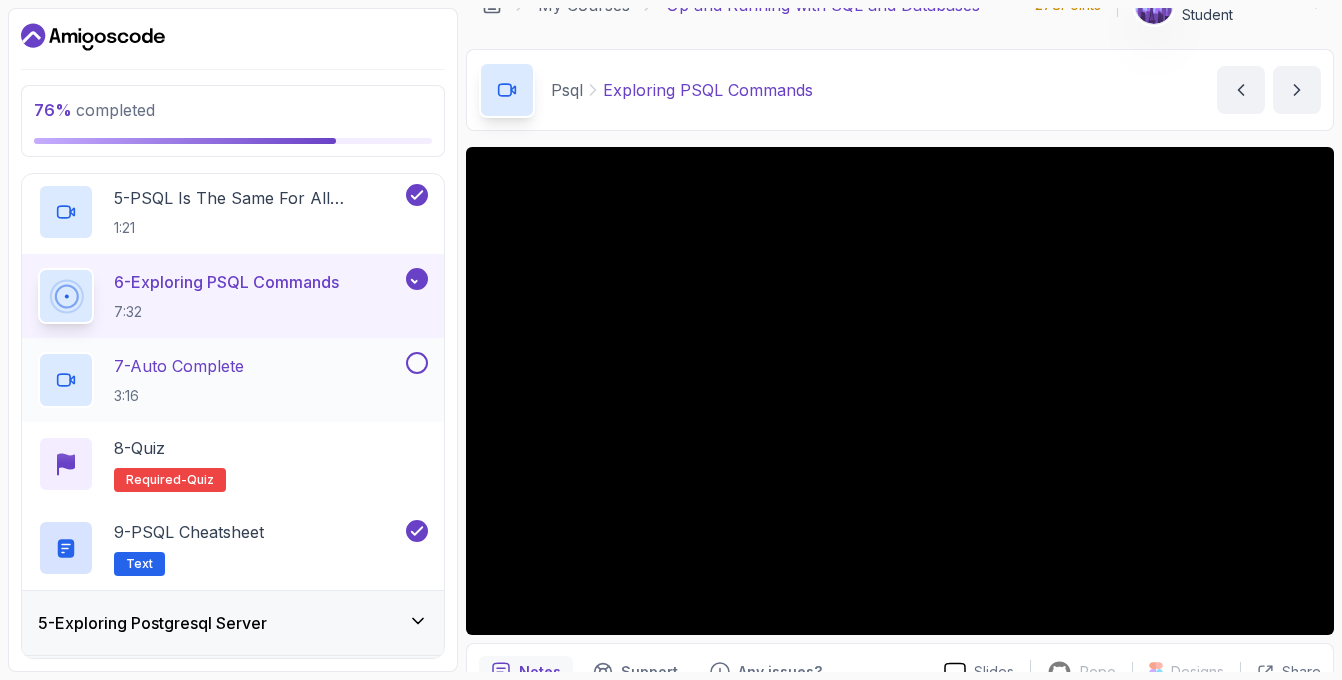click on "7  -  Auto Complete 3:16" at bounding box center (220, 380) 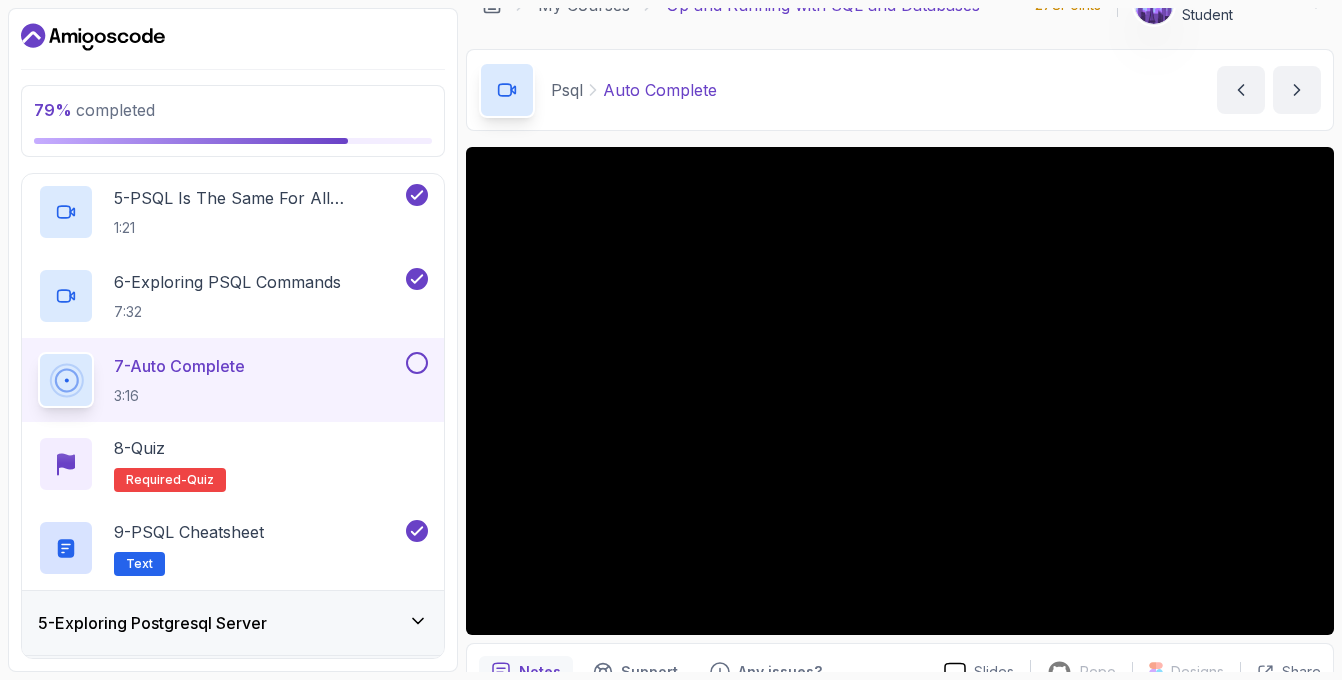click at bounding box center (417, 363) 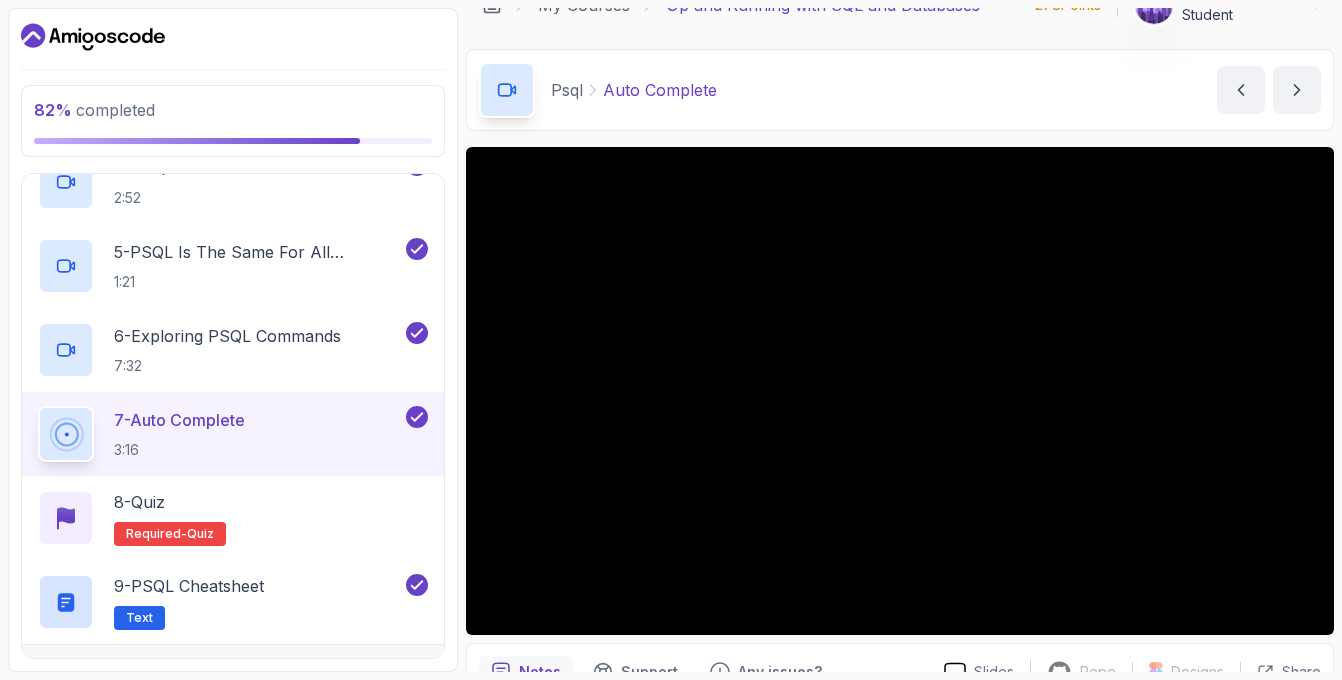 scroll, scrollTop: 791, scrollLeft: 0, axis: vertical 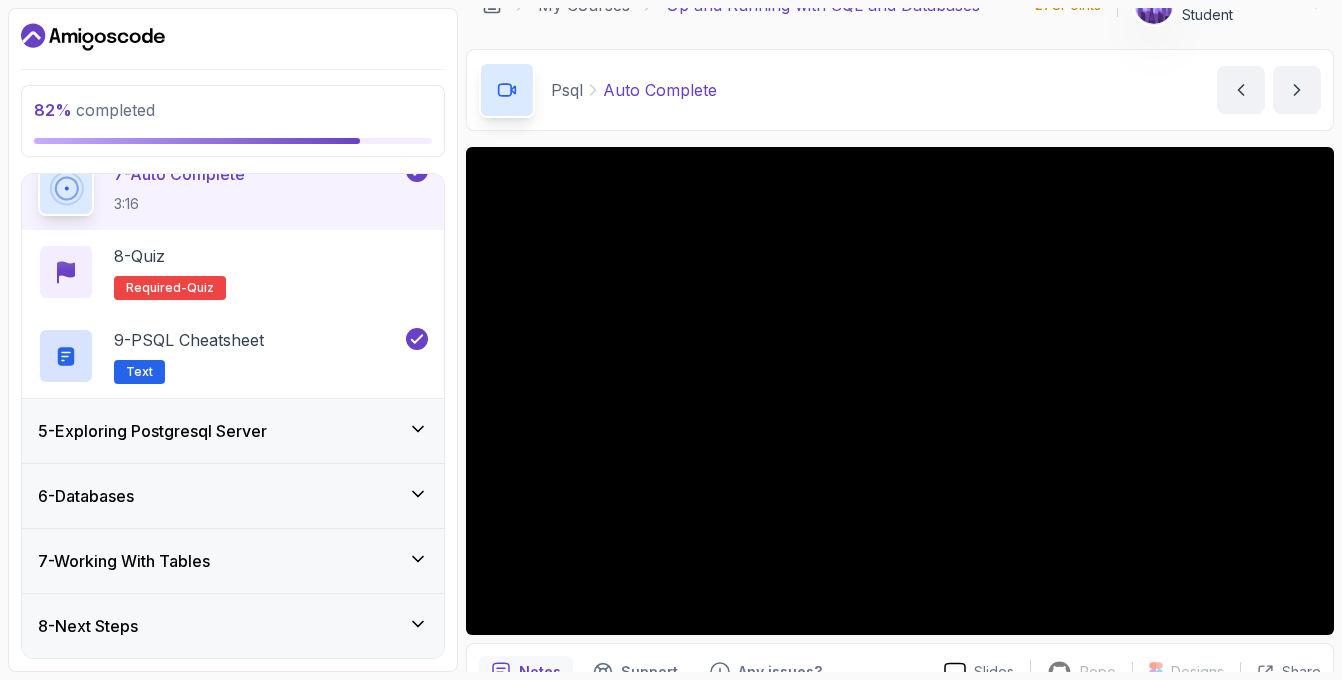 click on "7  -  Working With Tables" at bounding box center (233, 561) 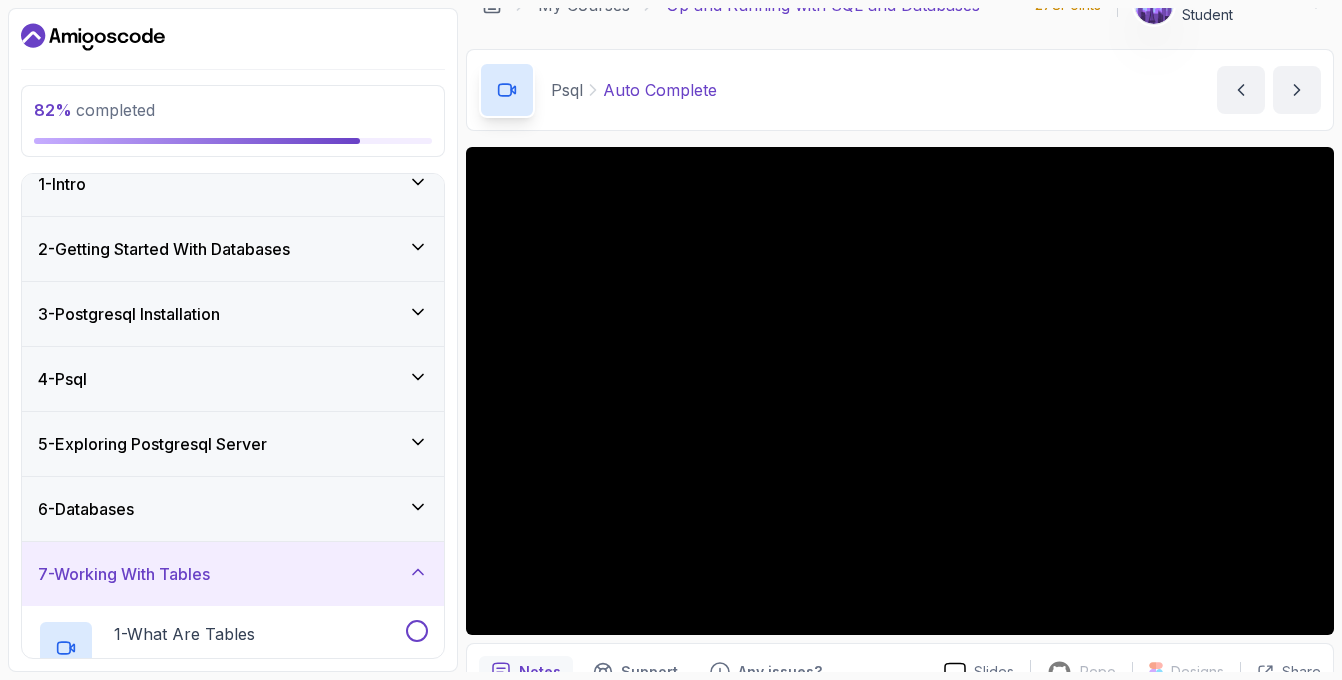 scroll, scrollTop: 0, scrollLeft: 0, axis: both 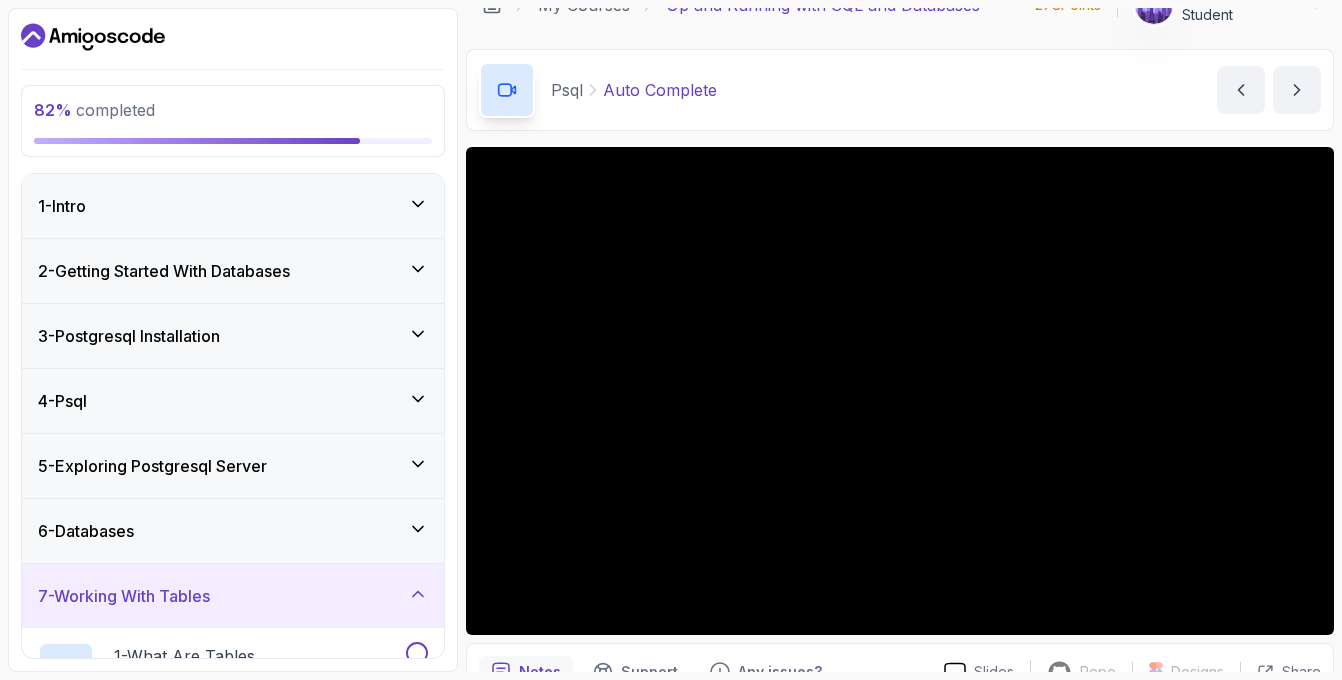 click on "4  -  Psql" at bounding box center (233, 401) 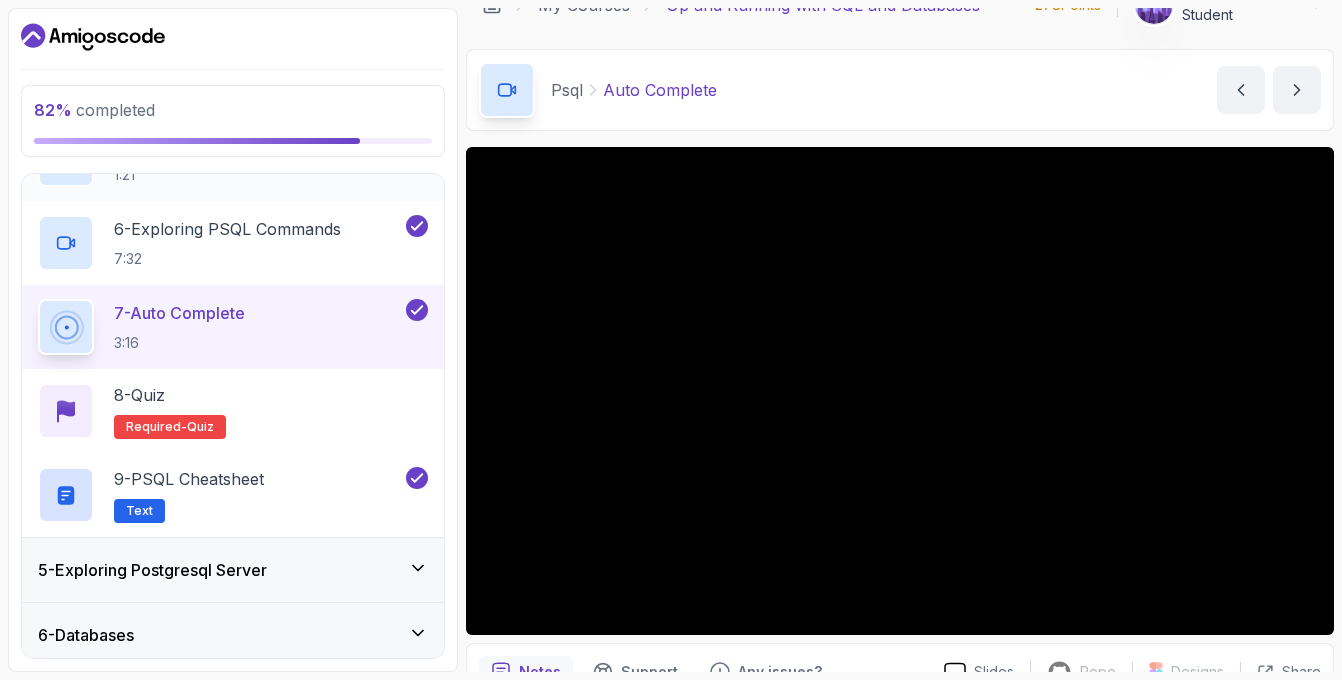 scroll, scrollTop: 661, scrollLeft: 0, axis: vertical 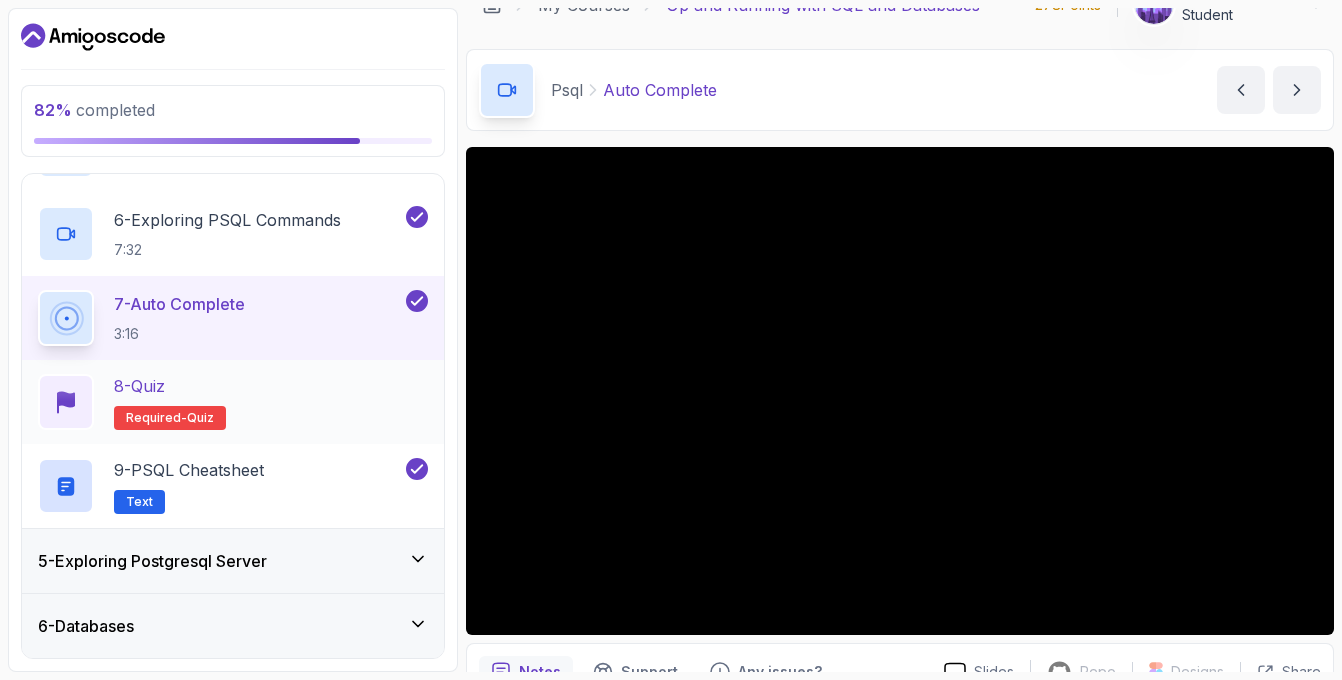 click on "8  -  Quiz Required- quiz" at bounding box center [233, 402] 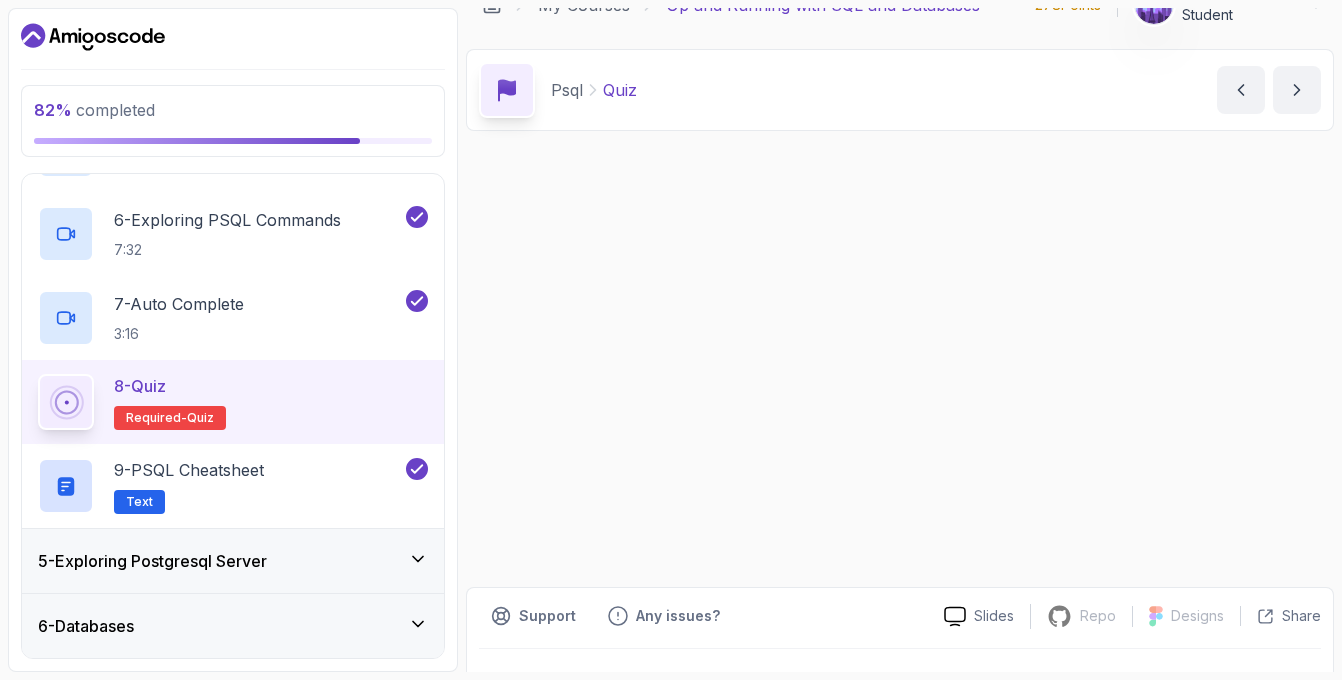 scroll, scrollTop: 0, scrollLeft: 0, axis: both 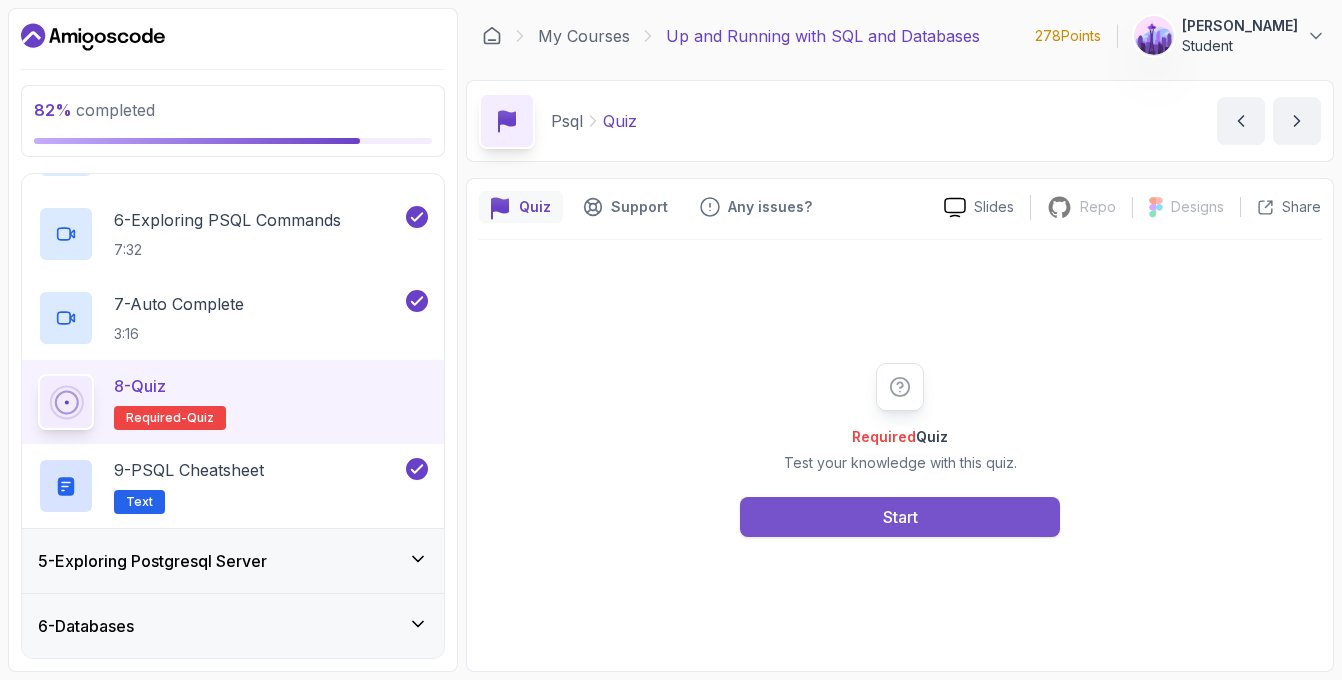 click on "Start" at bounding box center [900, 517] 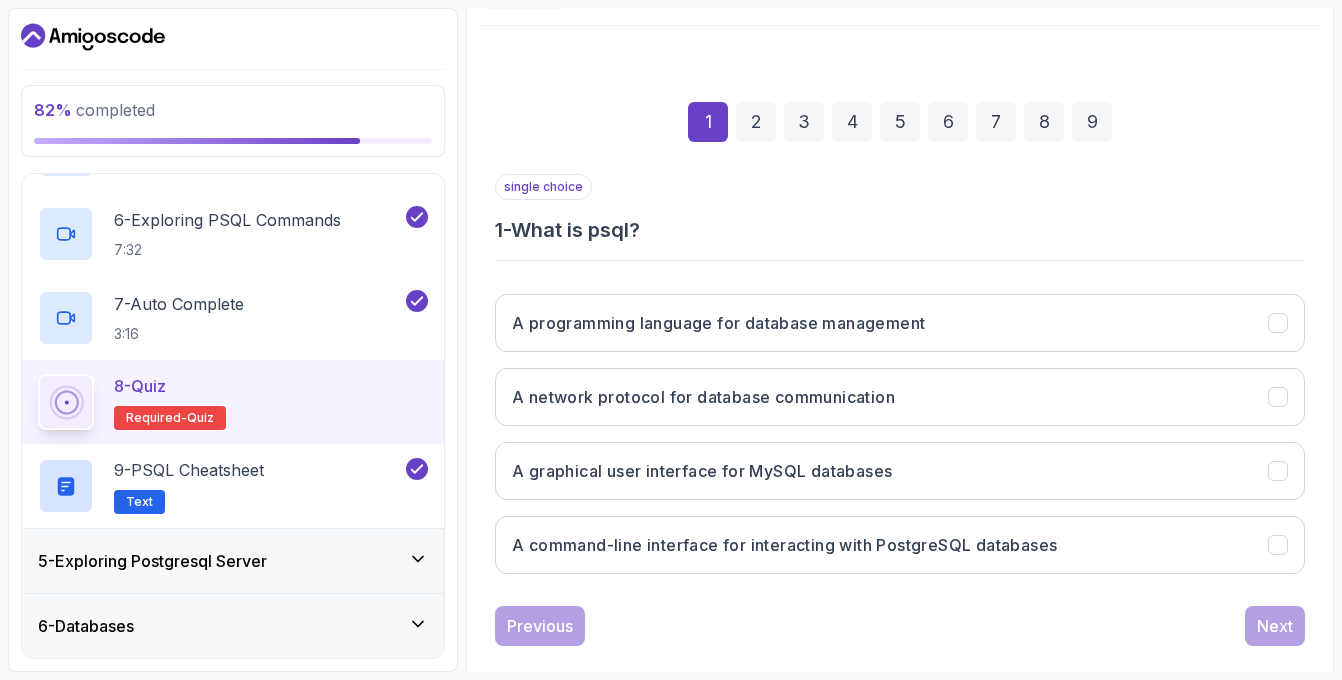 scroll, scrollTop: 245, scrollLeft: 0, axis: vertical 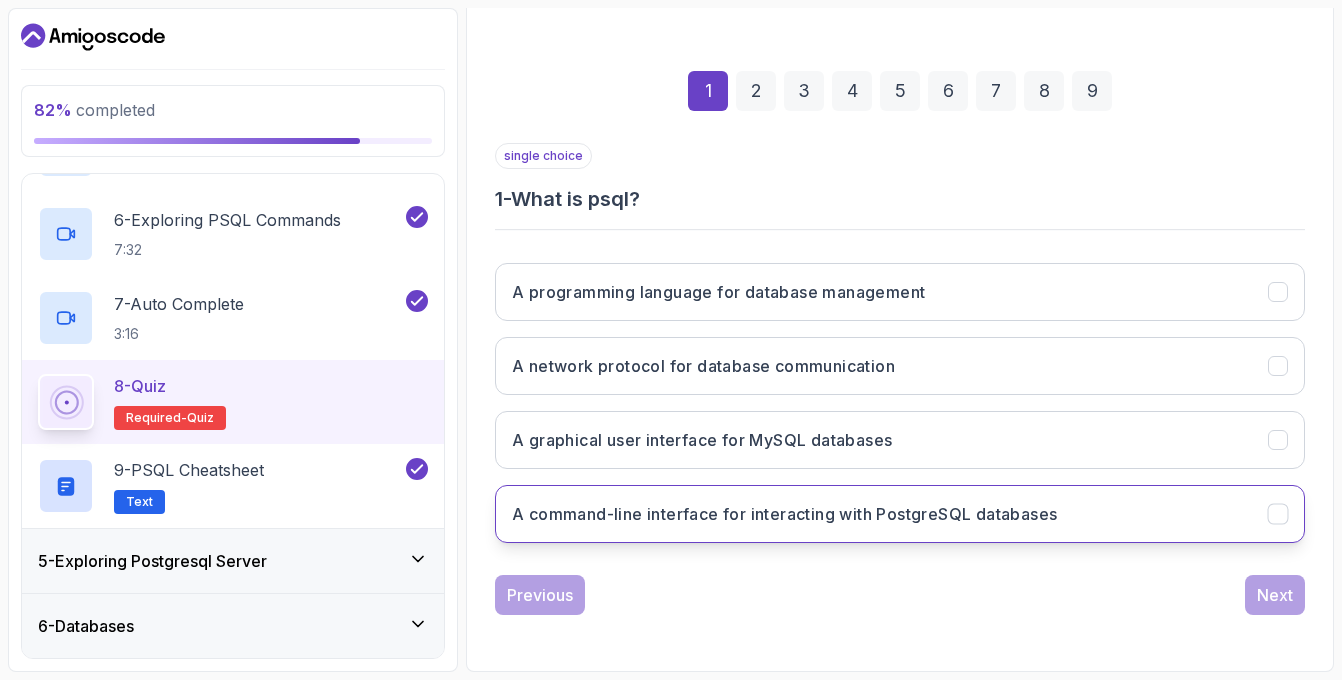 click on "A command-line interface for interacting with PostgreSQL databases" at bounding box center [784, 514] 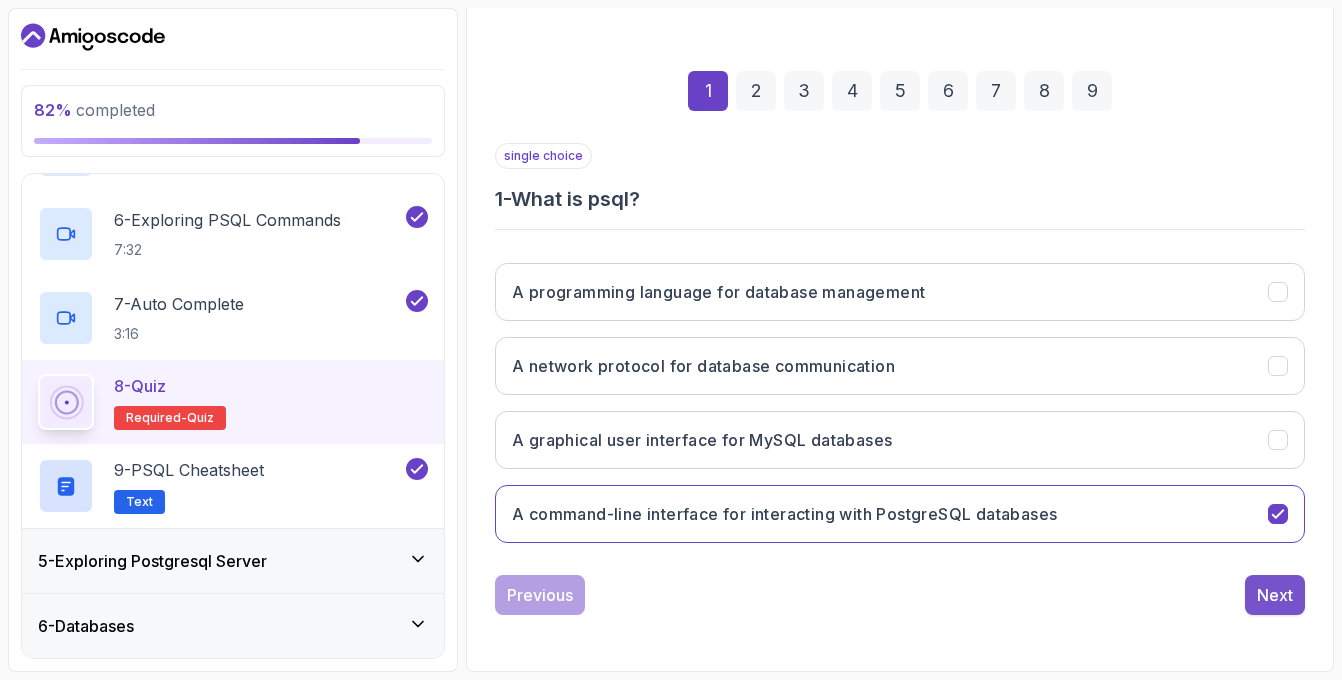 click on "Next" at bounding box center [1275, 595] 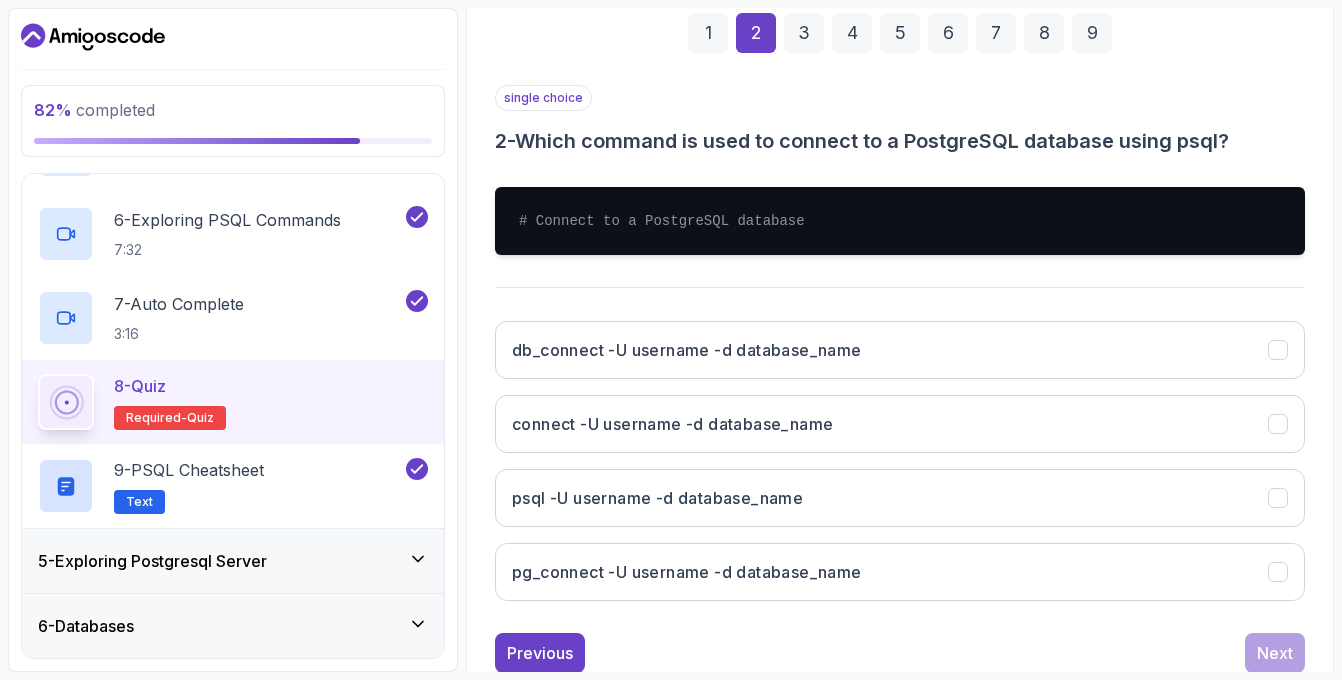 scroll, scrollTop: 289, scrollLeft: 0, axis: vertical 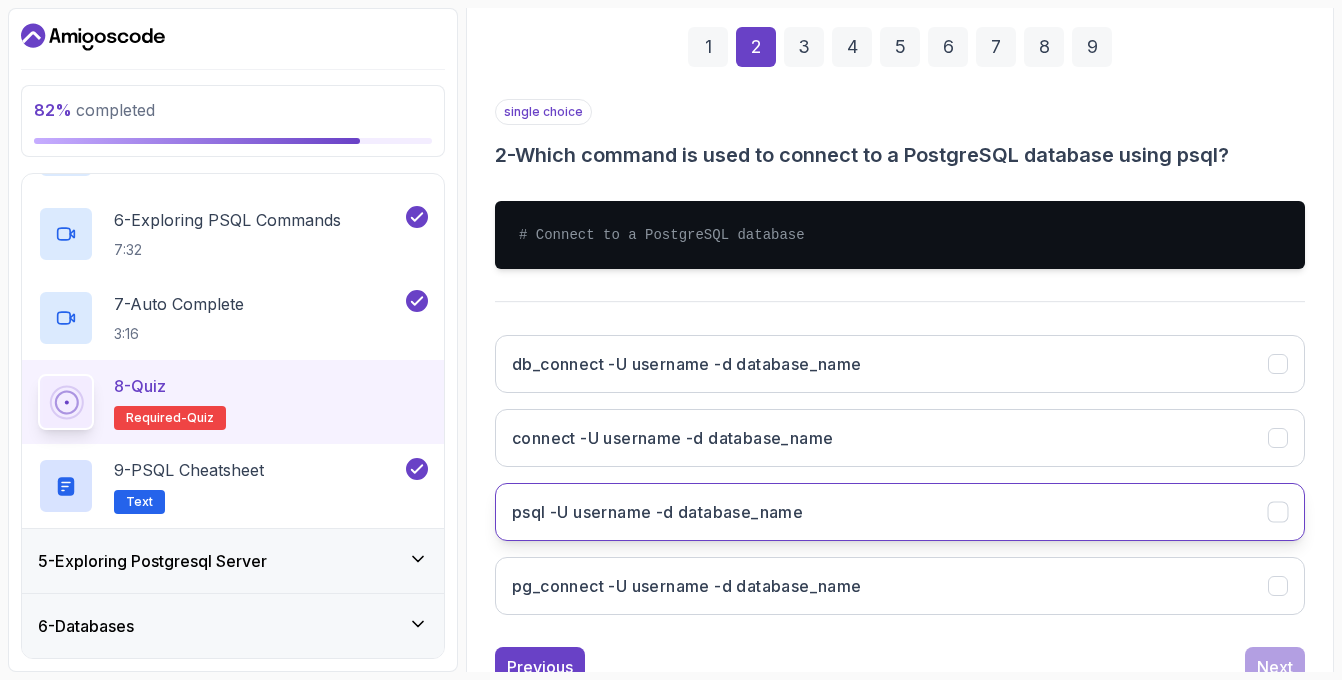 click on "psql -U username -d database_name" at bounding box center (900, 512) 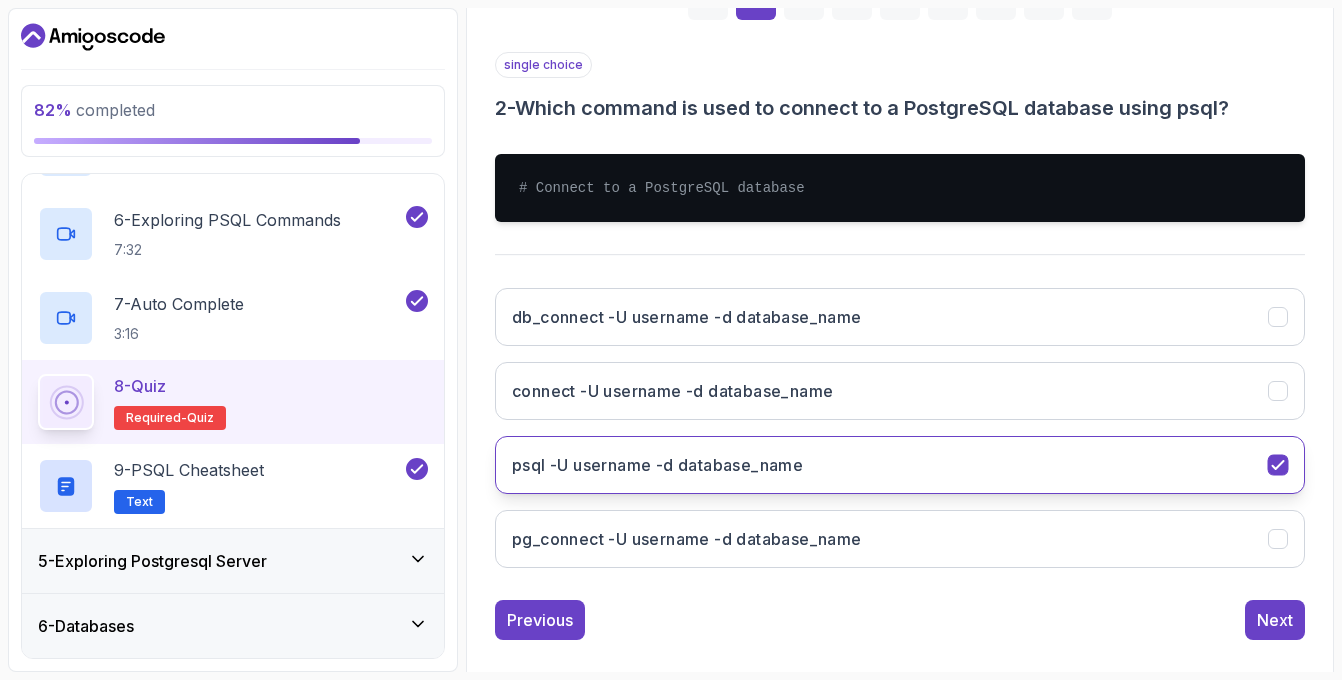 scroll, scrollTop: 345, scrollLeft: 0, axis: vertical 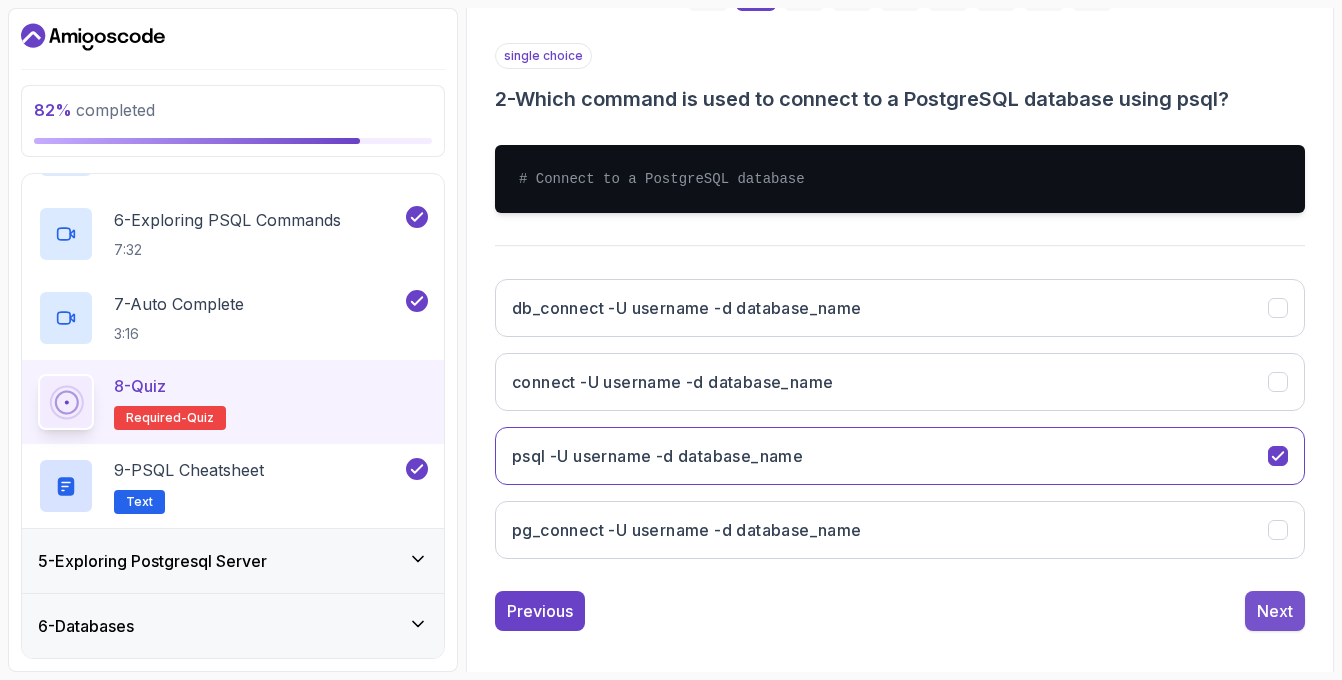 click on "Next" at bounding box center [1275, 611] 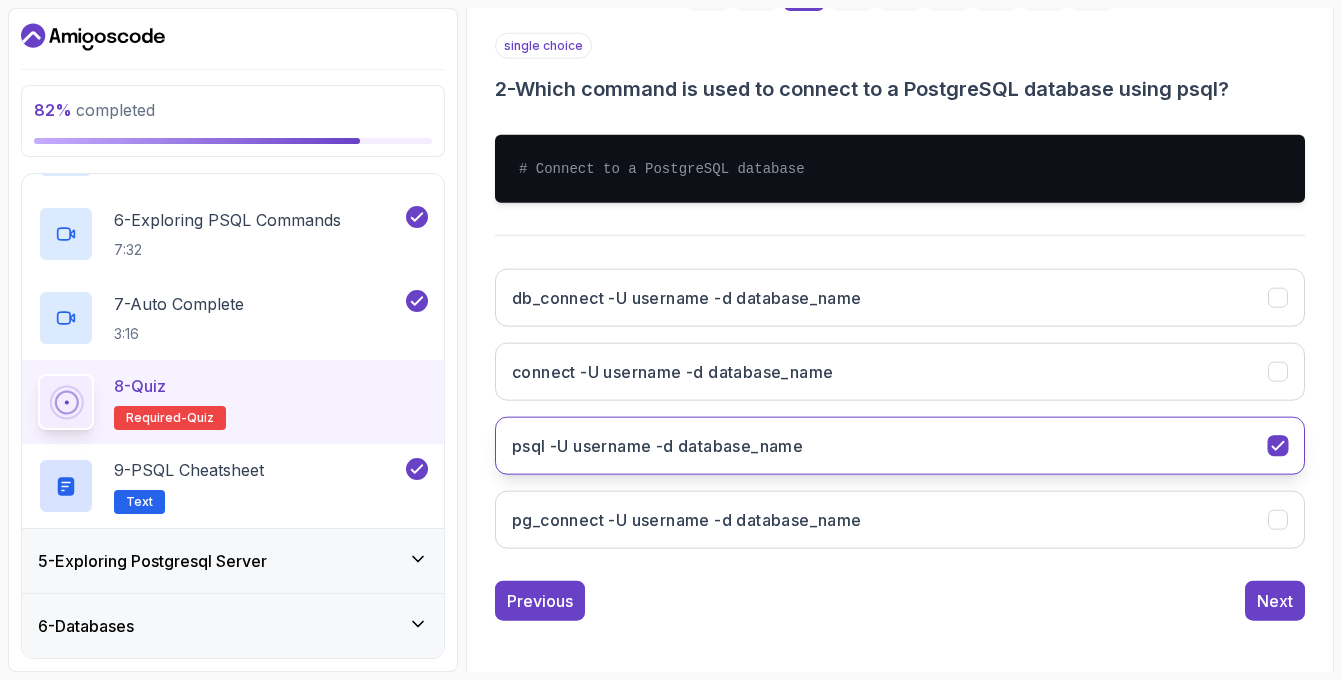 scroll, scrollTop: 245, scrollLeft: 0, axis: vertical 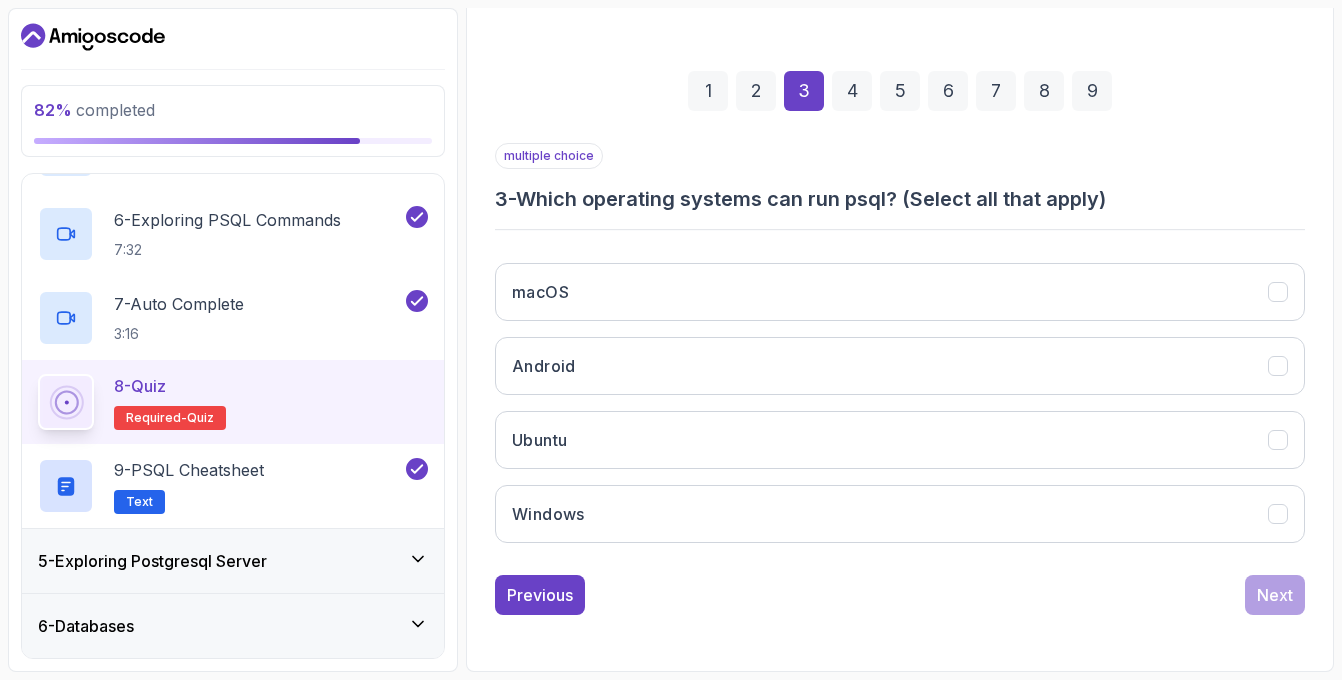 click on "macOS Android Ubuntu Windows" at bounding box center (900, 403) 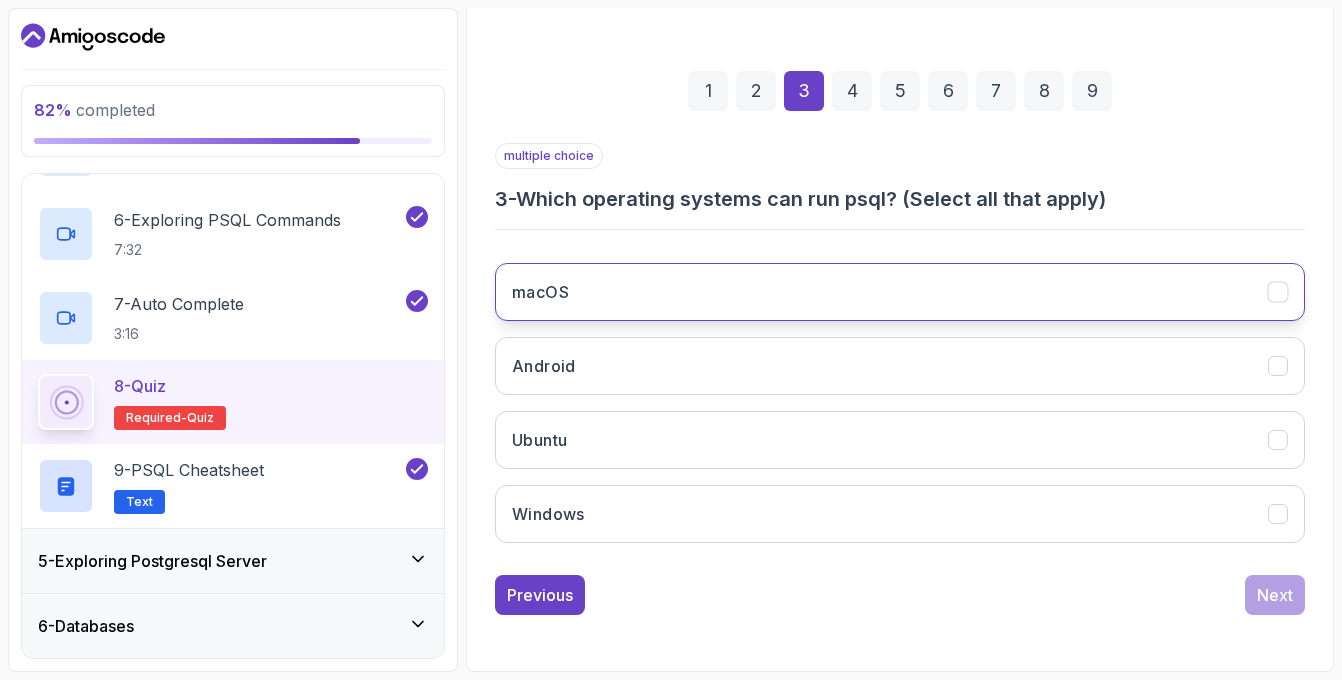 click on "macOS" at bounding box center [900, 292] 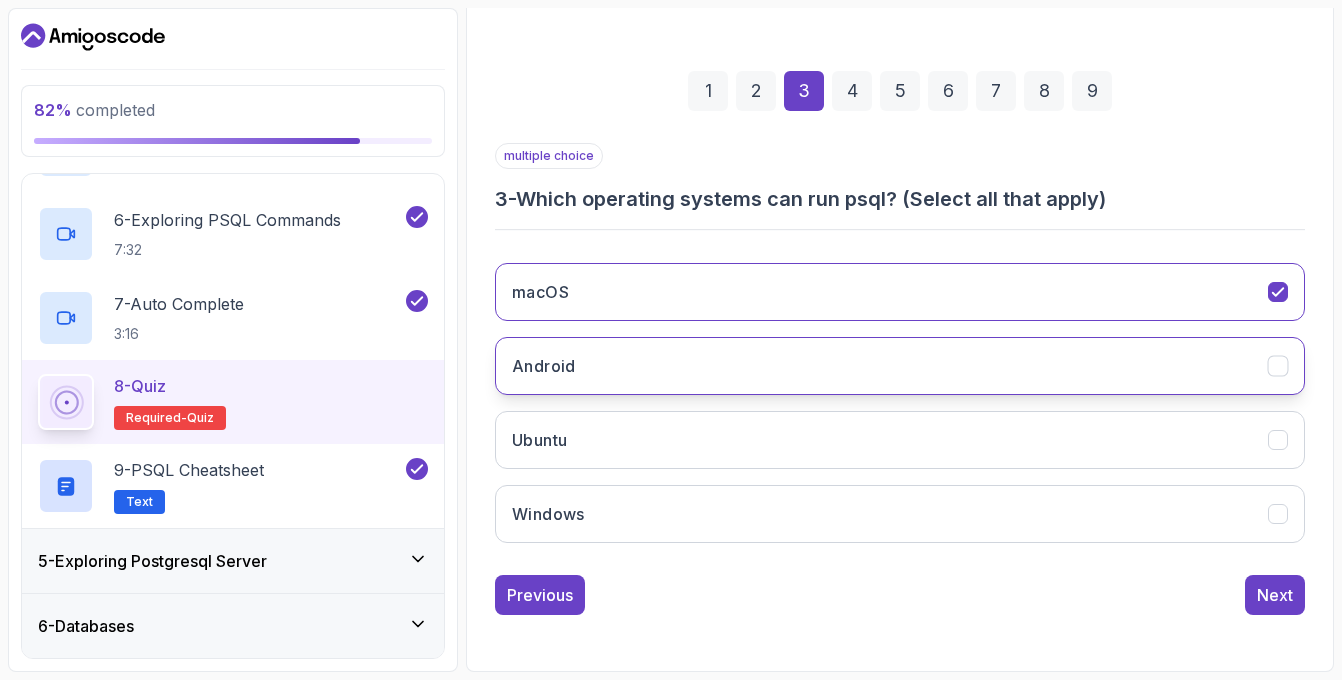 click on "Android" at bounding box center (900, 366) 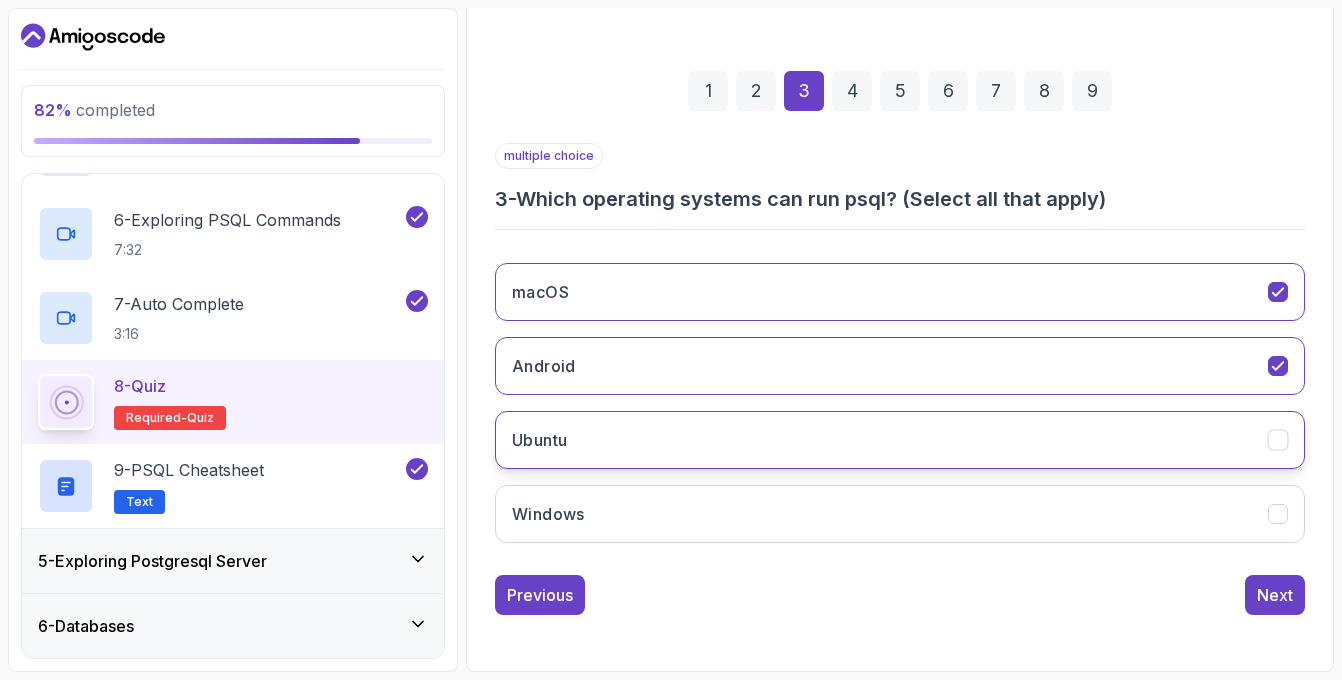 click on "Ubuntu" at bounding box center (900, 440) 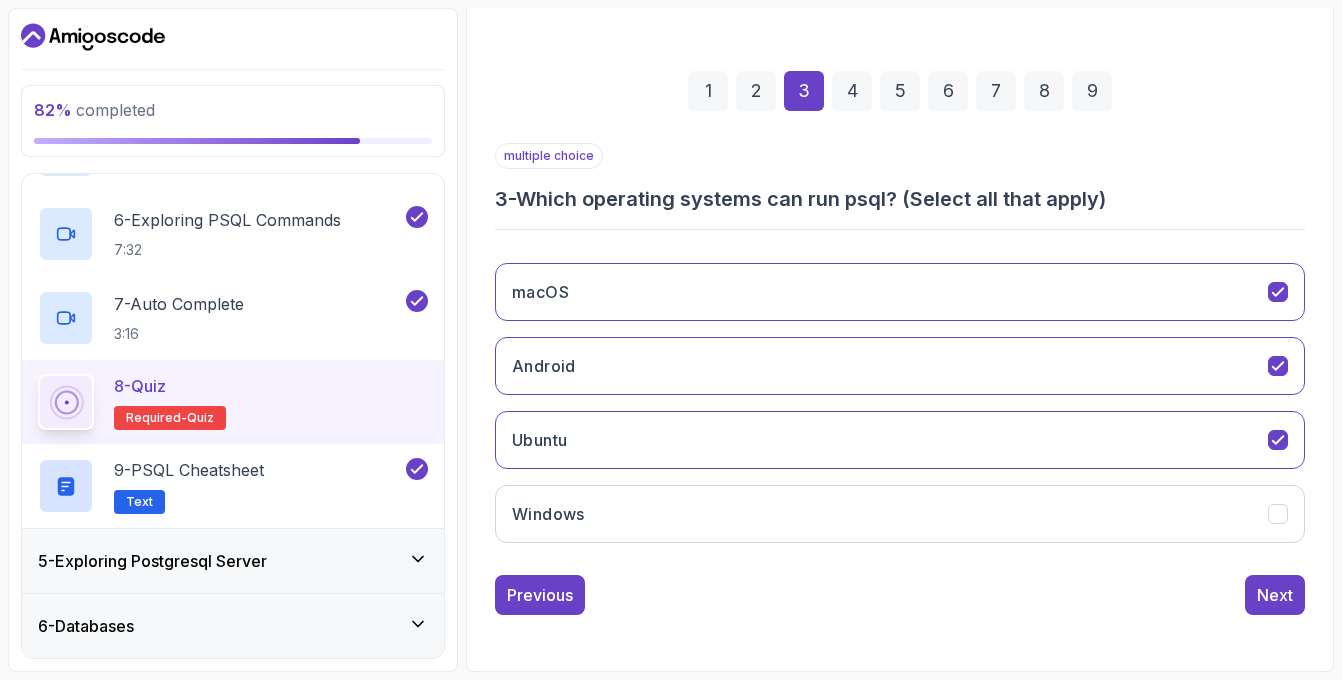 click on "macOS Android Ubuntu Windows" at bounding box center [900, 403] 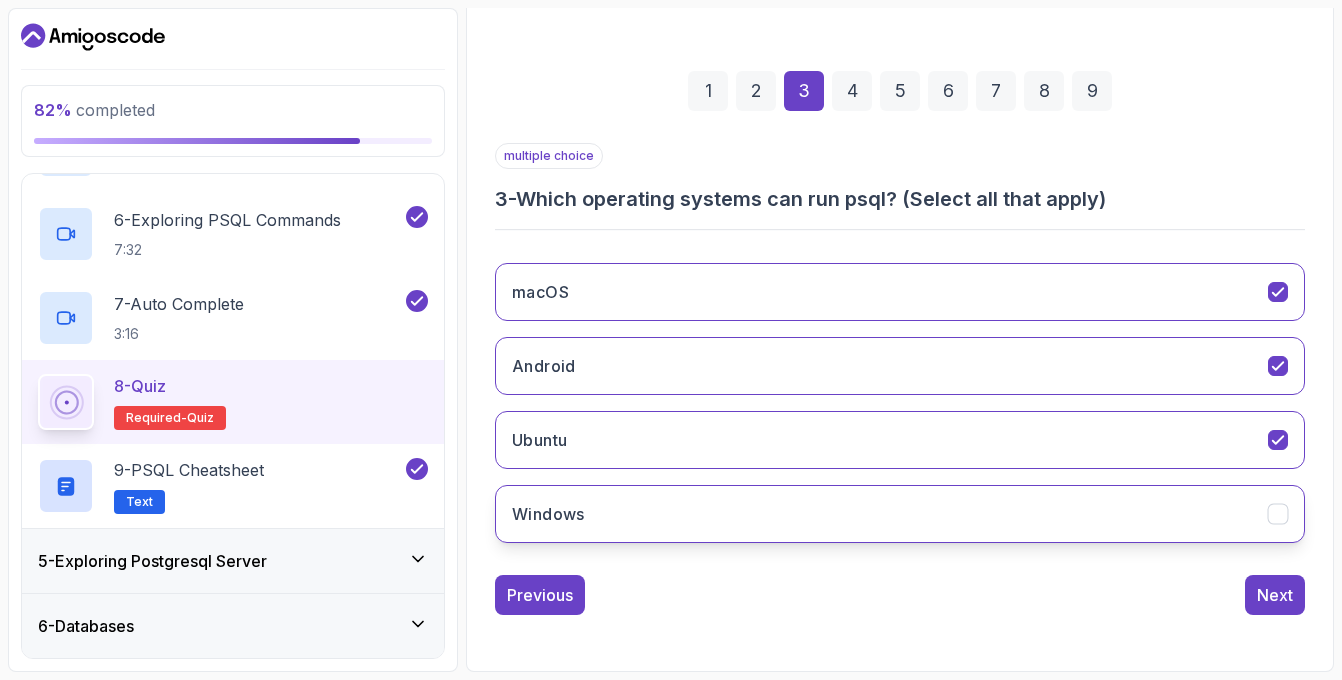 click on "Windows" at bounding box center [900, 514] 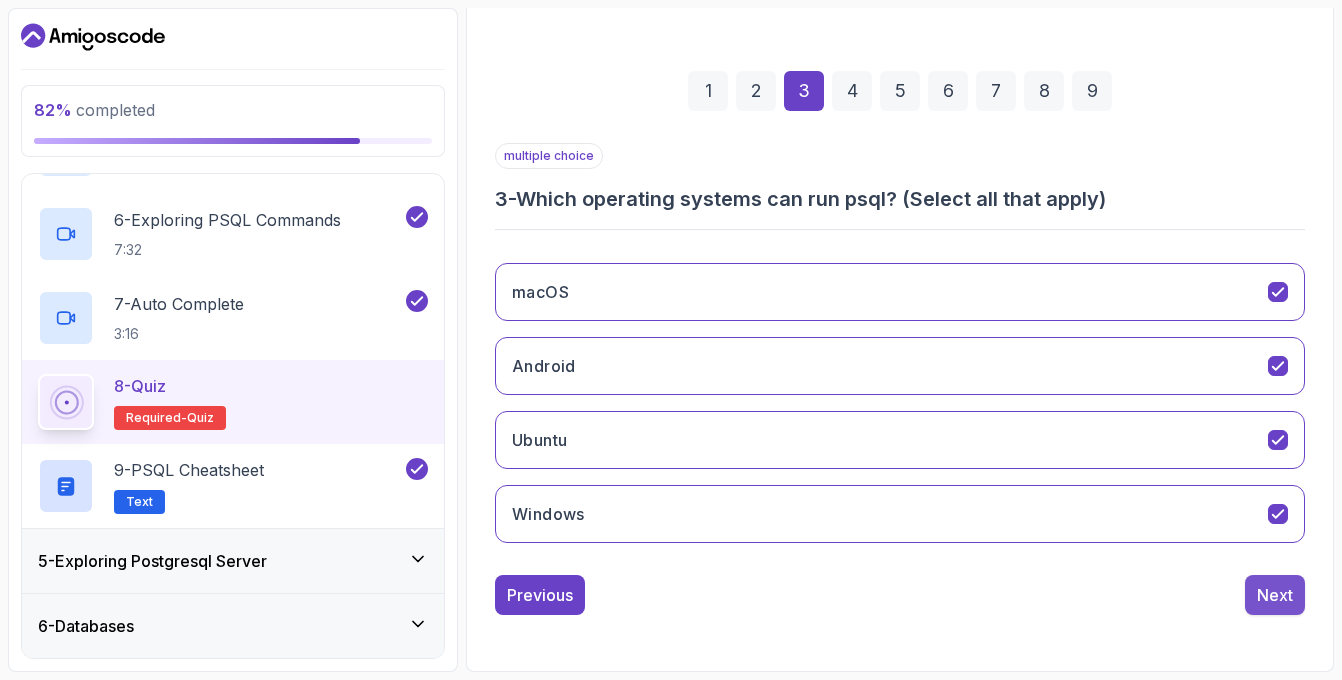 click on "Next" at bounding box center (1275, 595) 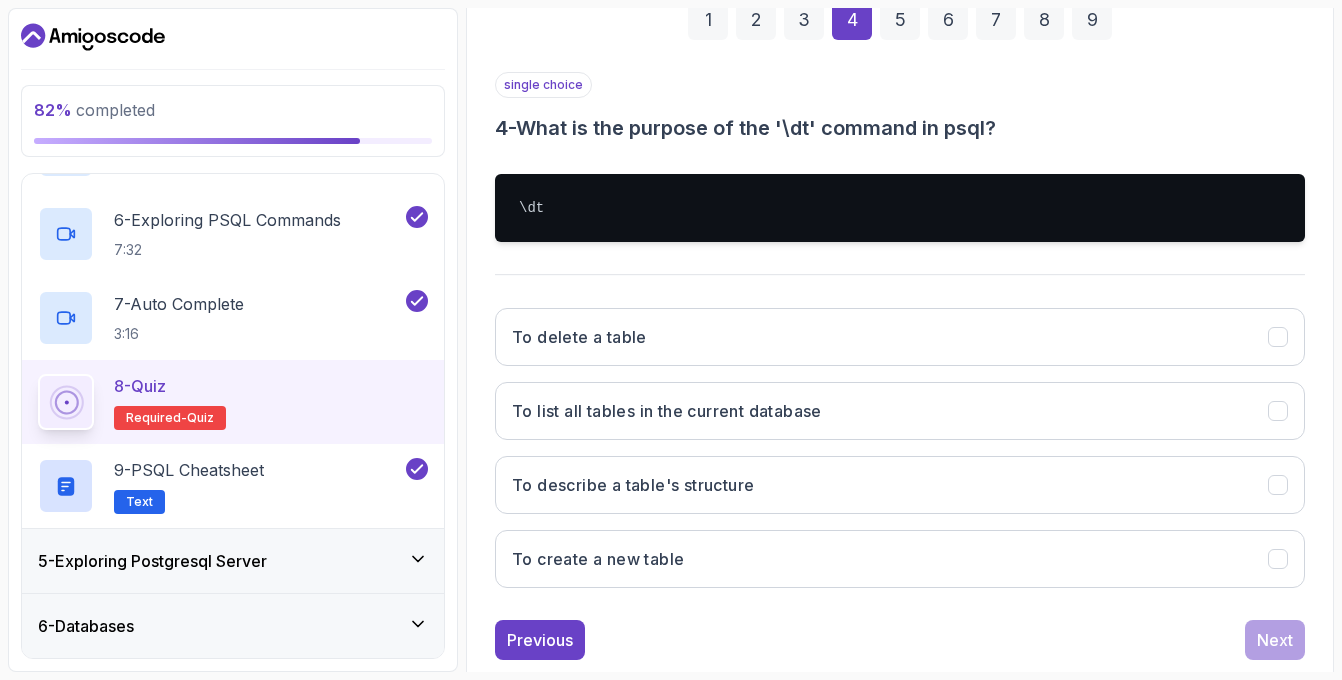 scroll, scrollTop: 318, scrollLeft: 0, axis: vertical 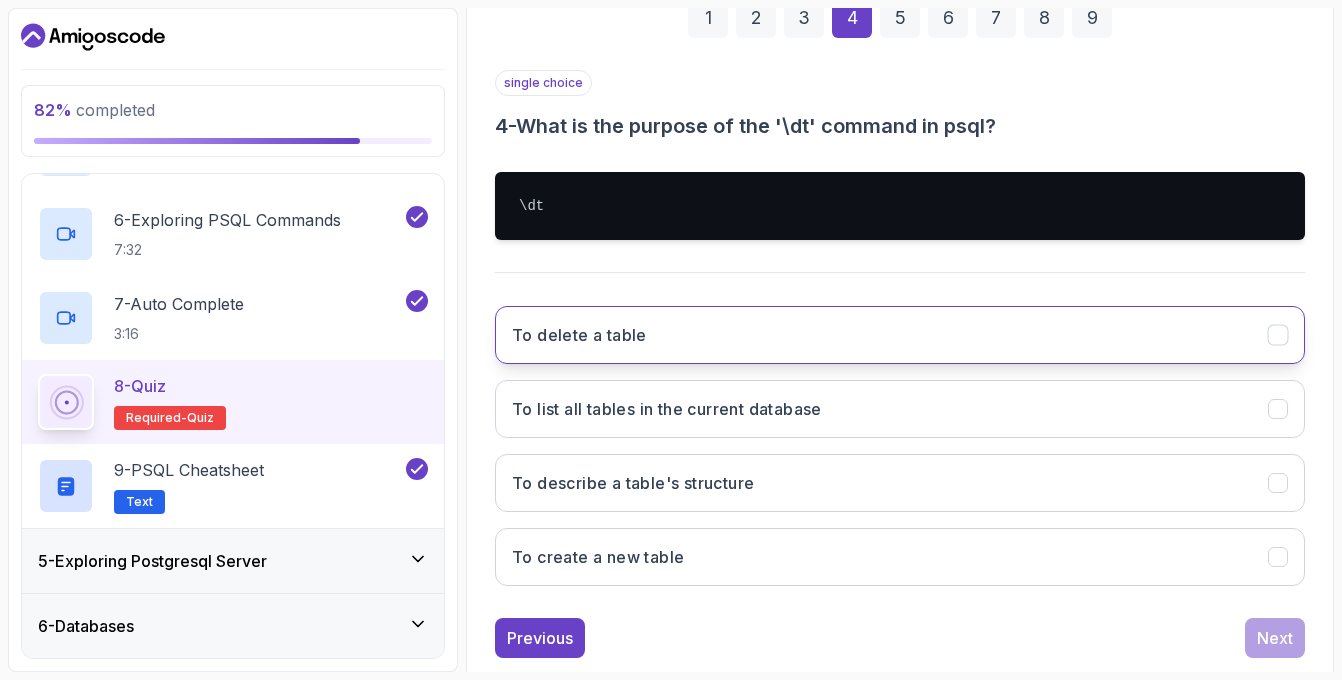 click on "To delete a table" at bounding box center (900, 335) 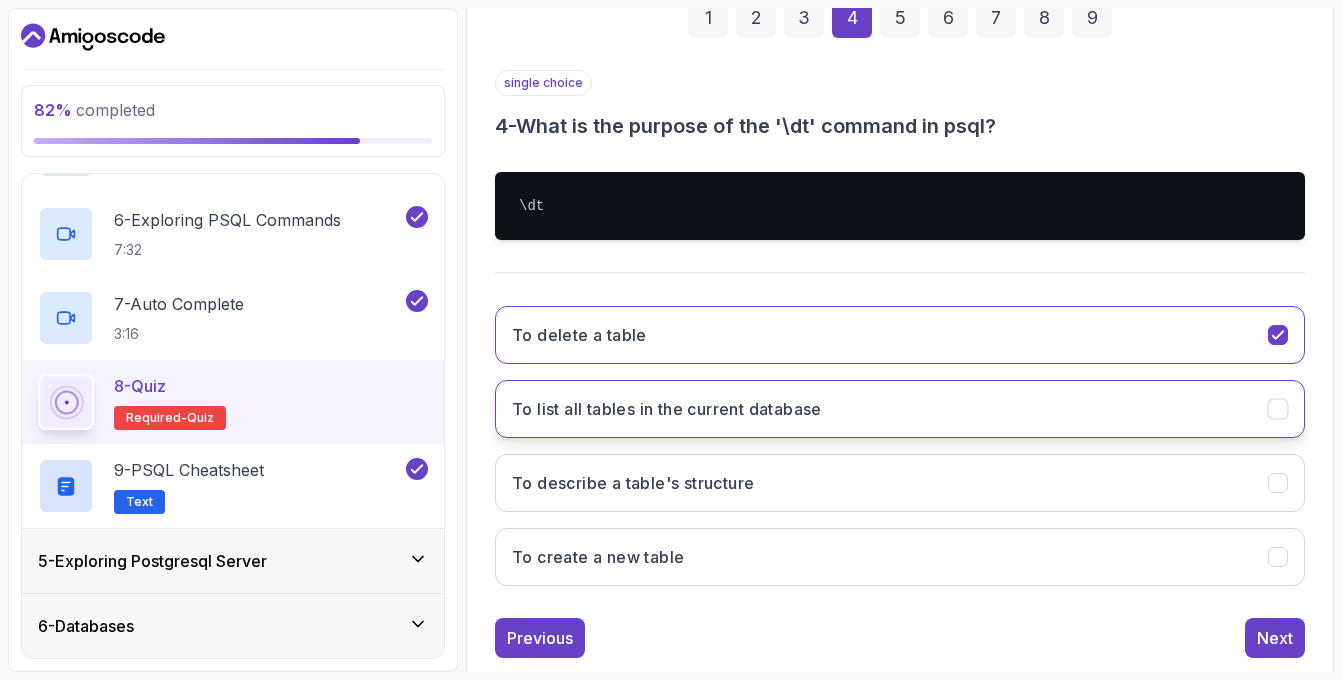 click on "To list all tables in the current database" at bounding box center (900, 409) 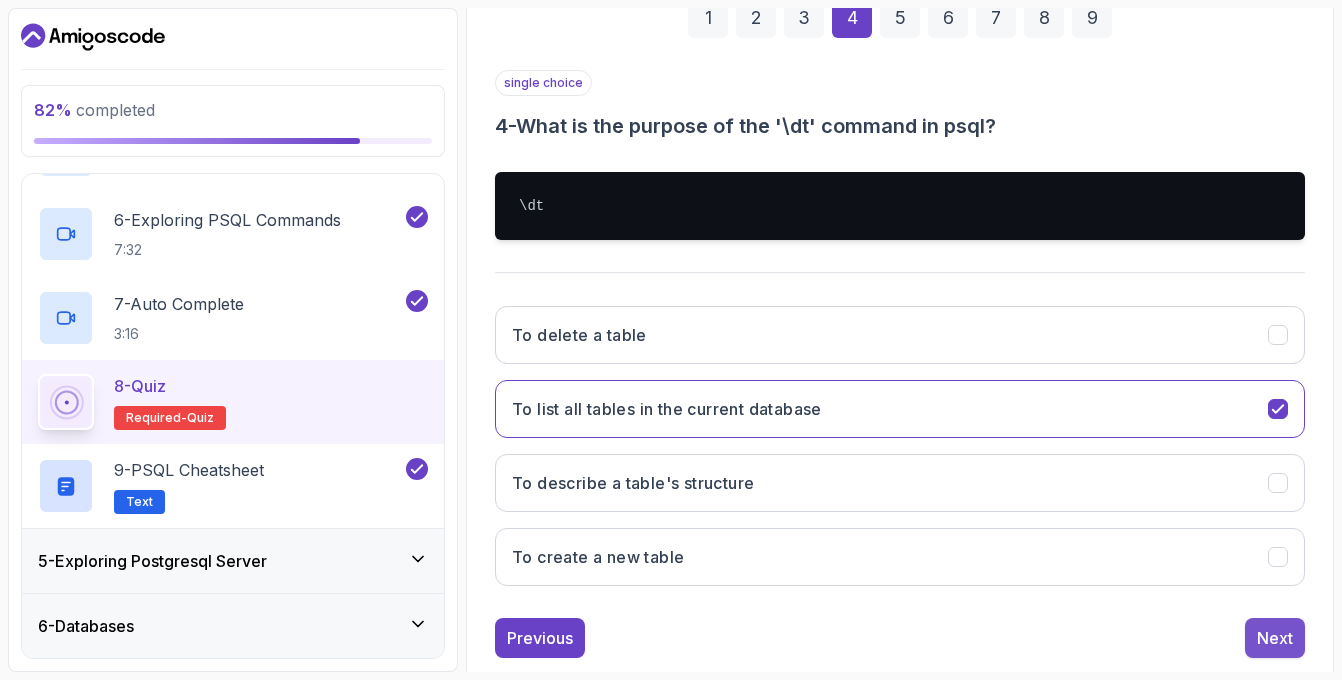 click on "Next" at bounding box center (1275, 638) 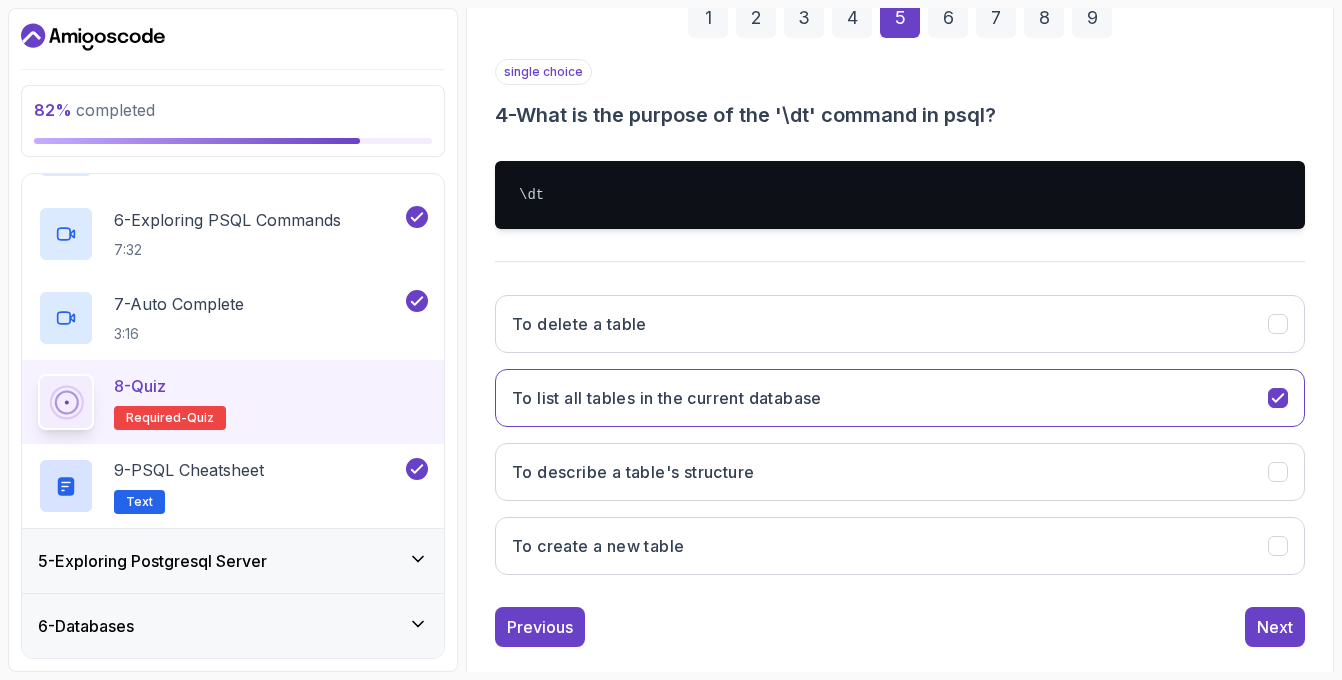 scroll, scrollTop: 245, scrollLeft: 0, axis: vertical 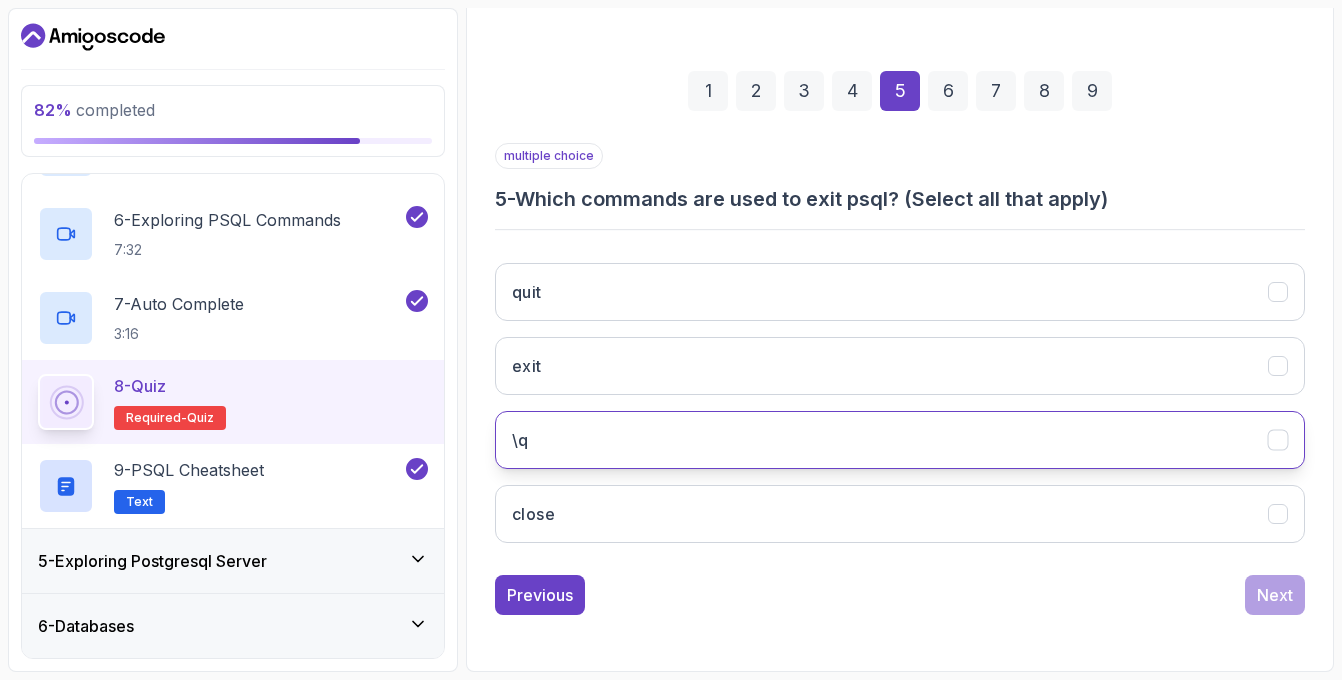 click on "\q" 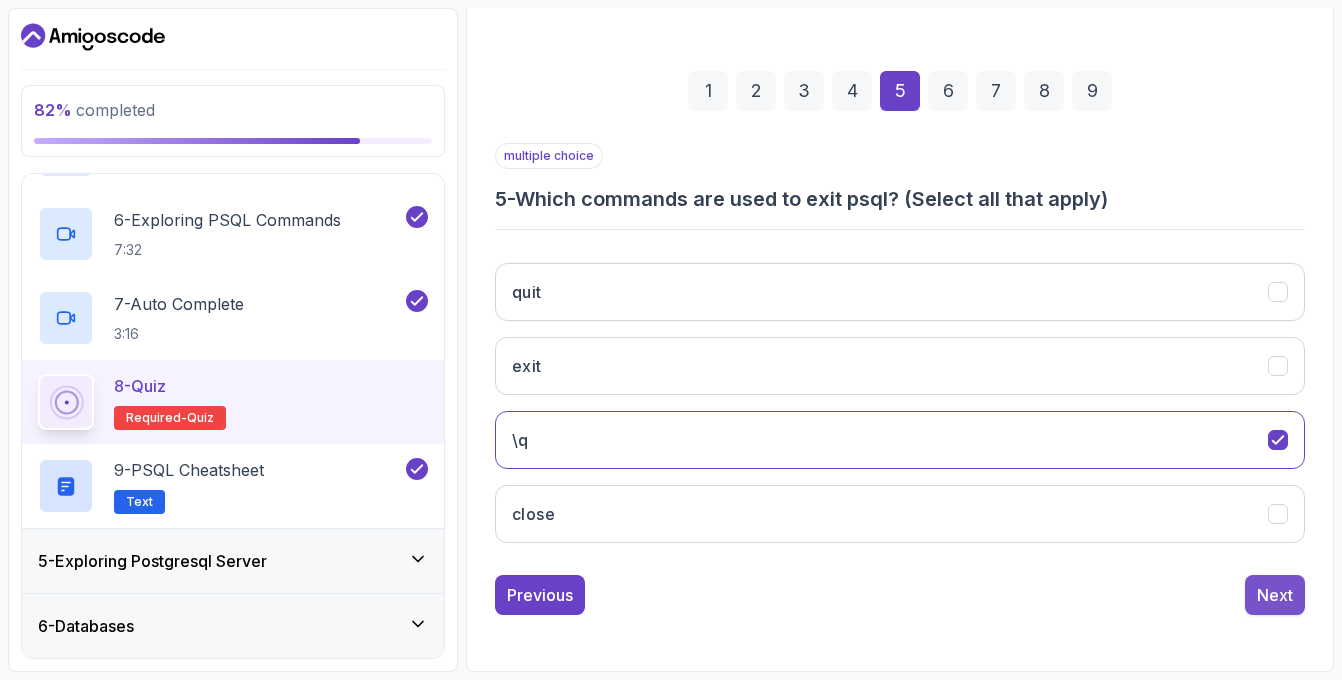 click on "Next" at bounding box center [1275, 595] 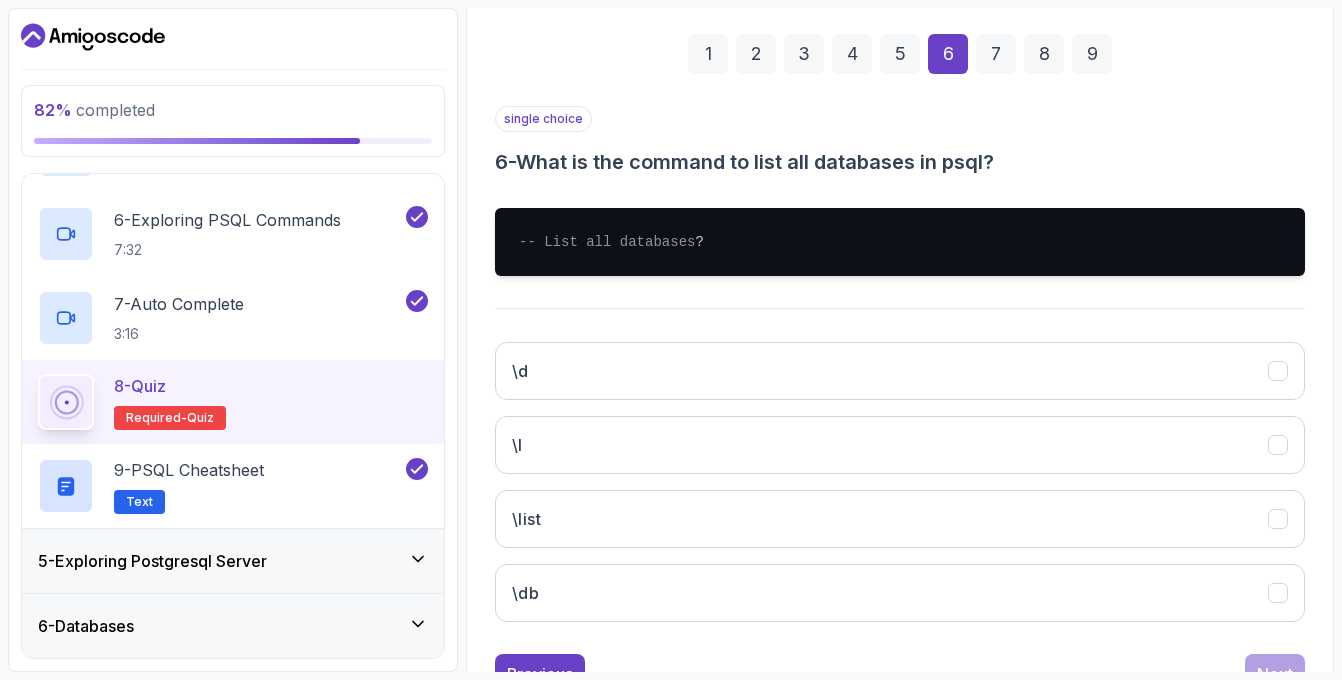 scroll, scrollTop: 300, scrollLeft: 0, axis: vertical 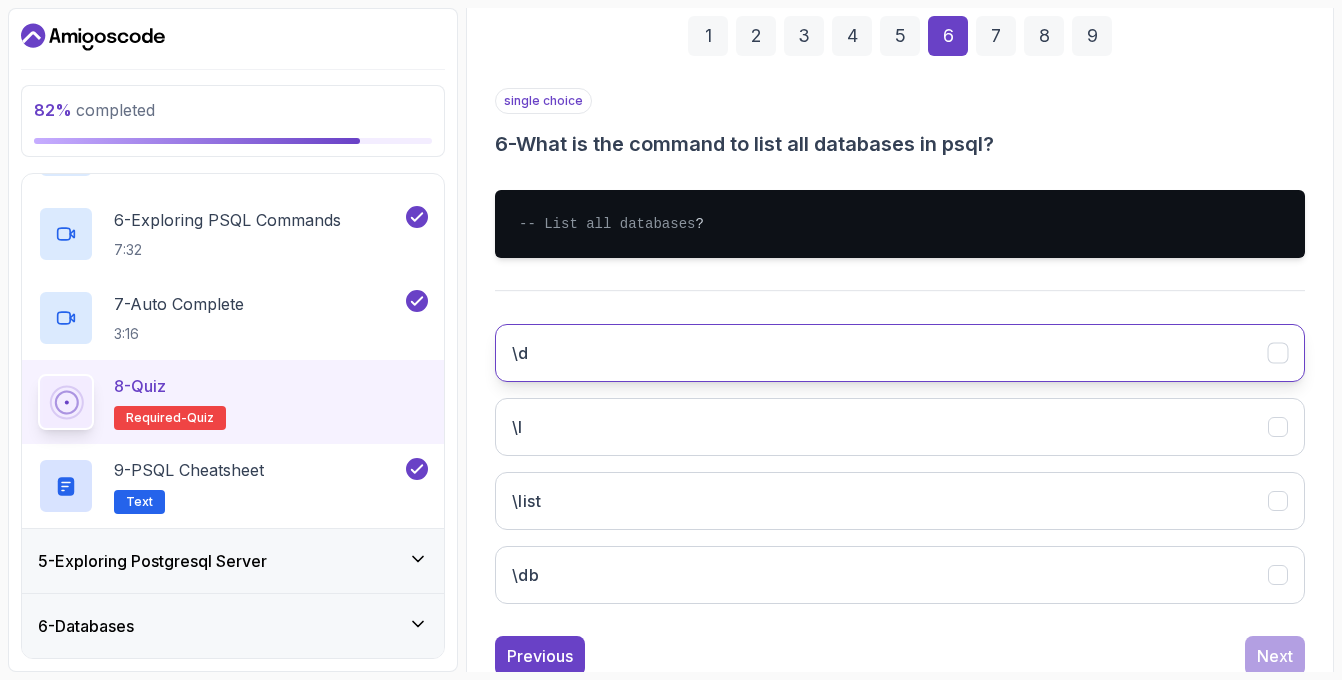 click on "\d" 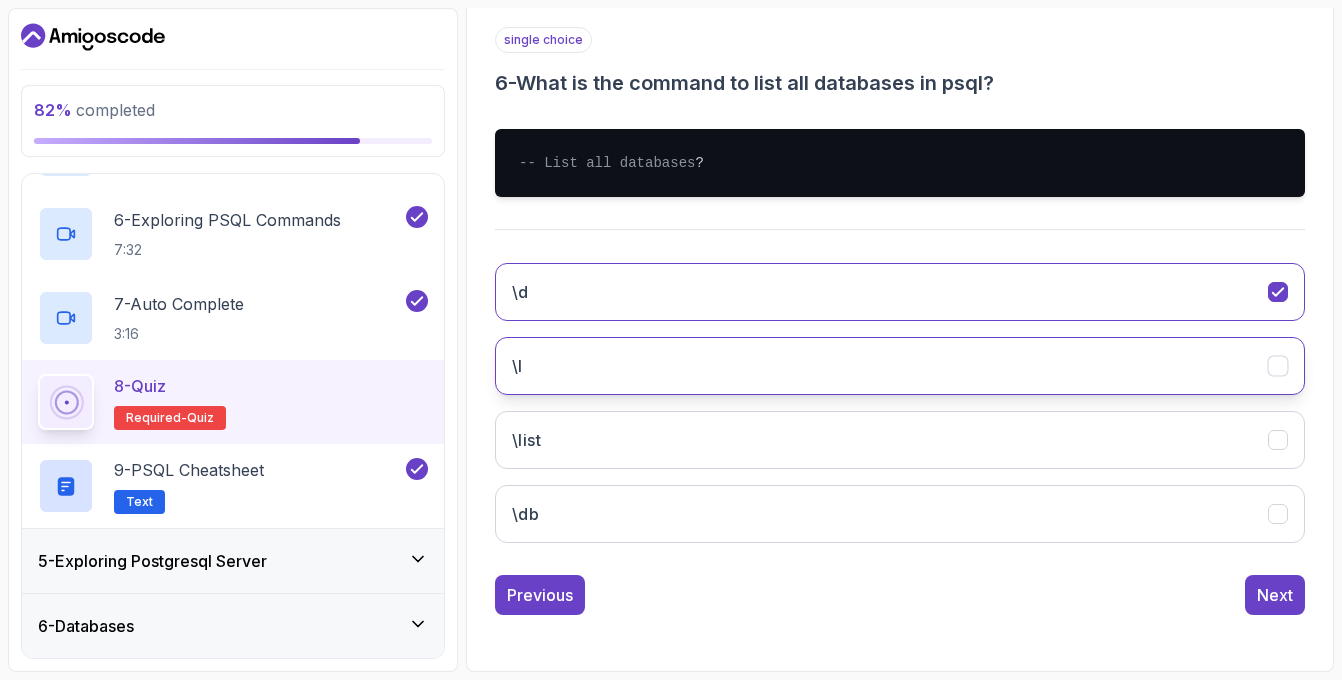 scroll, scrollTop: 358, scrollLeft: 0, axis: vertical 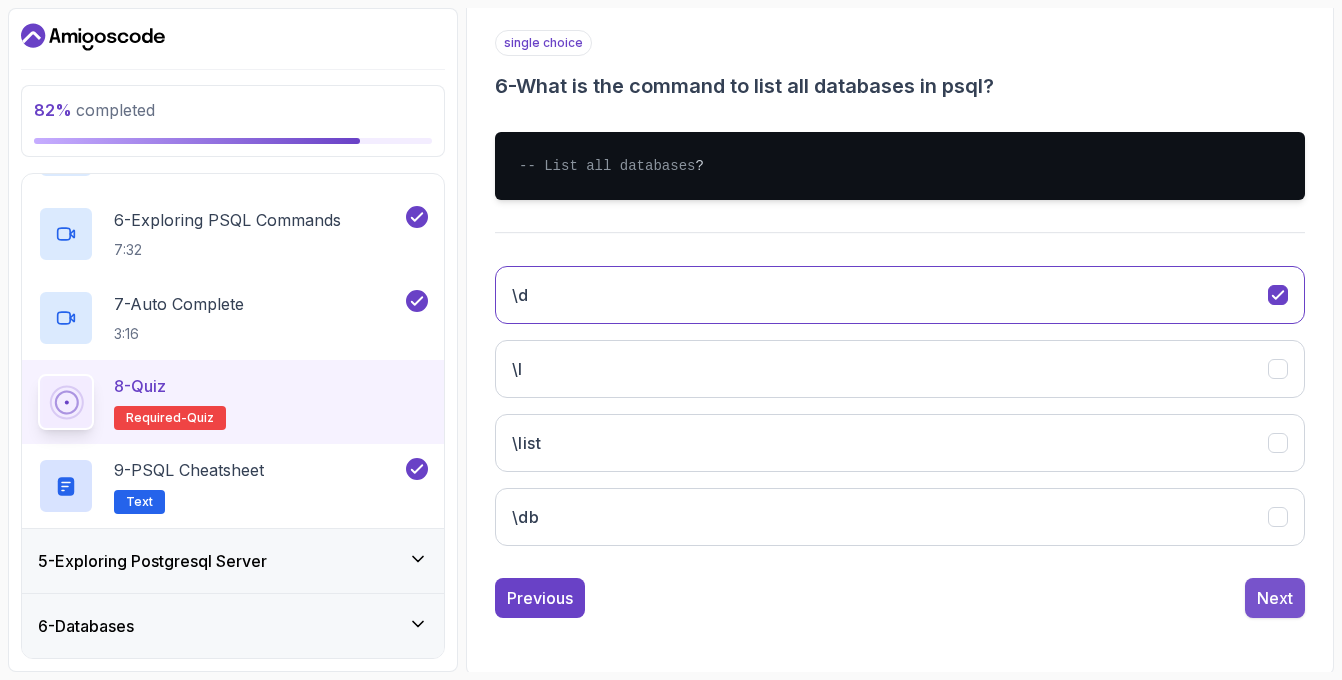 click on "Next" at bounding box center [1275, 598] 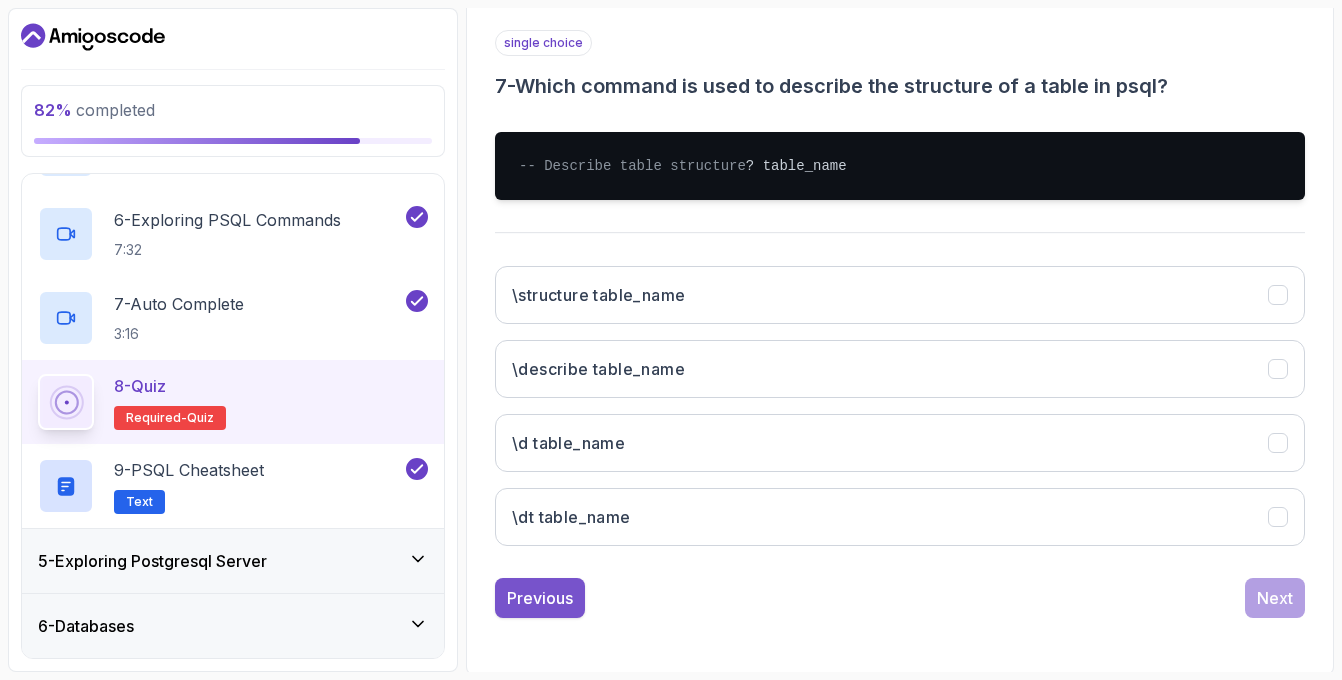 click on "Previous" at bounding box center [540, 598] 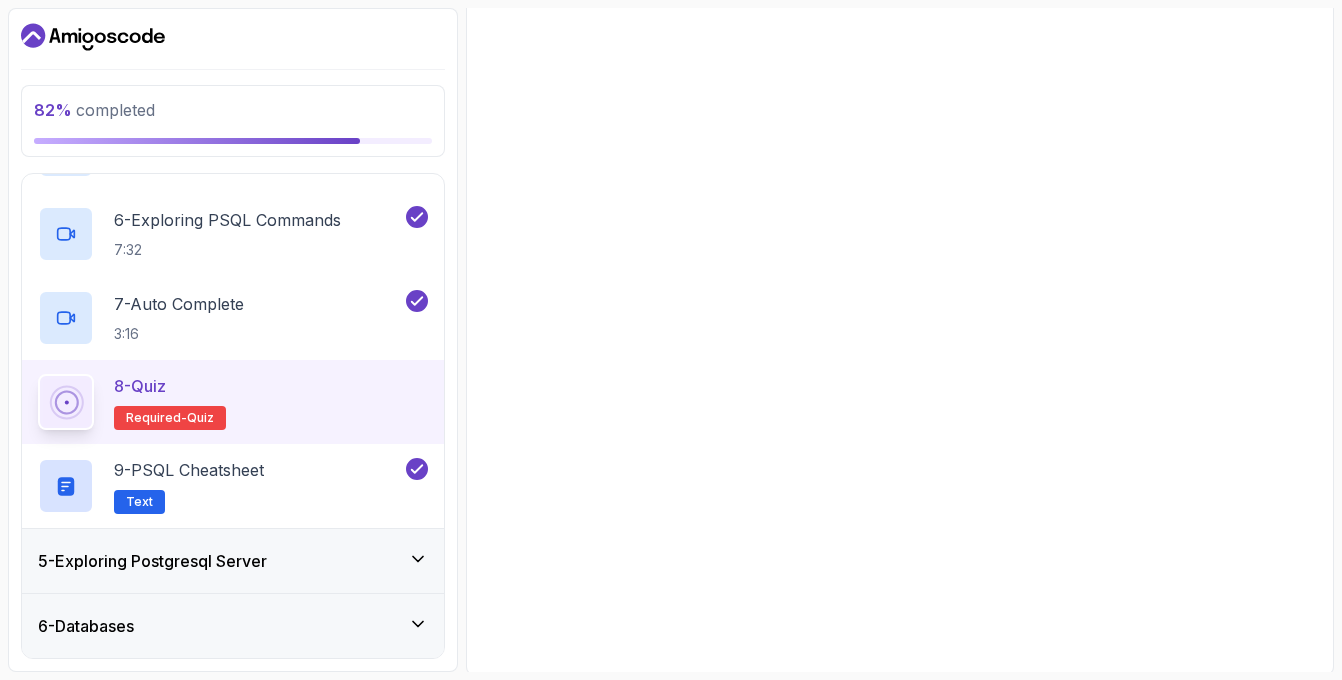 click on "\list" 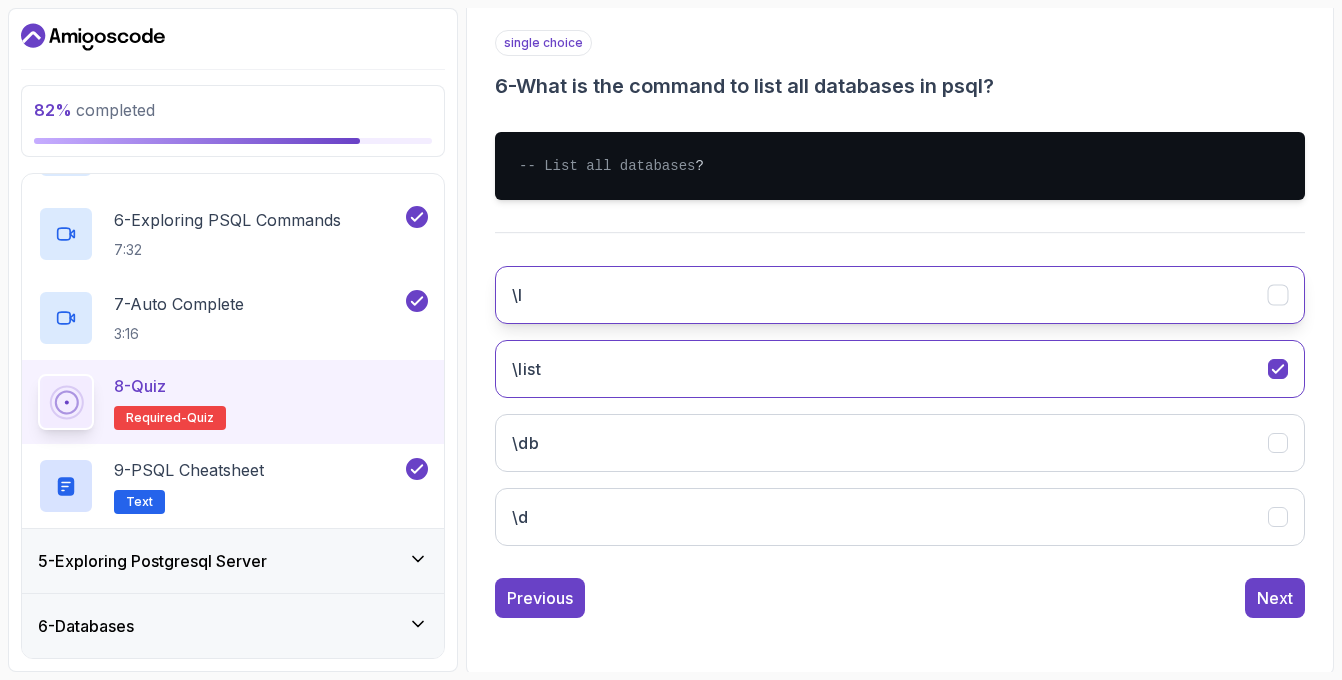 click on "\l" 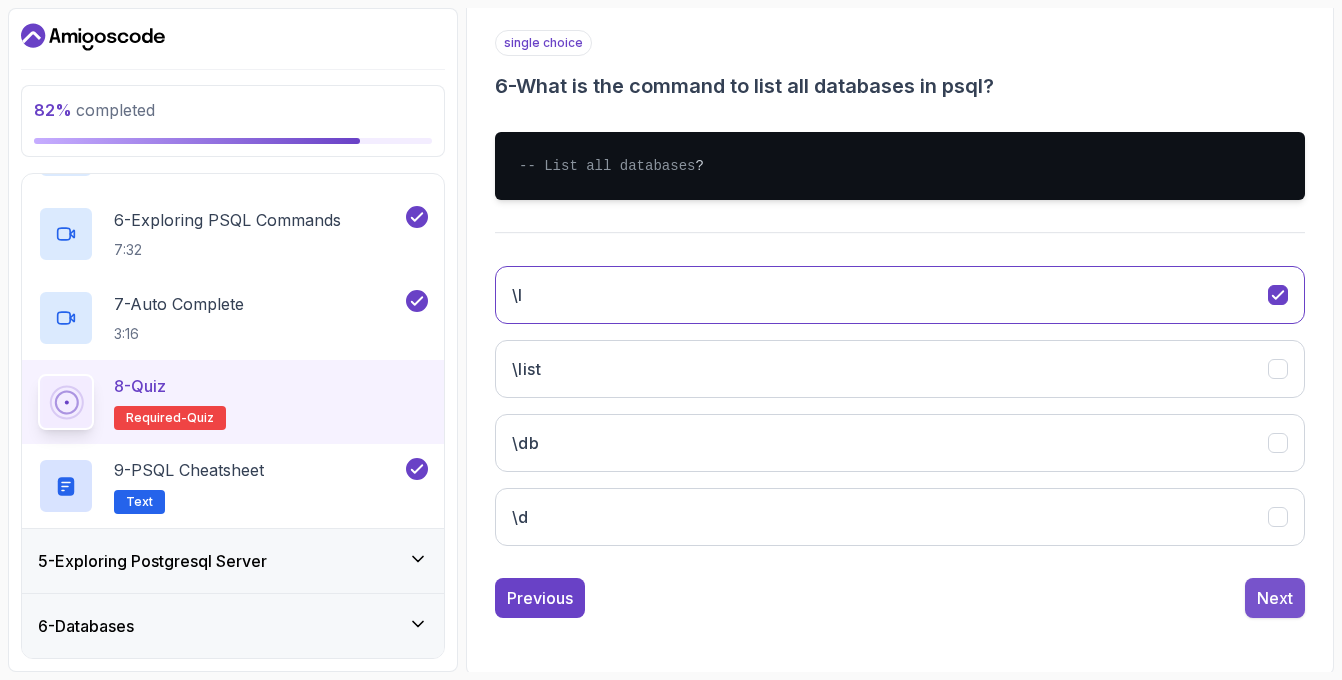 click on "Next" at bounding box center (1275, 598) 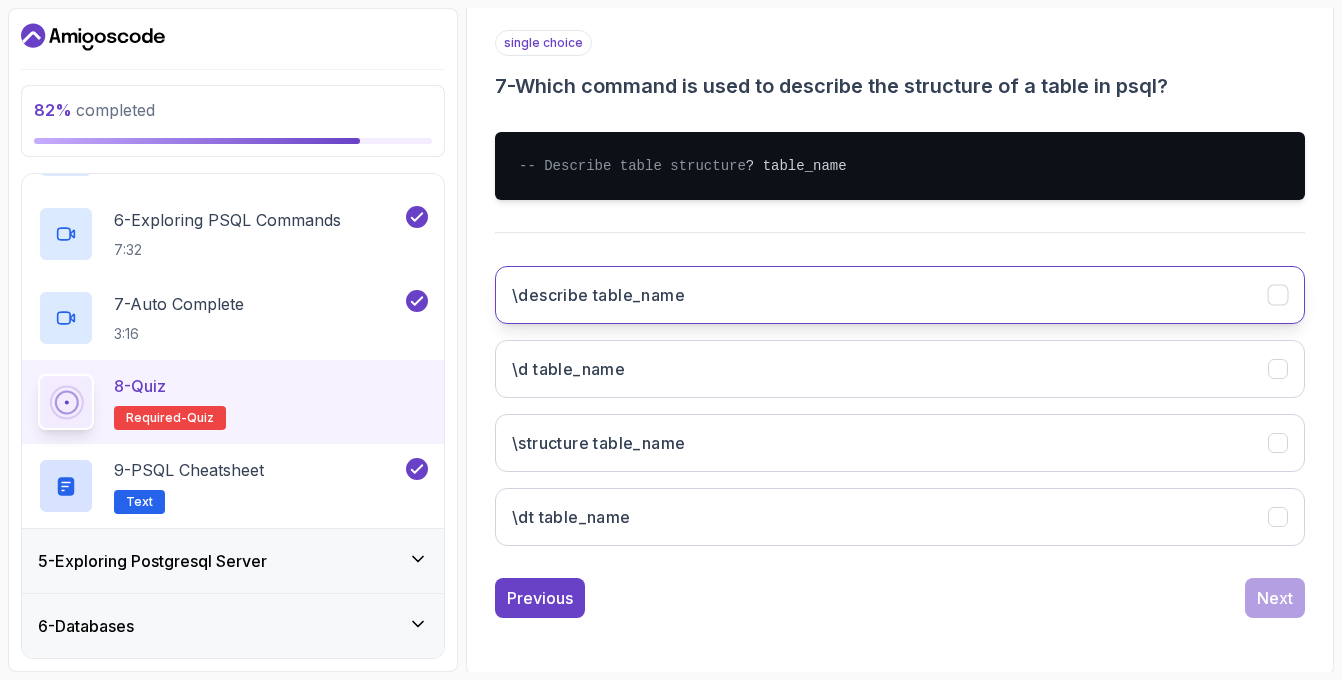 click on "\describe table_name" 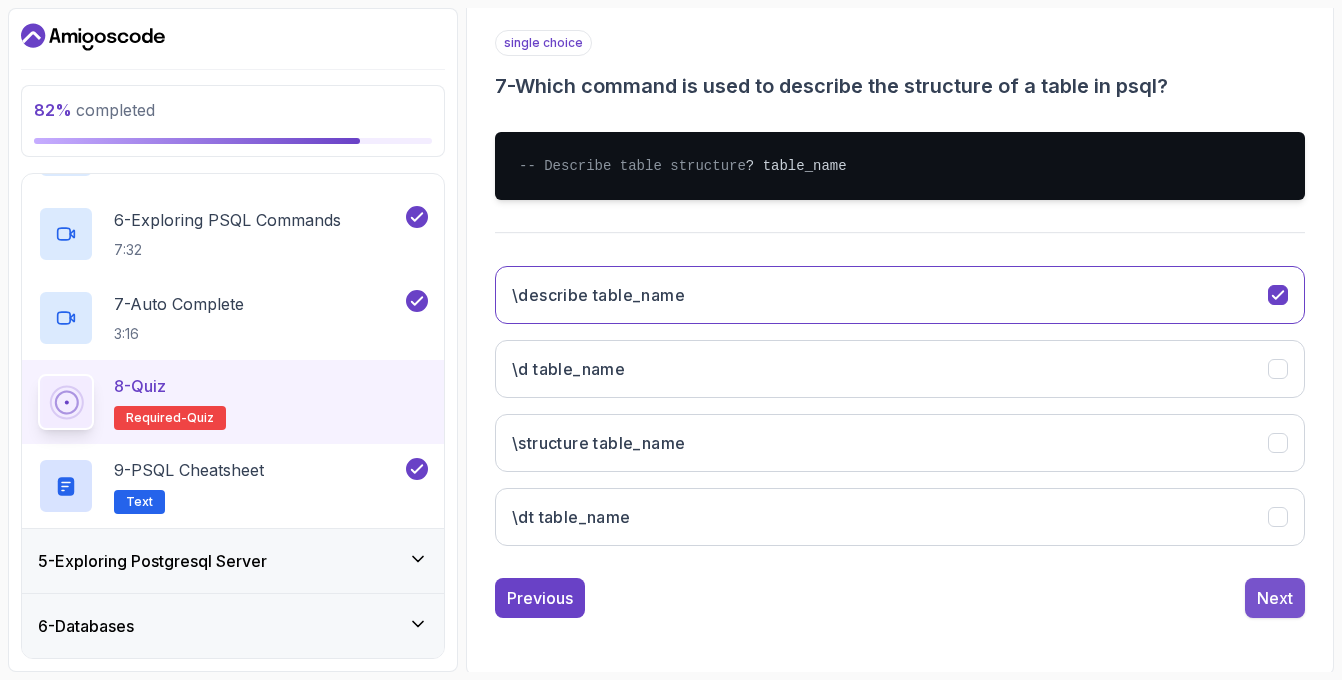 click on "Next" at bounding box center (1275, 598) 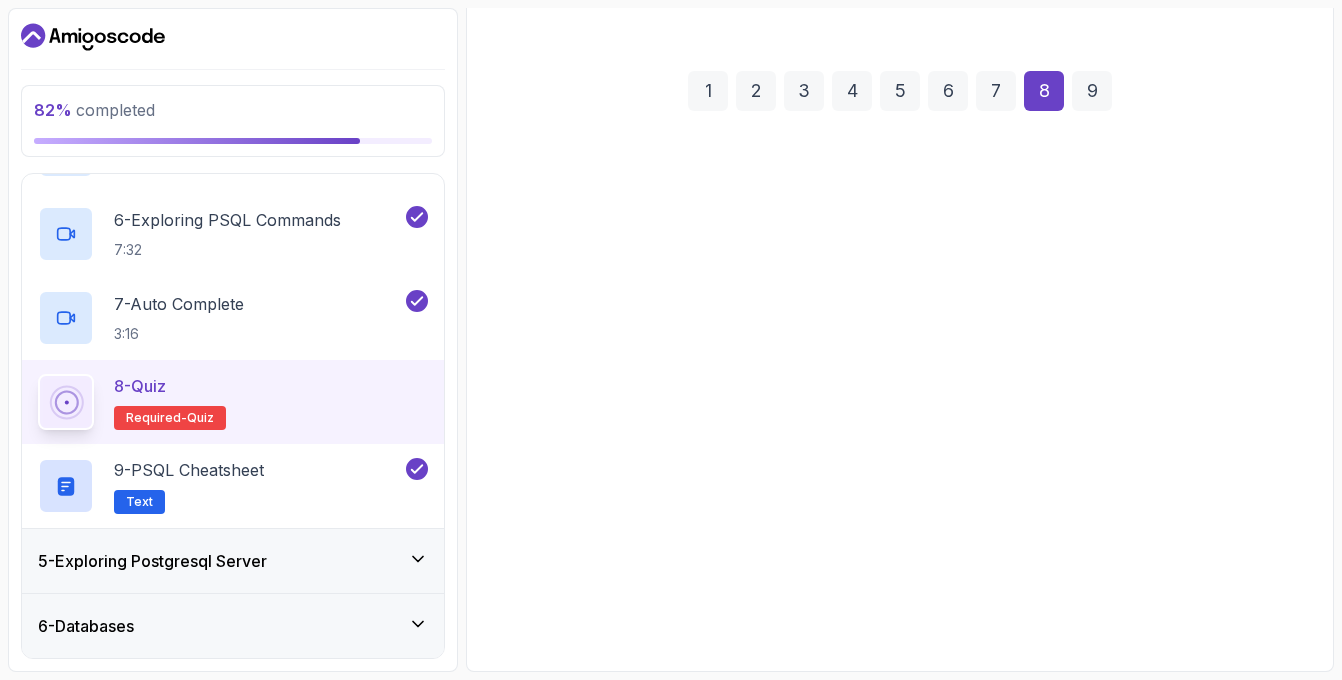 scroll, scrollTop: 245, scrollLeft: 0, axis: vertical 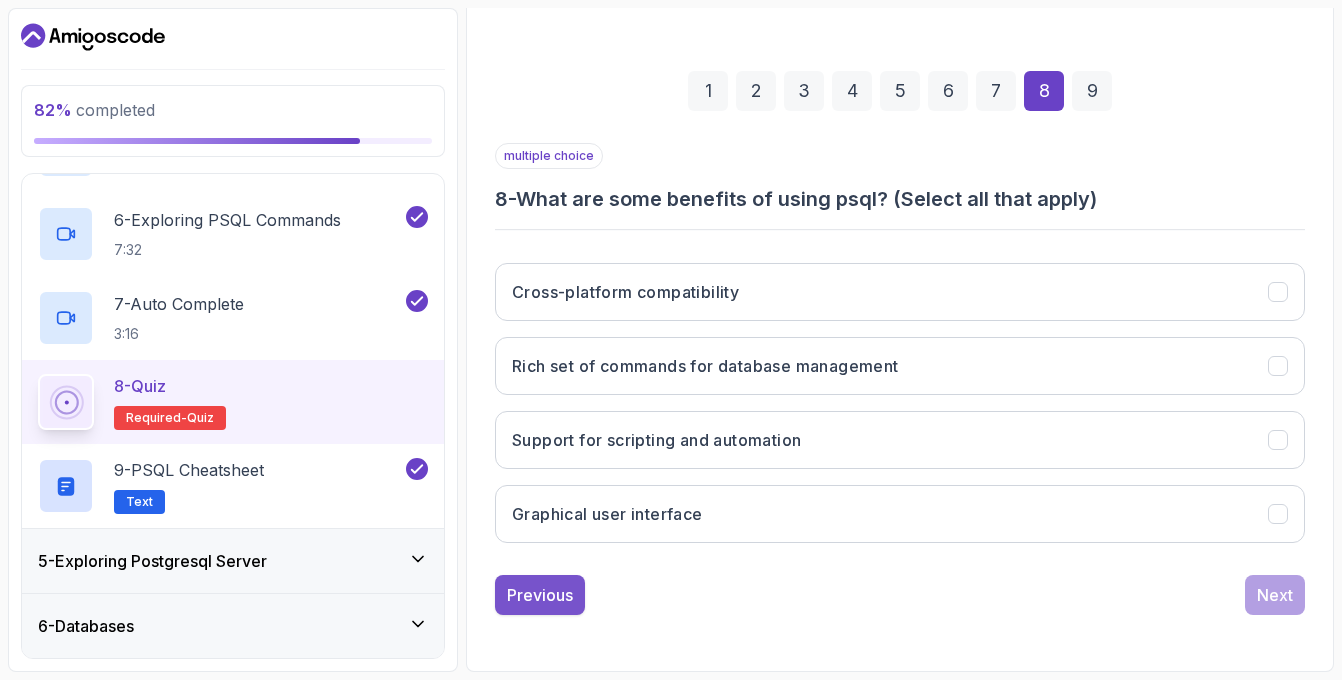click on "Previous" at bounding box center (540, 595) 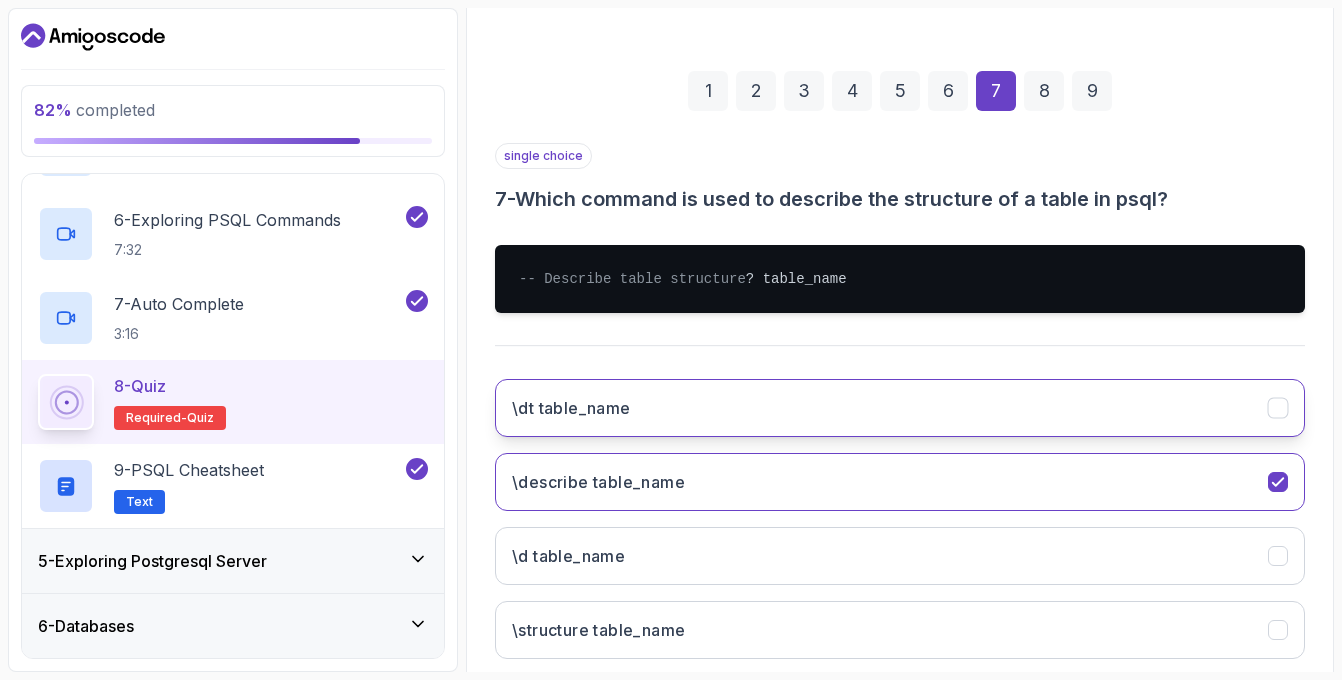 click on "\dt table_name" 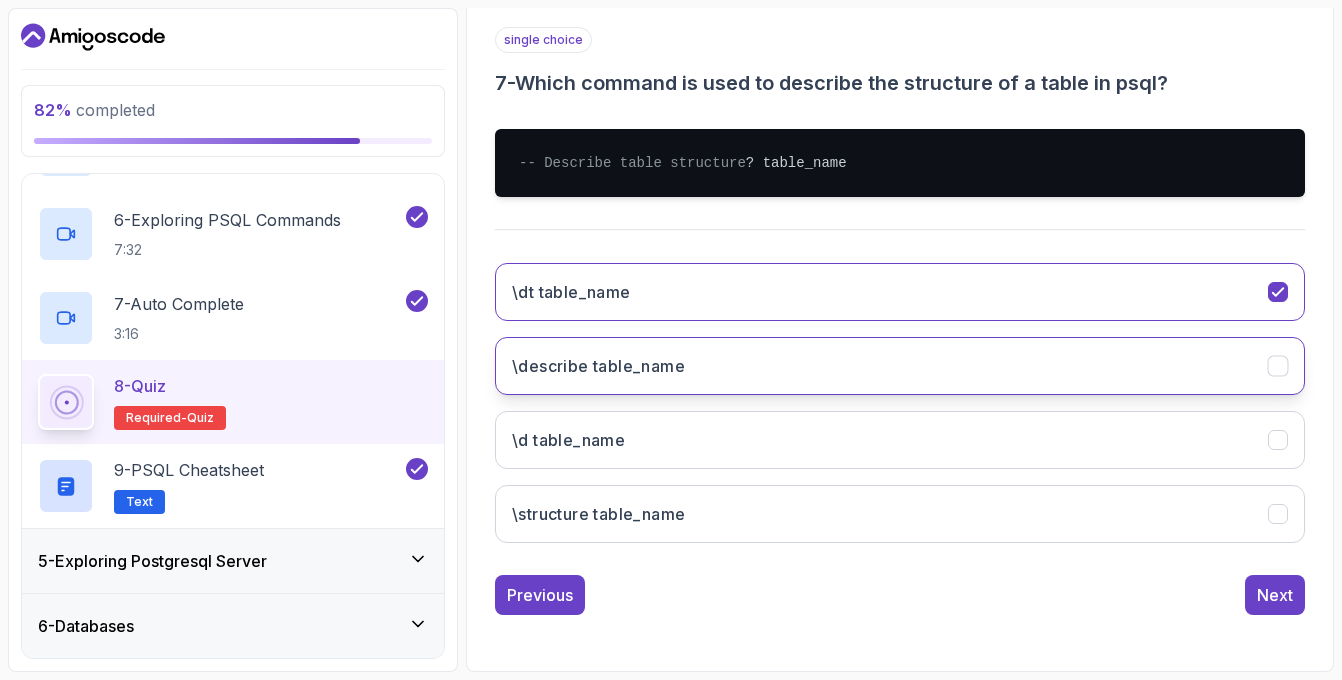 scroll, scrollTop: 381, scrollLeft: 0, axis: vertical 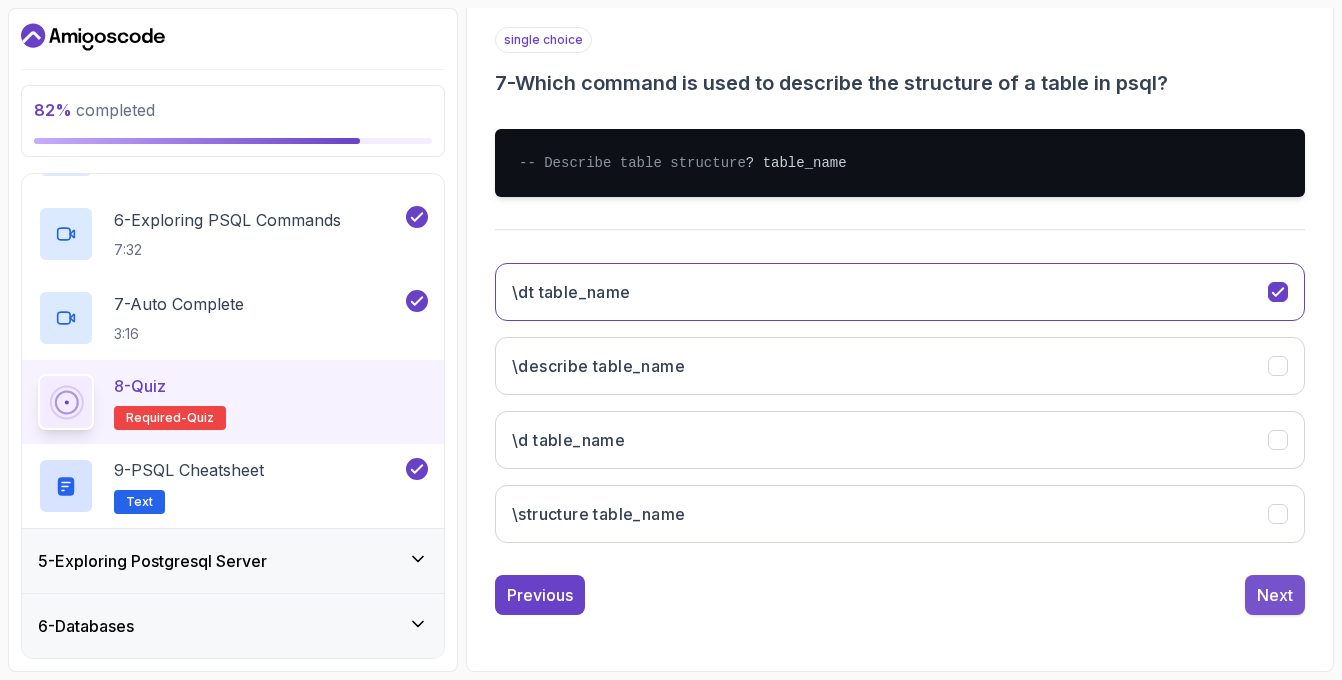 click on "Next" at bounding box center (1275, 595) 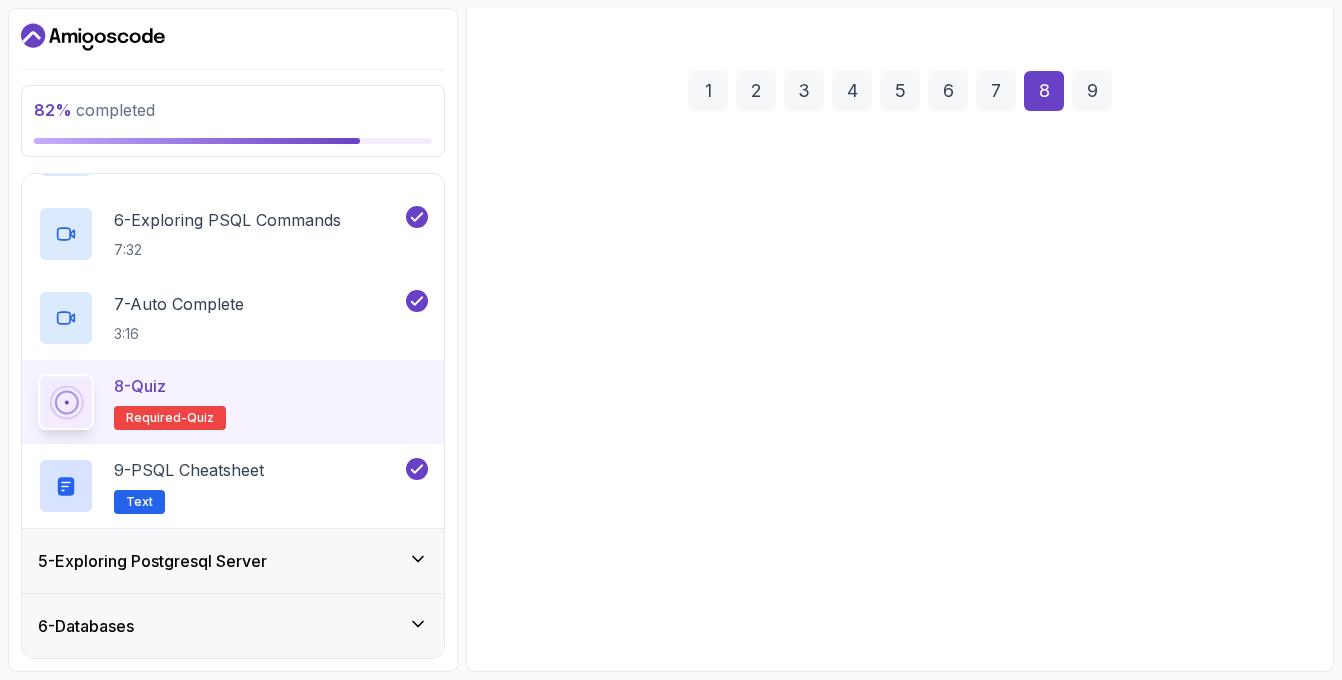 scroll, scrollTop: 245, scrollLeft: 0, axis: vertical 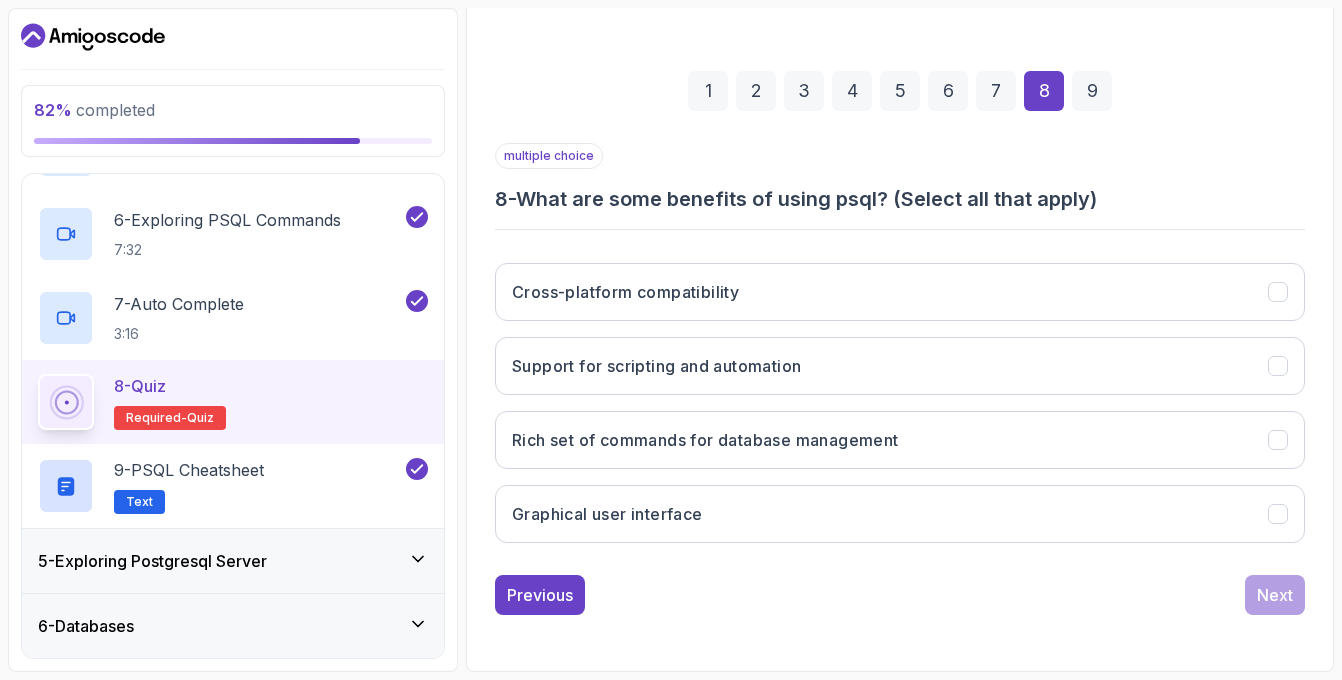 click on "Cross-platform compatibility Support for scripting and automation Rich set of commands for database management Graphical user interface" at bounding box center [900, 403] 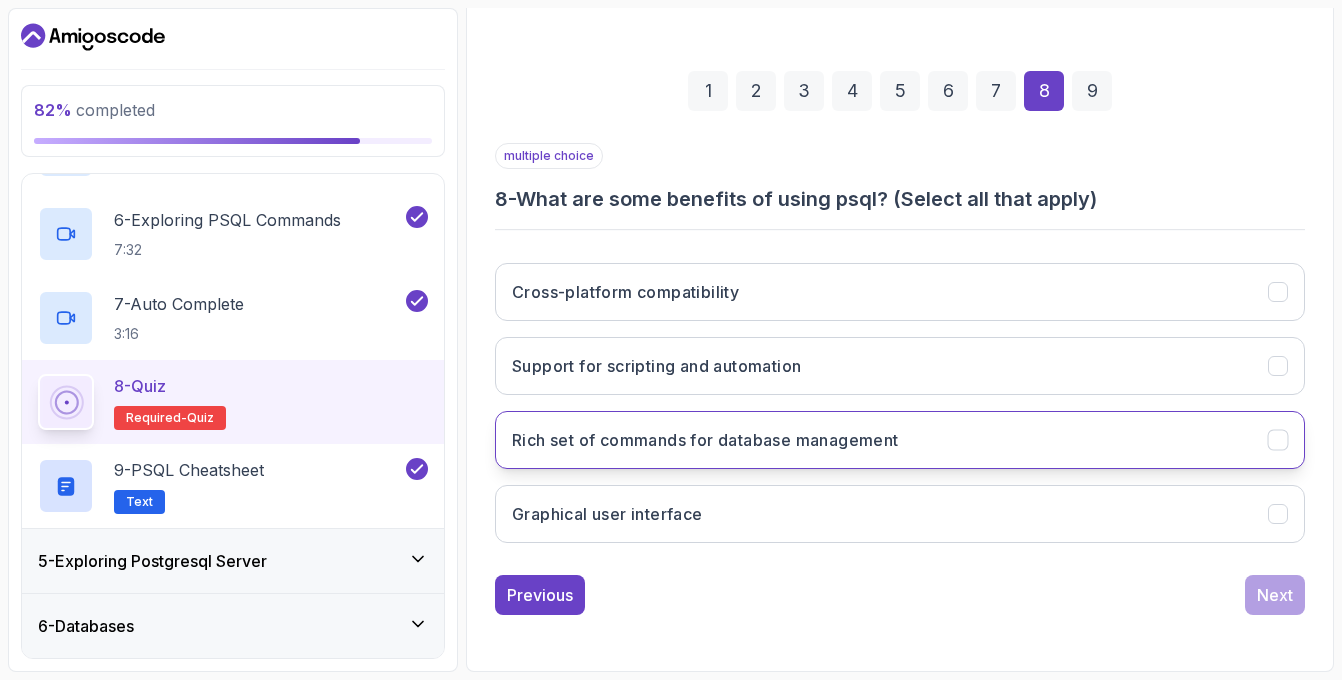 click on "Rich set of commands for database management" at bounding box center (900, 440) 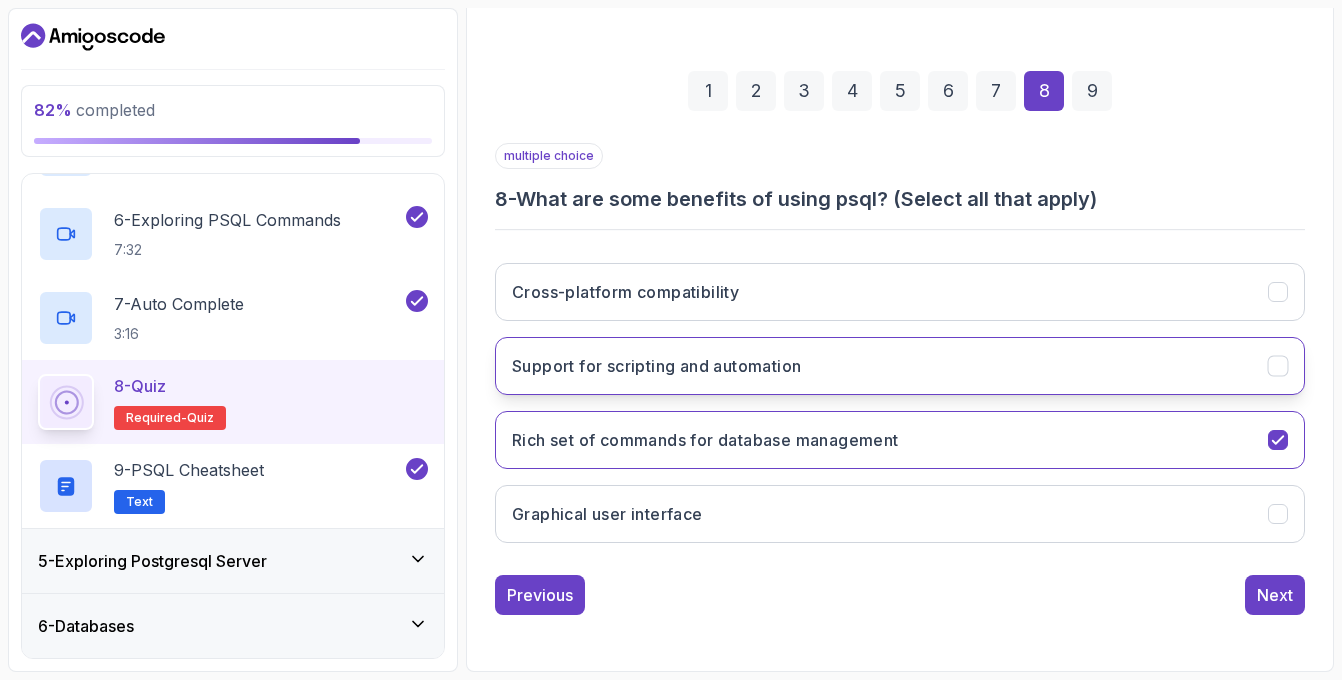 click on "Support for scripting and automation" at bounding box center (900, 366) 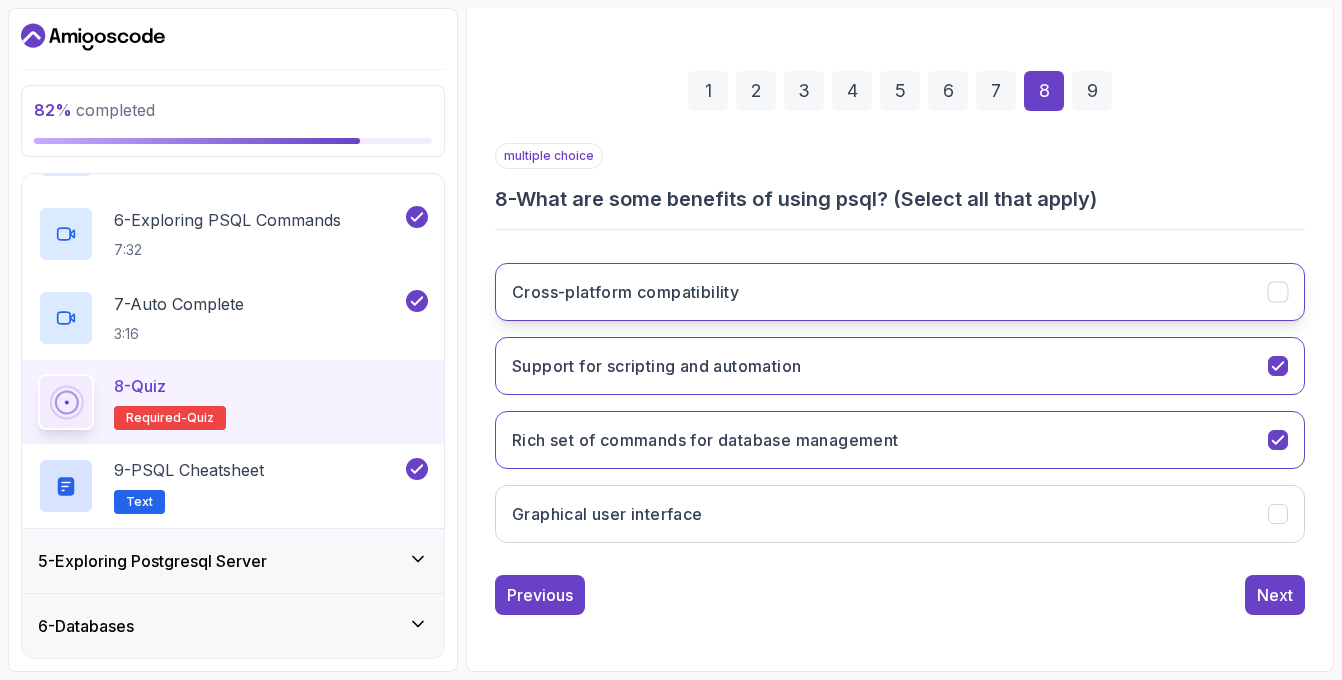 click on "Cross-platform compatibility" at bounding box center (900, 292) 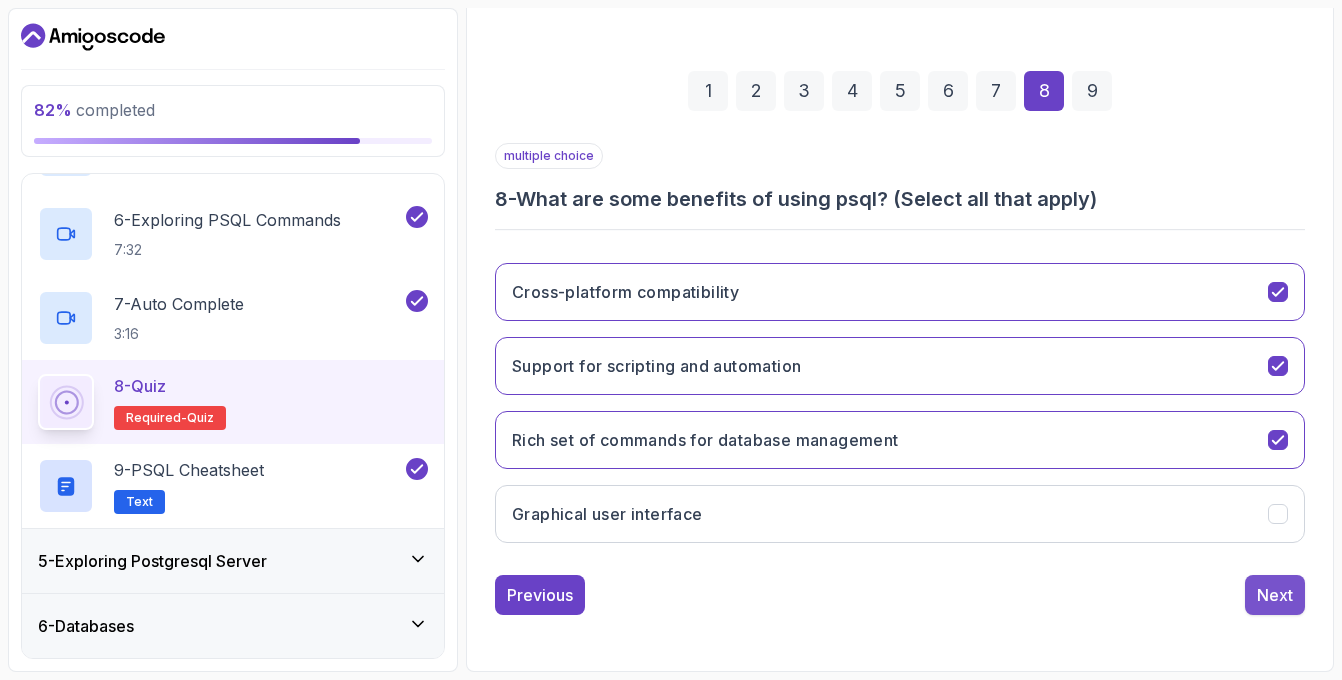 click on "Next" at bounding box center (1275, 595) 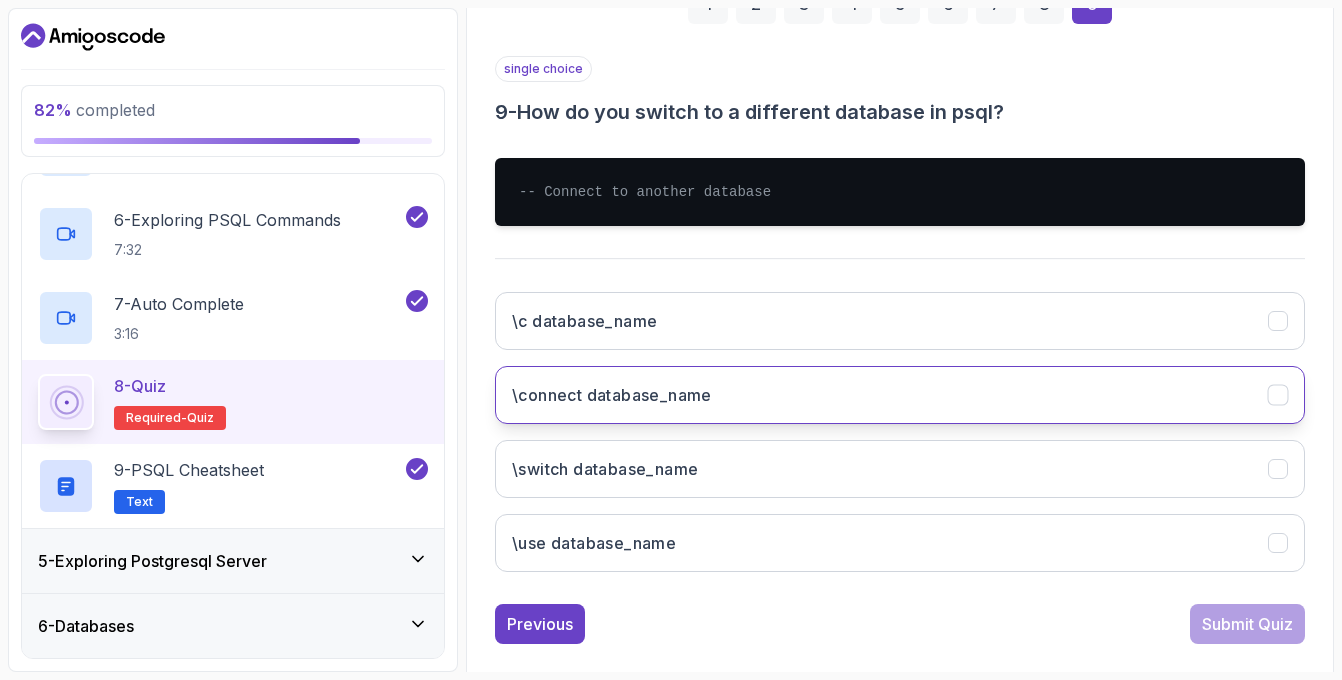 scroll, scrollTop: 340, scrollLeft: 0, axis: vertical 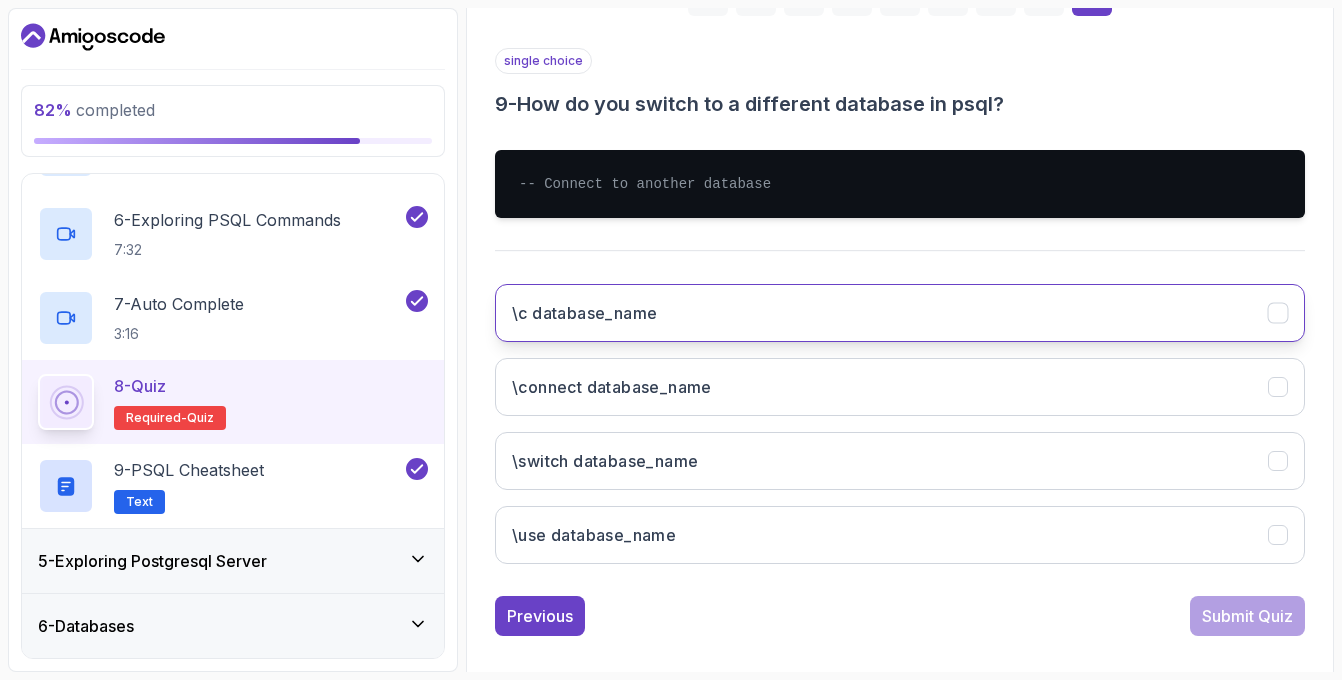 click on "\c database_name" 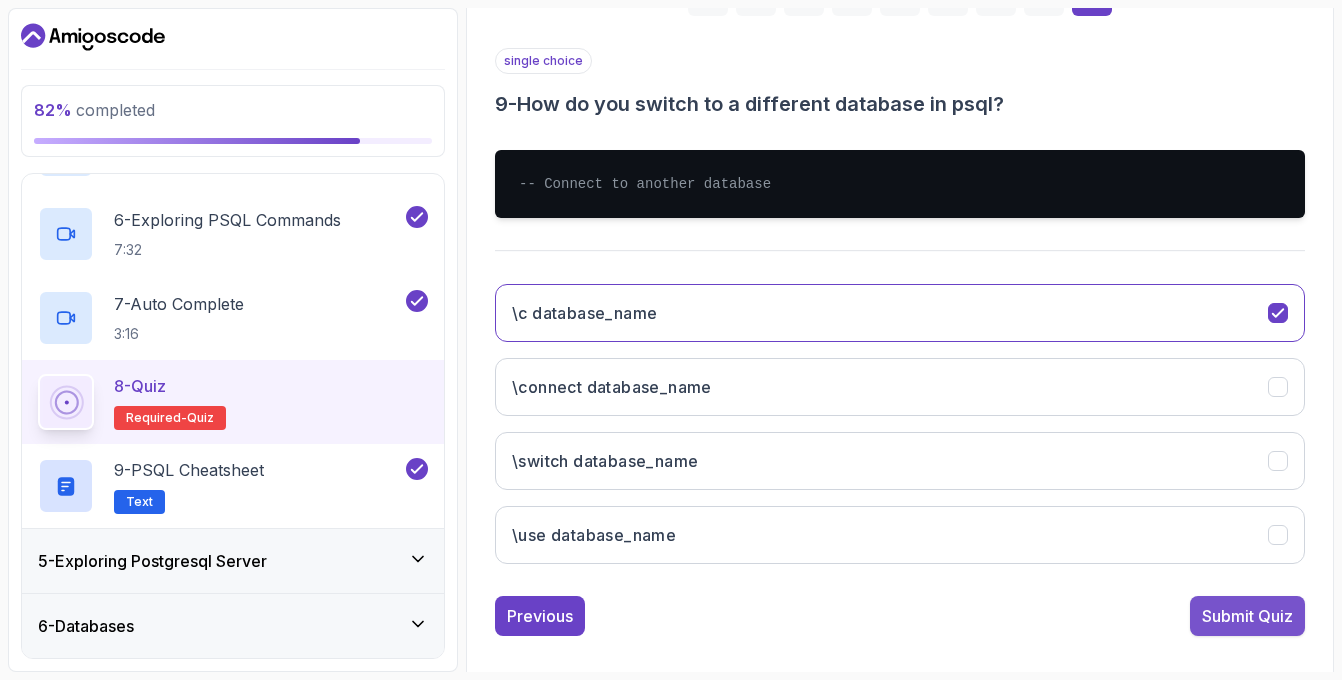 click on "Submit Quiz" at bounding box center [1247, 616] 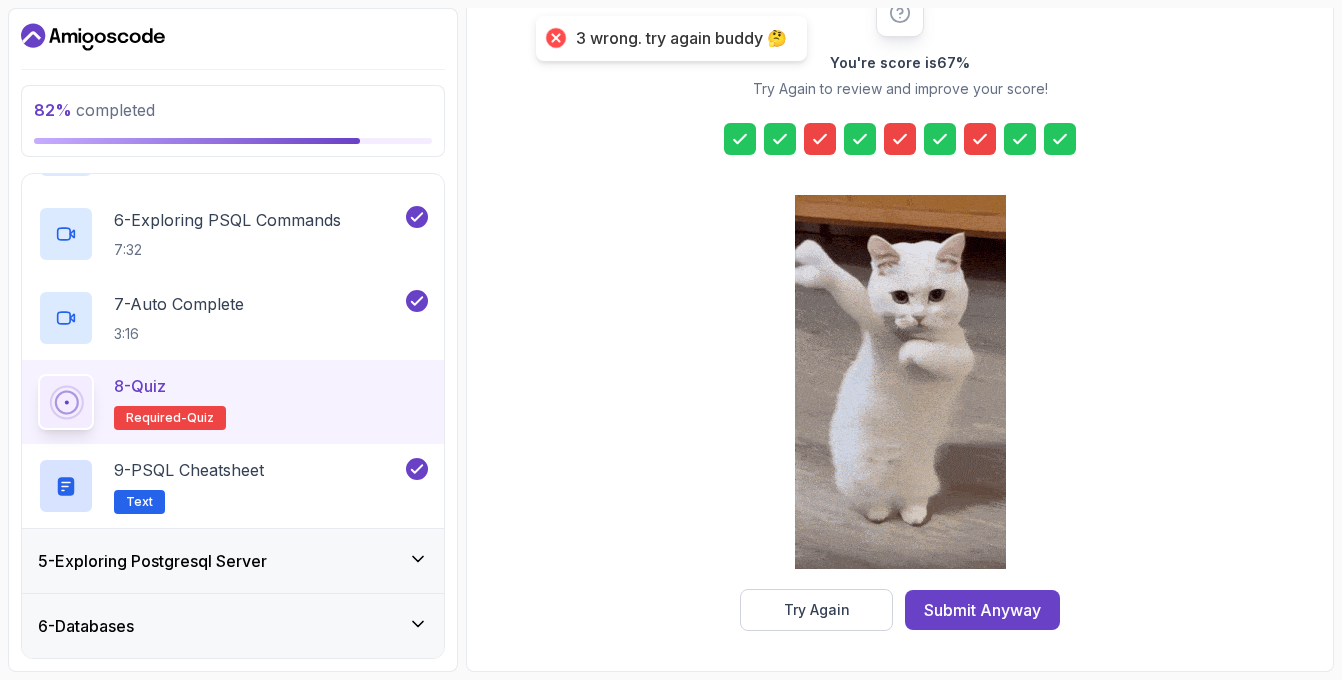 click 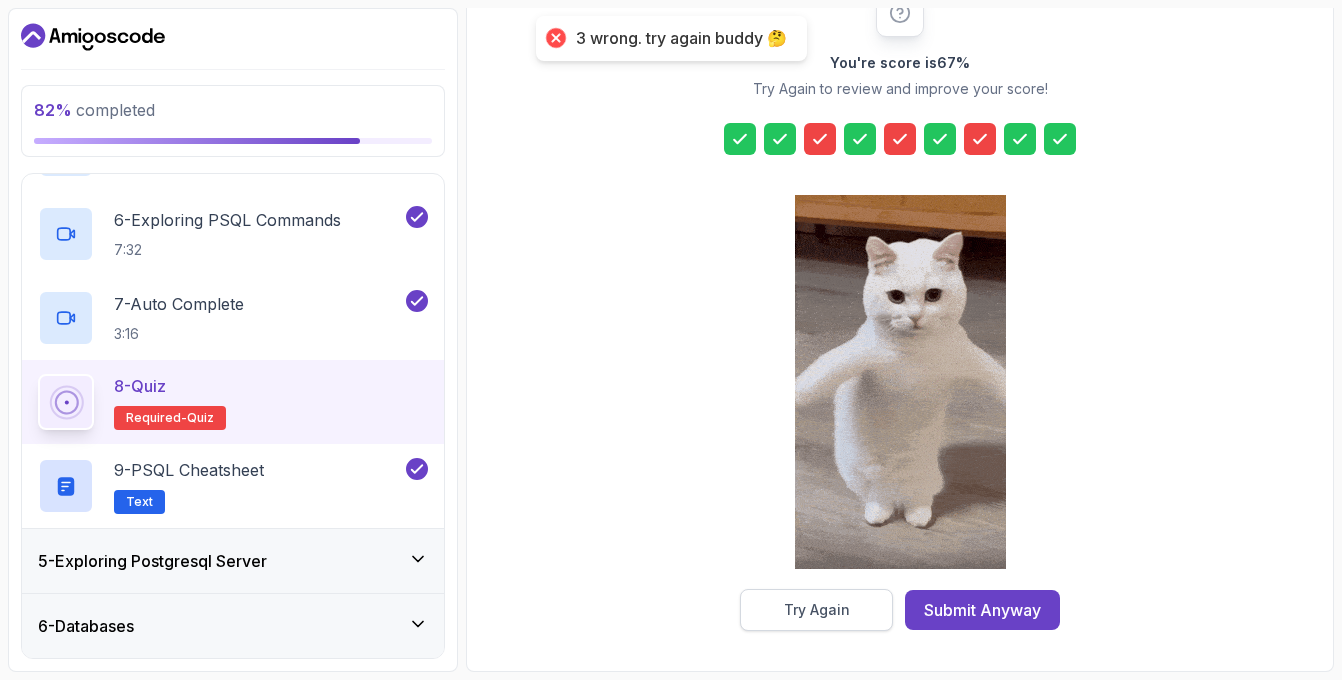 click on "Try Again" at bounding box center [816, 610] 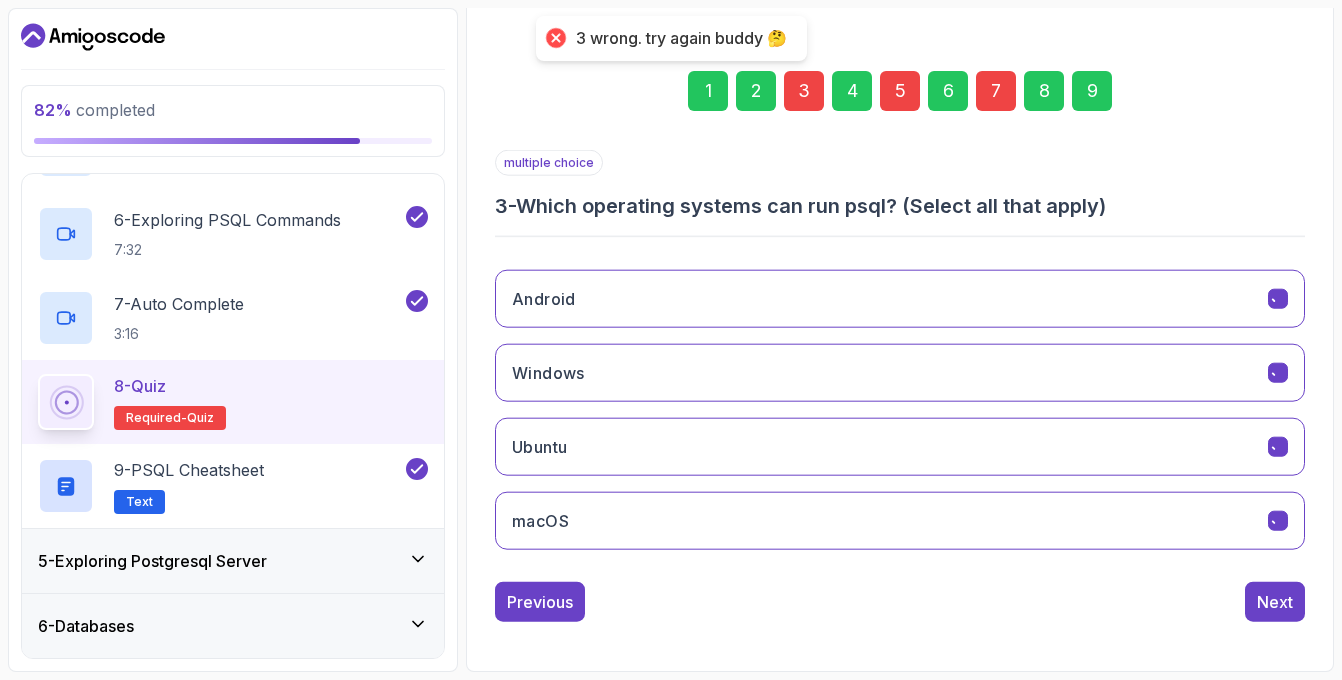 scroll, scrollTop: 245, scrollLeft: 0, axis: vertical 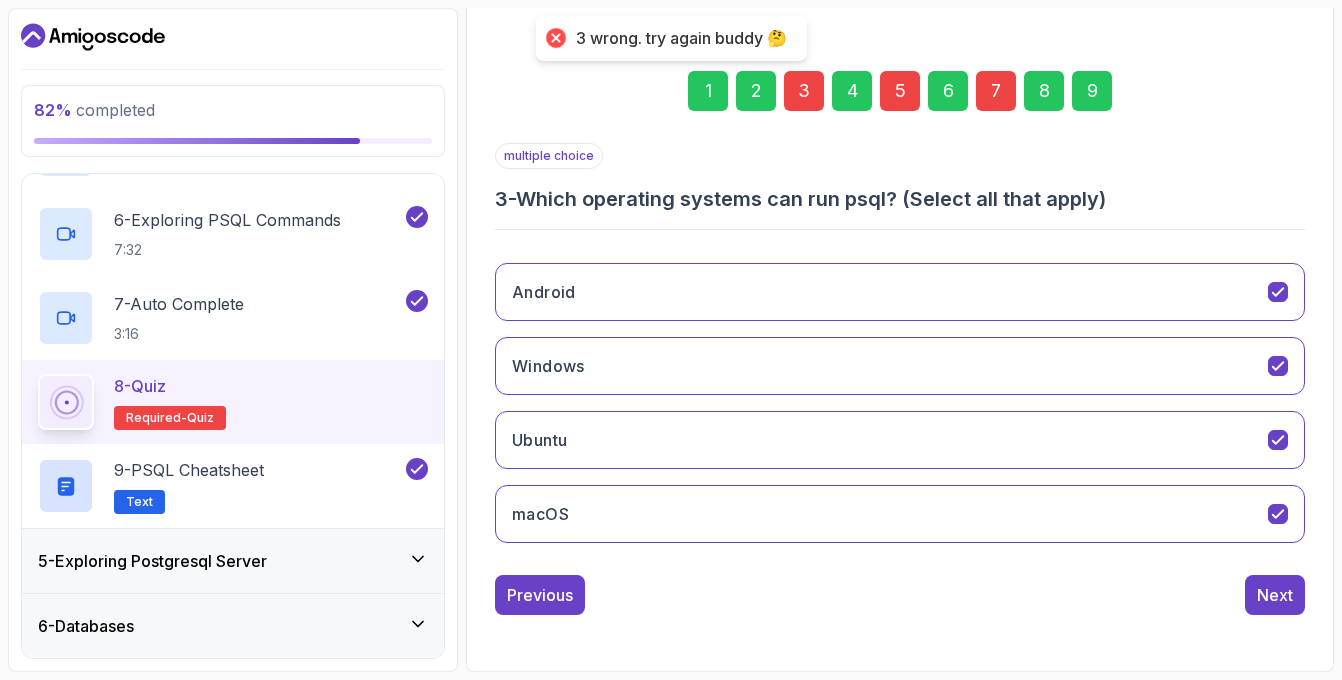 click on "3" at bounding box center [804, 91] 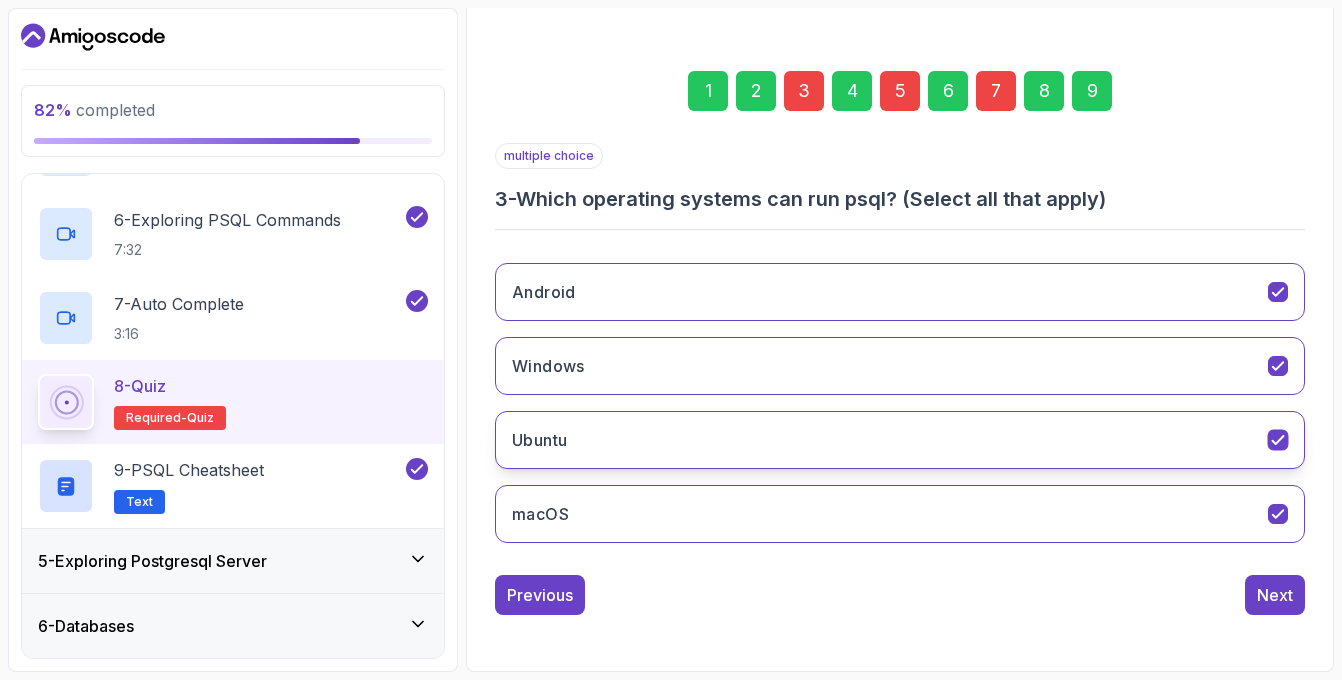 click on "Ubuntu" at bounding box center [900, 440] 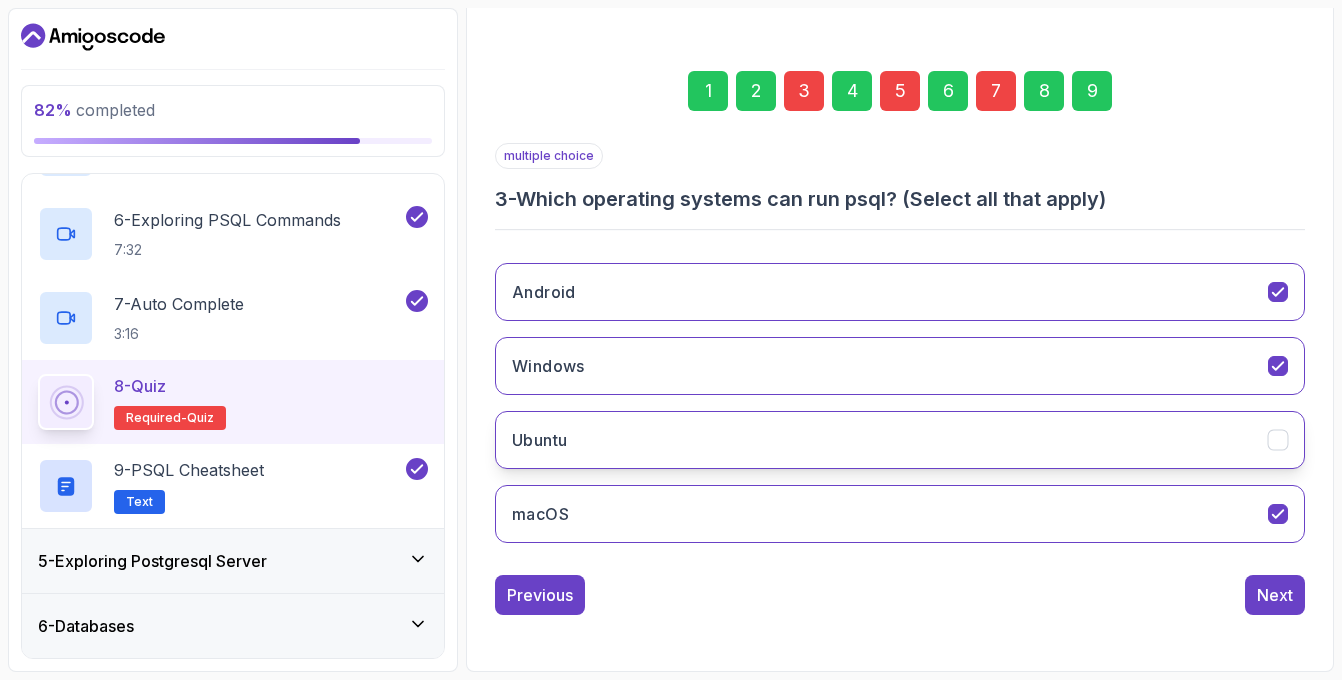 click on "Ubuntu" at bounding box center [900, 440] 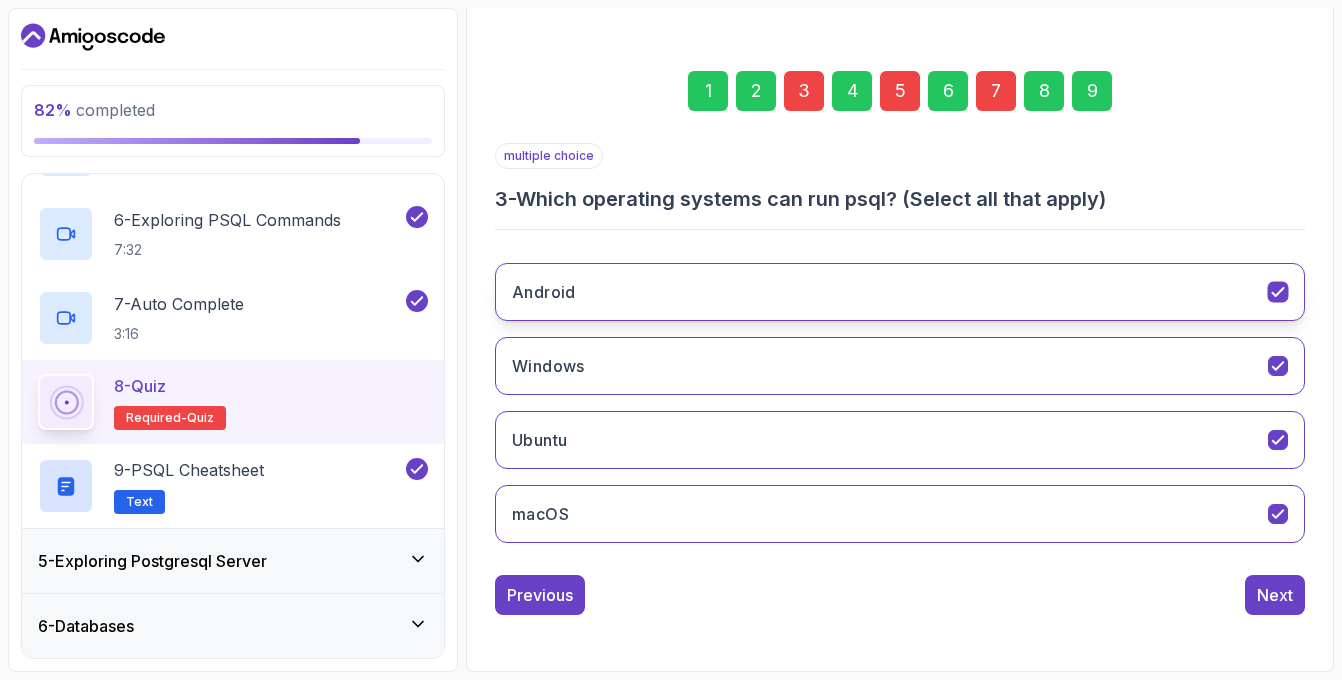 click on "Android" at bounding box center (900, 292) 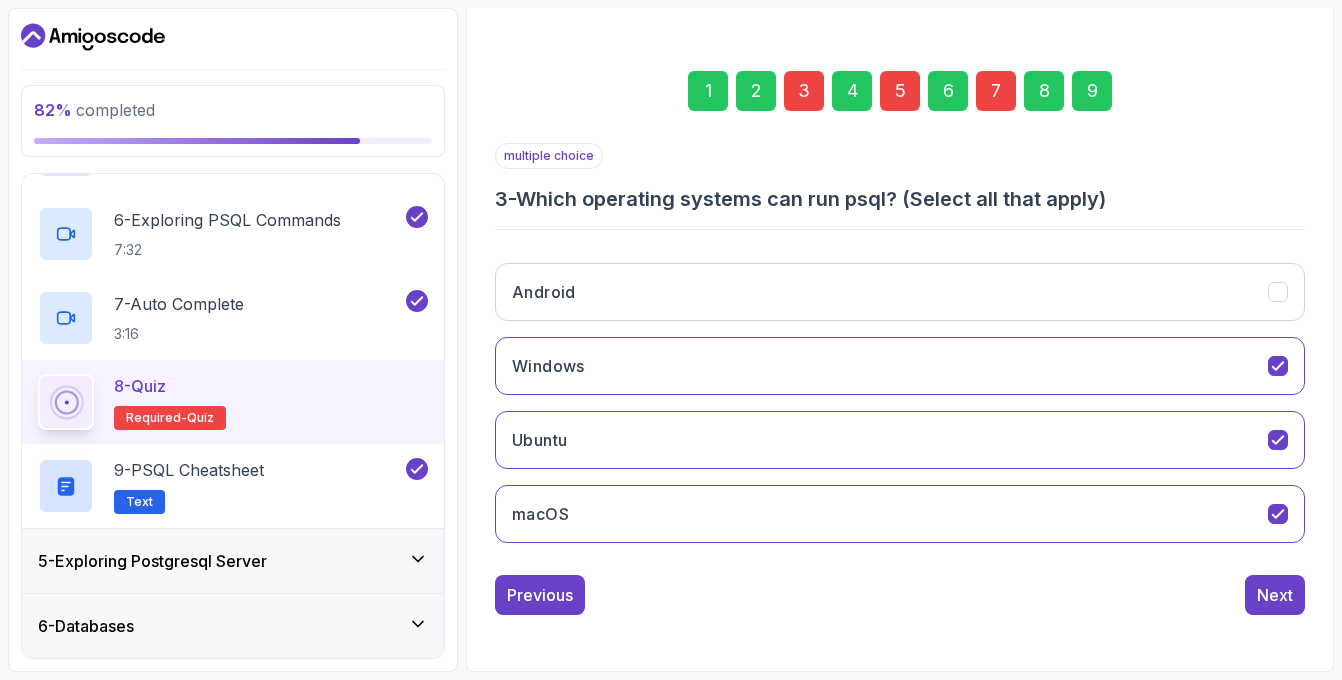 click on "9" at bounding box center [1092, 91] 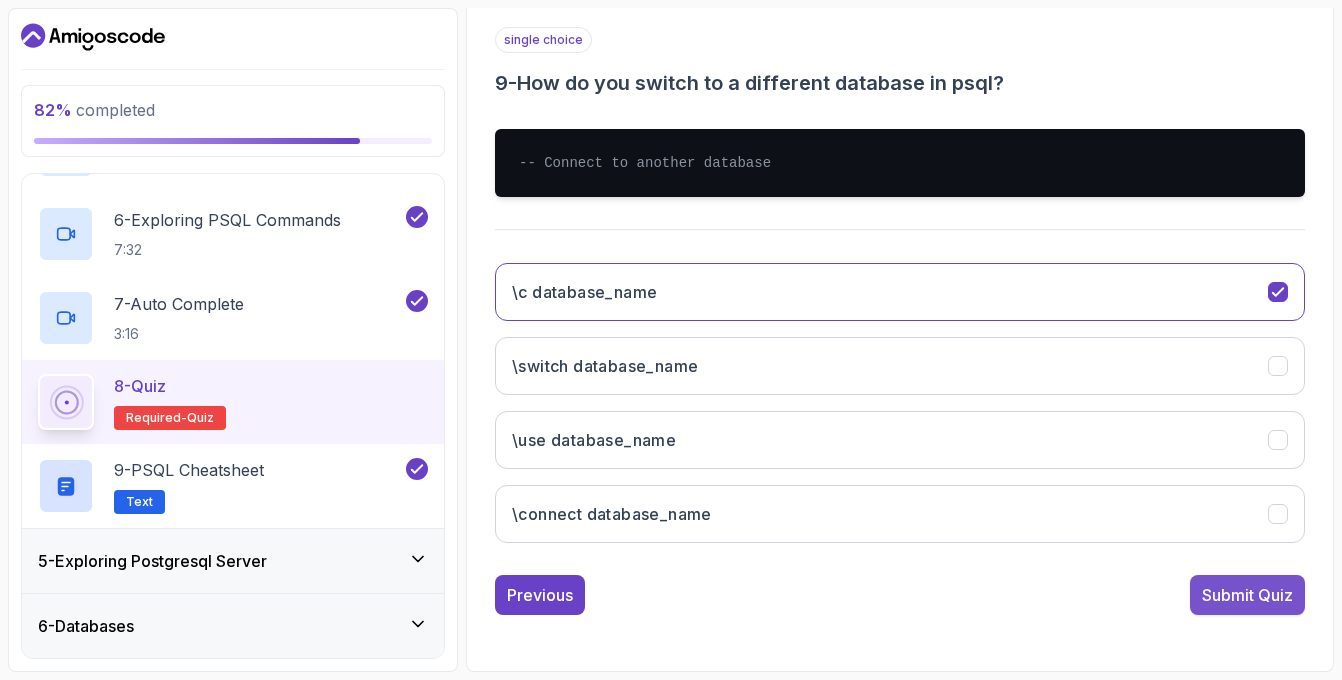 click on "Submit Quiz" at bounding box center (1247, 595) 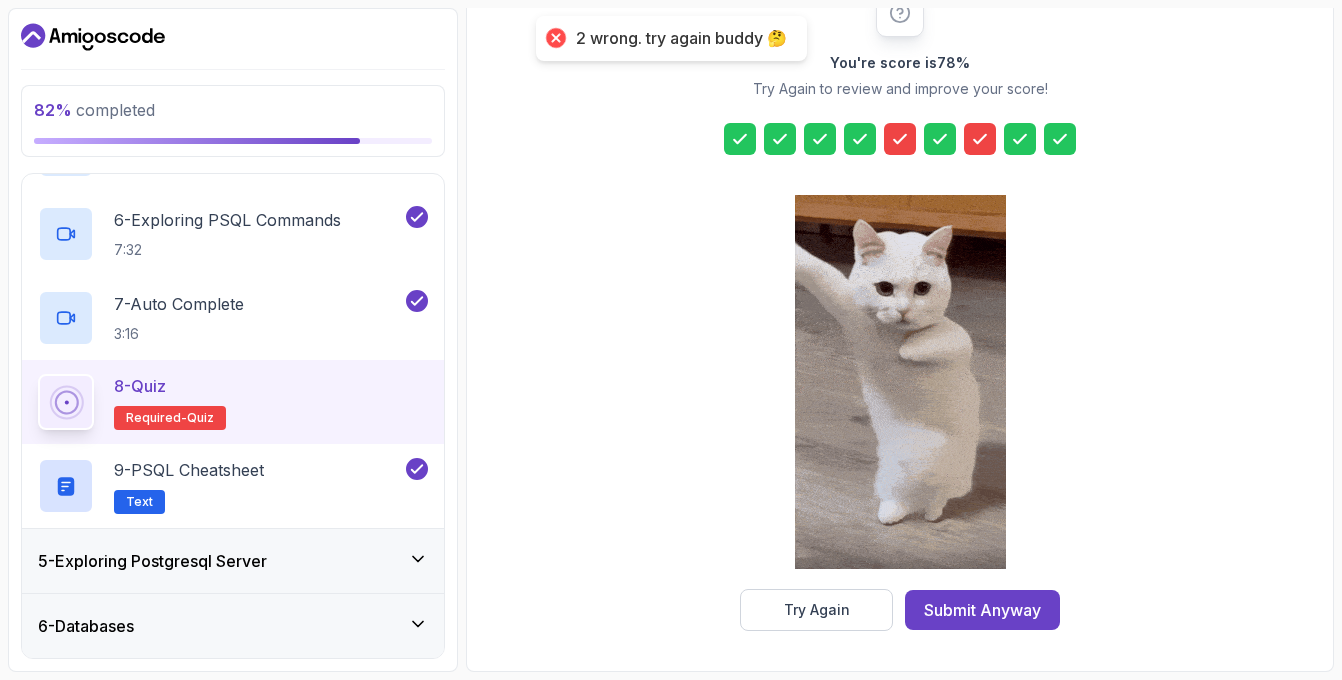 click 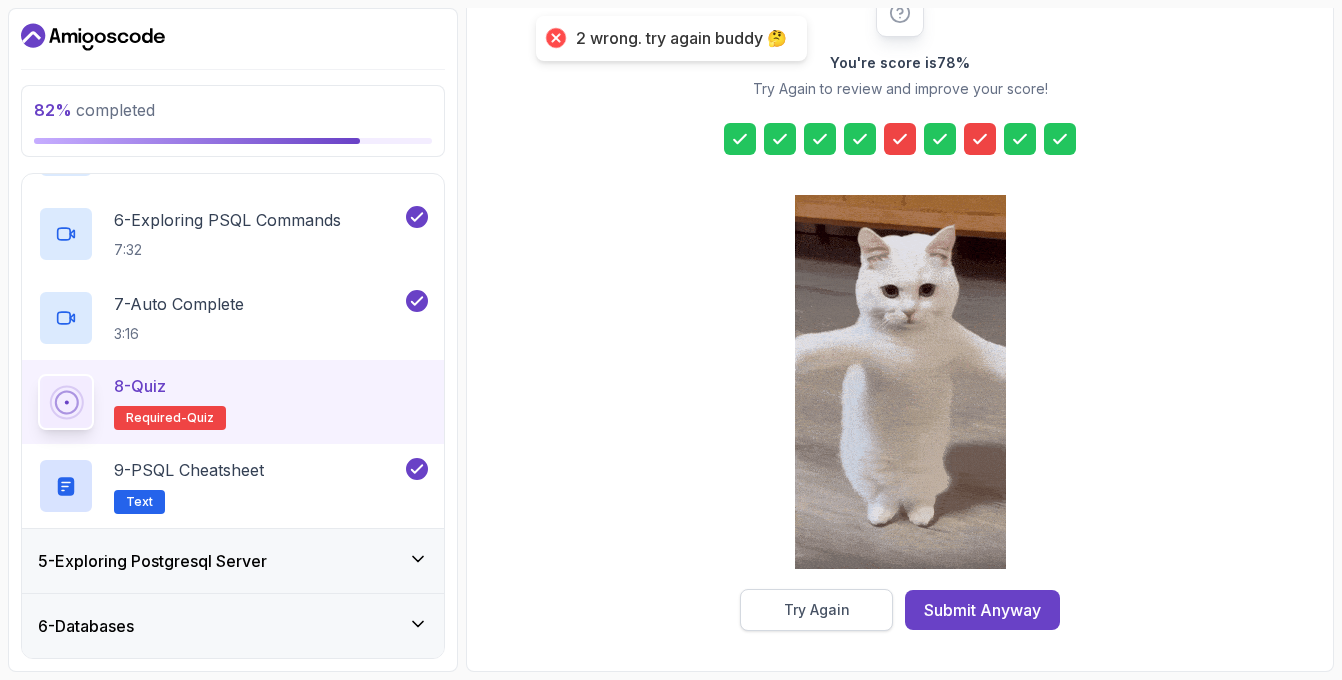 click on "Try Again" at bounding box center (817, 610) 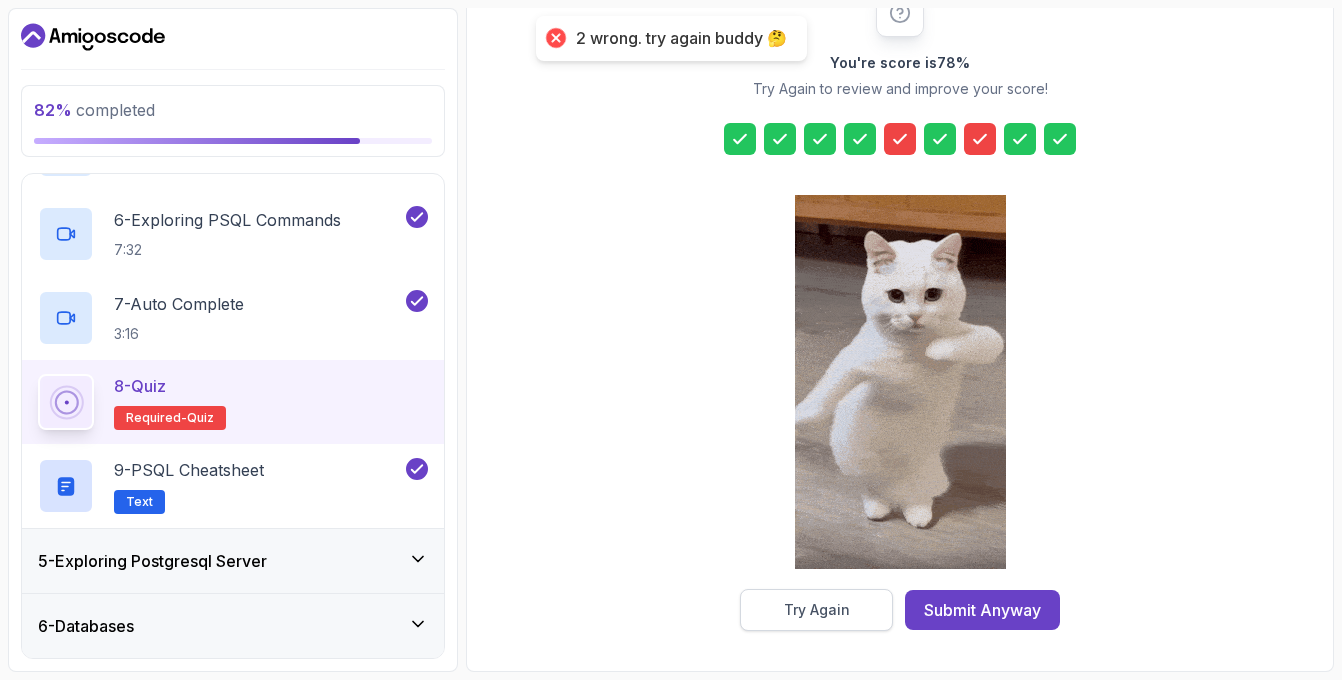 scroll, scrollTop: 245, scrollLeft: 0, axis: vertical 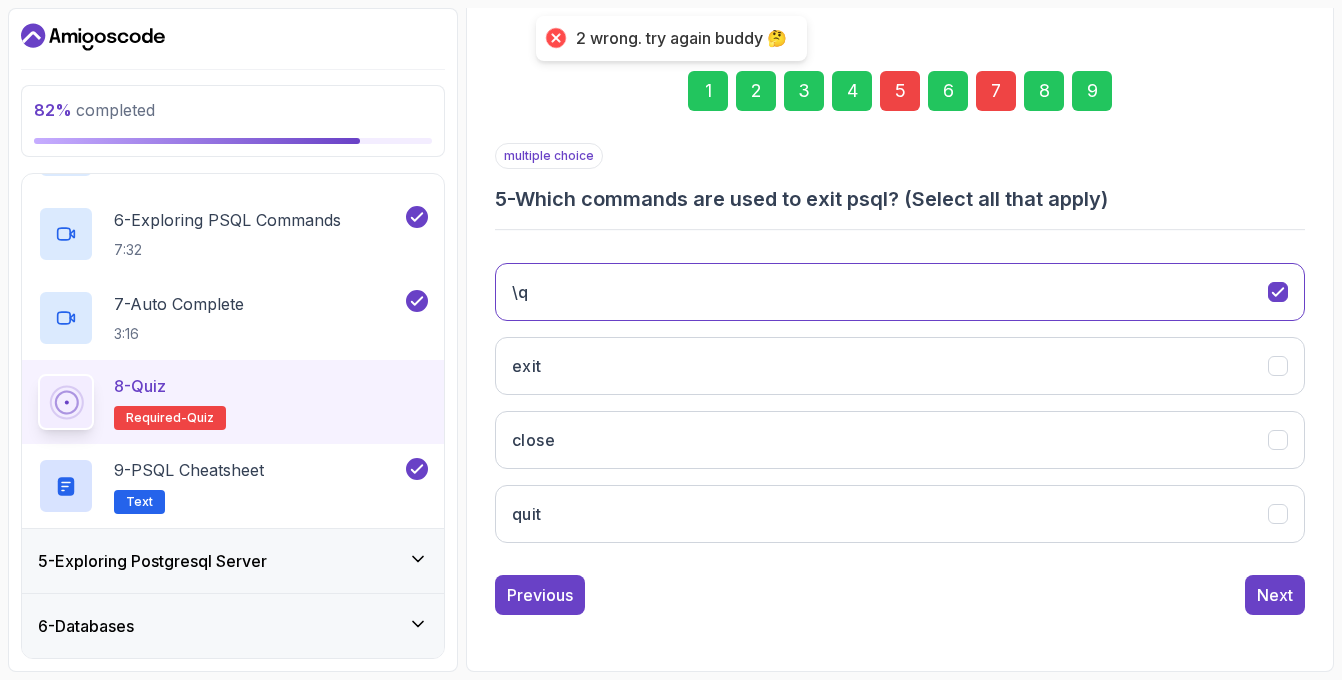 click on "5" at bounding box center [900, 91] 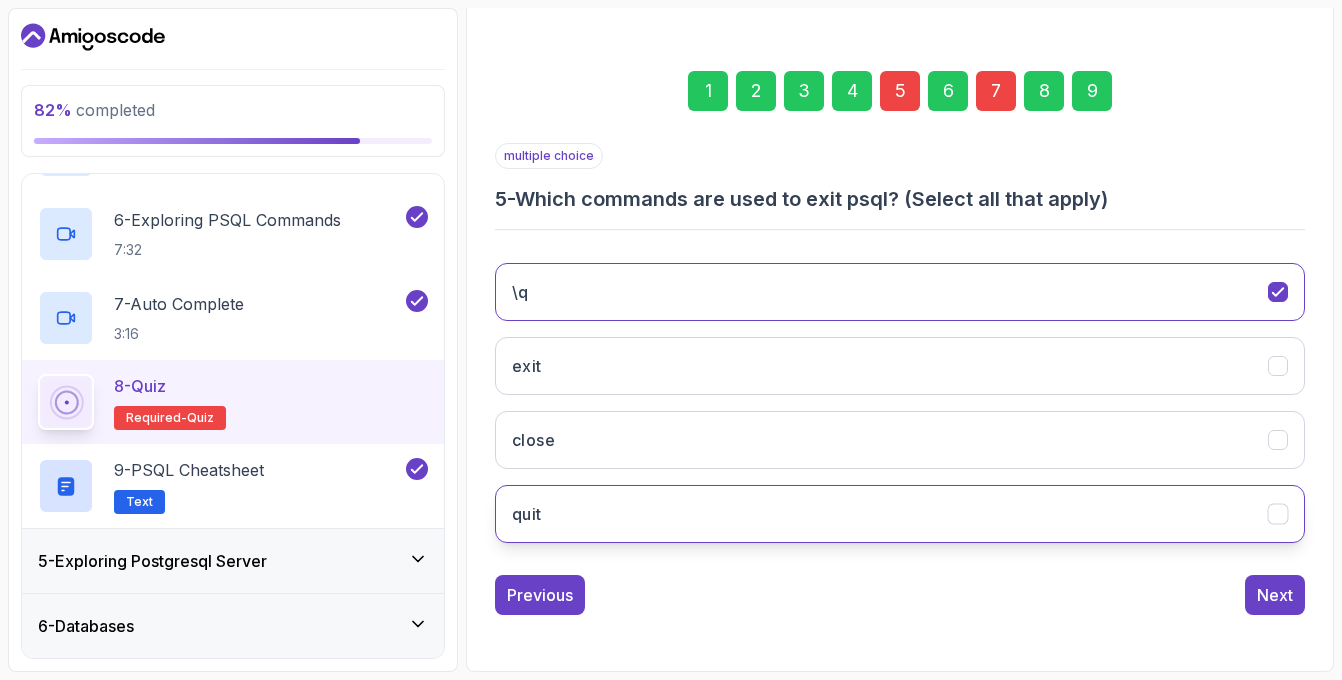 click on "quit" at bounding box center [900, 514] 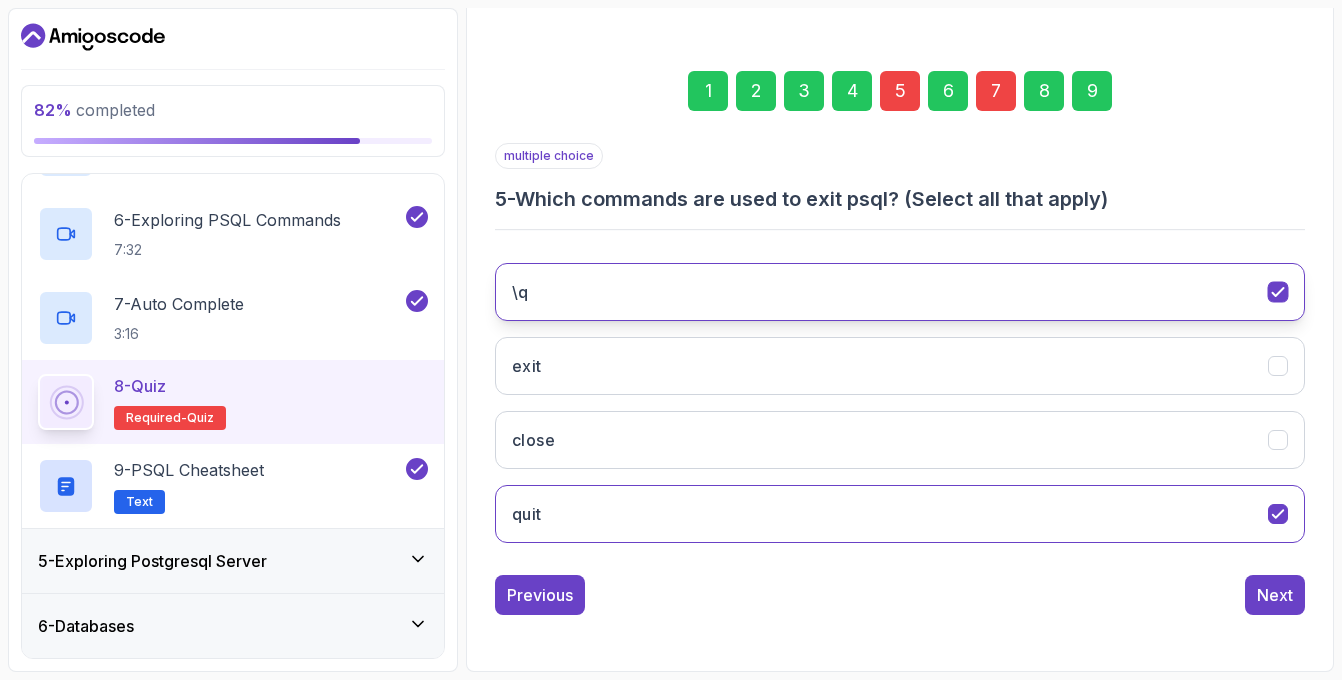 click on "\q" 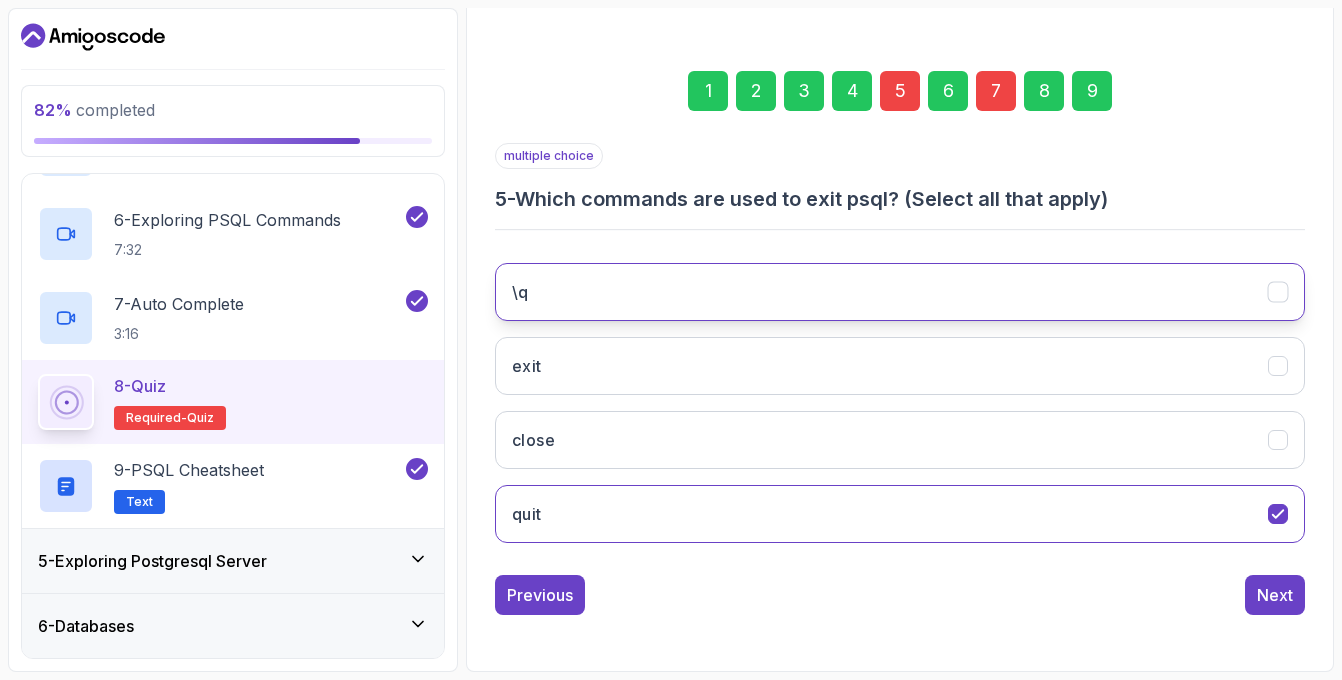 click on "\q" 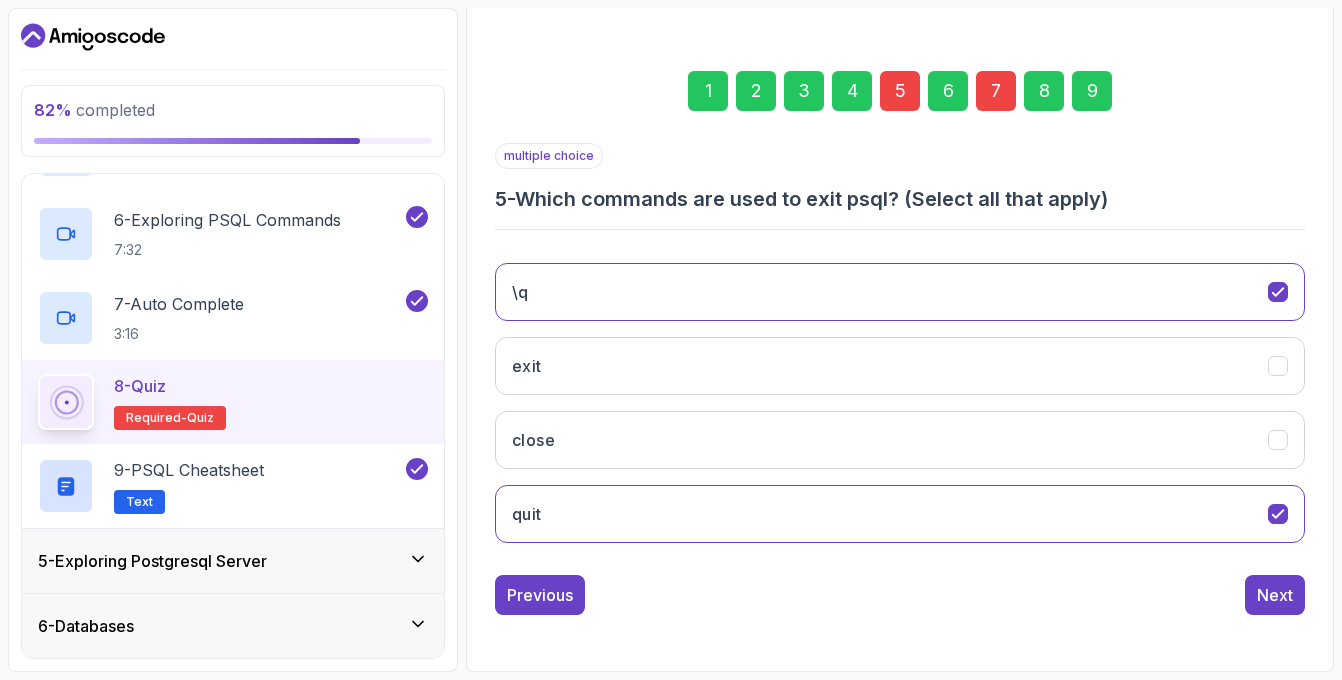 click on "9" at bounding box center (1092, 91) 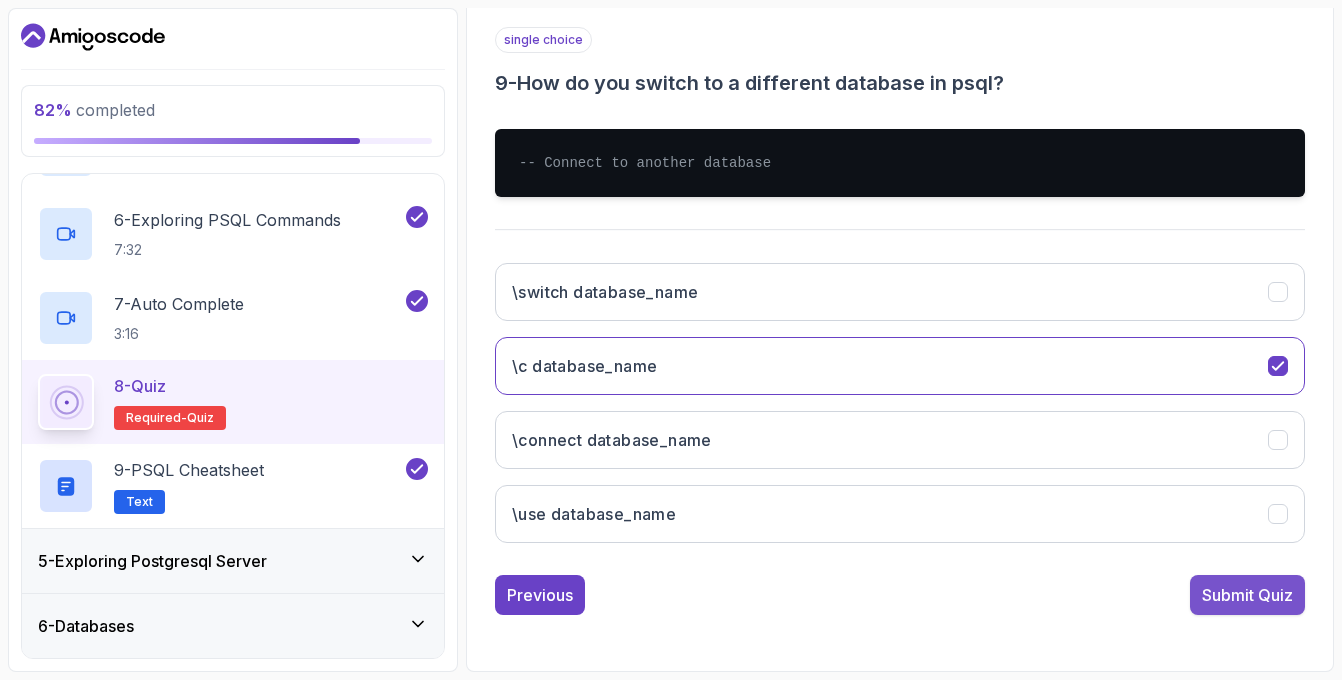 click on "Submit Quiz" at bounding box center [1247, 595] 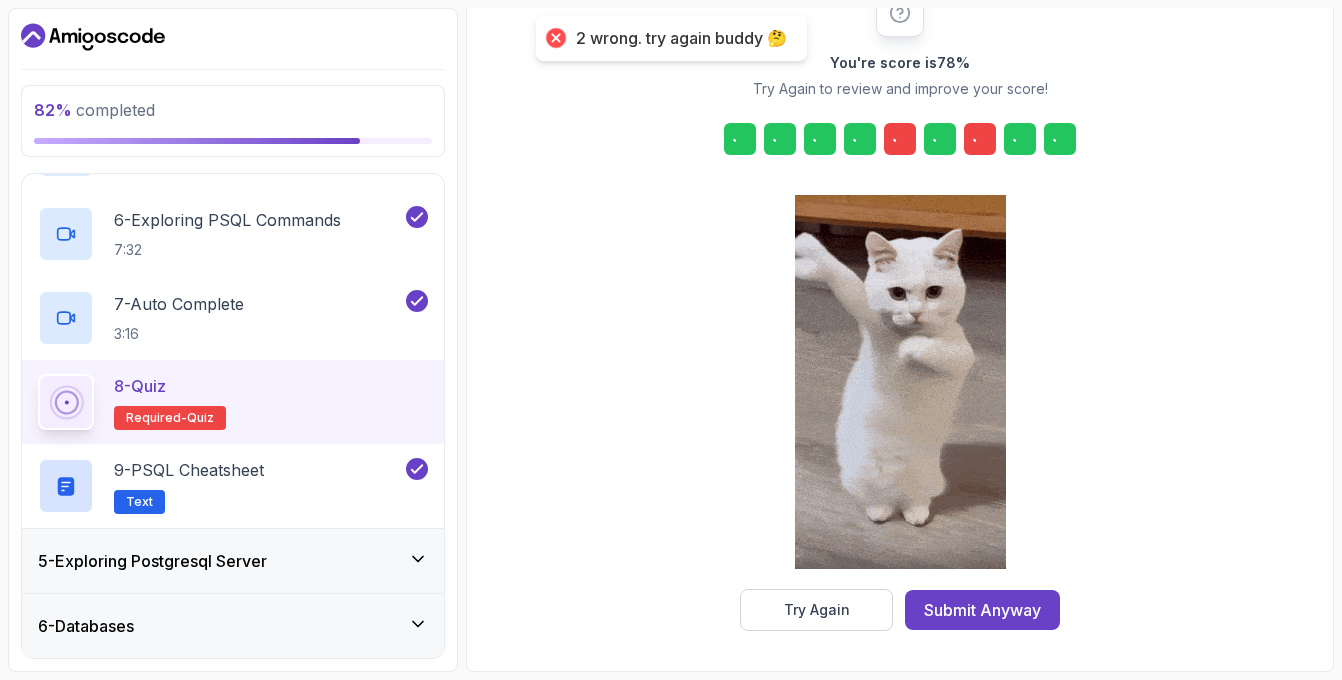 scroll, scrollTop: 279, scrollLeft: 0, axis: vertical 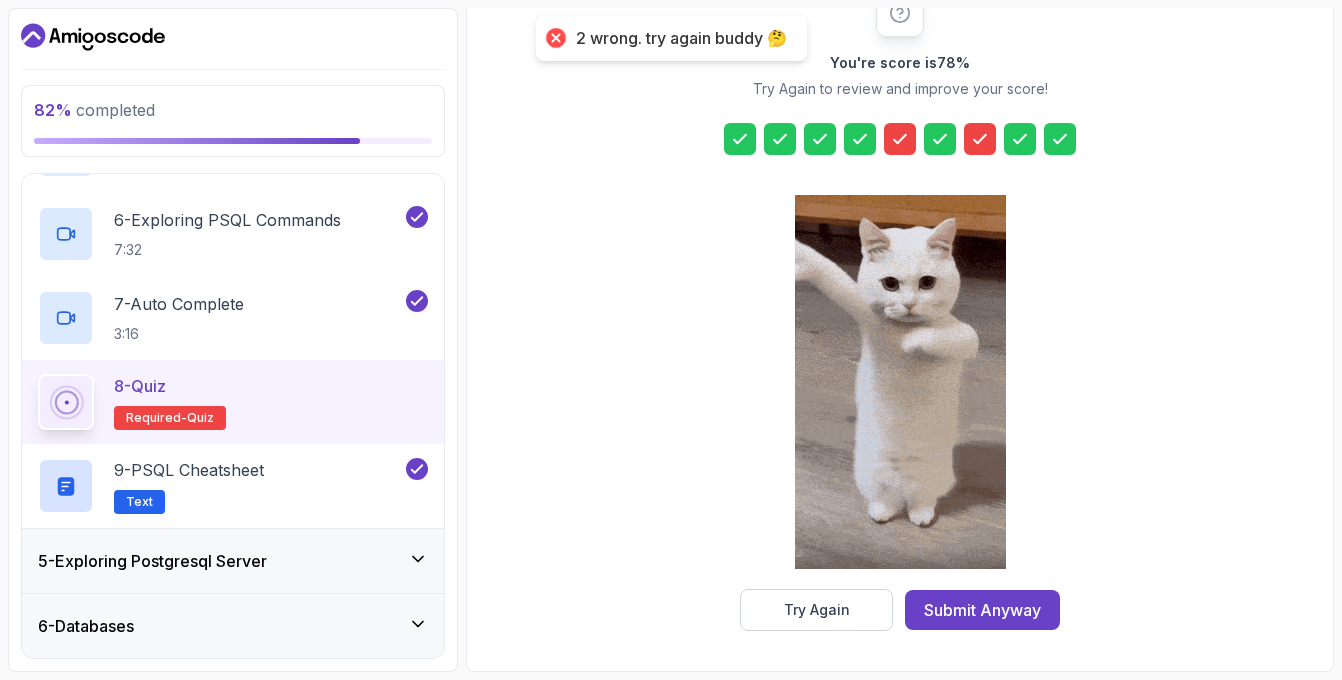 click 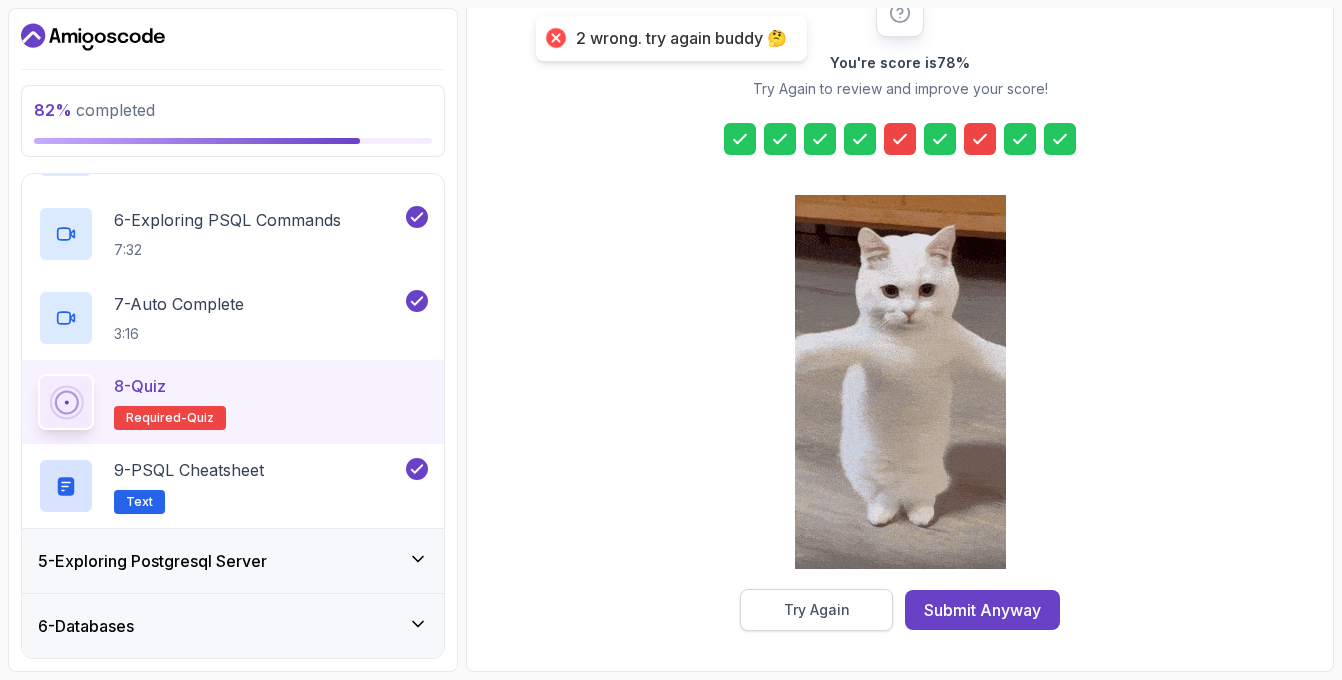 click on "Try Again" at bounding box center [816, 610] 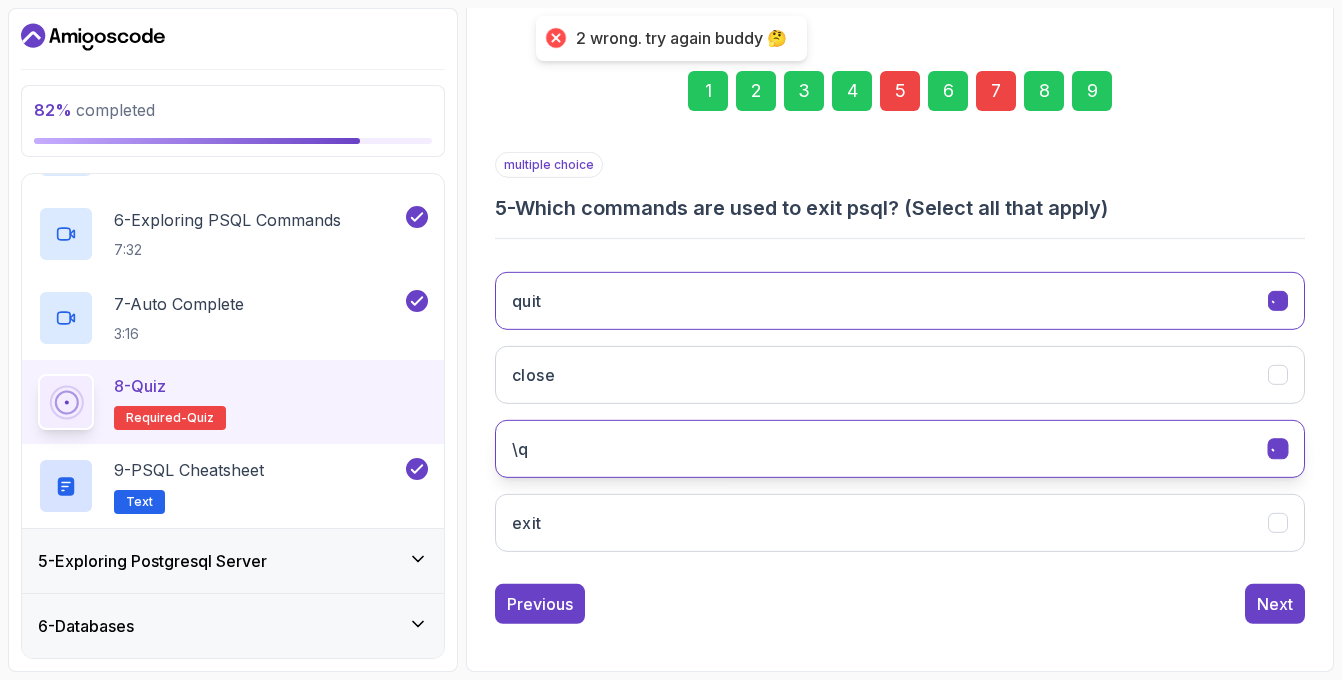 scroll, scrollTop: 245, scrollLeft: 0, axis: vertical 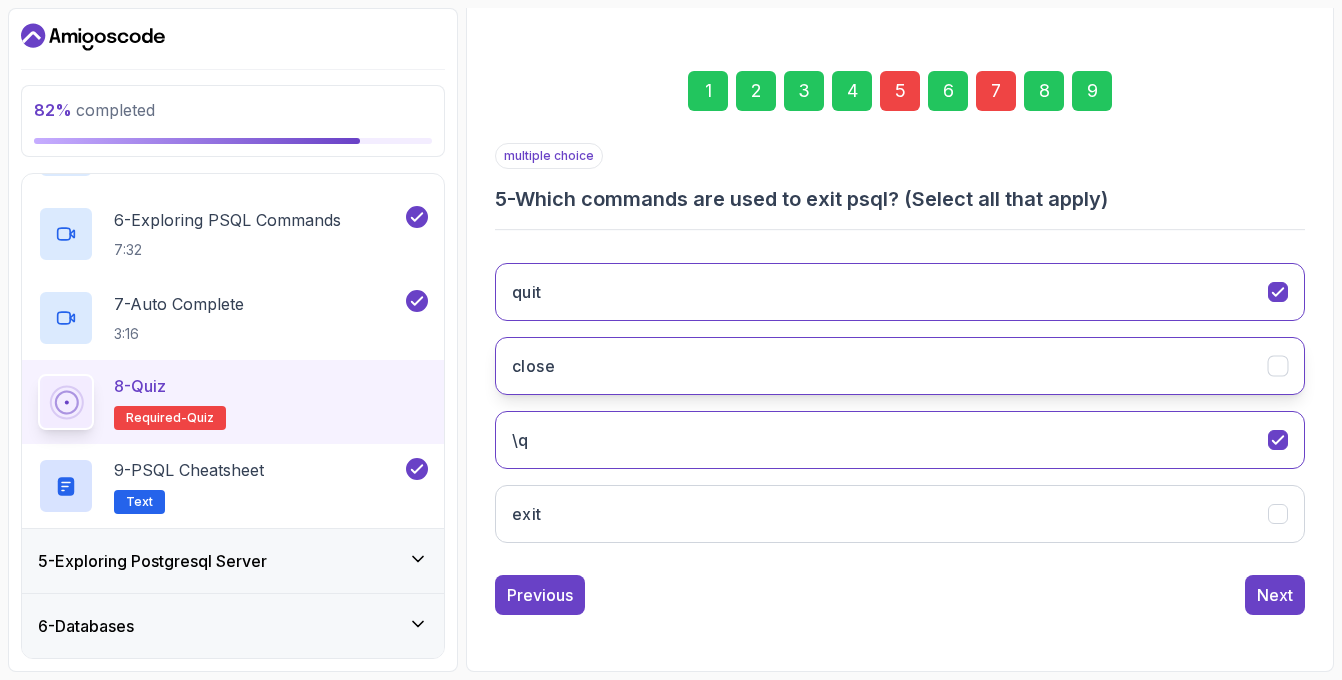 click on "close" at bounding box center (900, 366) 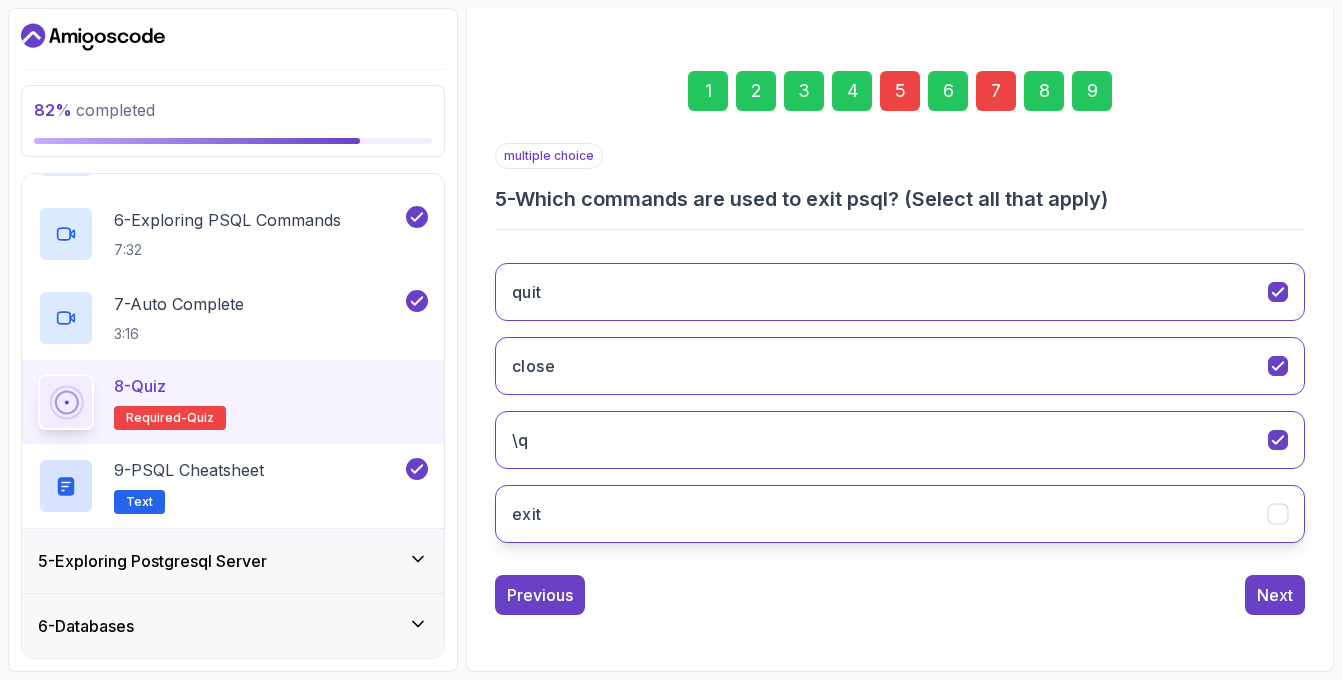 click on "exit" at bounding box center [900, 514] 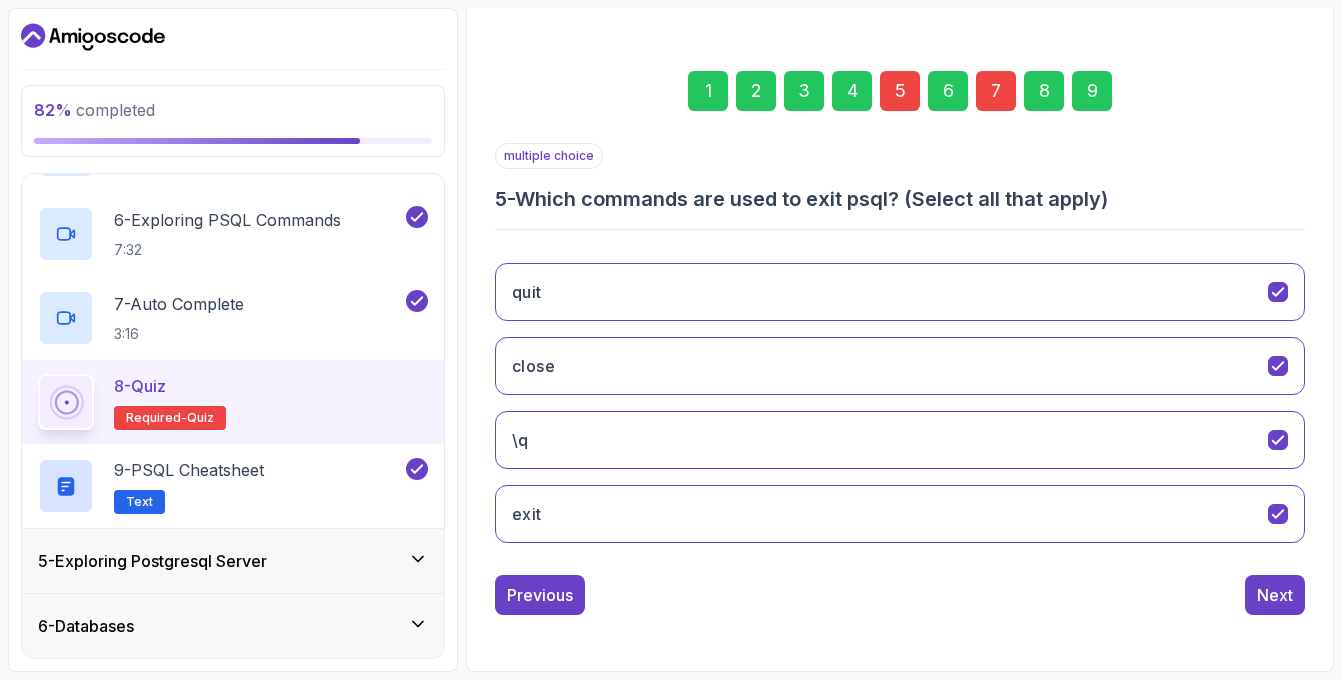 click on "9" at bounding box center [1092, 91] 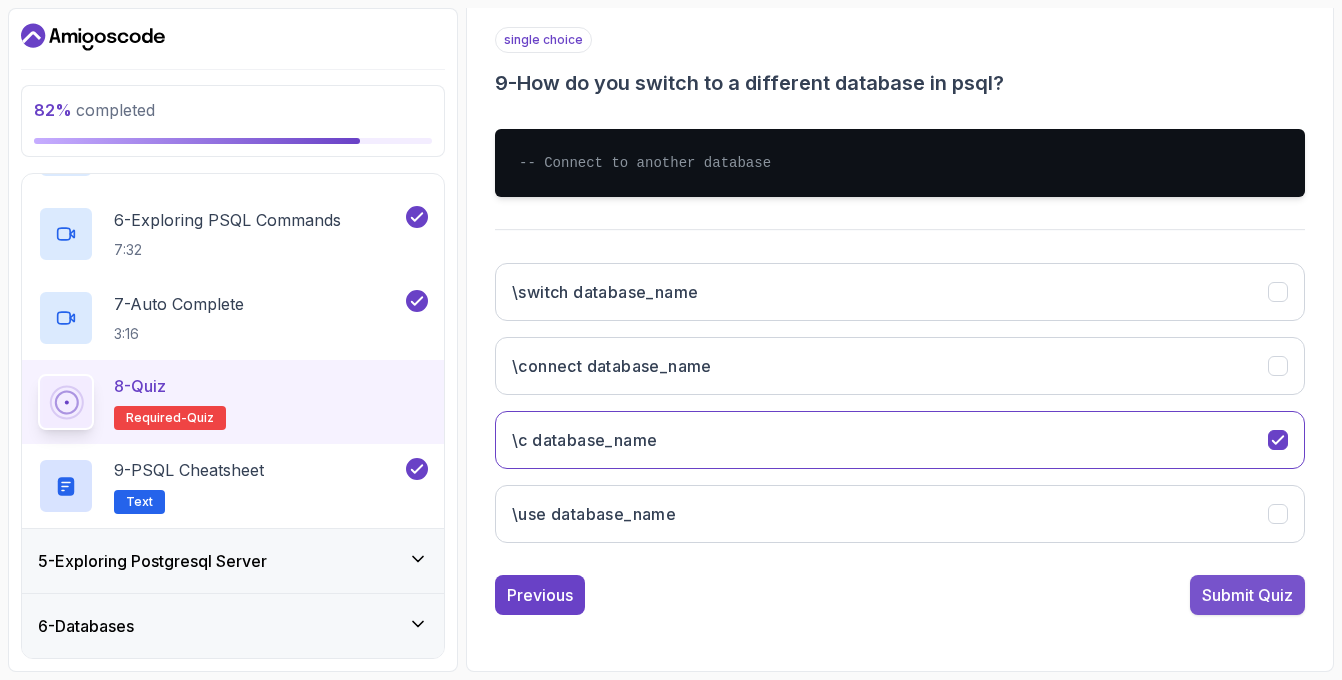 click on "Submit Quiz" at bounding box center (1247, 595) 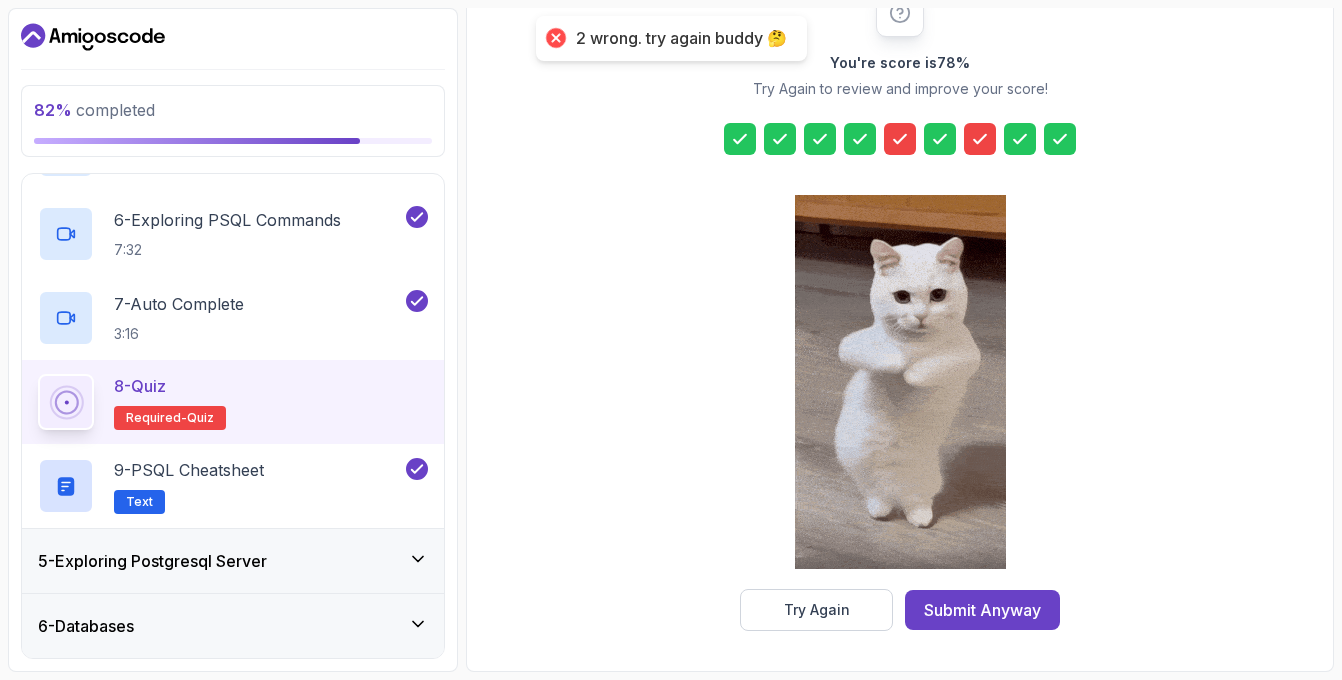 click 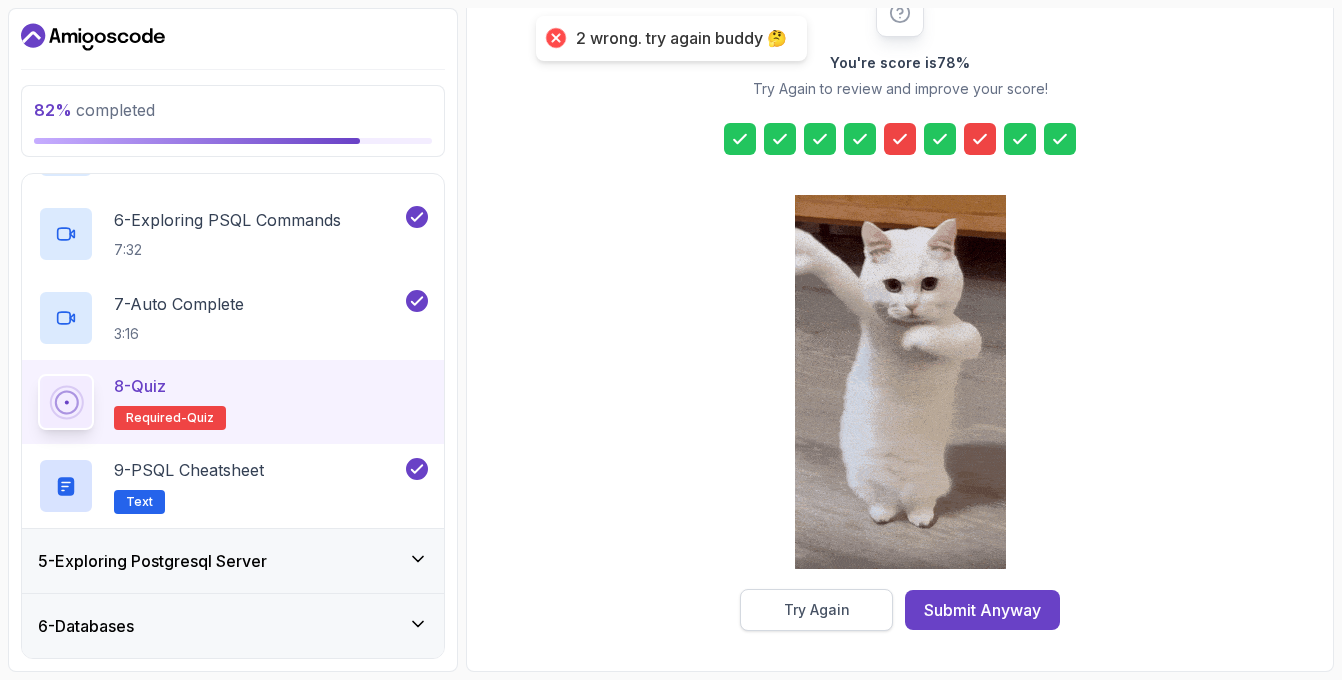 click on "Try Again" at bounding box center (817, 610) 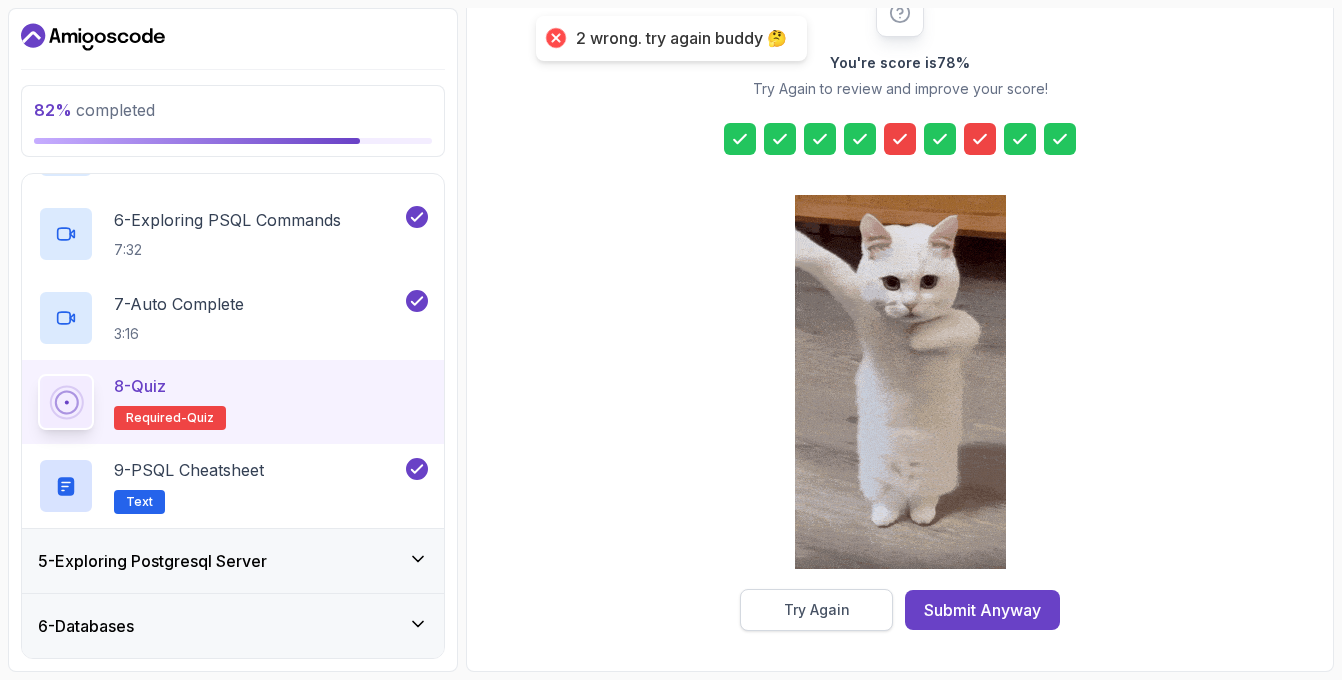 scroll, scrollTop: 245, scrollLeft: 0, axis: vertical 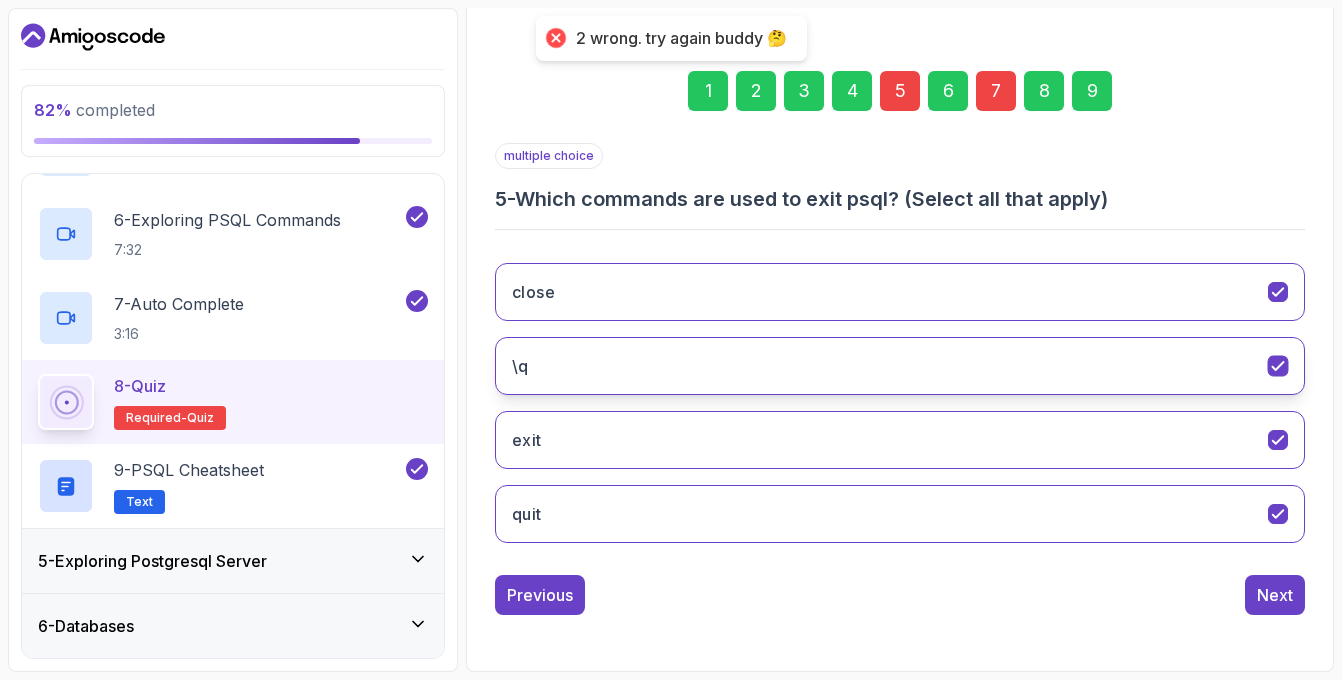 click on "\q" 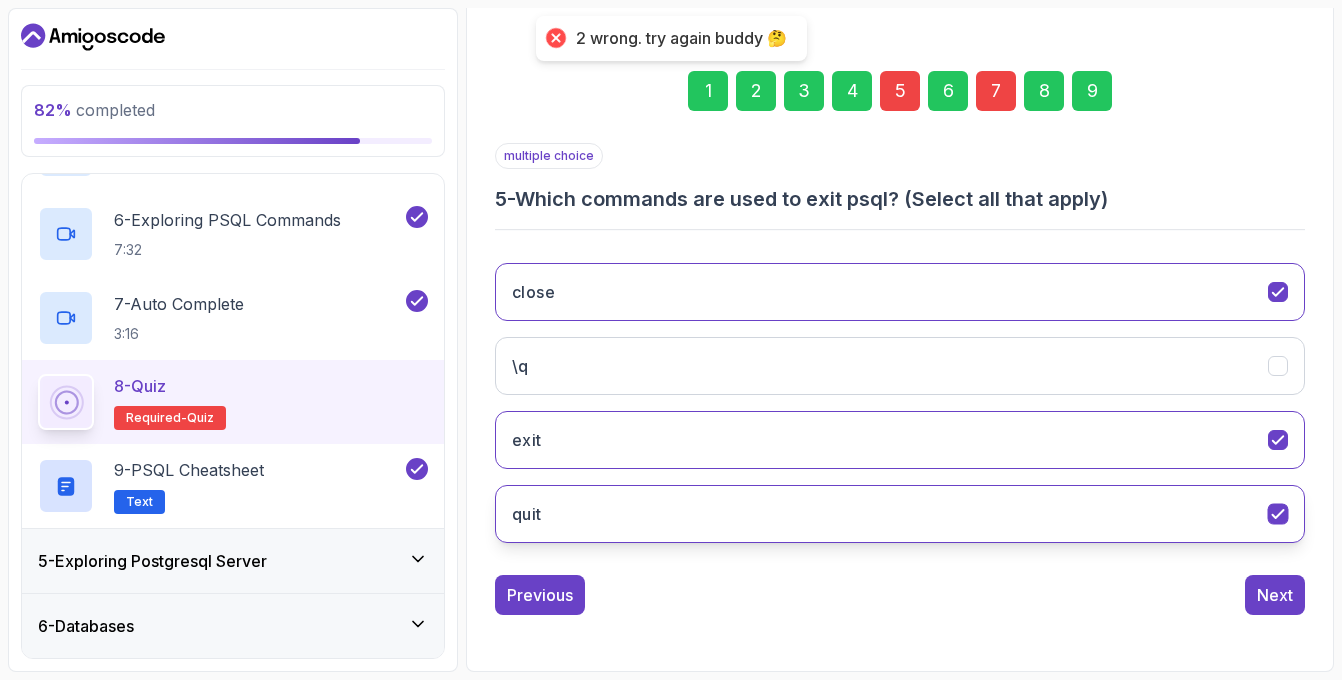 click on "quit" at bounding box center [900, 514] 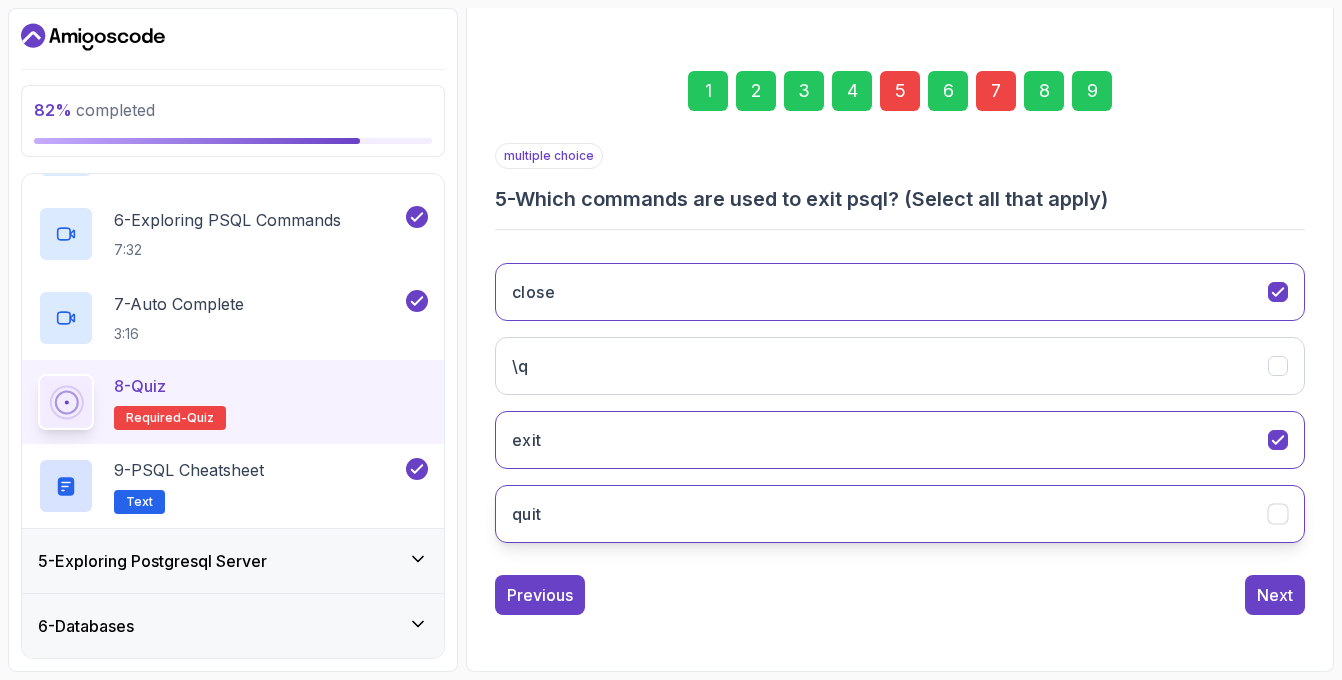click on "quit" at bounding box center [900, 514] 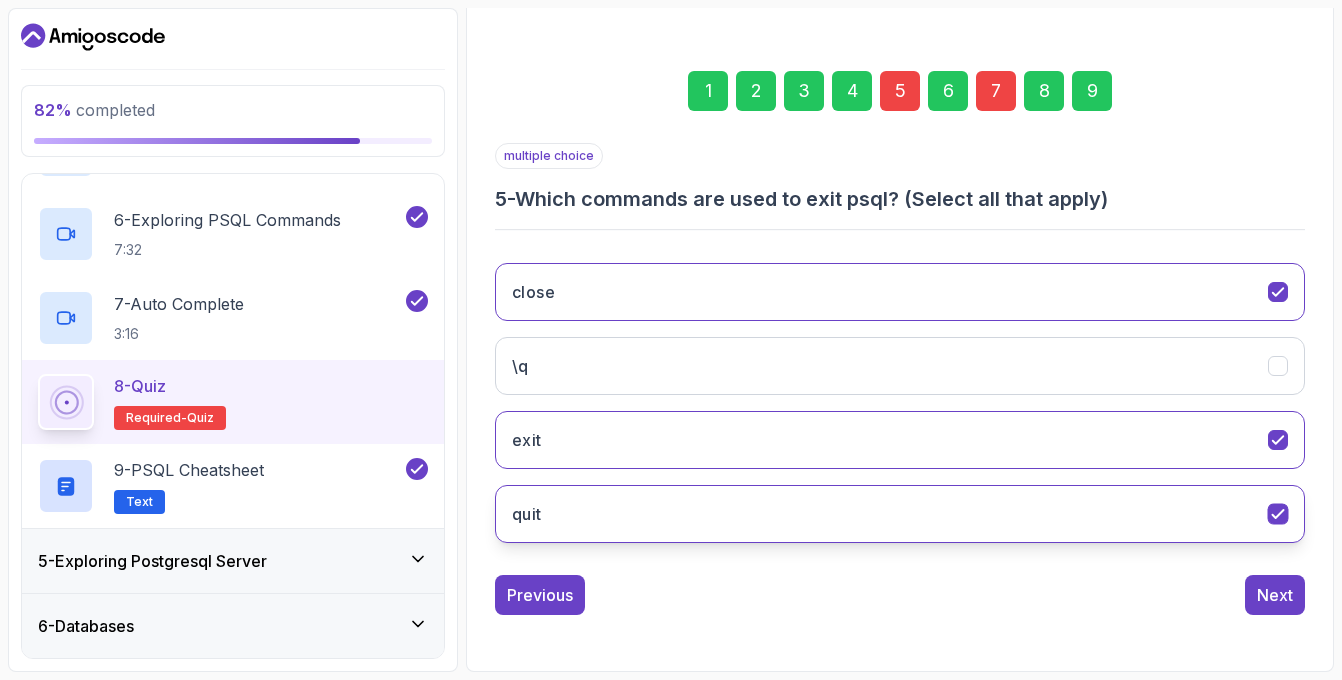 click on "quit" at bounding box center [900, 514] 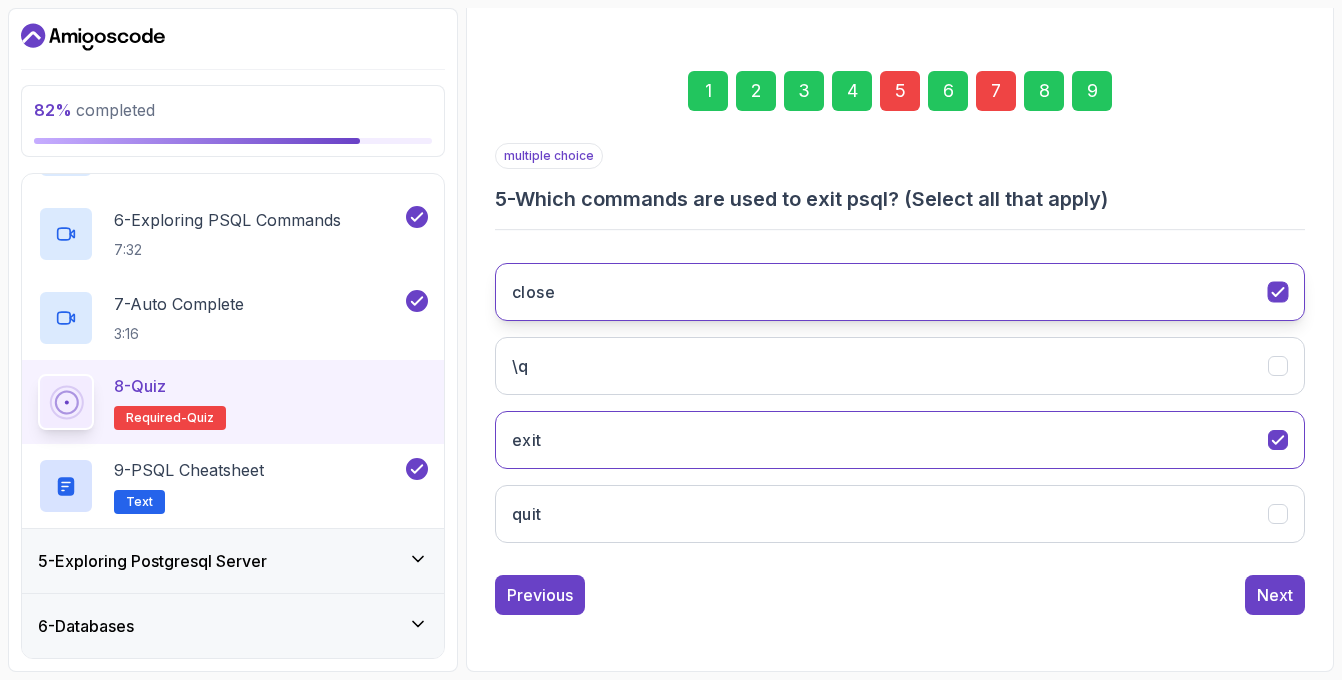 click on "close" at bounding box center (900, 292) 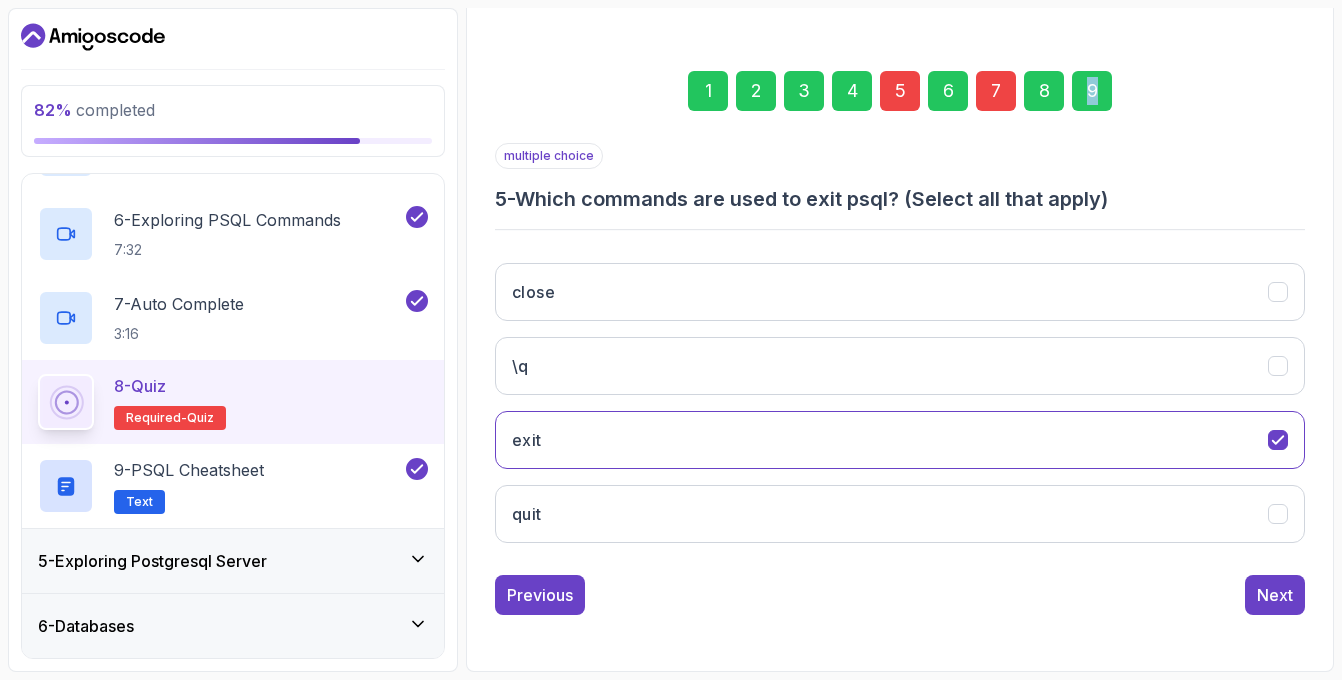click on "9" at bounding box center (1092, 91) 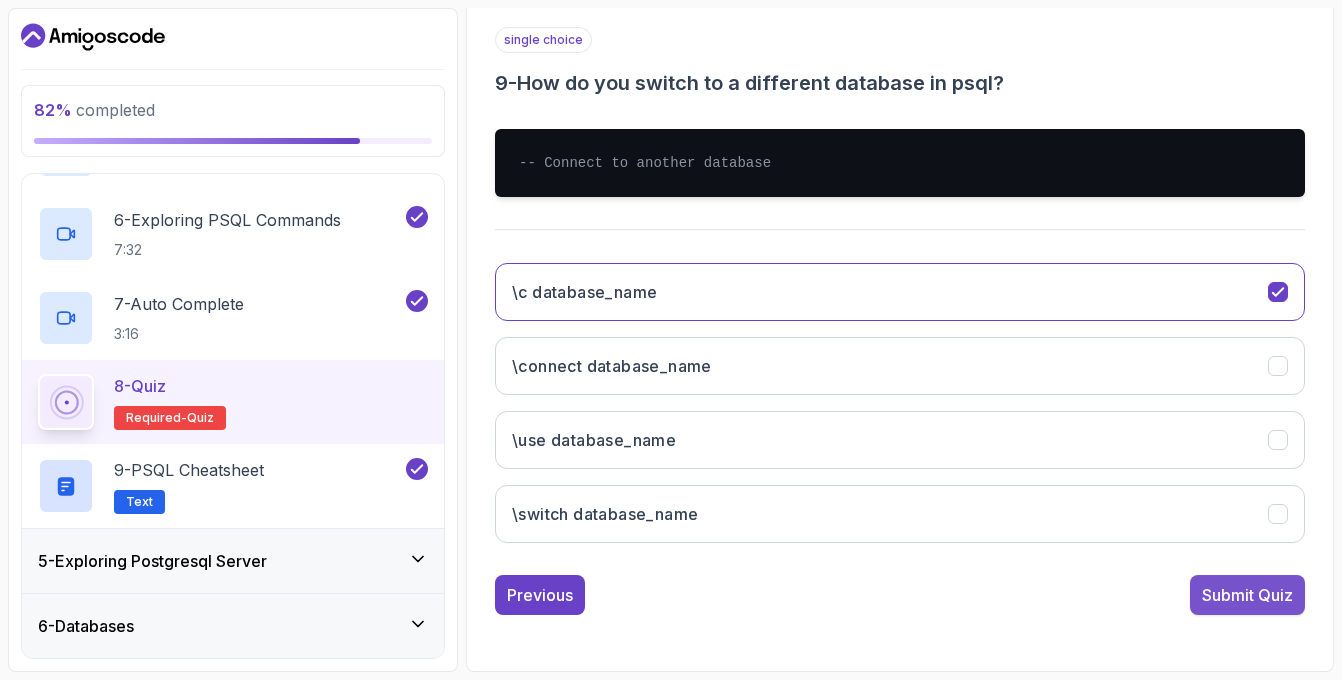 click on "Submit Quiz" at bounding box center (1247, 595) 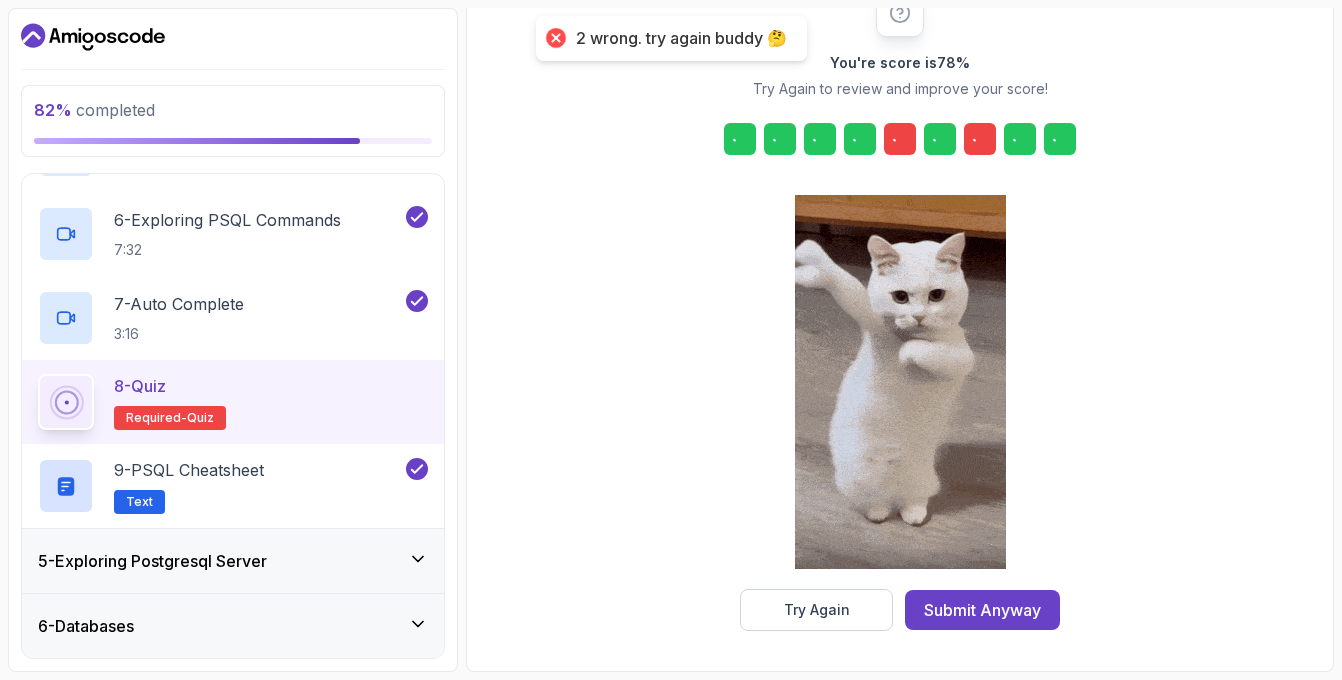 scroll, scrollTop: 279, scrollLeft: 0, axis: vertical 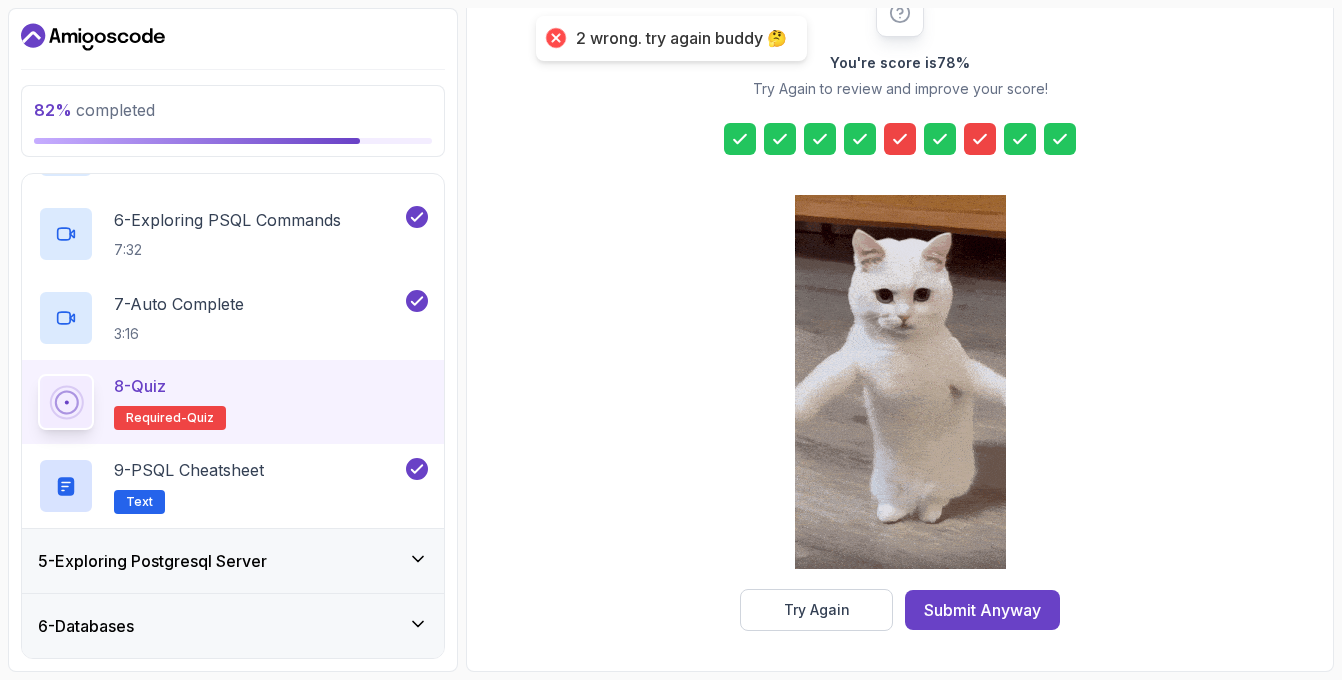 click 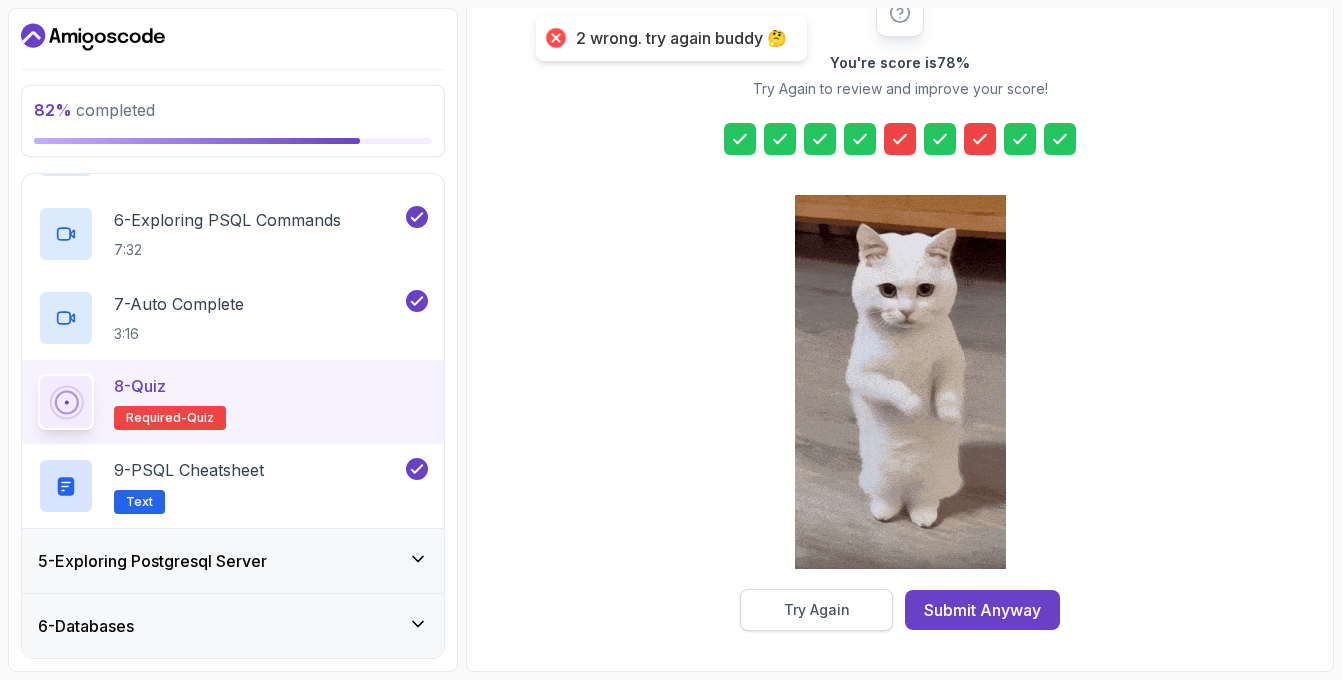 click on "Try Again" at bounding box center (817, 610) 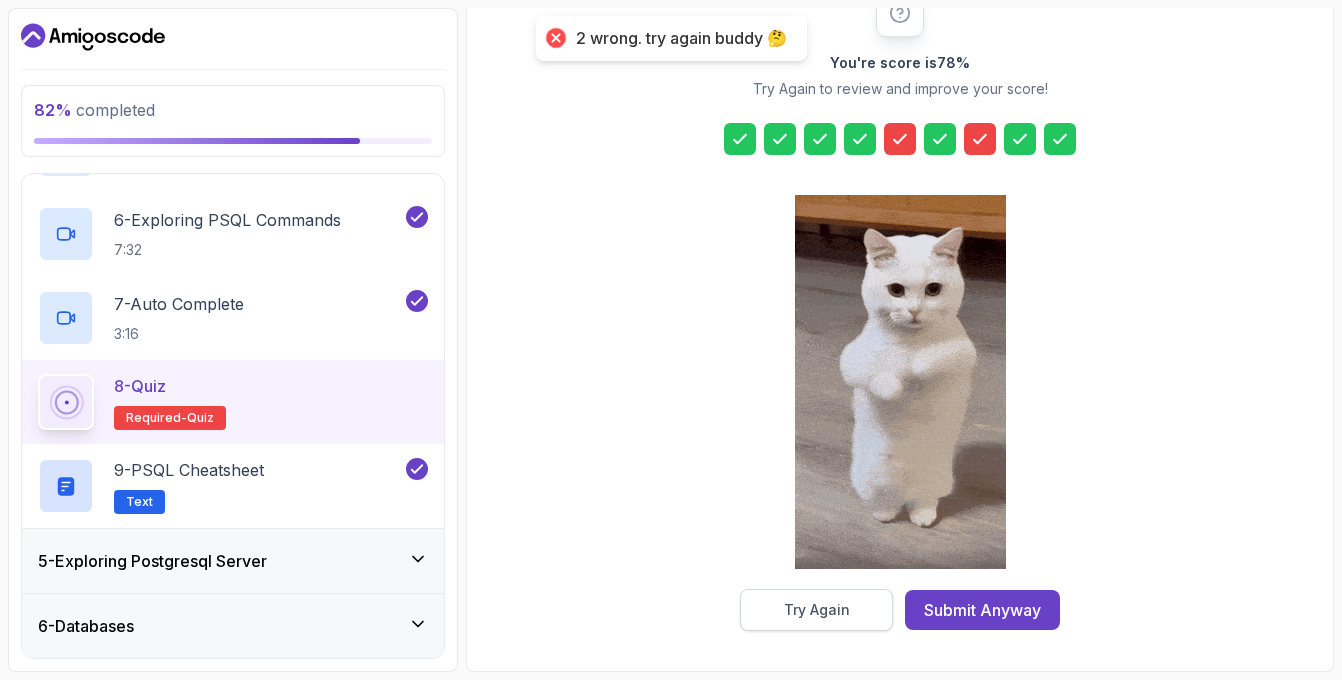 scroll, scrollTop: 245, scrollLeft: 0, axis: vertical 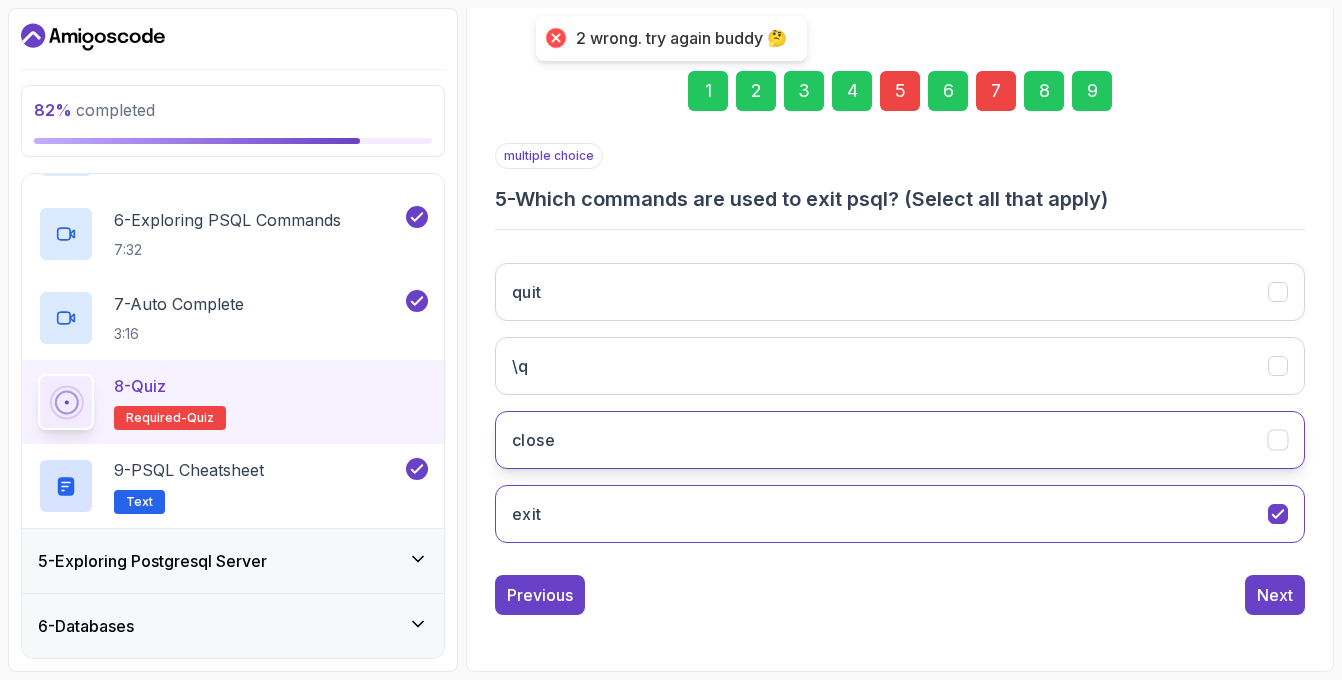 click on "close" at bounding box center (900, 440) 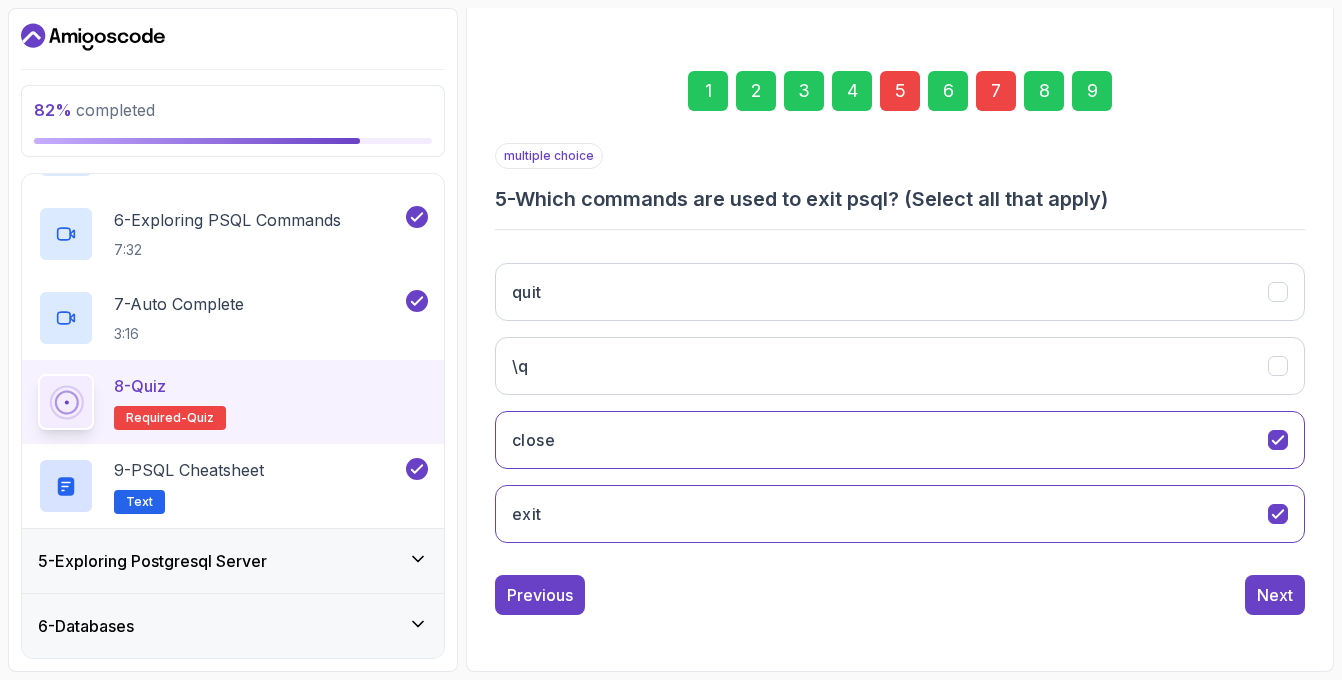 click on "9" at bounding box center [1092, 91] 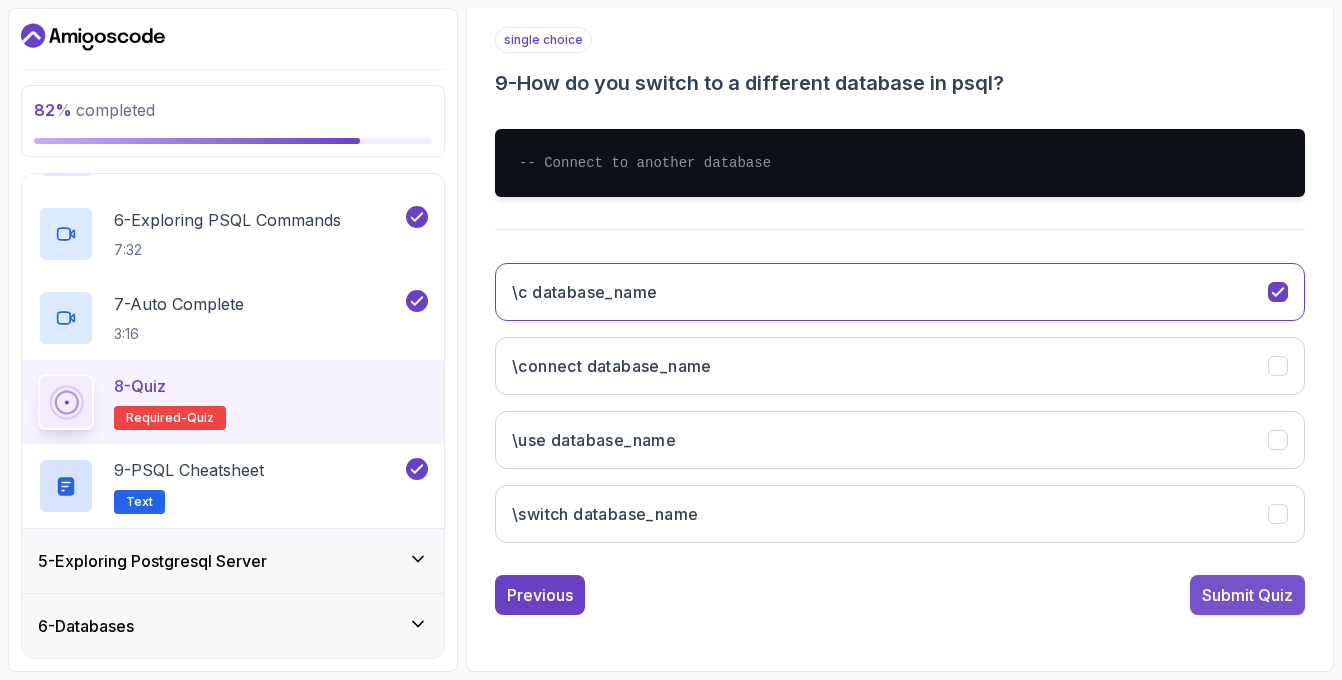 click on "Submit Quiz" at bounding box center (1247, 595) 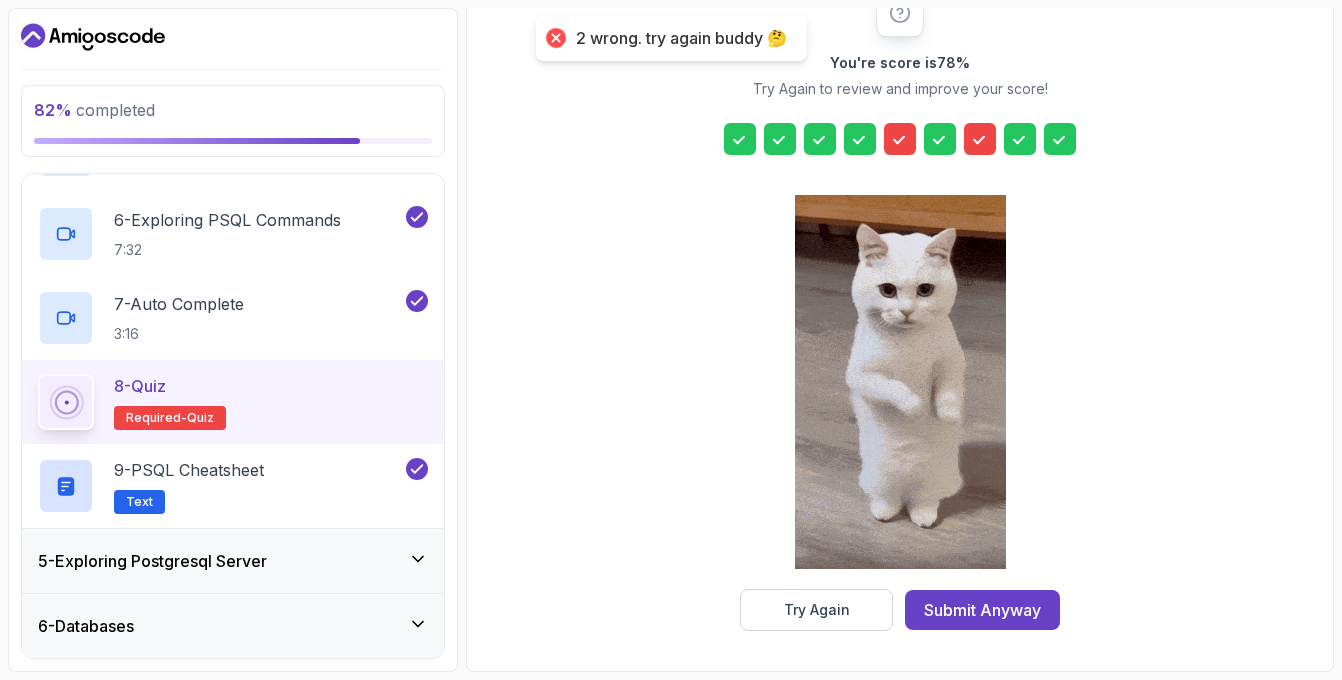 scroll, scrollTop: 279, scrollLeft: 0, axis: vertical 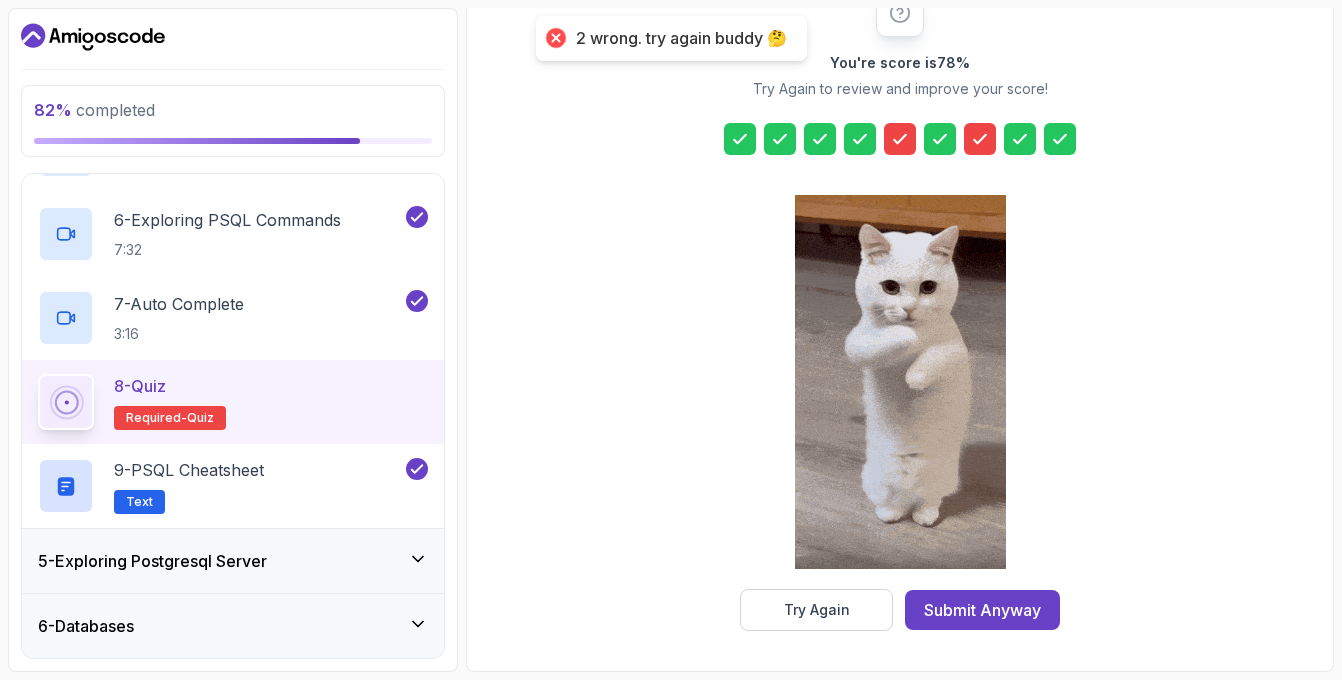 click at bounding box center (900, 139) 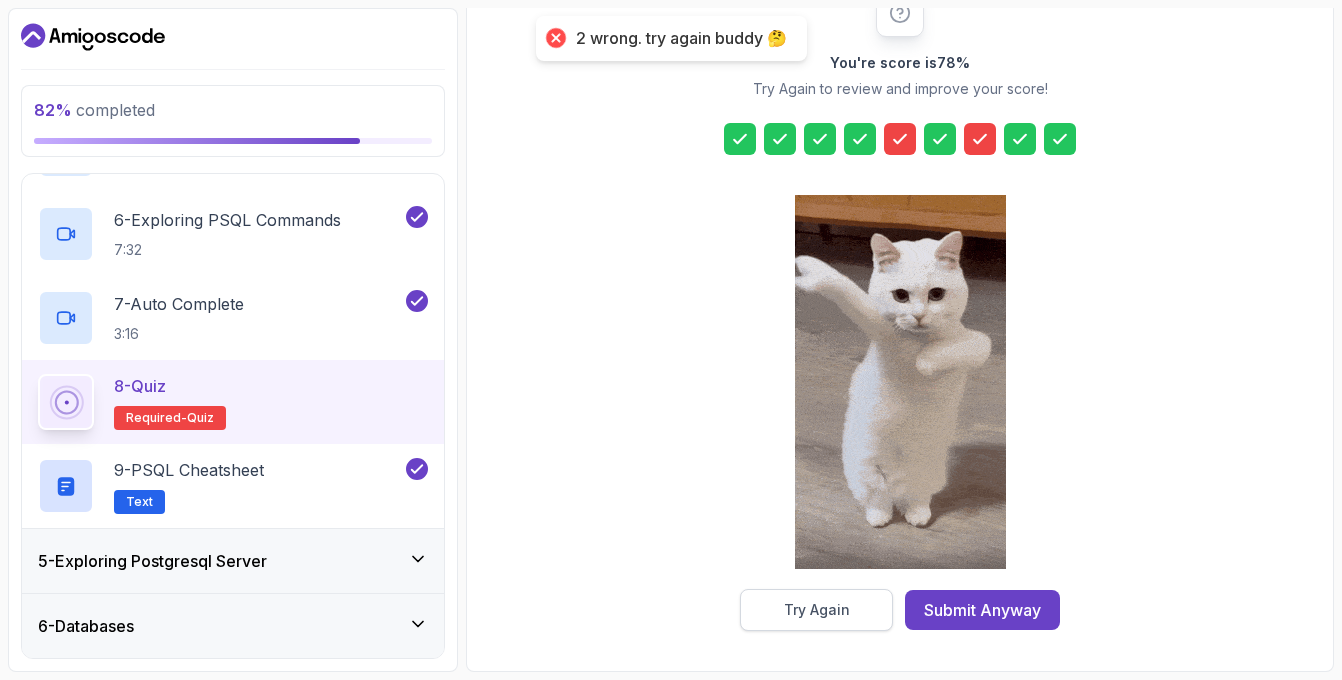 click on "Try Again" at bounding box center [817, 610] 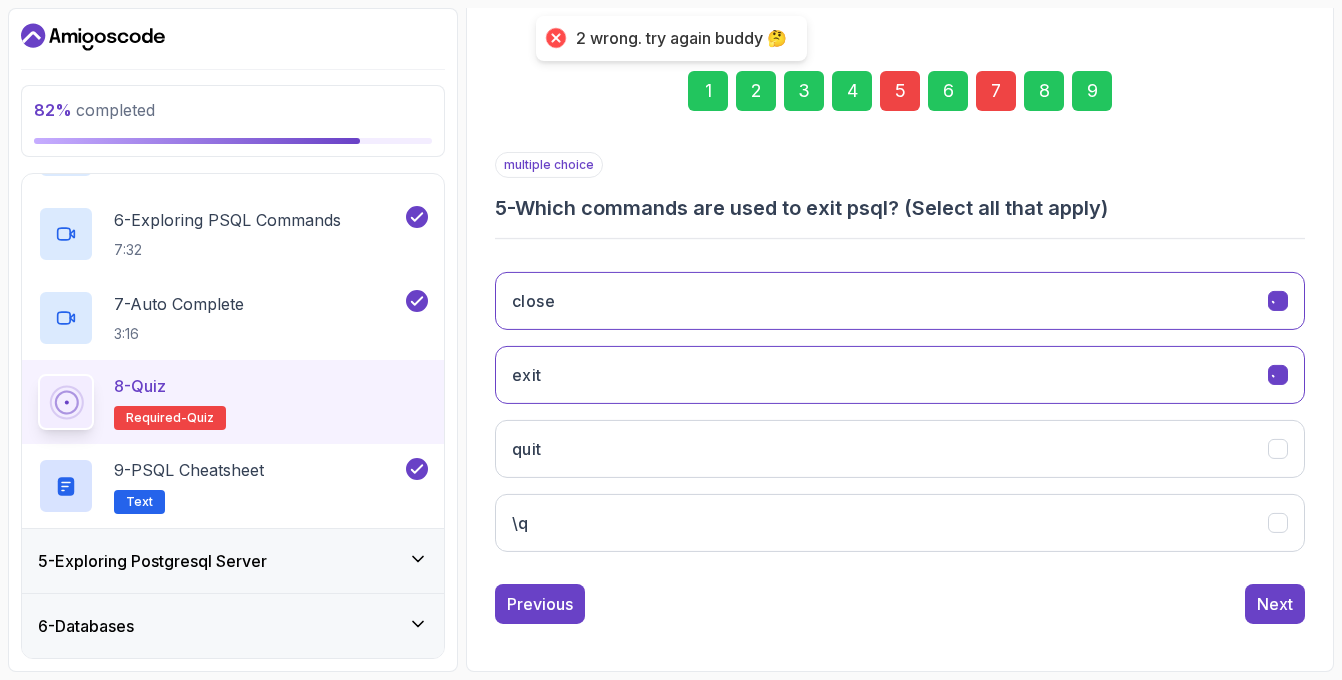 scroll, scrollTop: 245, scrollLeft: 0, axis: vertical 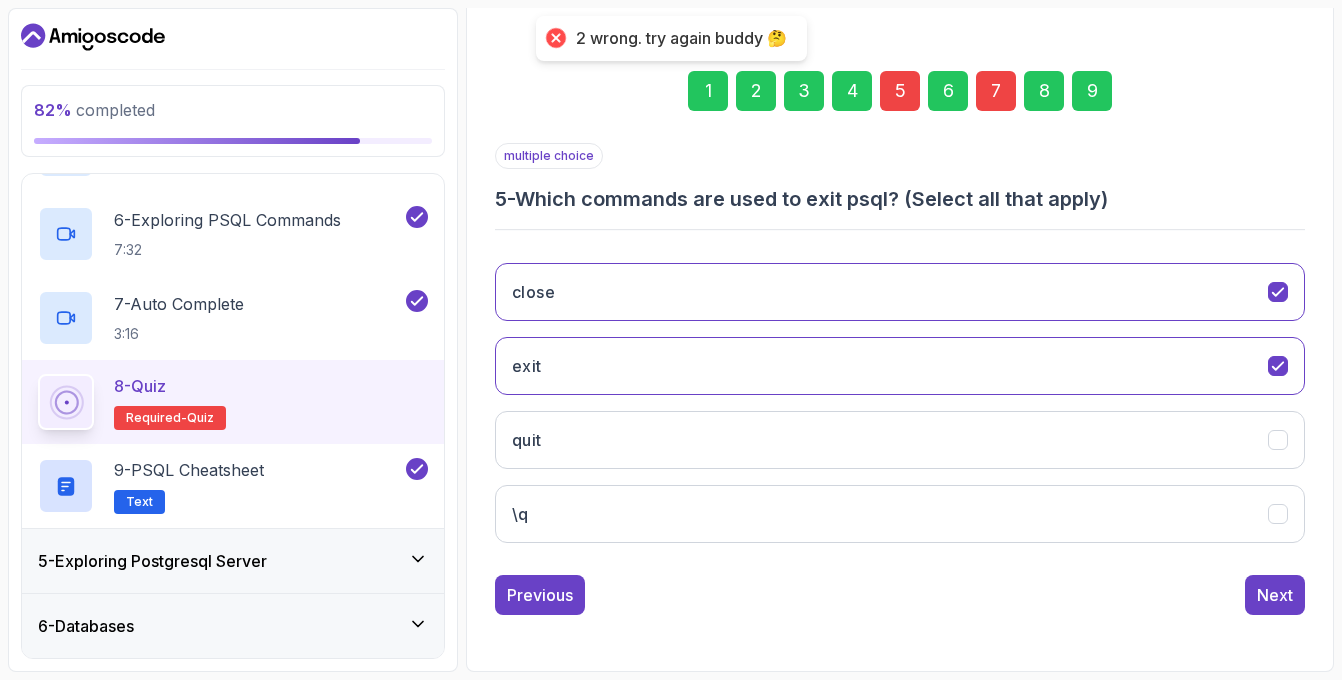 click on "5" at bounding box center (900, 91) 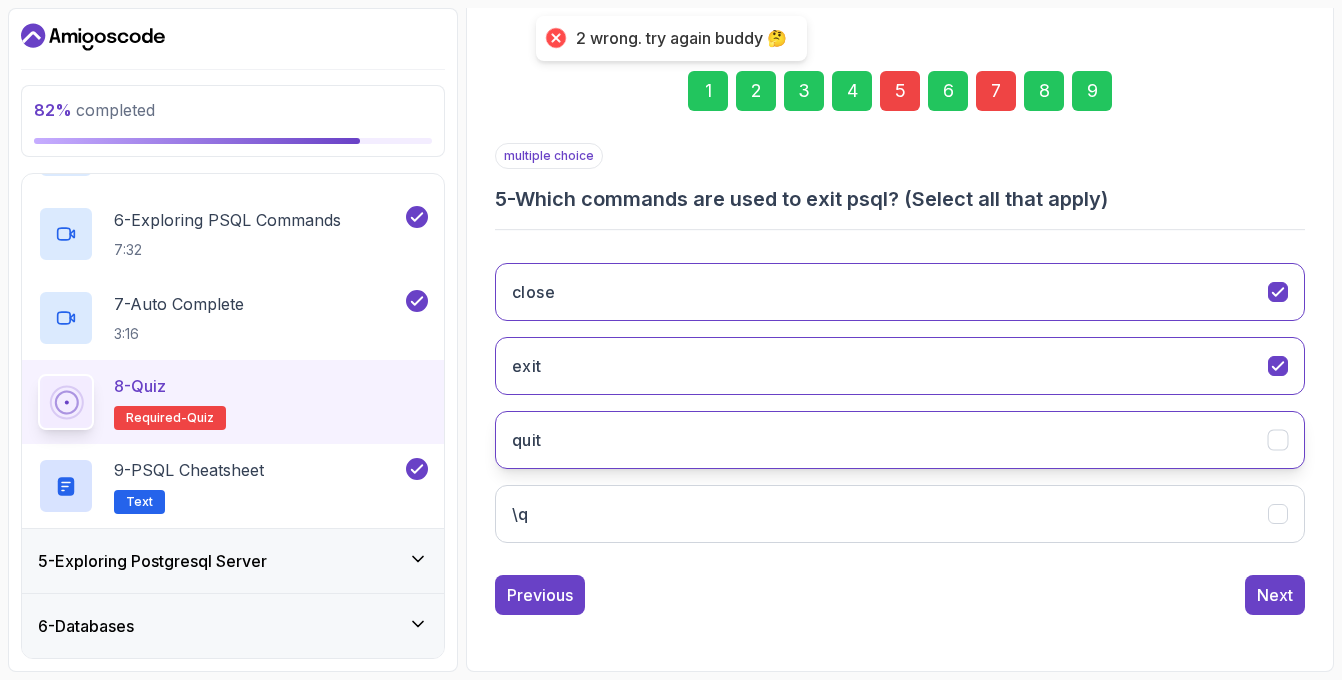 click on "quit" at bounding box center [900, 440] 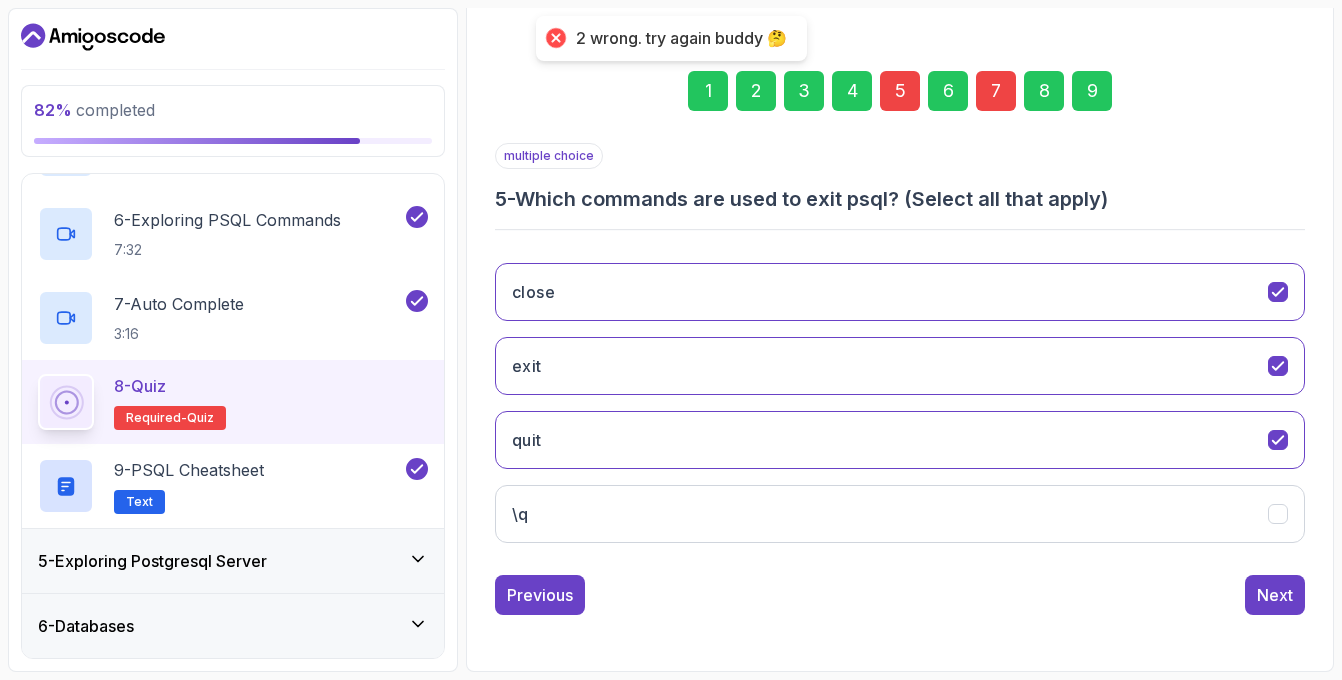 click on "close exit quit \q" at bounding box center [900, 403] 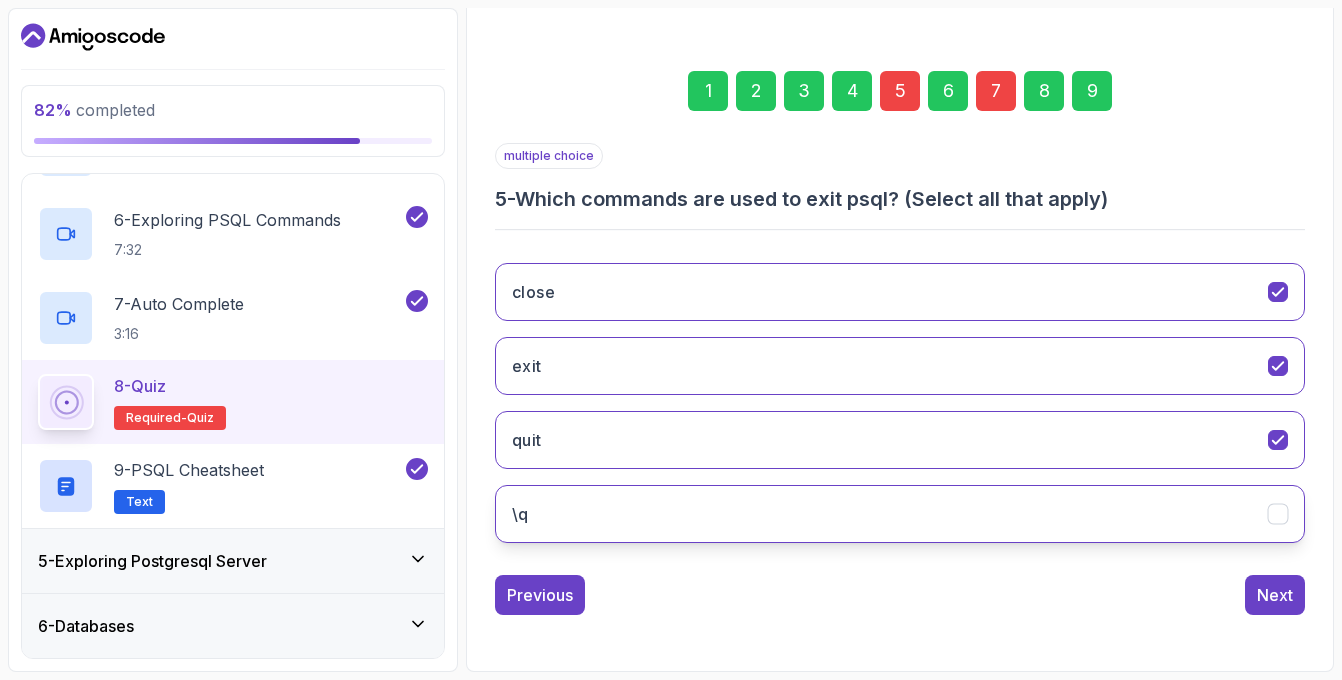 click on "\q" 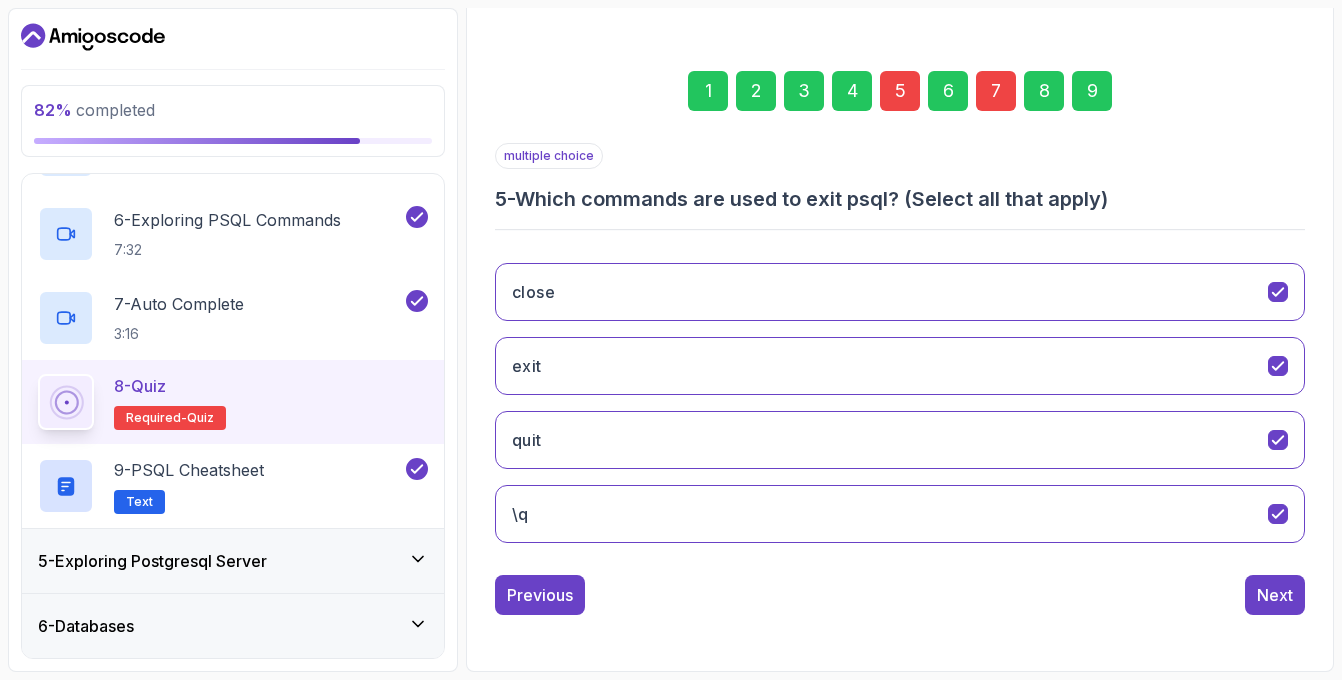 click on "9" at bounding box center (1092, 91) 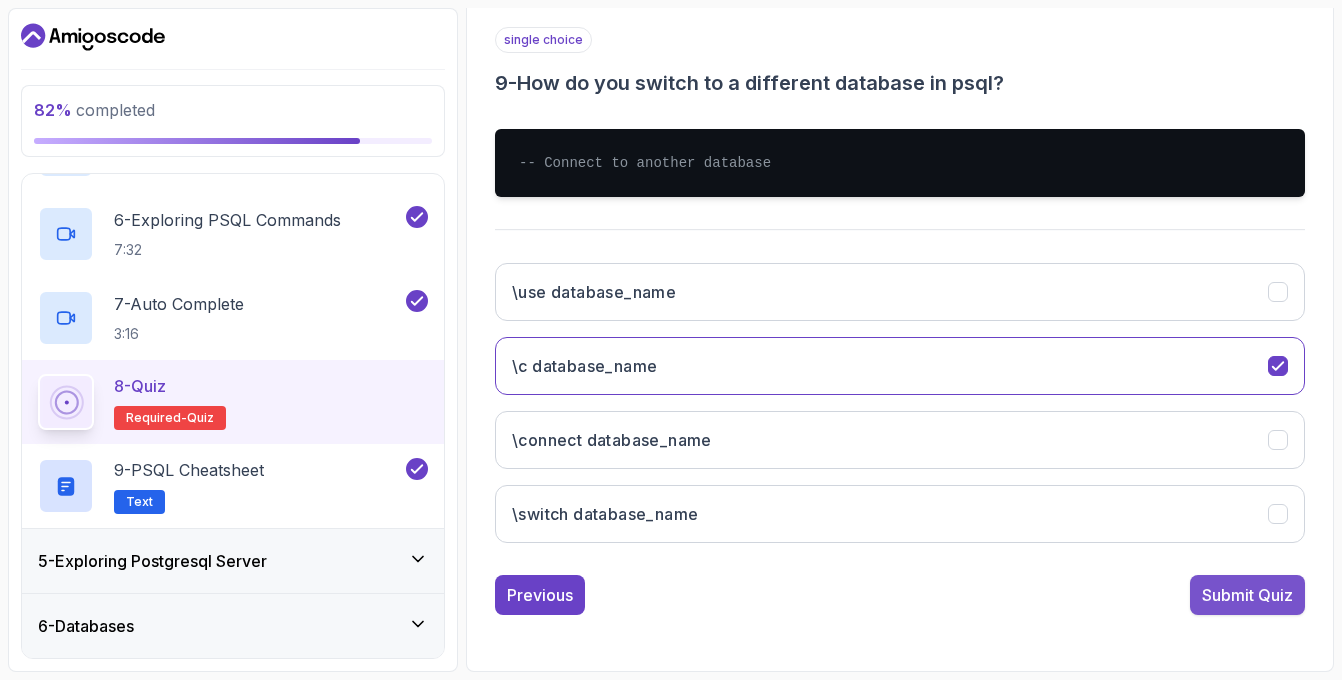 click on "Submit Quiz" at bounding box center (1247, 595) 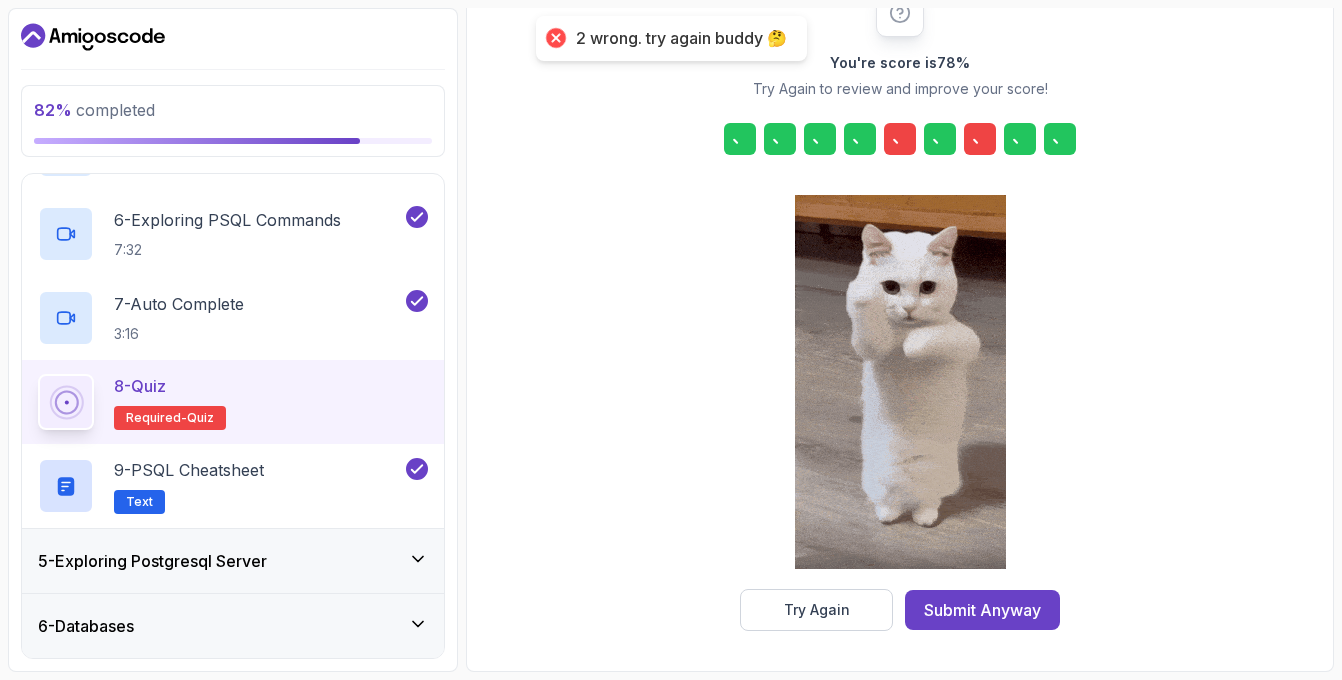 scroll, scrollTop: 279, scrollLeft: 0, axis: vertical 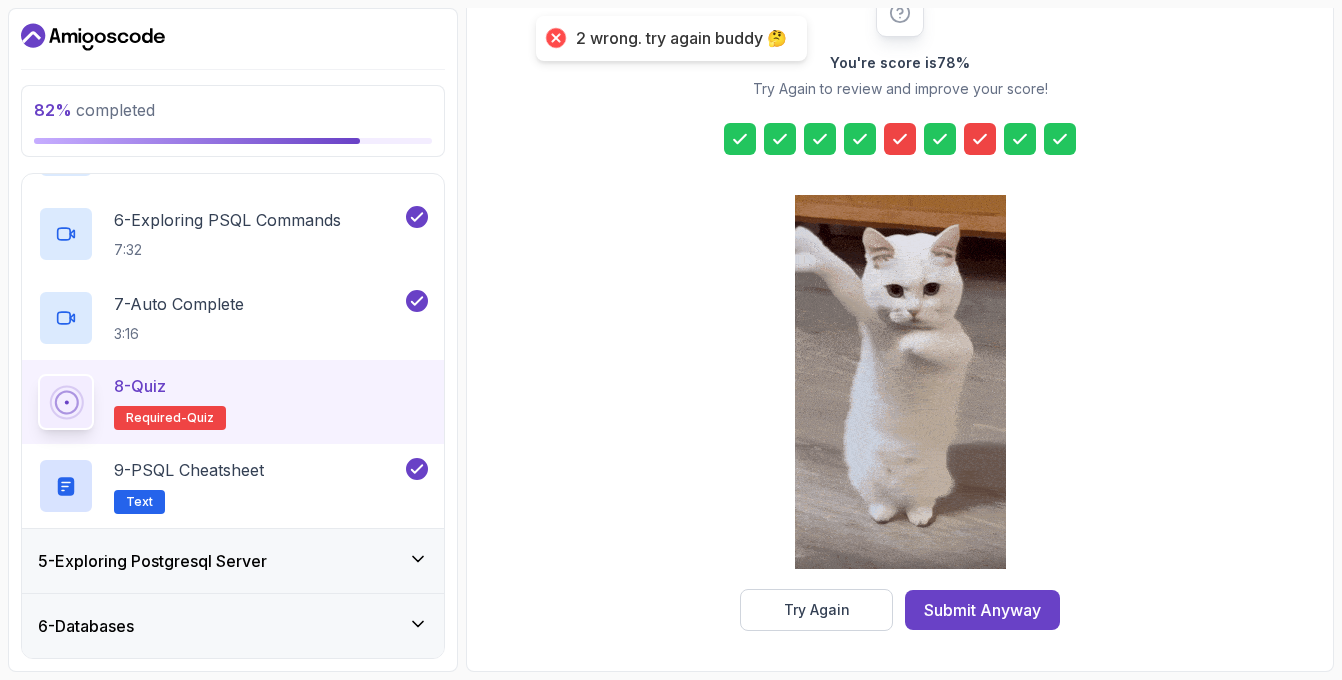 click at bounding box center (900, 139) 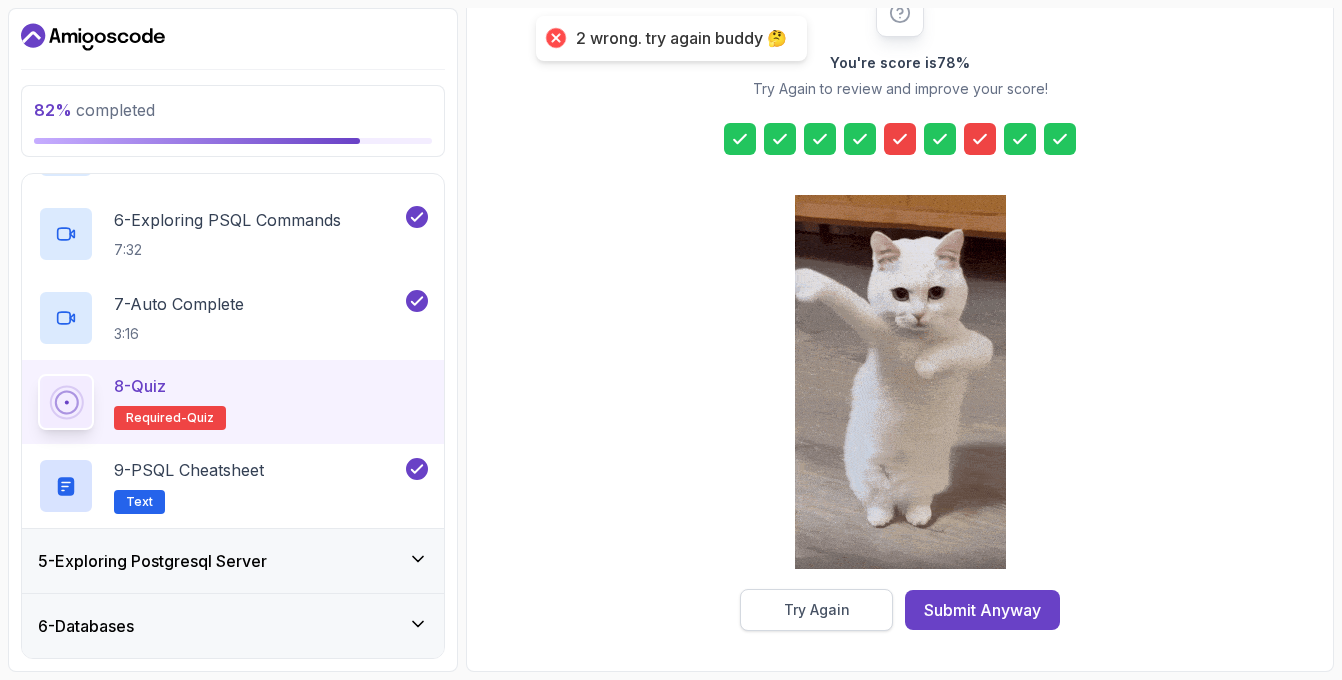 click on "Try Again" at bounding box center [817, 610] 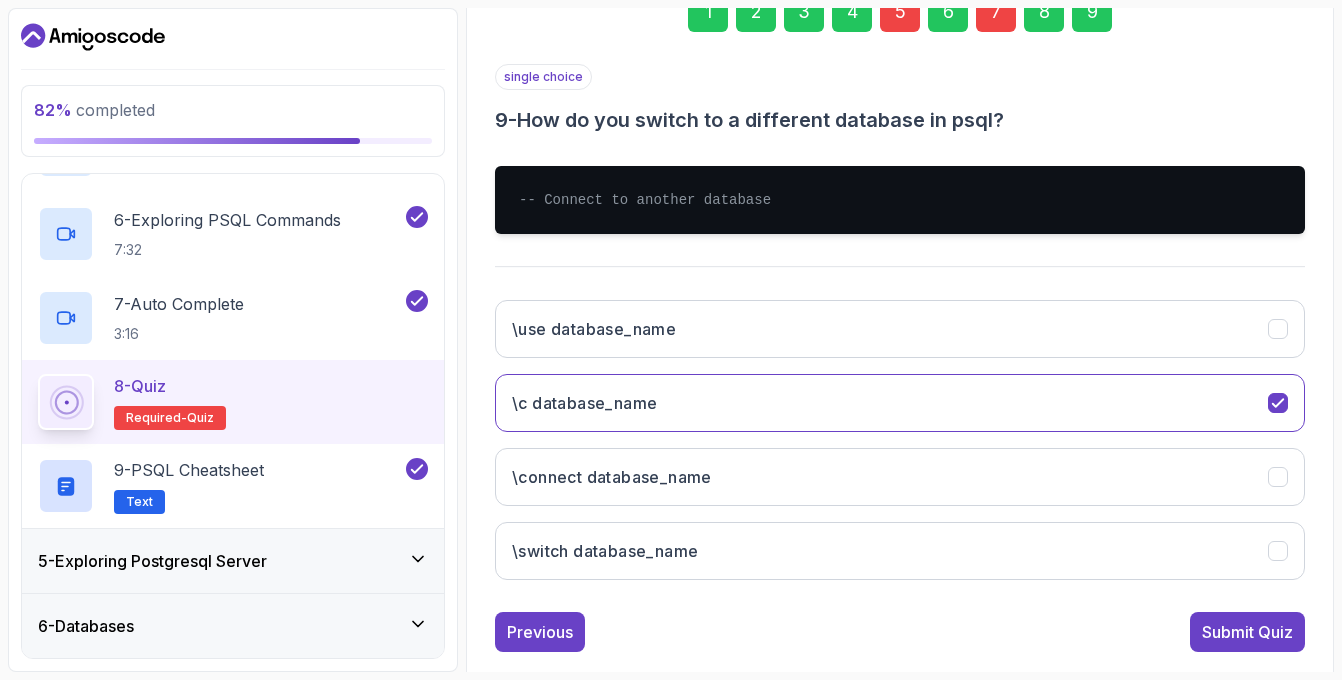 scroll, scrollTop: 361, scrollLeft: 0, axis: vertical 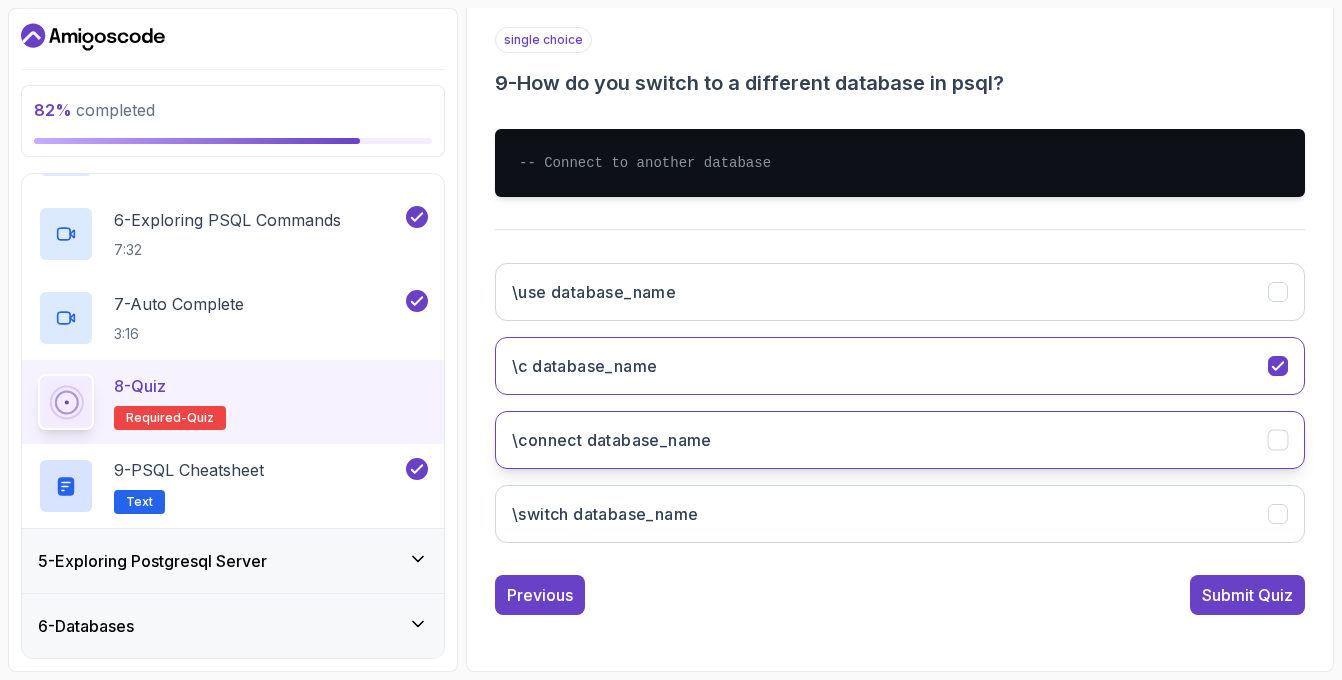 click on "\connect database_name" 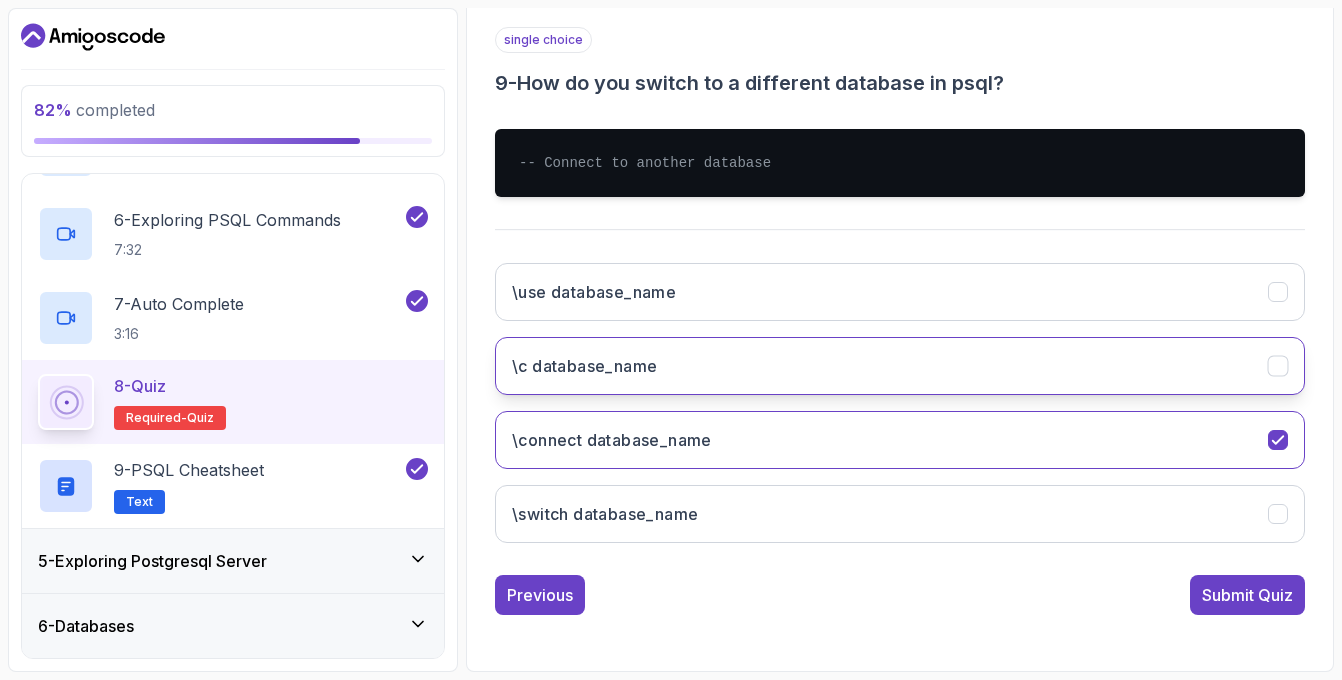 click on "\c database_name" 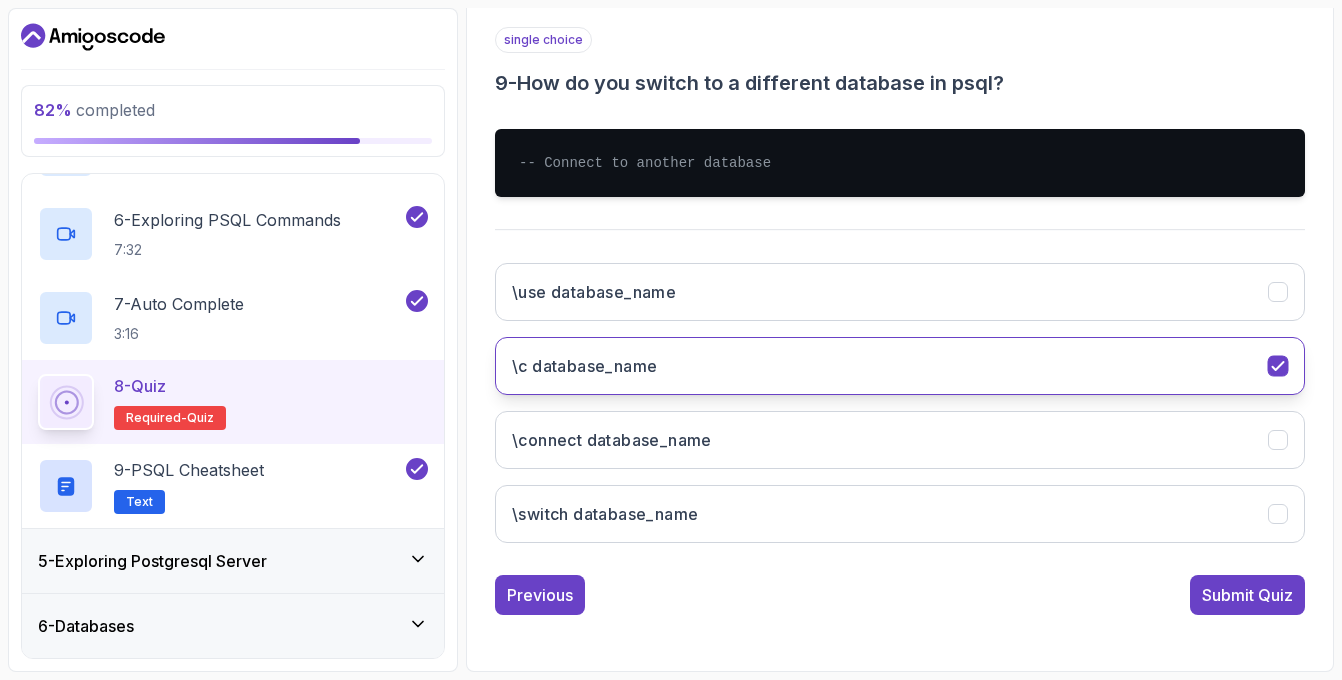 click on "\c database_name" 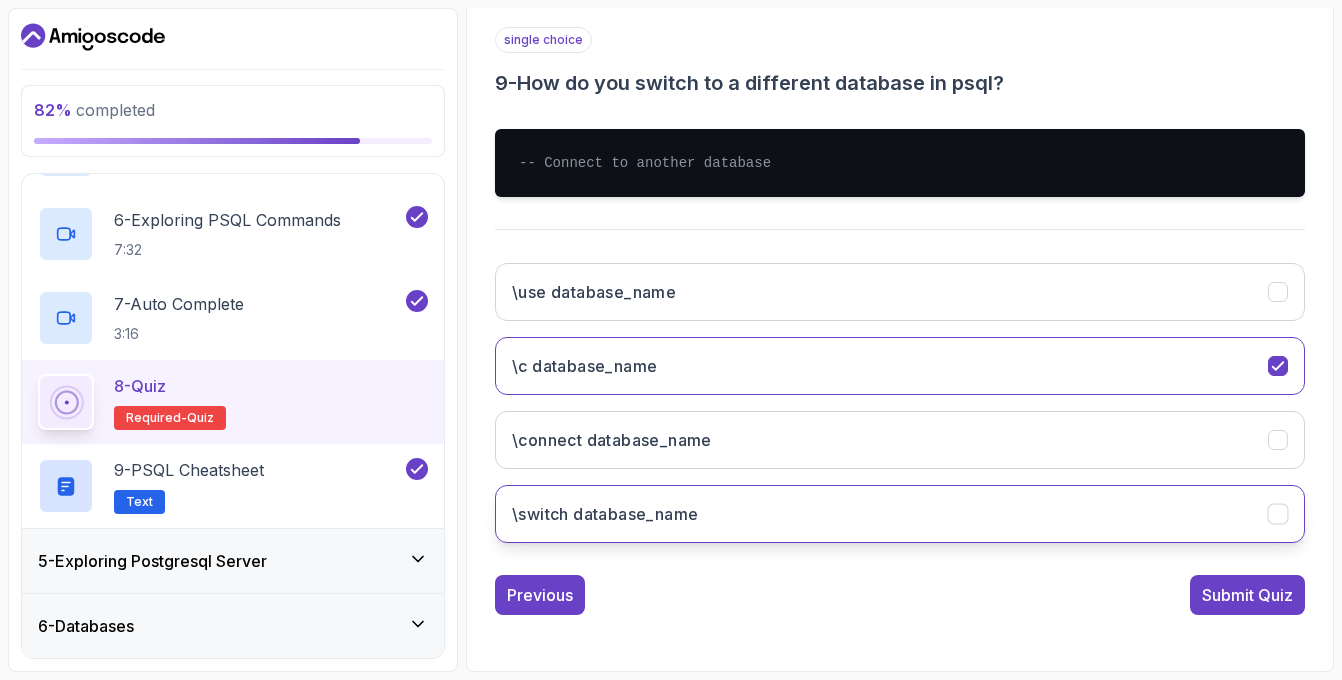 click on "\switch database_name" 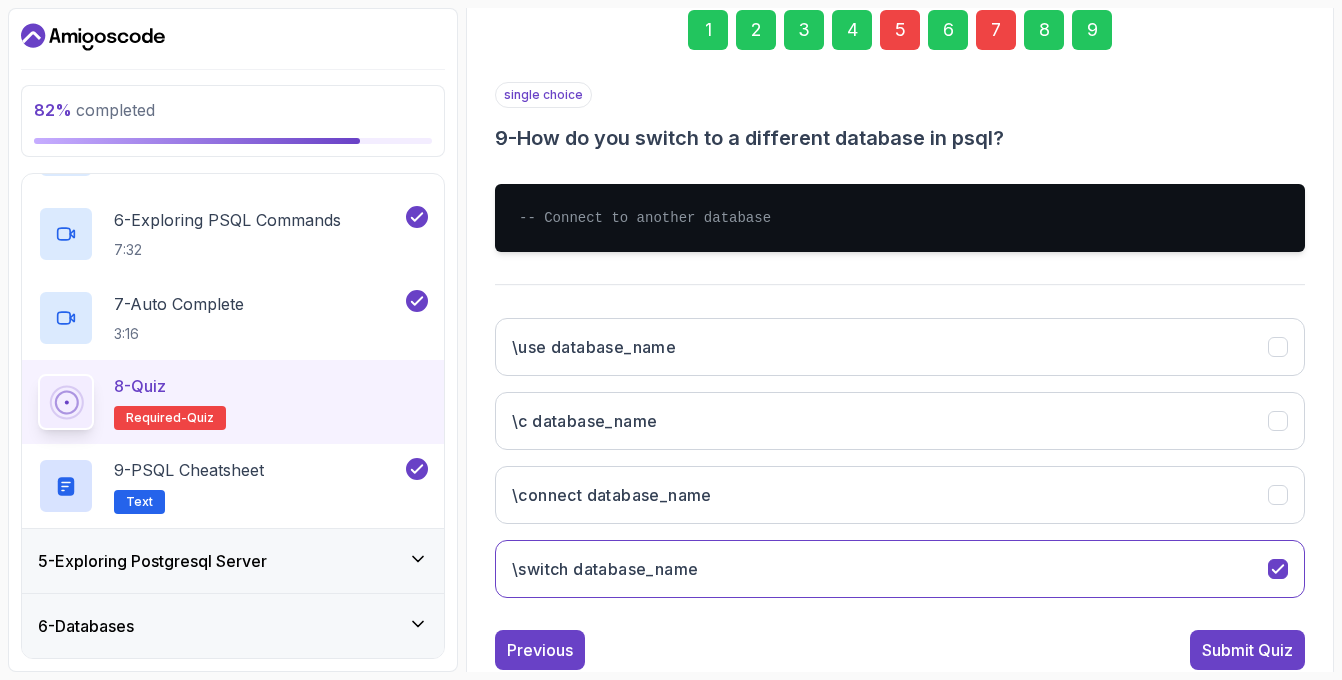 scroll, scrollTop: 249, scrollLeft: 0, axis: vertical 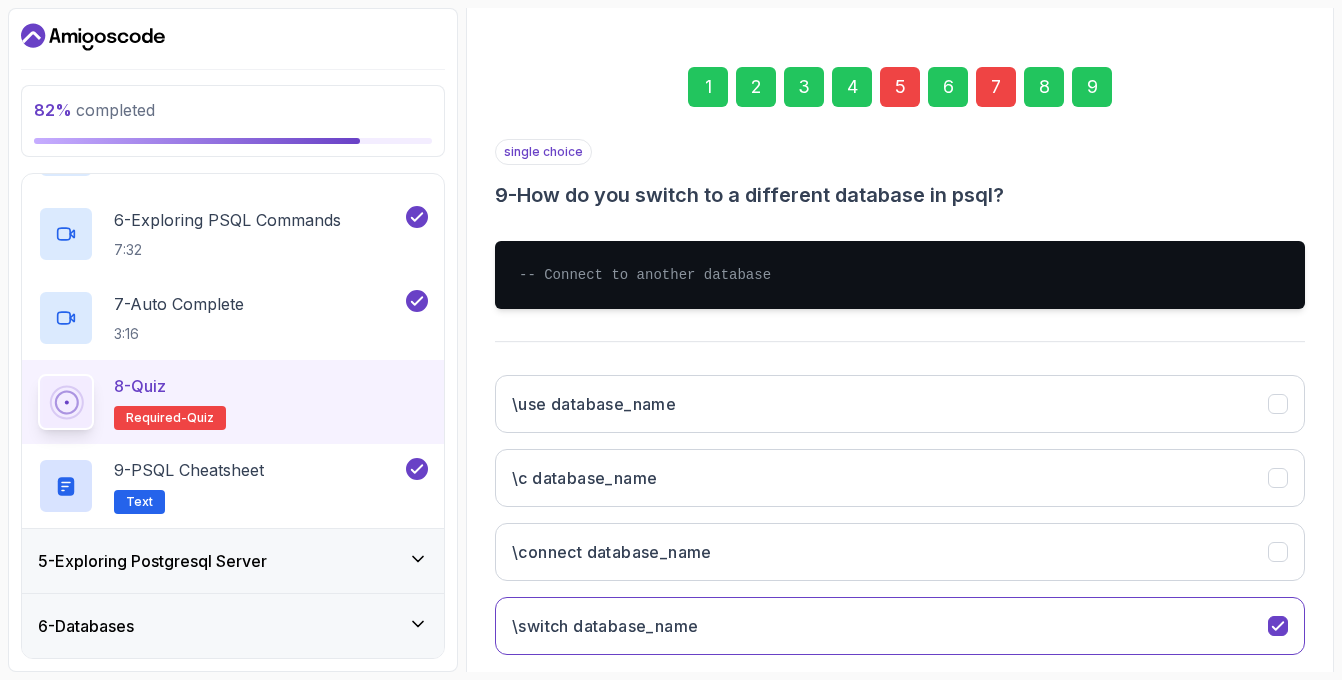 click on "5" at bounding box center (900, 87) 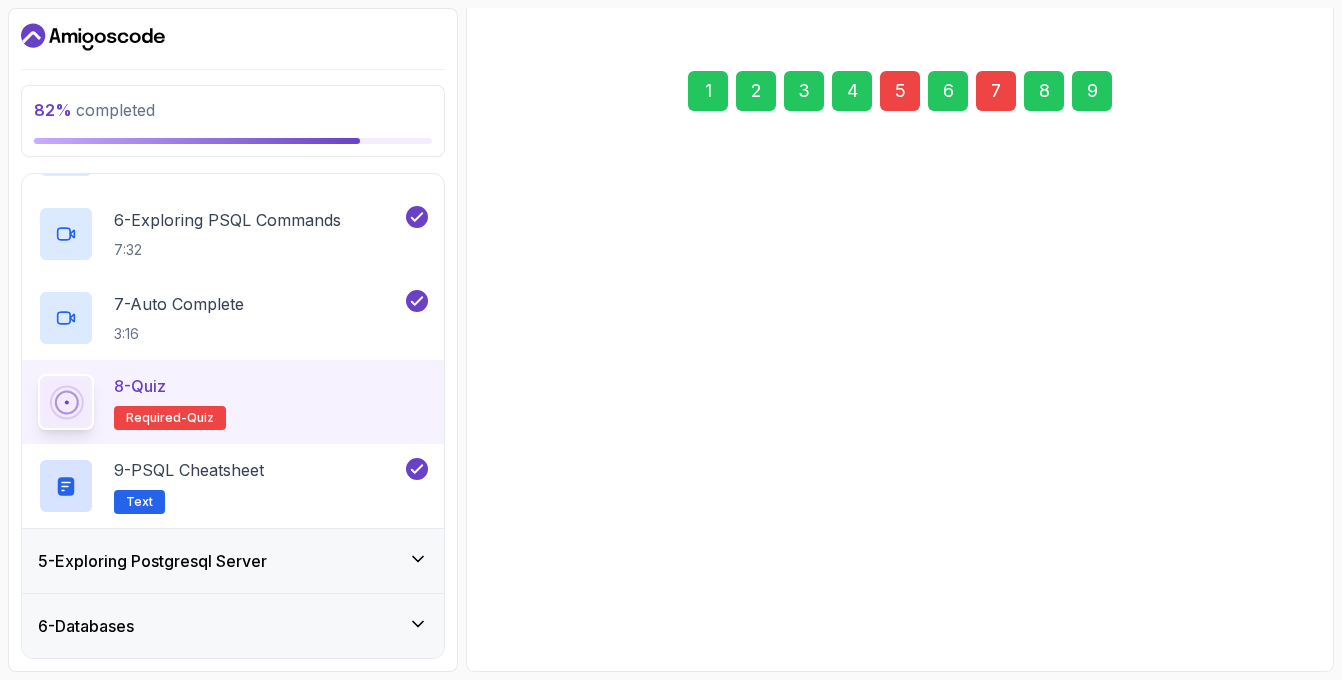scroll, scrollTop: 245, scrollLeft: 0, axis: vertical 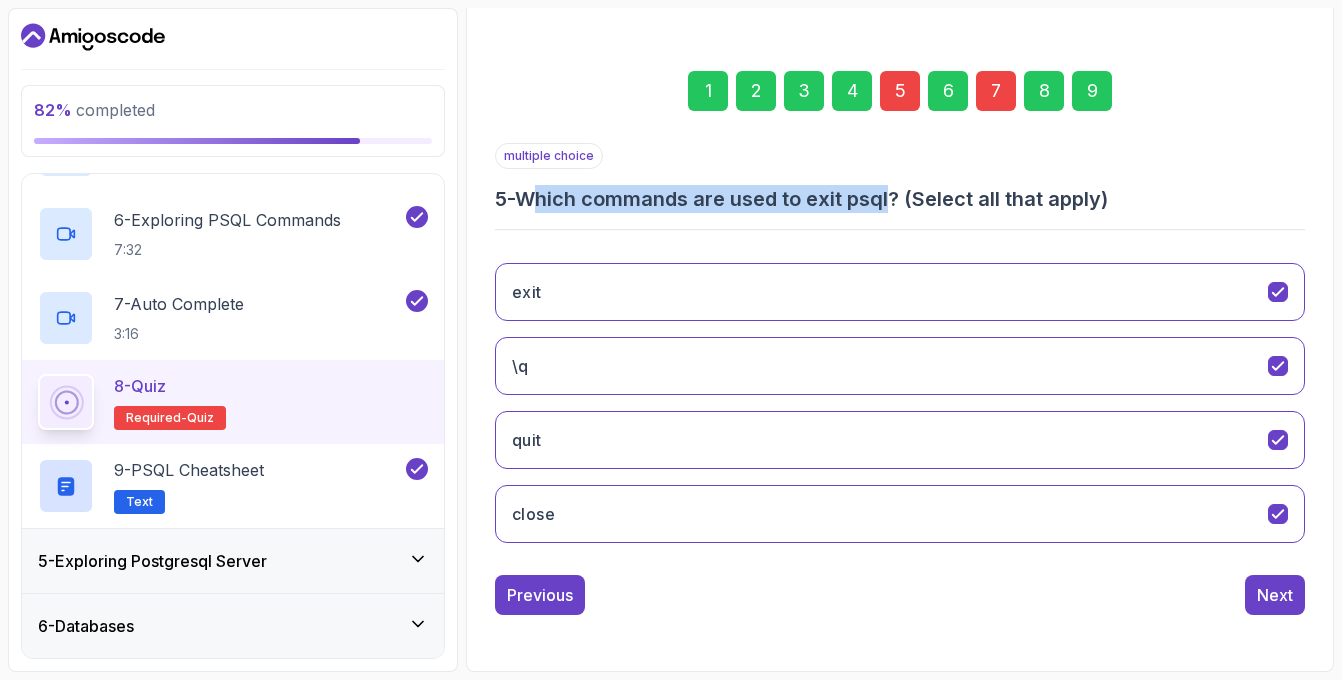 drag, startPoint x: 897, startPoint y: 191, endPoint x: 539, endPoint y: 207, distance: 358.35736 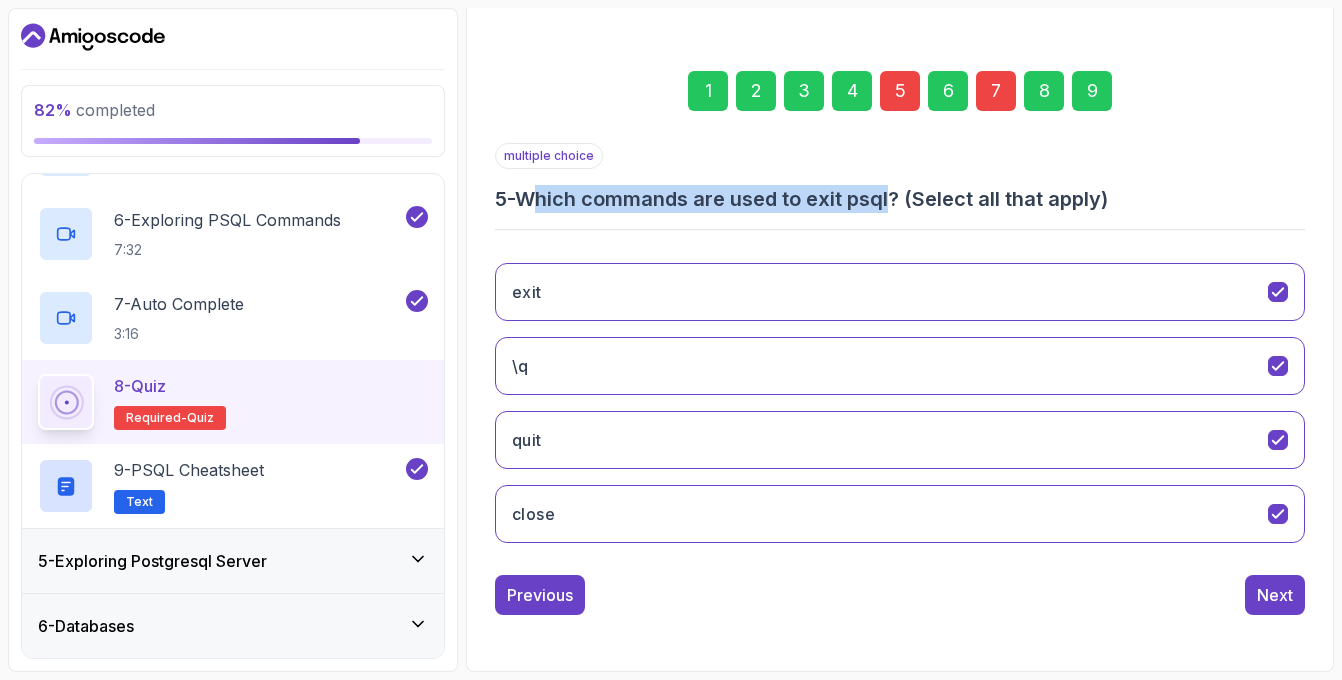 click on "5  -  Which commands are used to exit psql? (Select all that apply)" at bounding box center (900, 199) 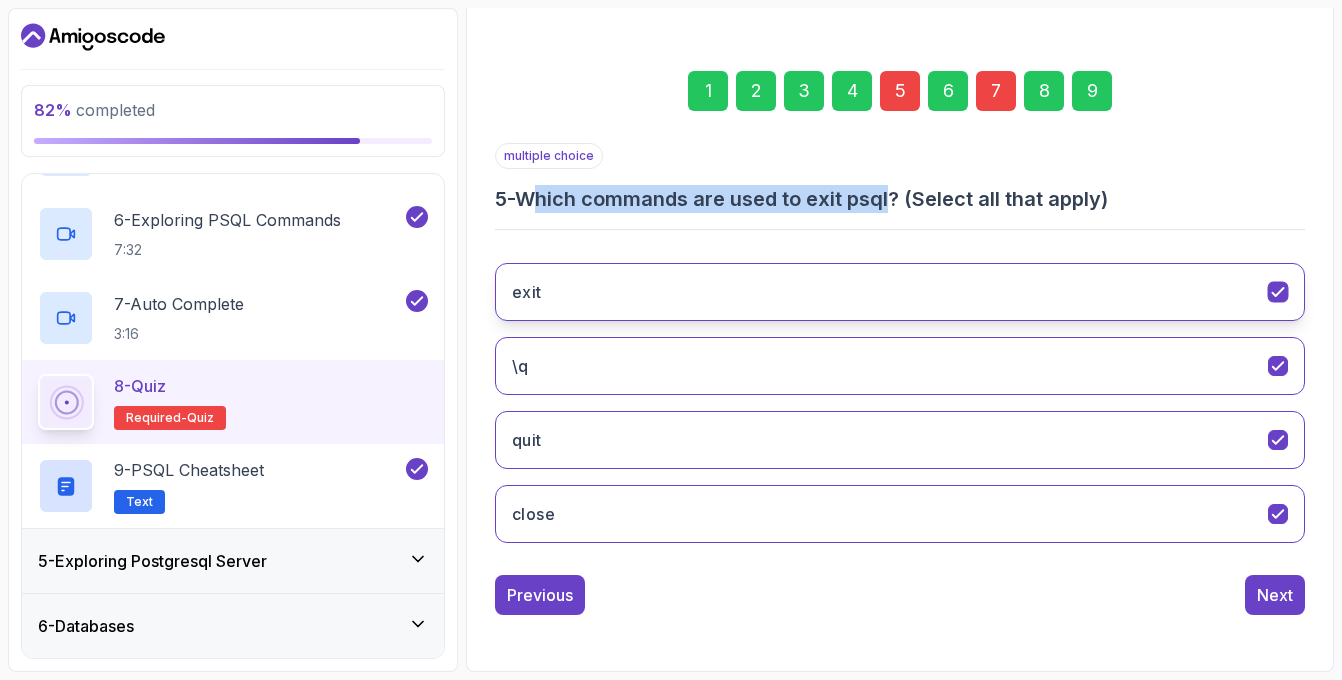 click on "exit" at bounding box center [900, 292] 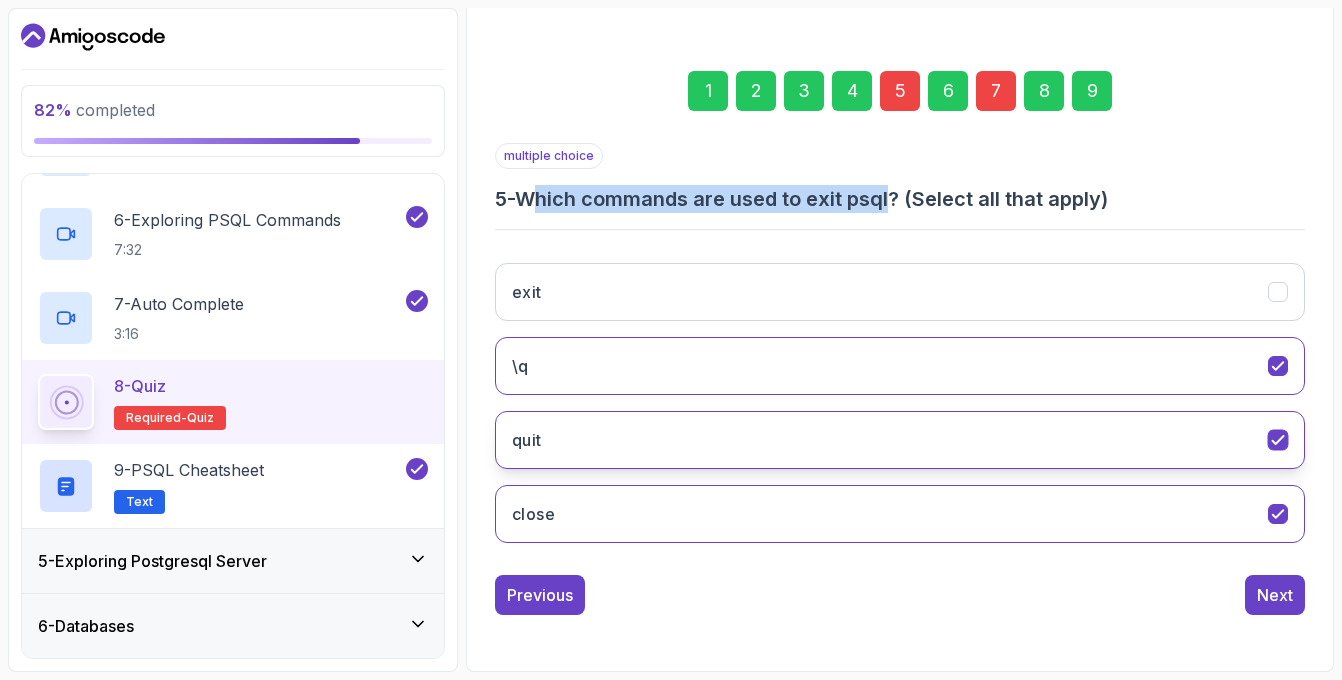 click on "quit" at bounding box center (900, 440) 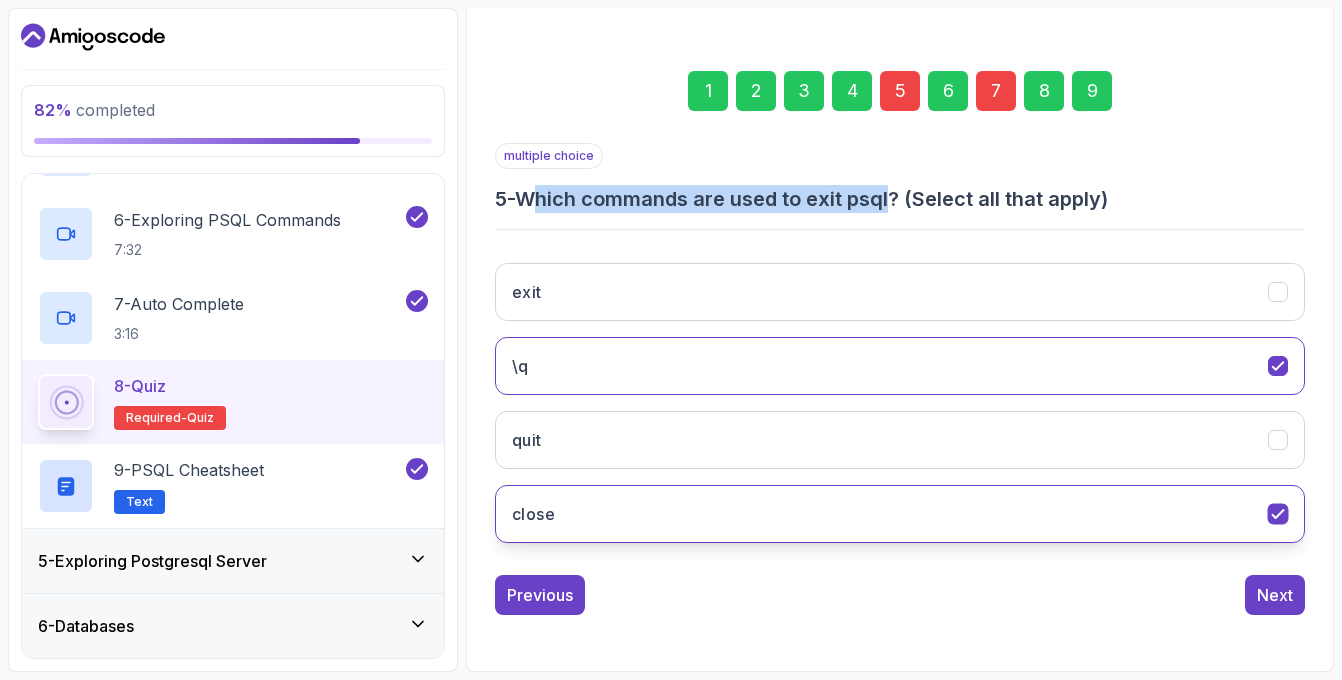 click on "close" at bounding box center [900, 514] 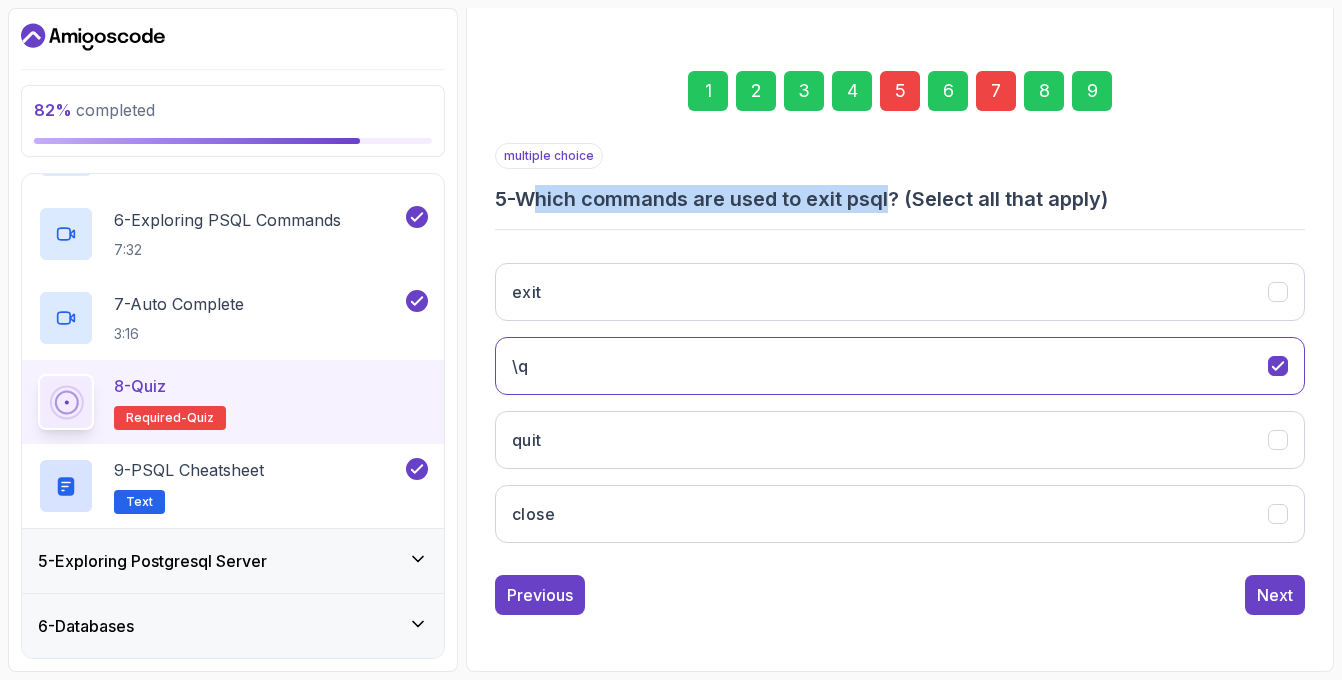click on "9" at bounding box center (1092, 91) 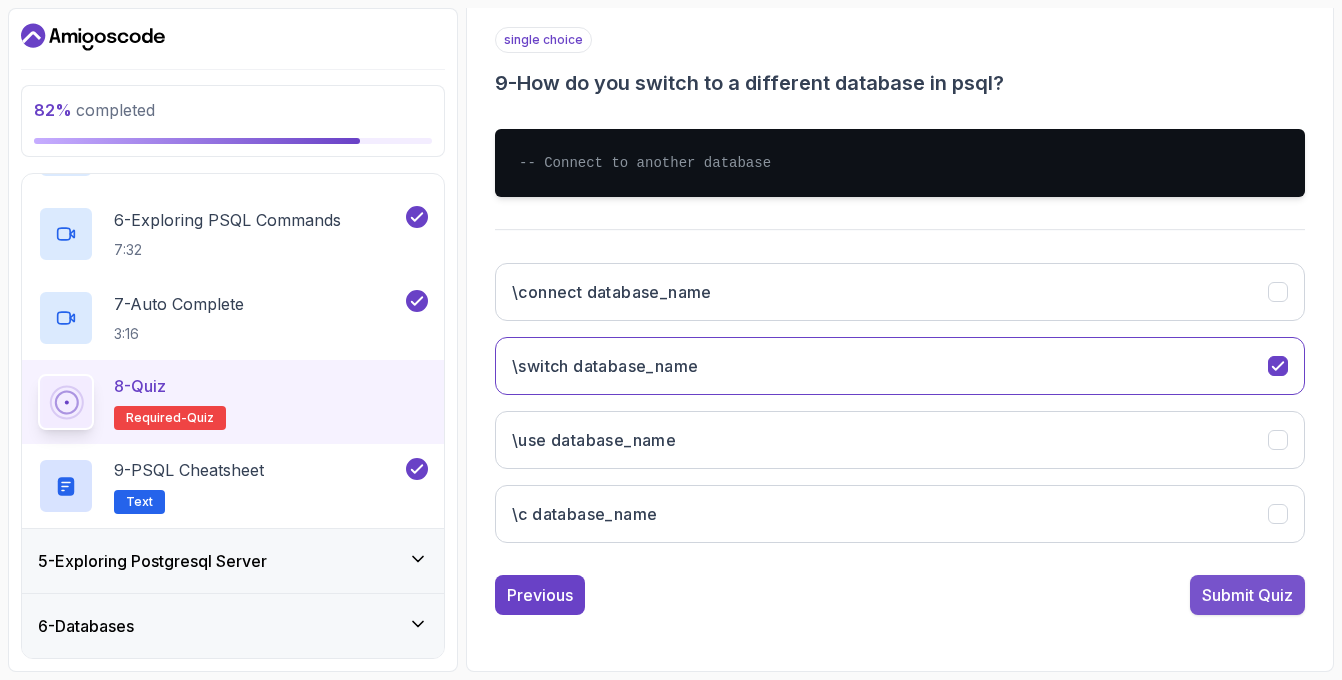click on "Submit Quiz" at bounding box center (1247, 595) 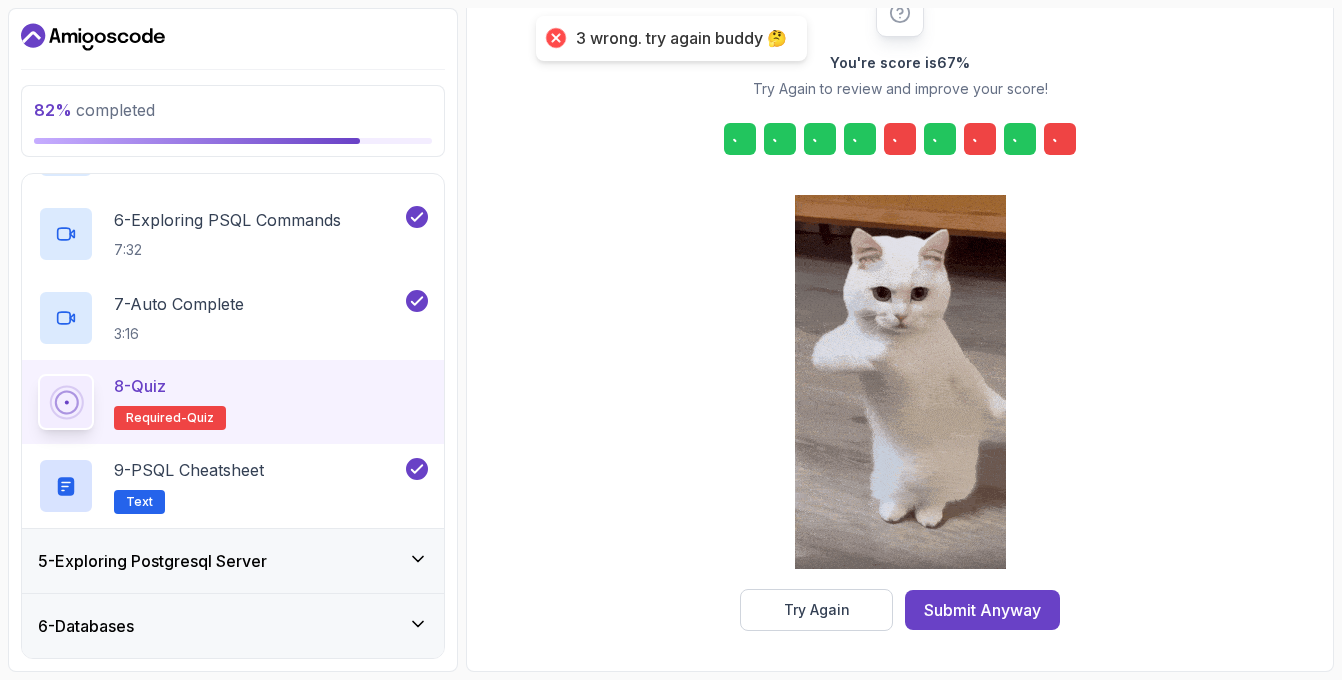scroll, scrollTop: 279, scrollLeft: 0, axis: vertical 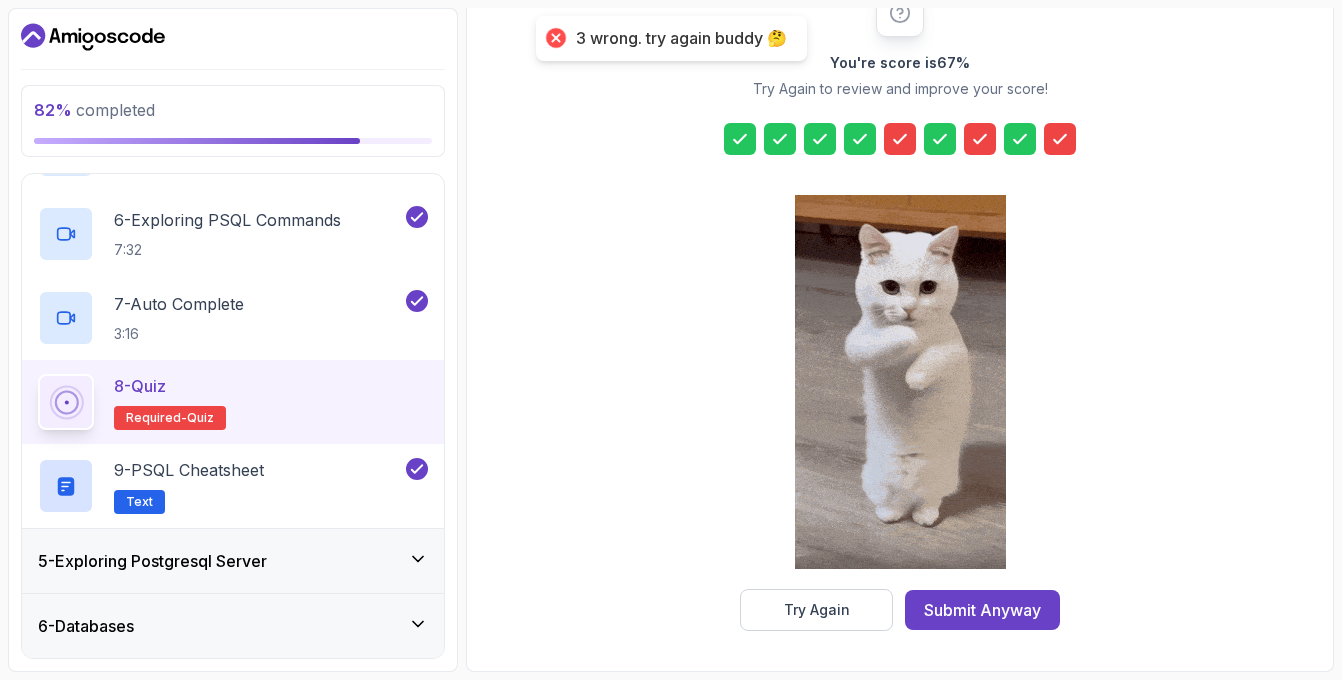 click 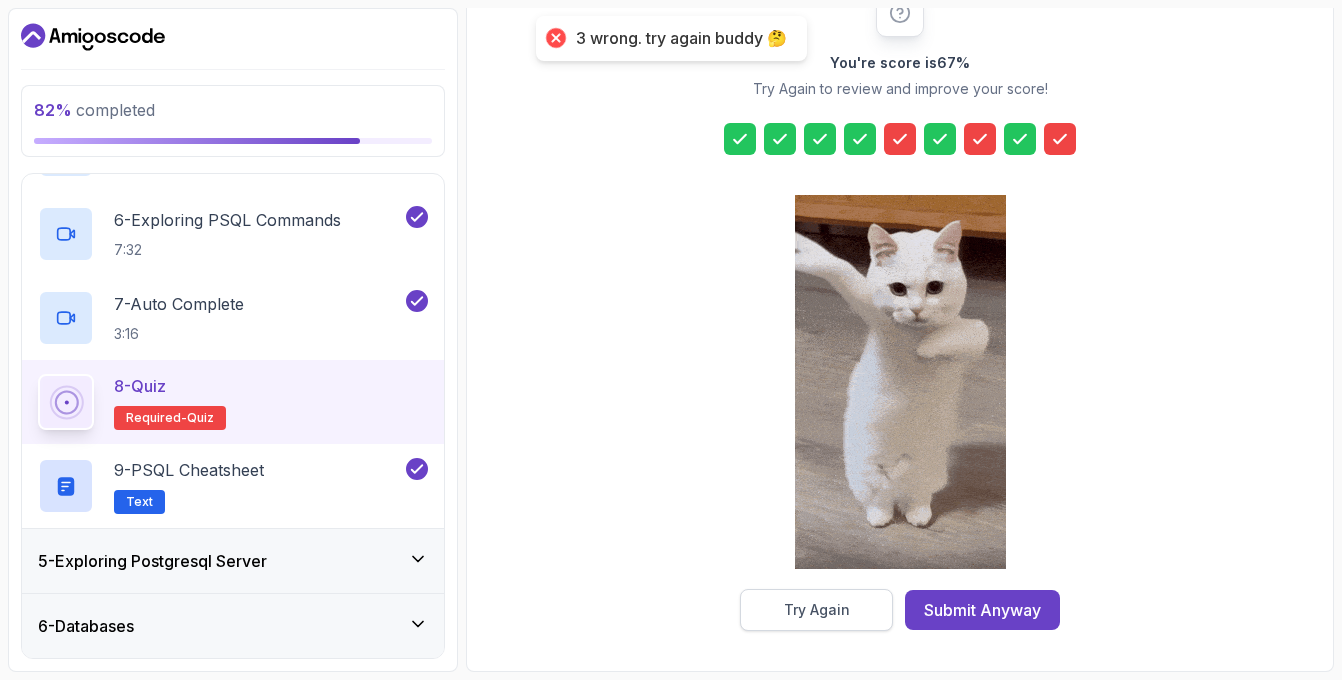 click on "Try Again" at bounding box center (816, 610) 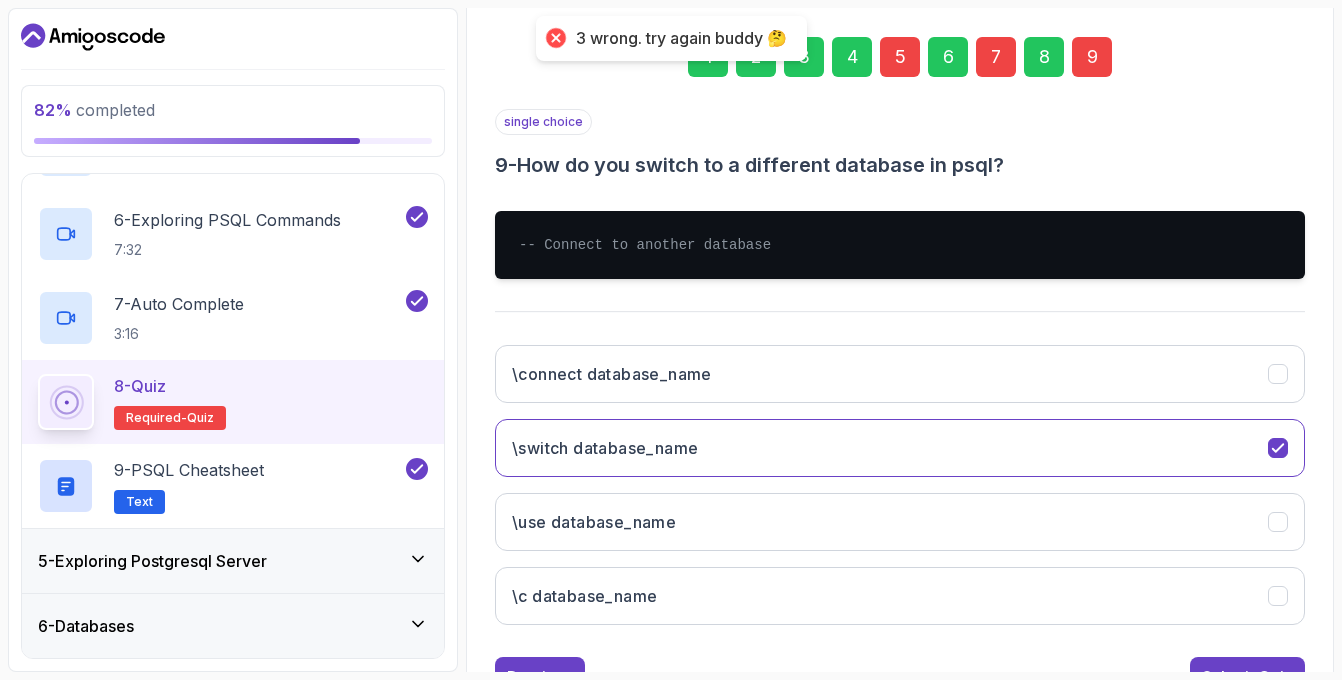 click on "9" at bounding box center (1092, 57) 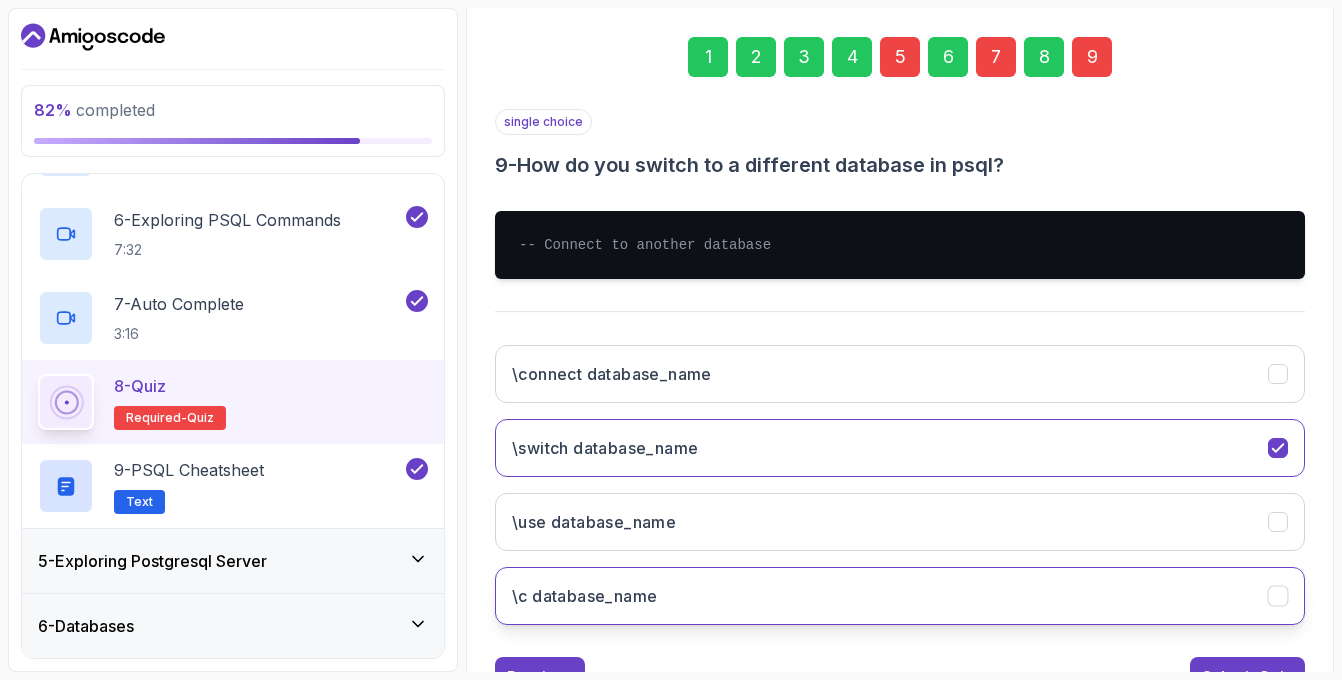 click on "\c database_name" 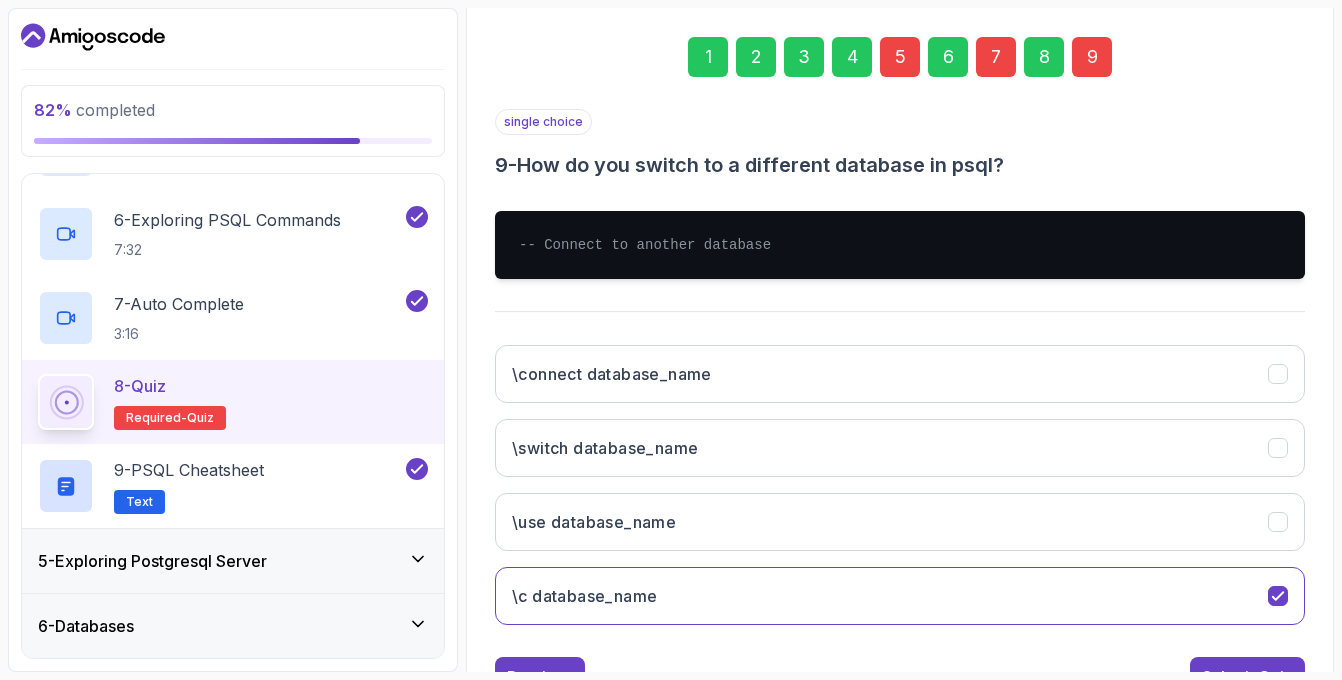 click on "5" at bounding box center (900, 57) 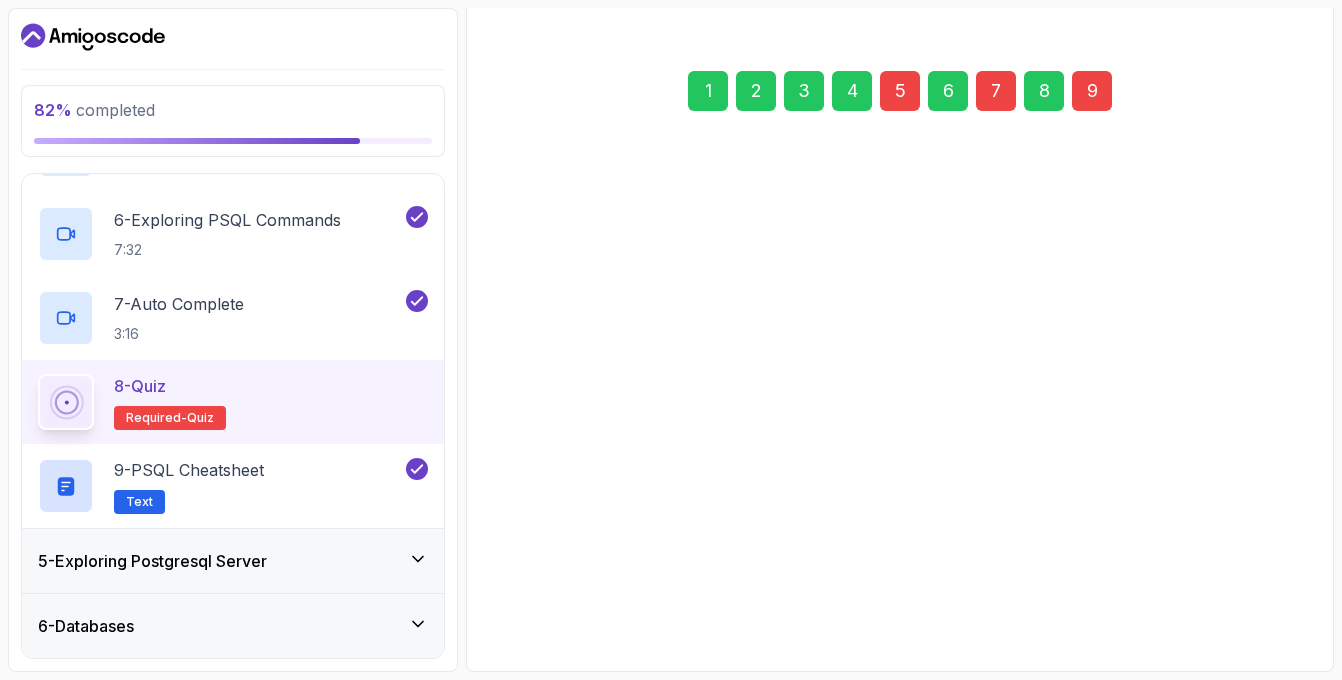 scroll, scrollTop: 245, scrollLeft: 0, axis: vertical 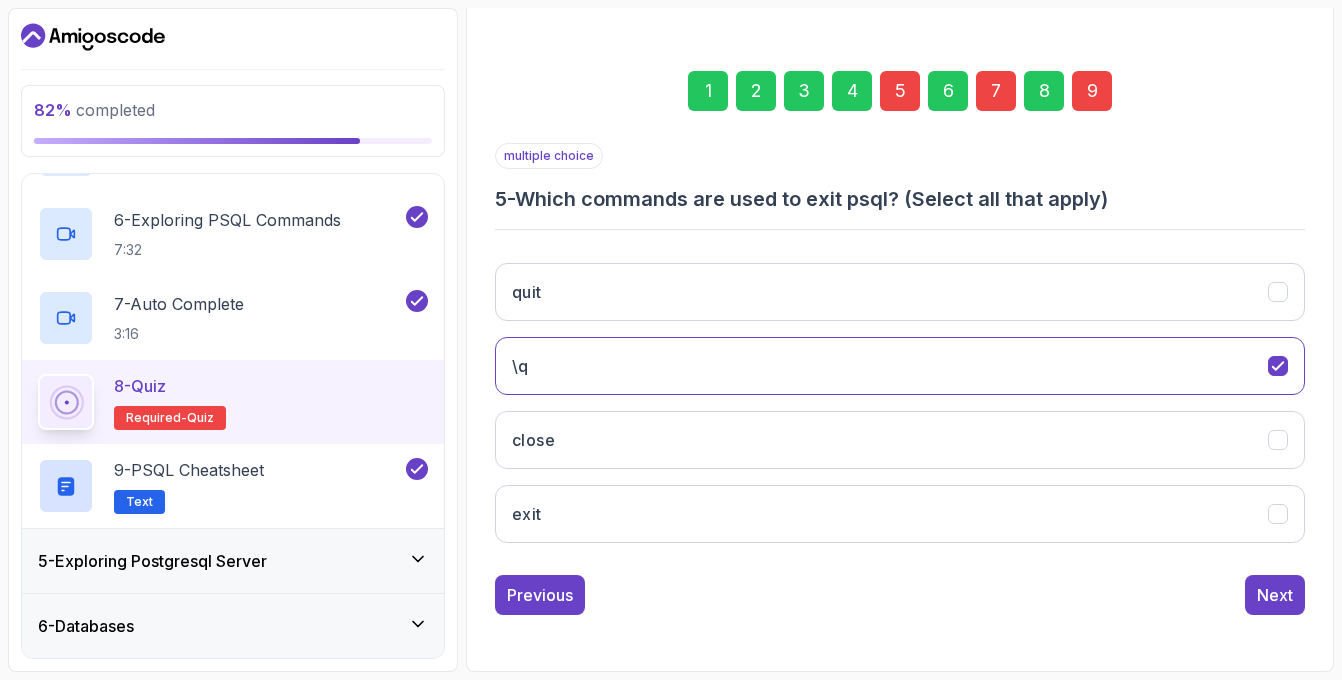 click on "7" at bounding box center (996, 91) 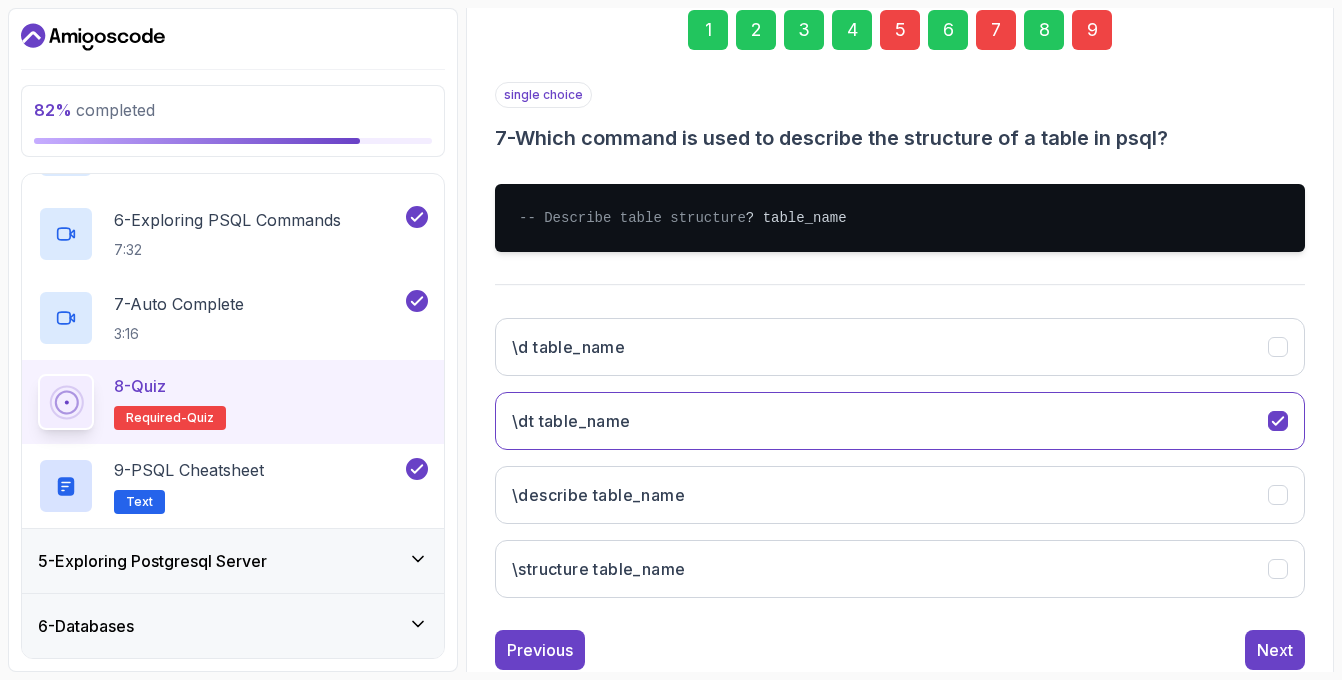 scroll, scrollTop: 381, scrollLeft: 0, axis: vertical 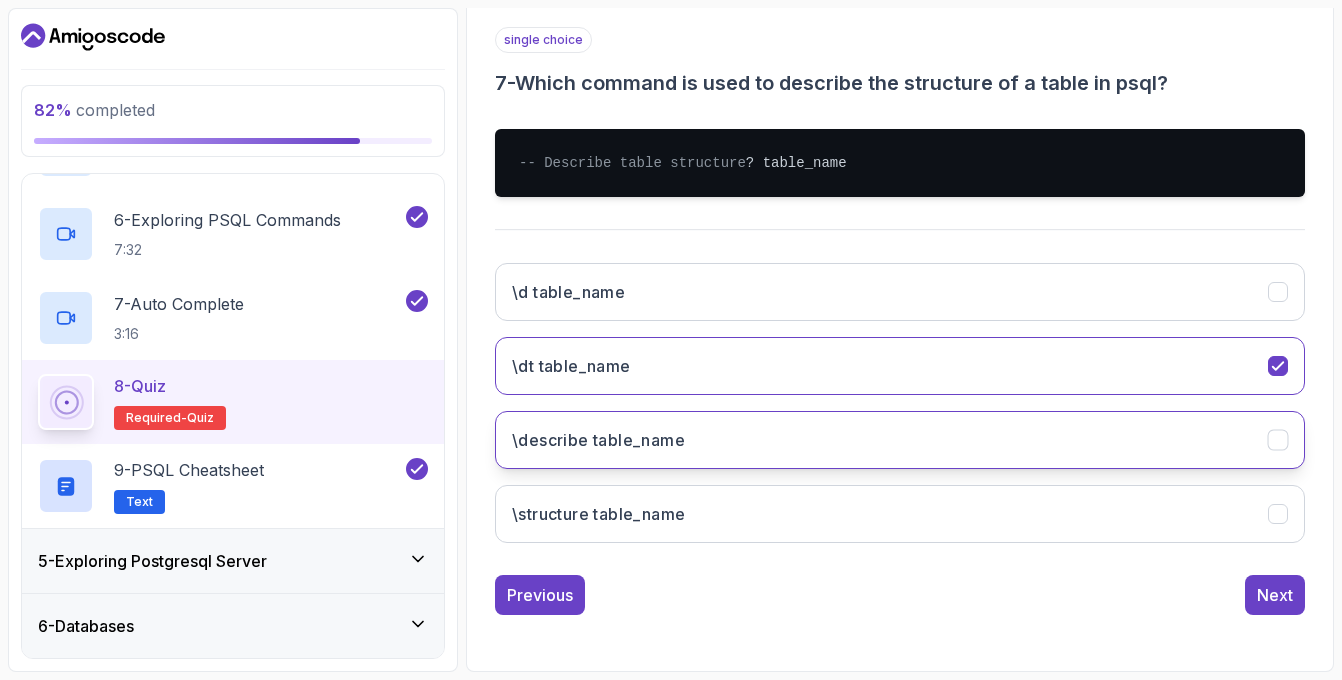 click on "\describe table_name" 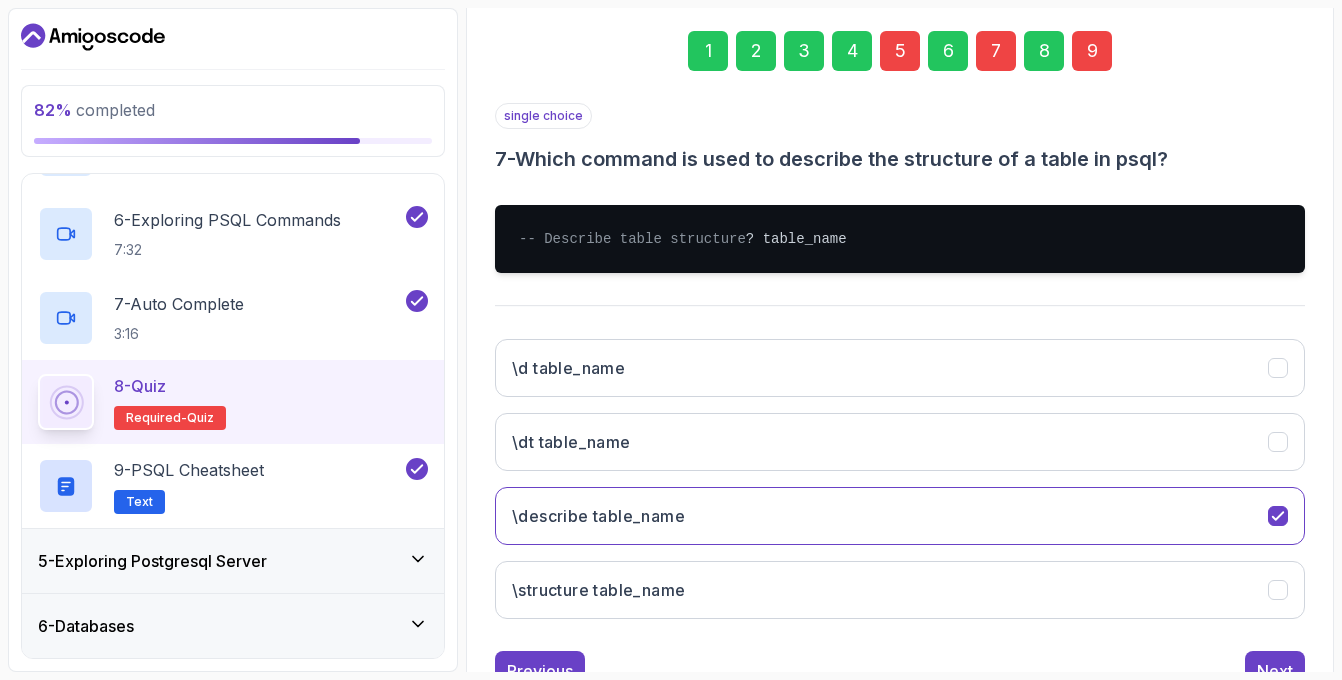 scroll, scrollTop: 261, scrollLeft: 0, axis: vertical 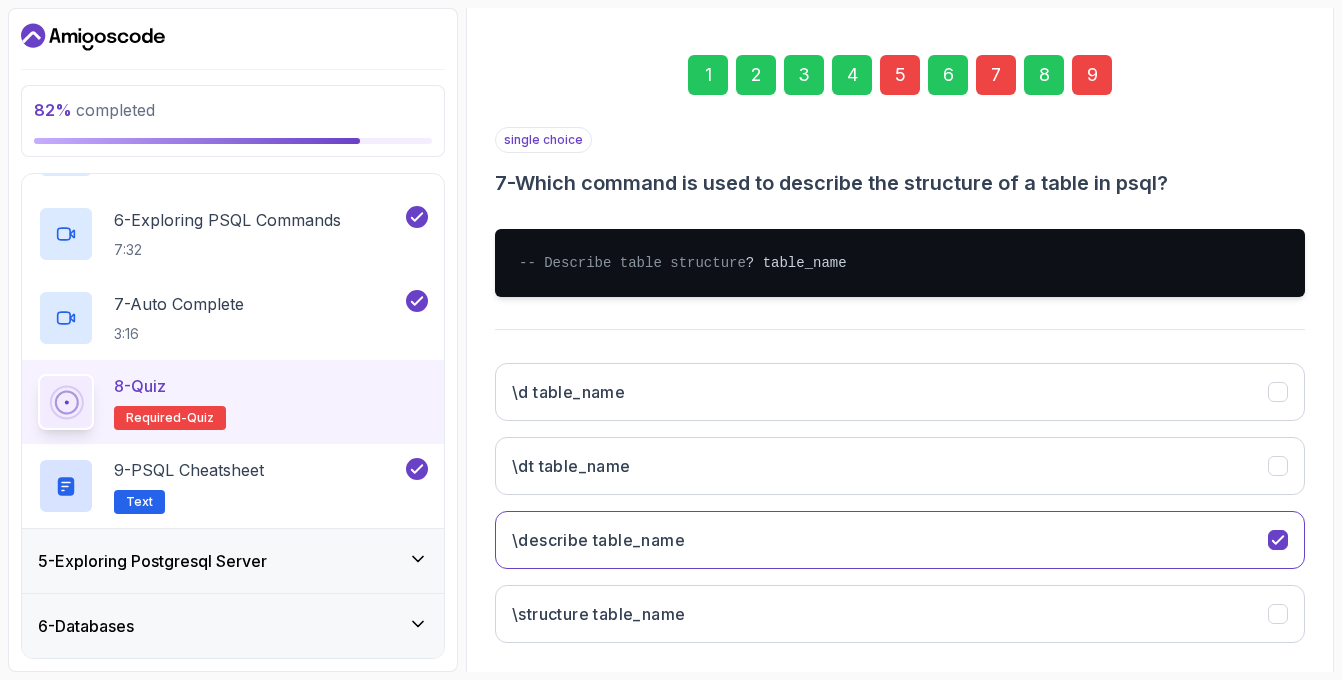 click on "9" at bounding box center (1092, 75) 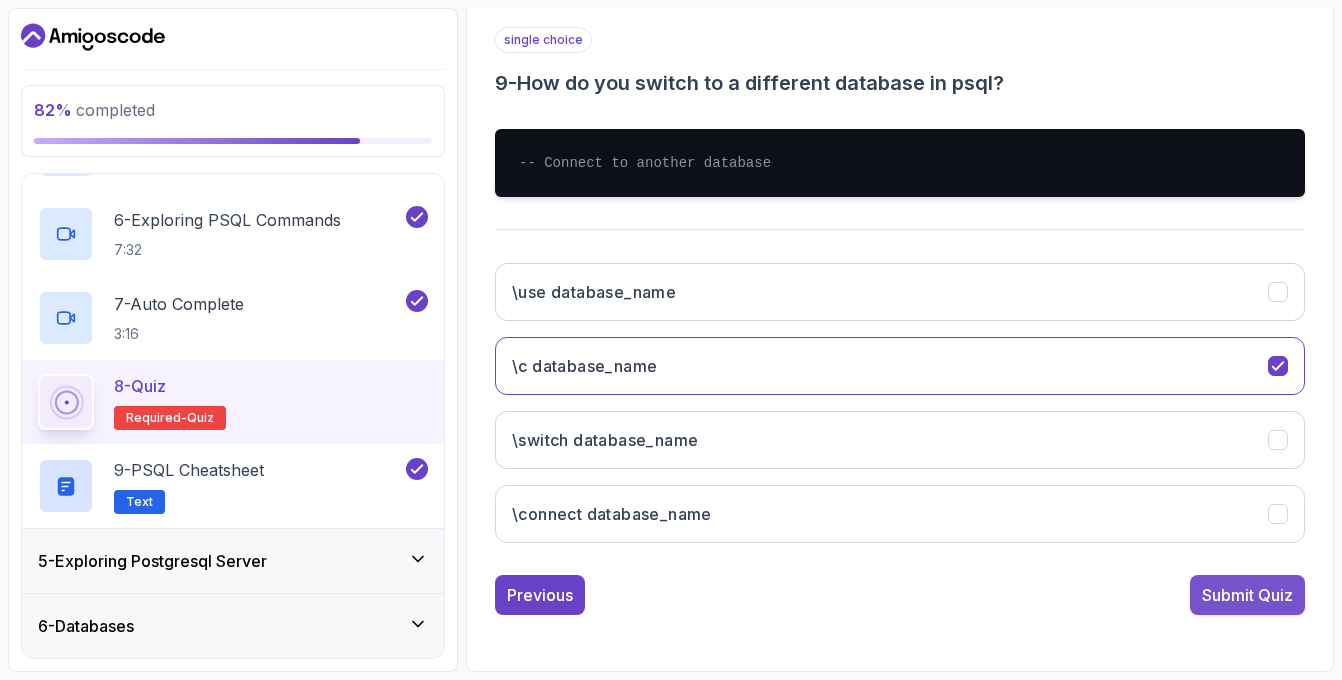 click on "Submit Quiz" at bounding box center [1247, 595] 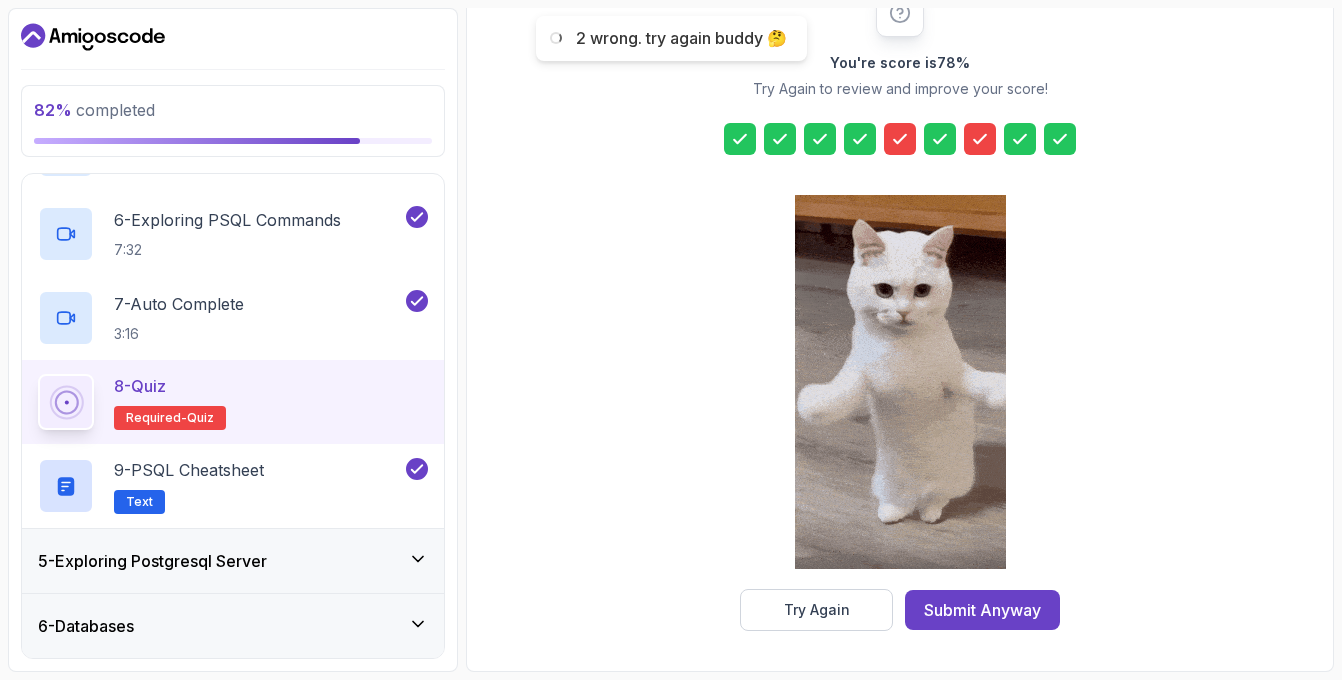 click at bounding box center (980, 139) 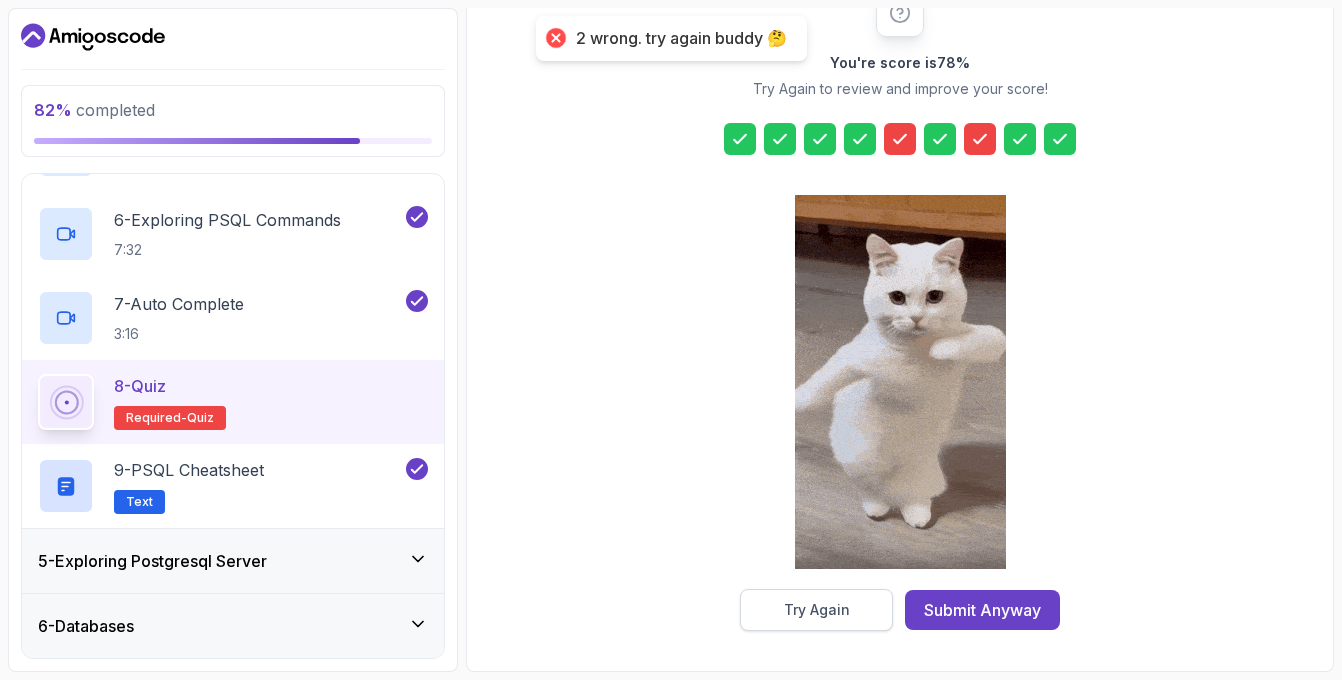 click on "Try Again" at bounding box center [816, 610] 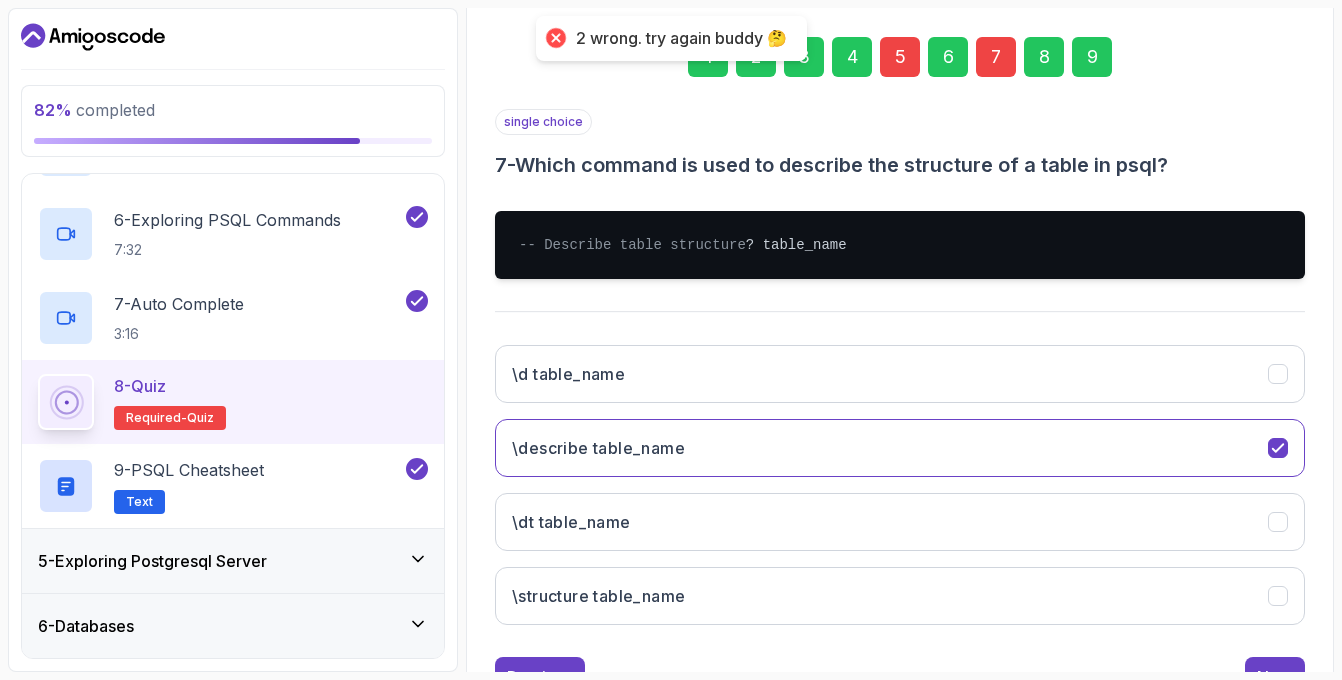 click on "\d table_name \describe table_name \dt table_name \structure table_name" at bounding box center [900, 485] 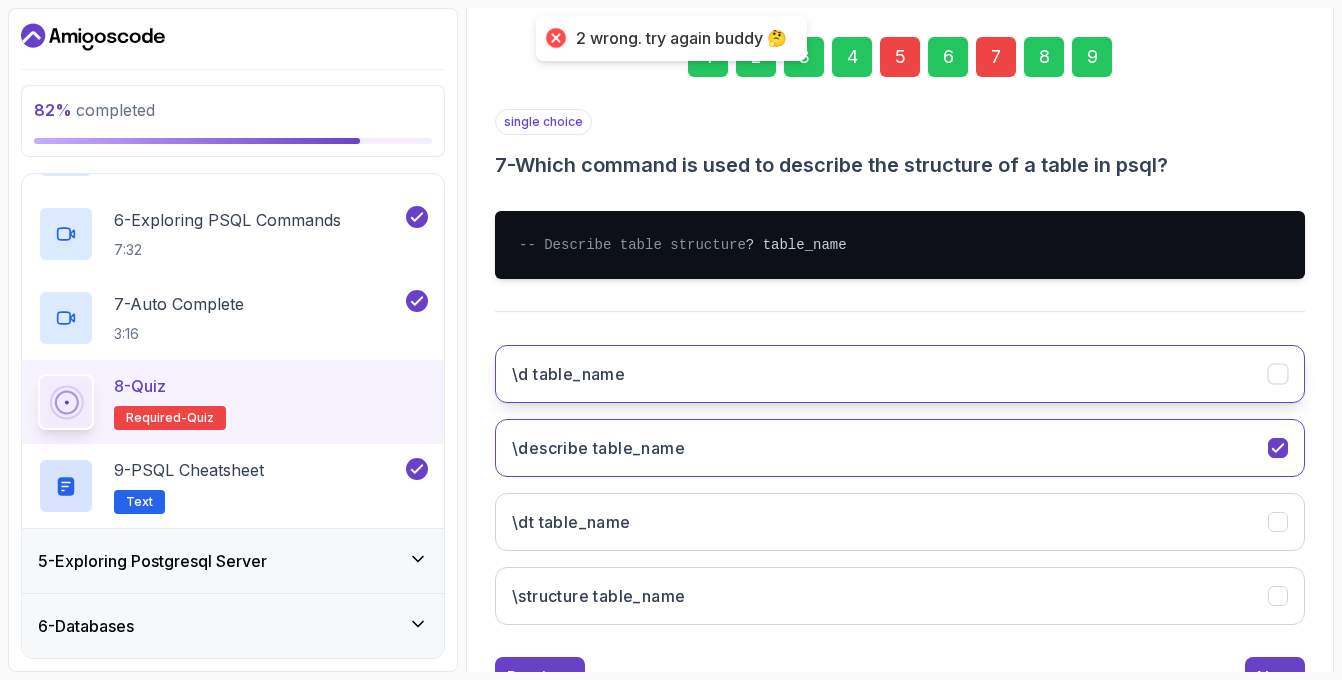 click on "\d table_name" 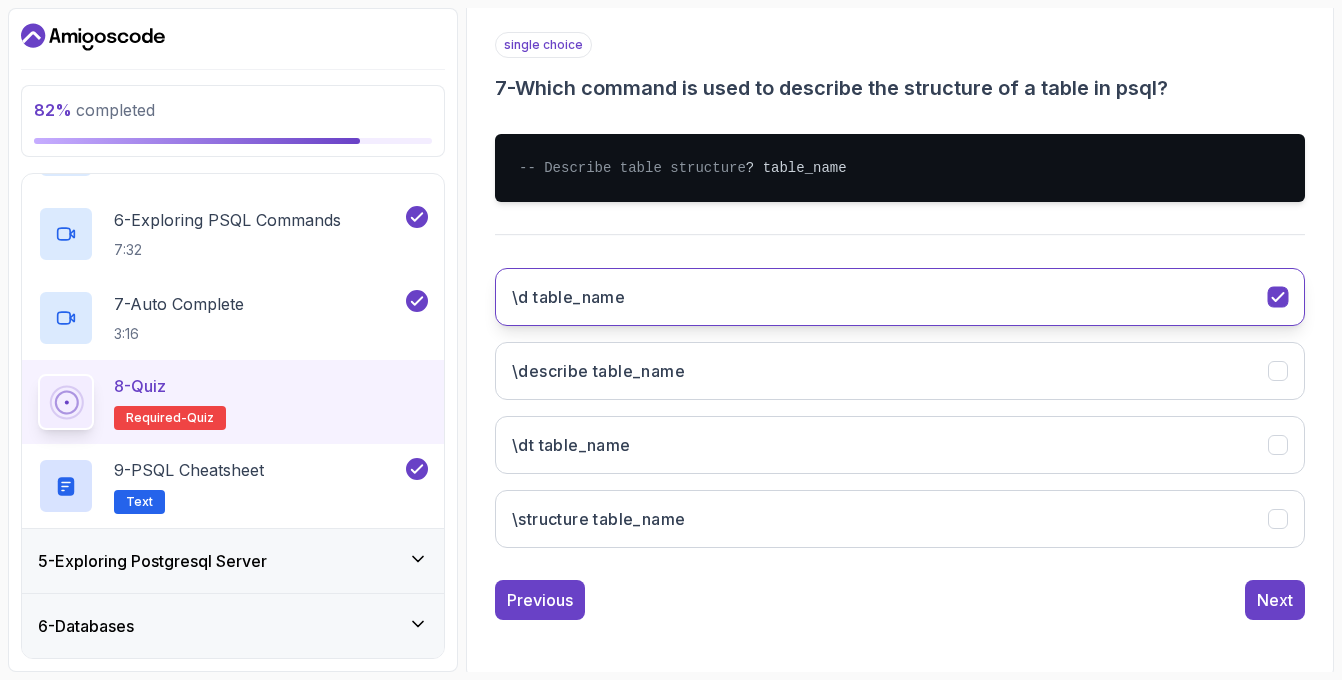 scroll, scrollTop: 381, scrollLeft: 0, axis: vertical 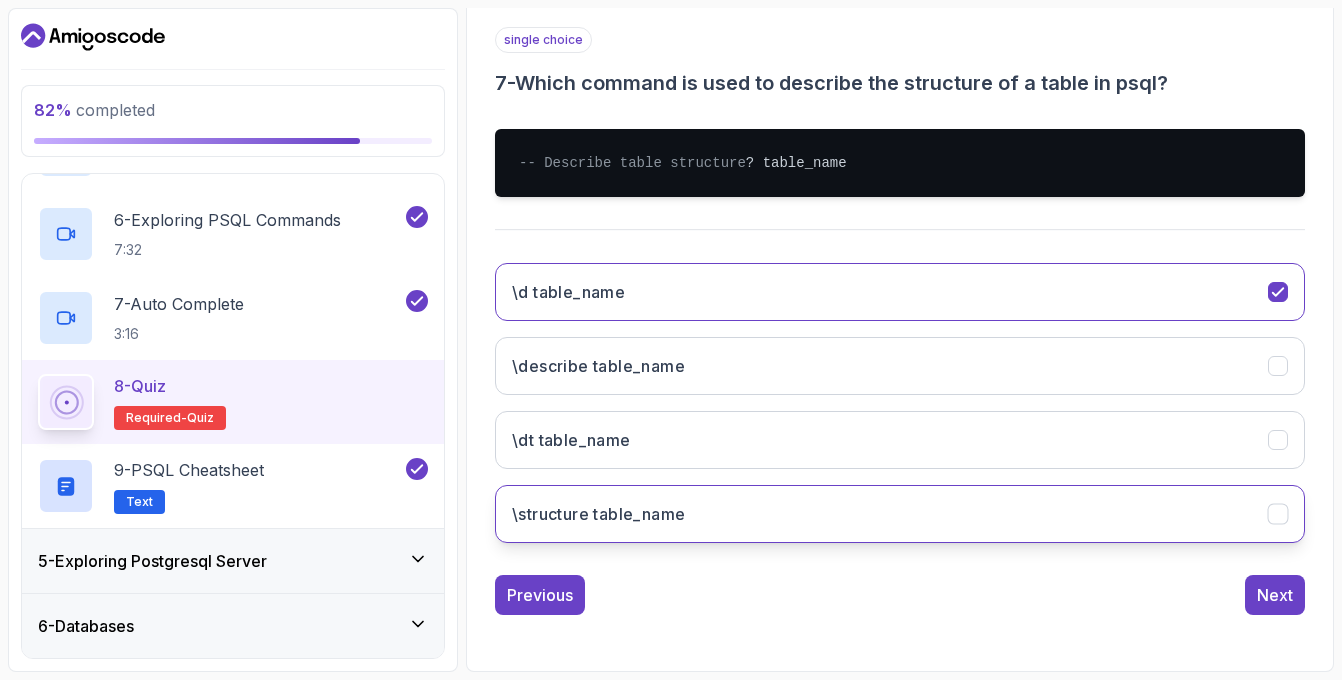 click on "\structure table_name" 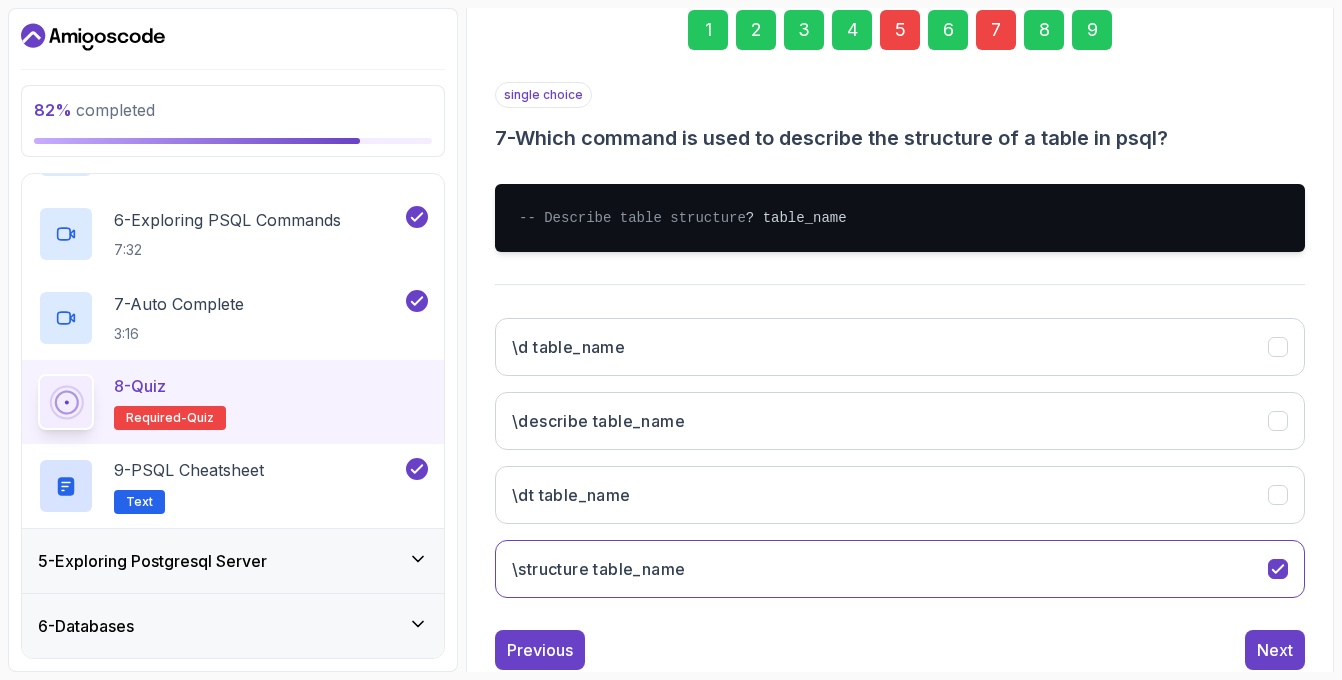 click on "9" at bounding box center (1092, 30) 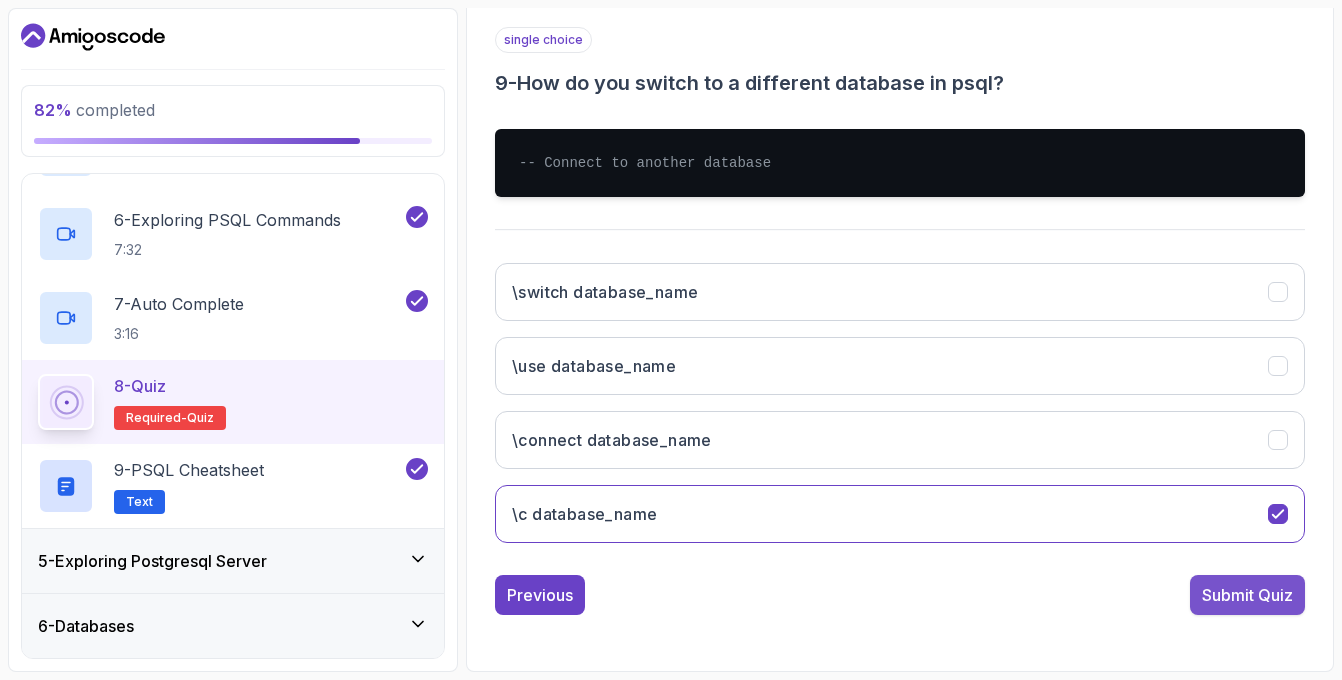 click on "Submit Quiz" at bounding box center (1247, 595) 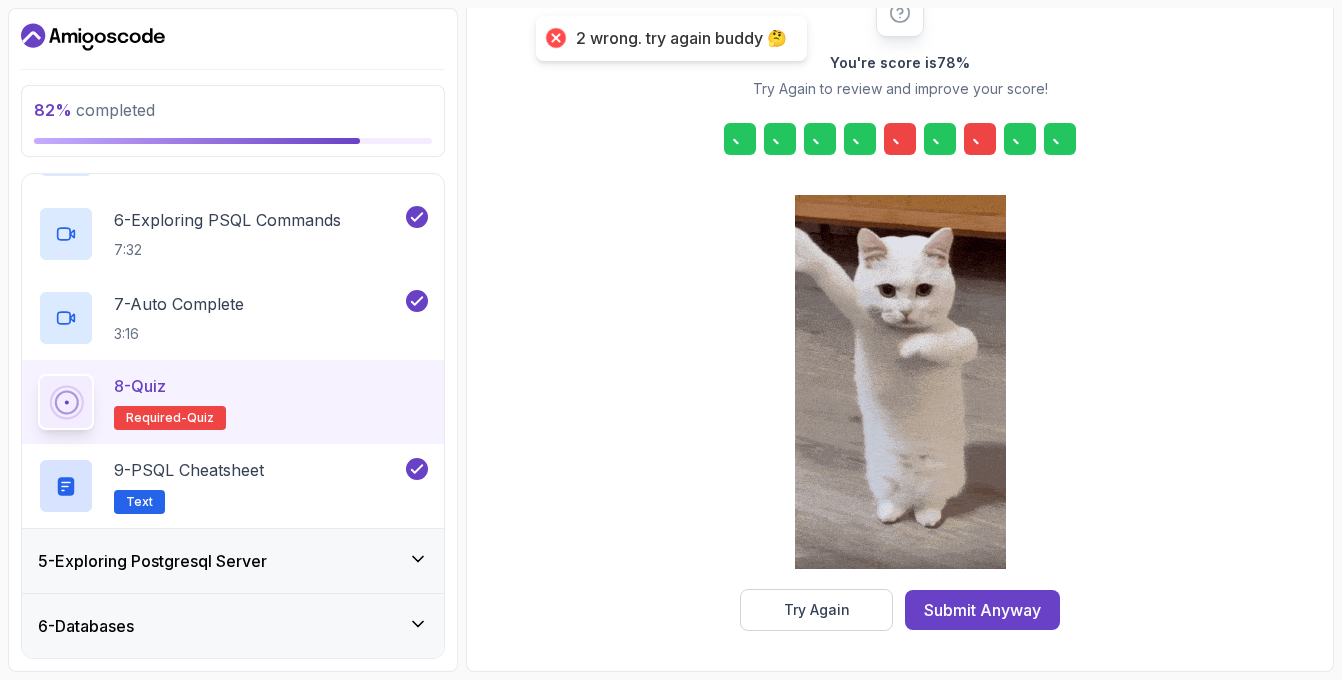 scroll, scrollTop: 279, scrollLeft: 0, axis: vertical 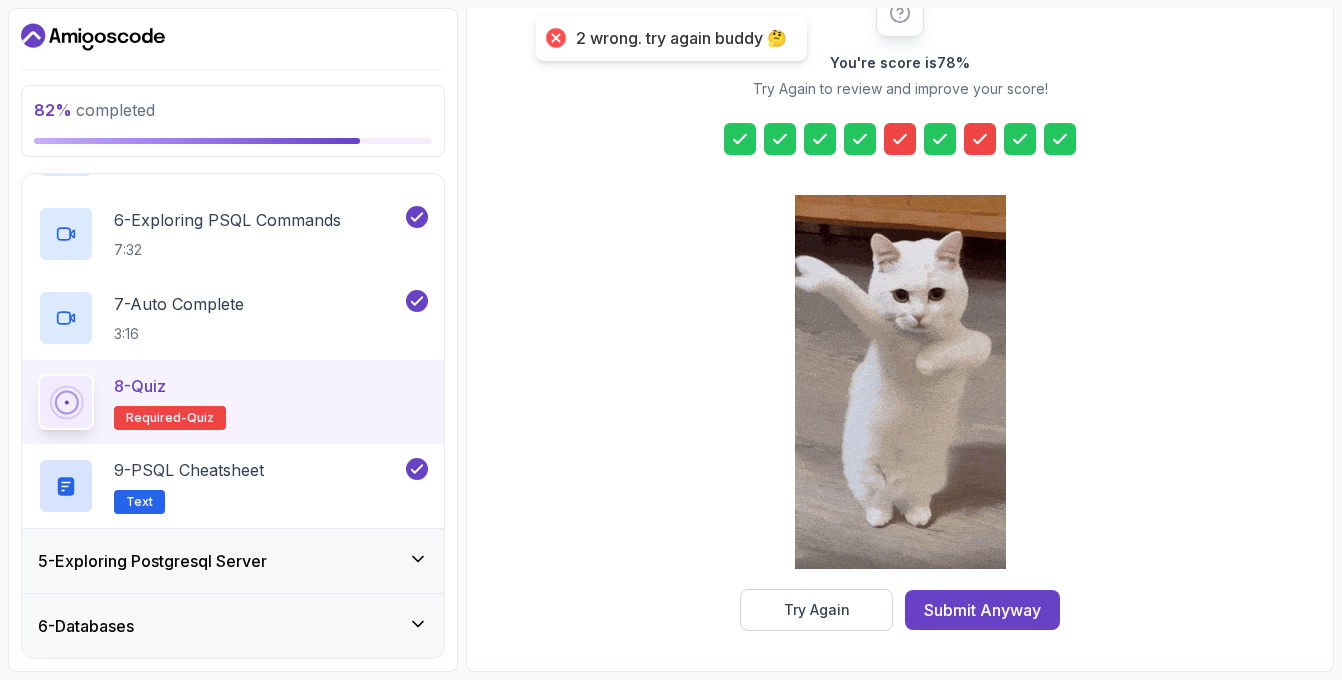 click 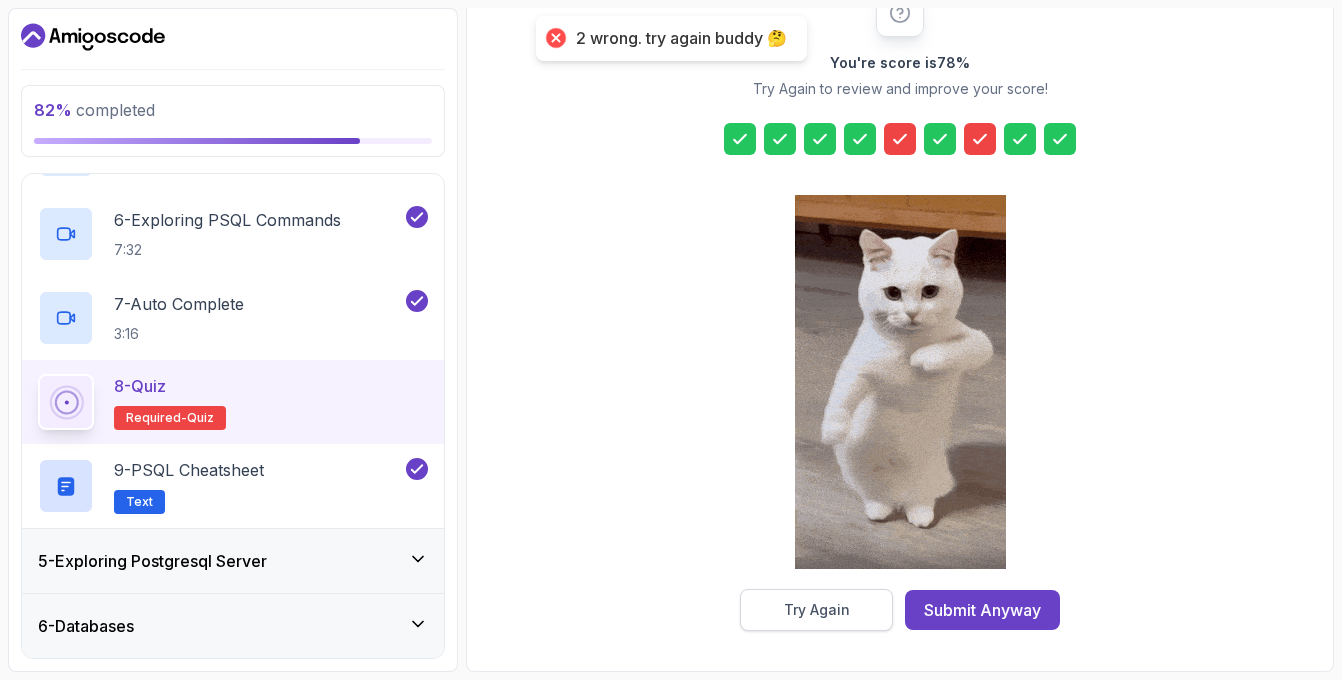 click on "Try Again" at bounding box center [817, 610] 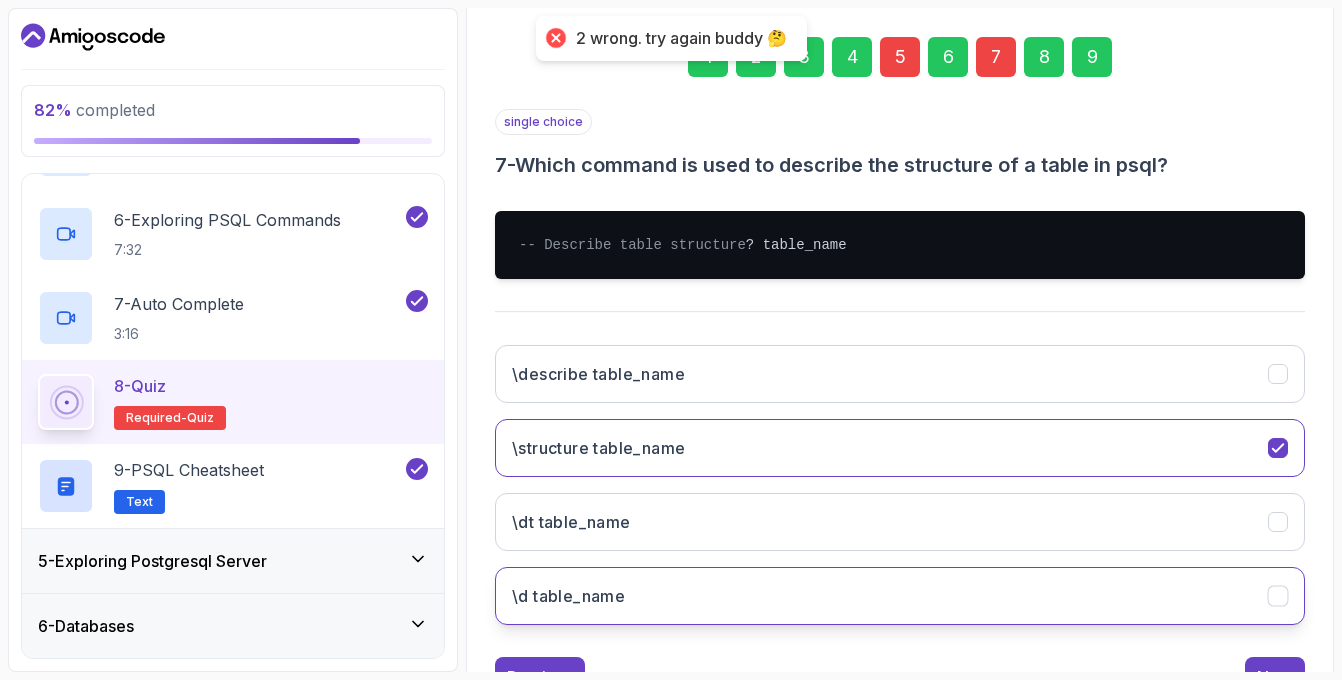 click on "\d table_name" 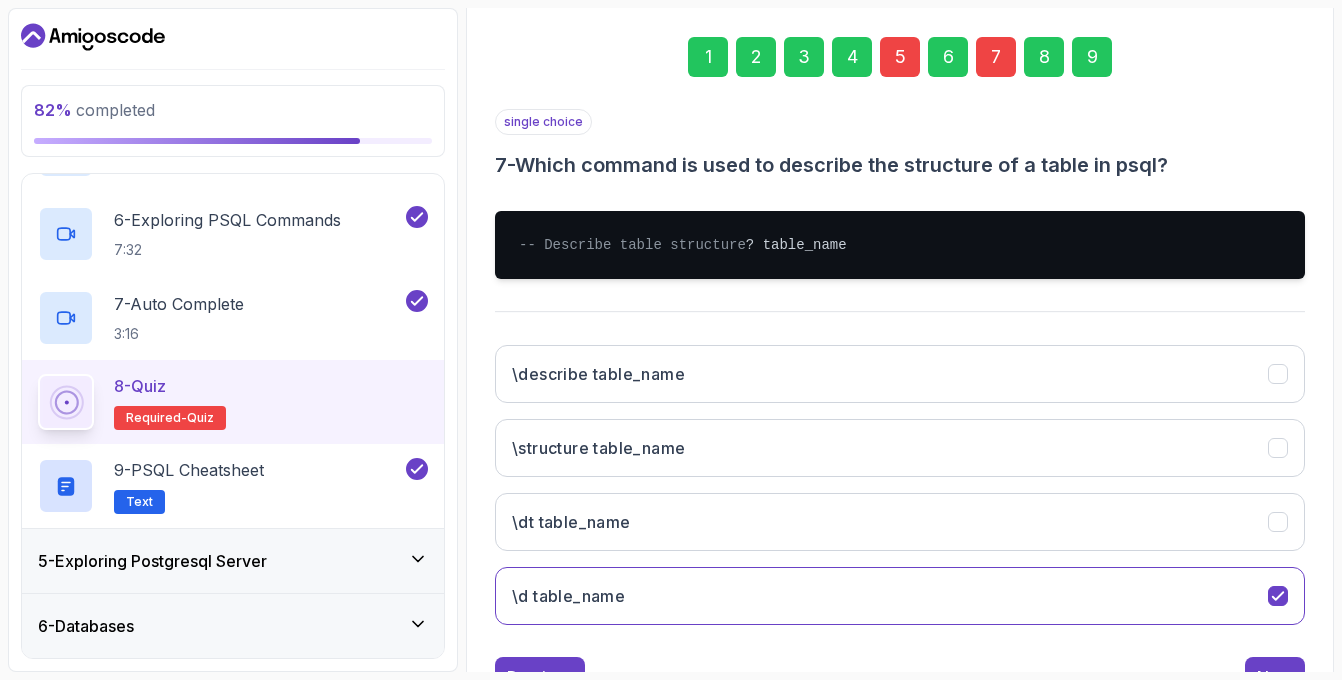 click on "9" at bounding box center (1092, 57) 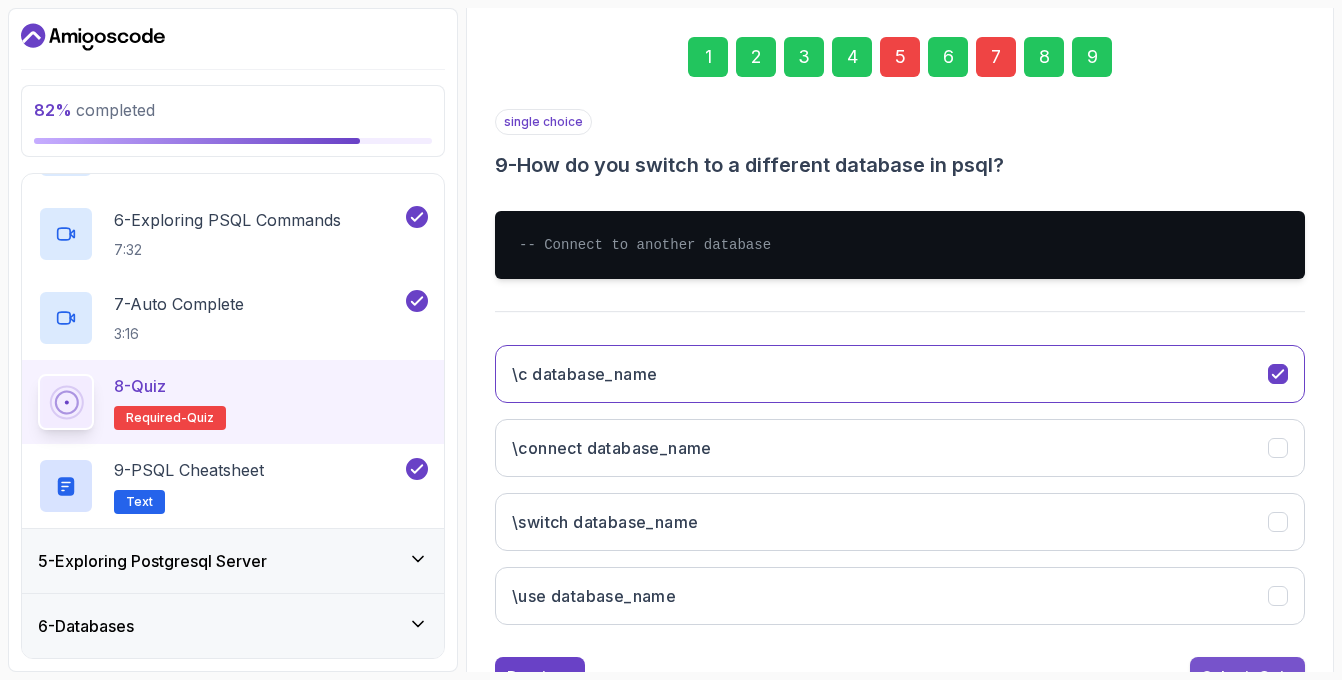 click on "Submit Quiz" at bounding box center [1247, 677] 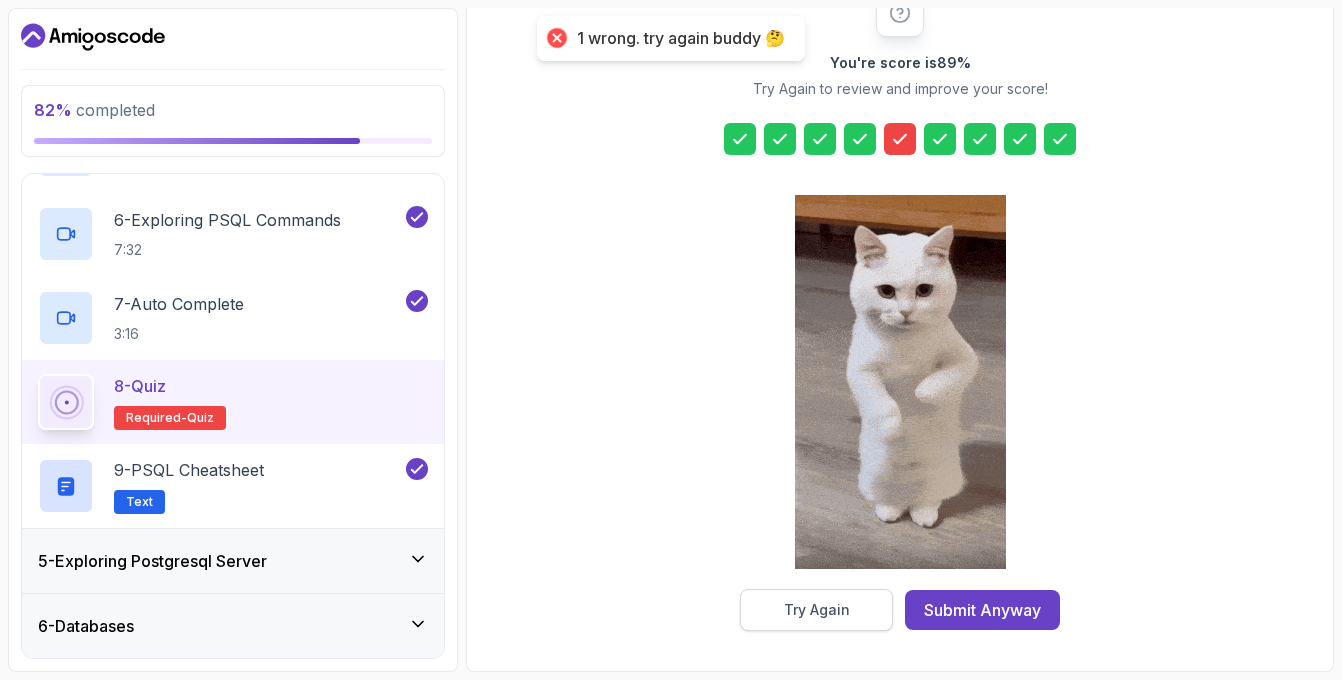 click on "Try Again" at bounding box center [817, 610] 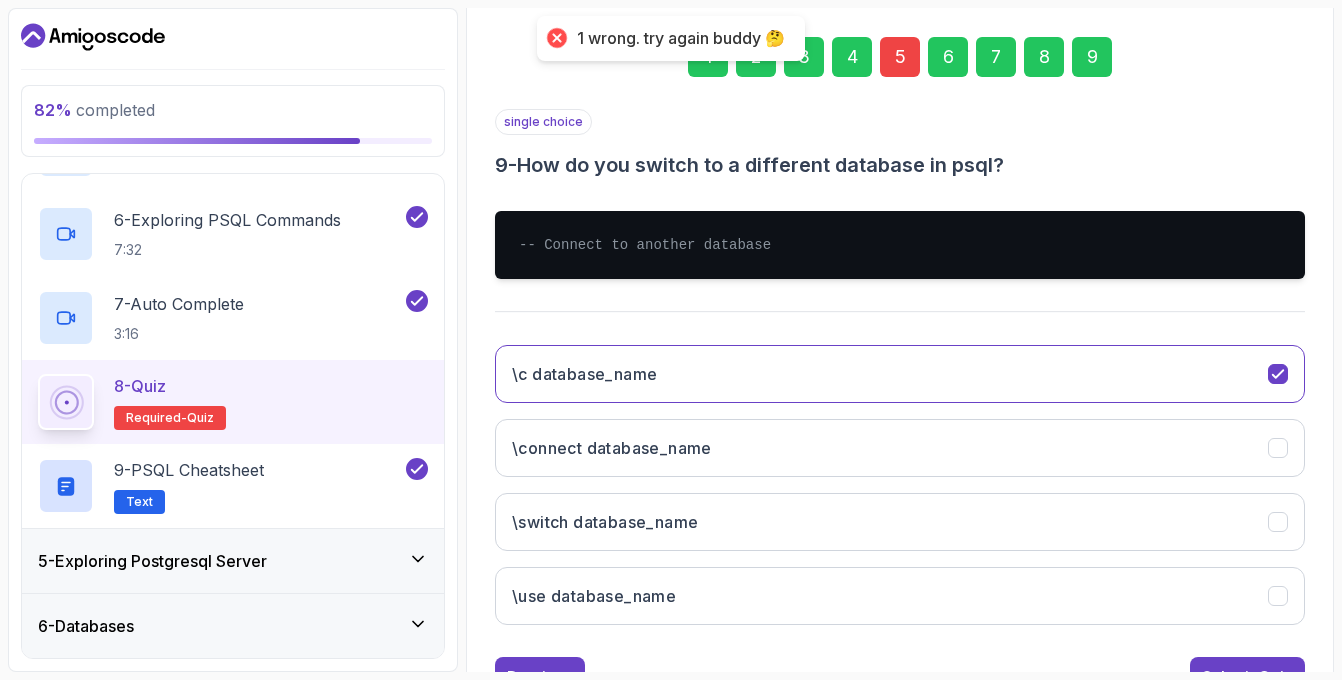 click on "5" at bounding box center [900, 57] 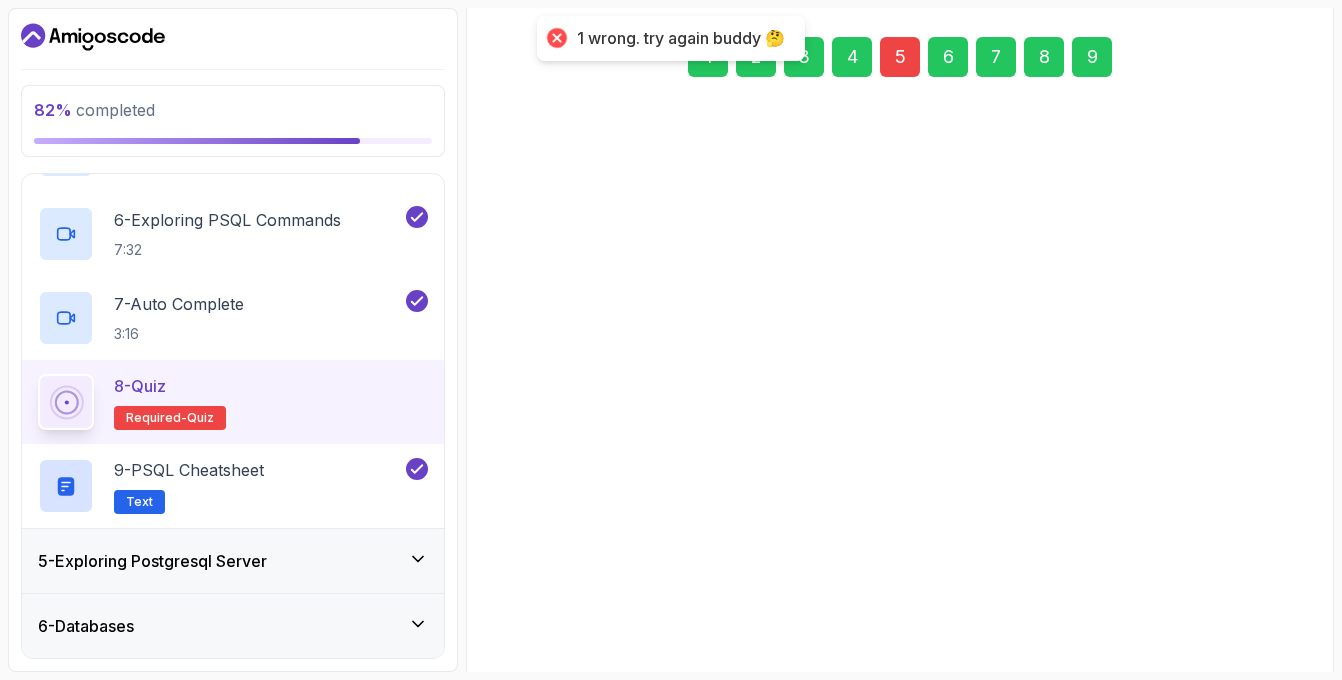 scroll, scrollTop: 245, scrollLeft: 0, axis: vertical 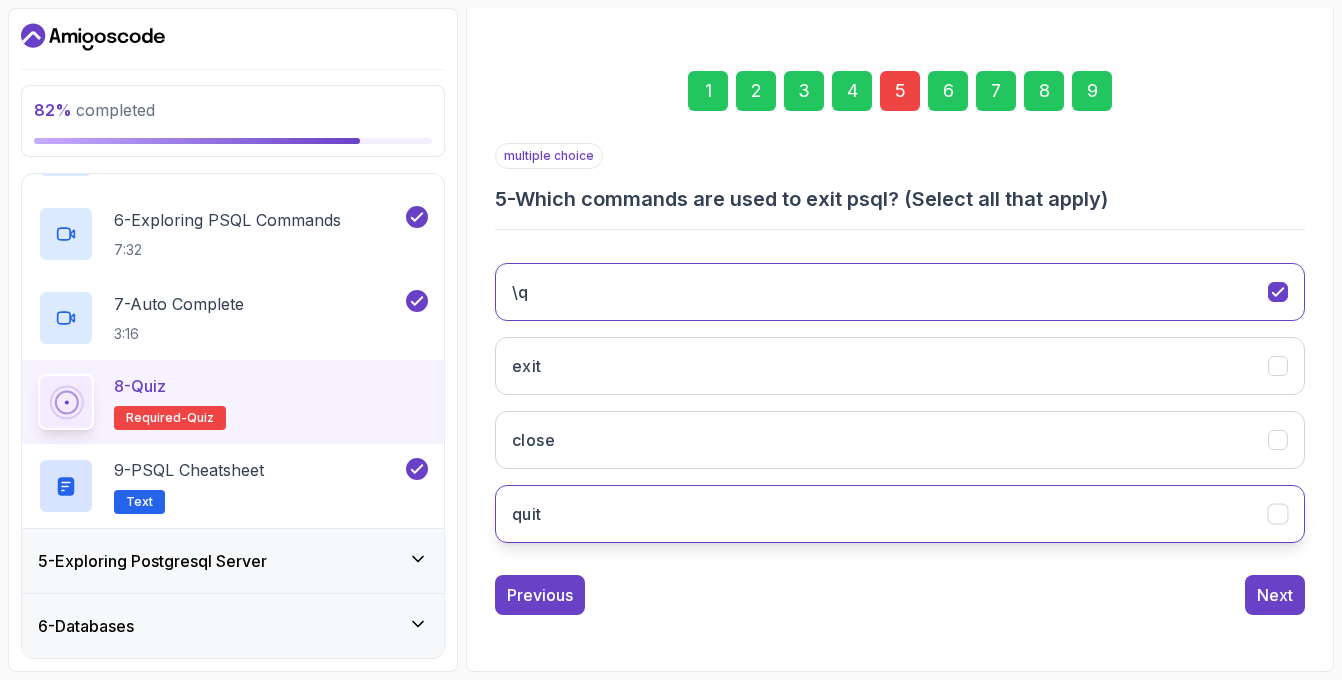 click on "quit" at bounding box center [900, 514] 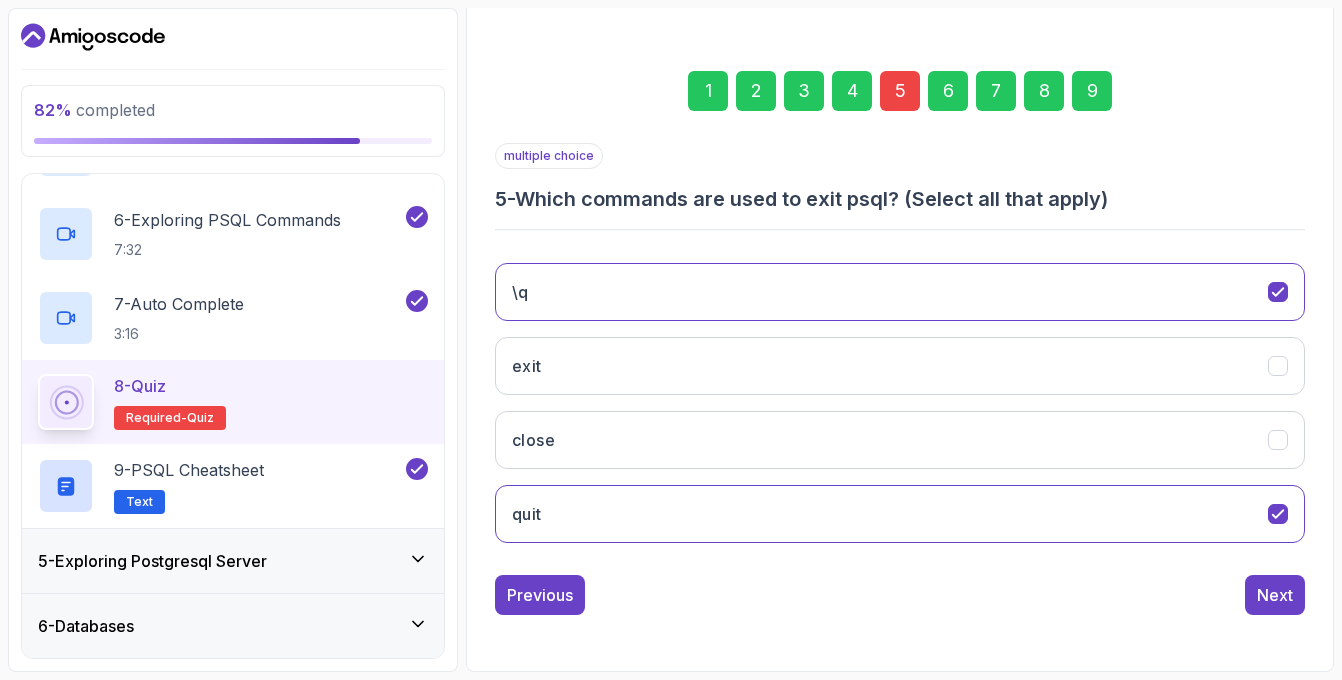click on "9" at bounding box center [1092, 91] 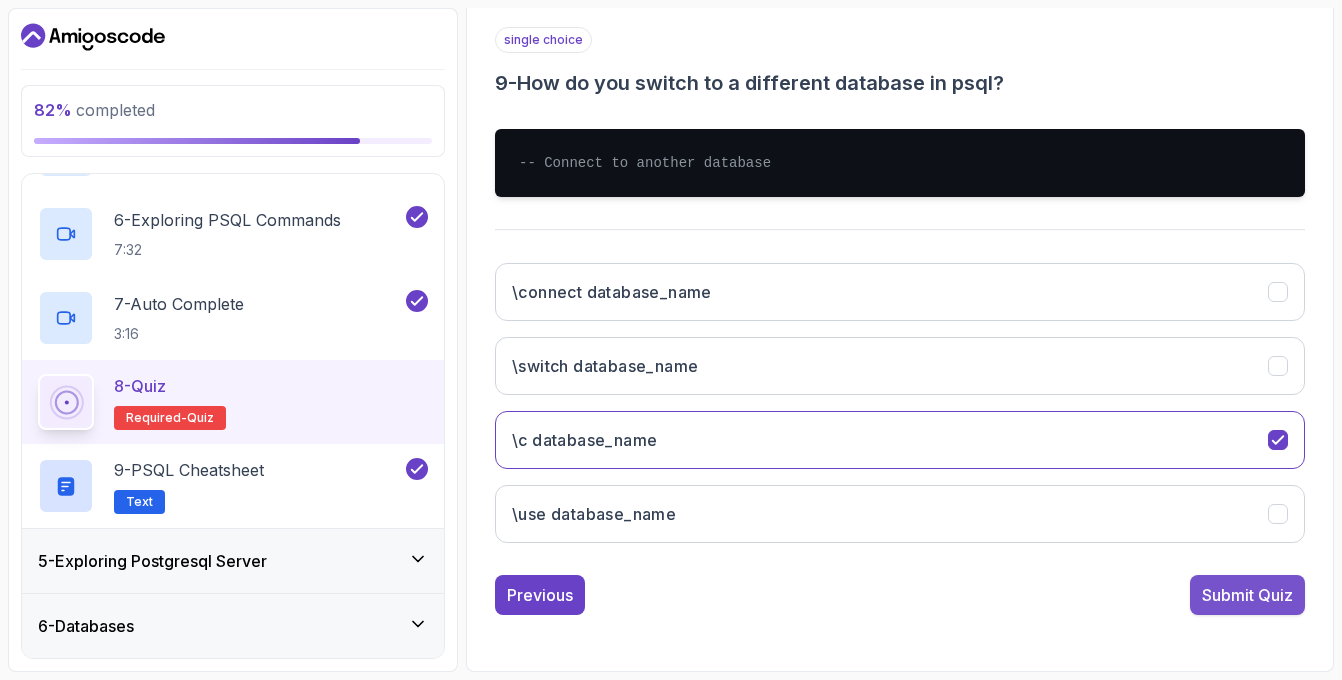 click on "Submit Quiz" at bounding box center [1247, 595] 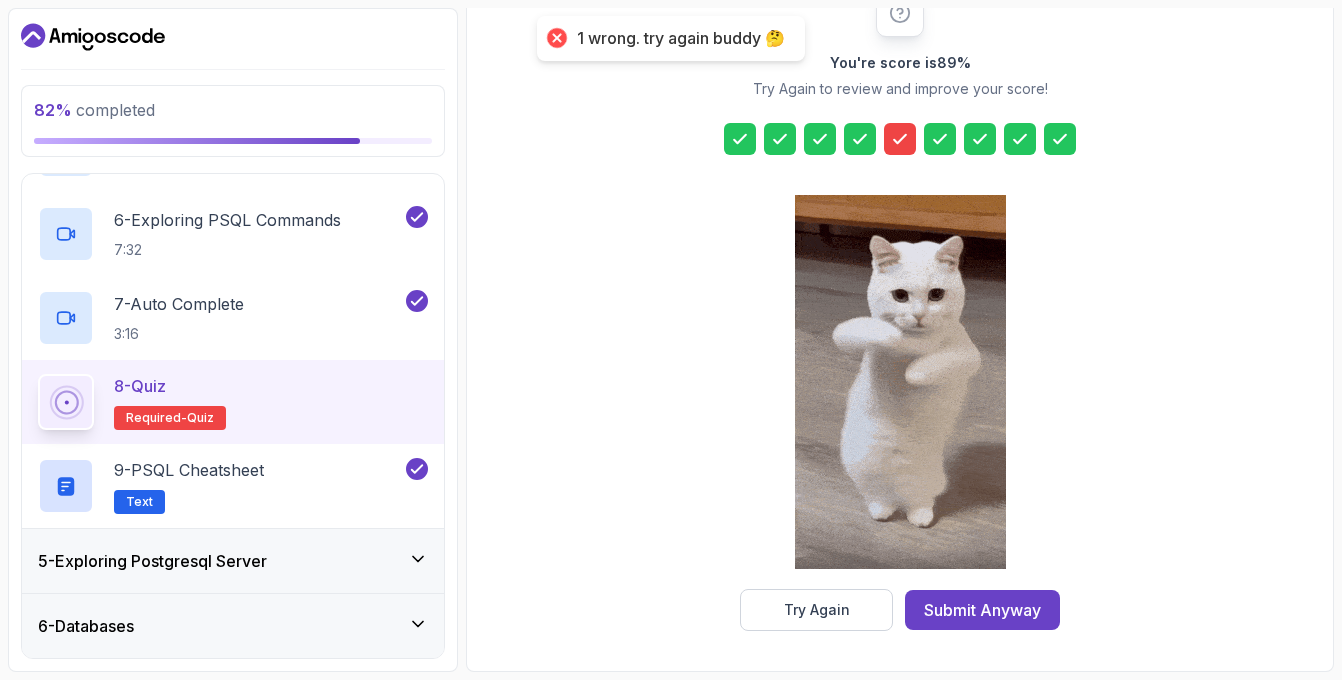 click at bounding box center [900, 139] 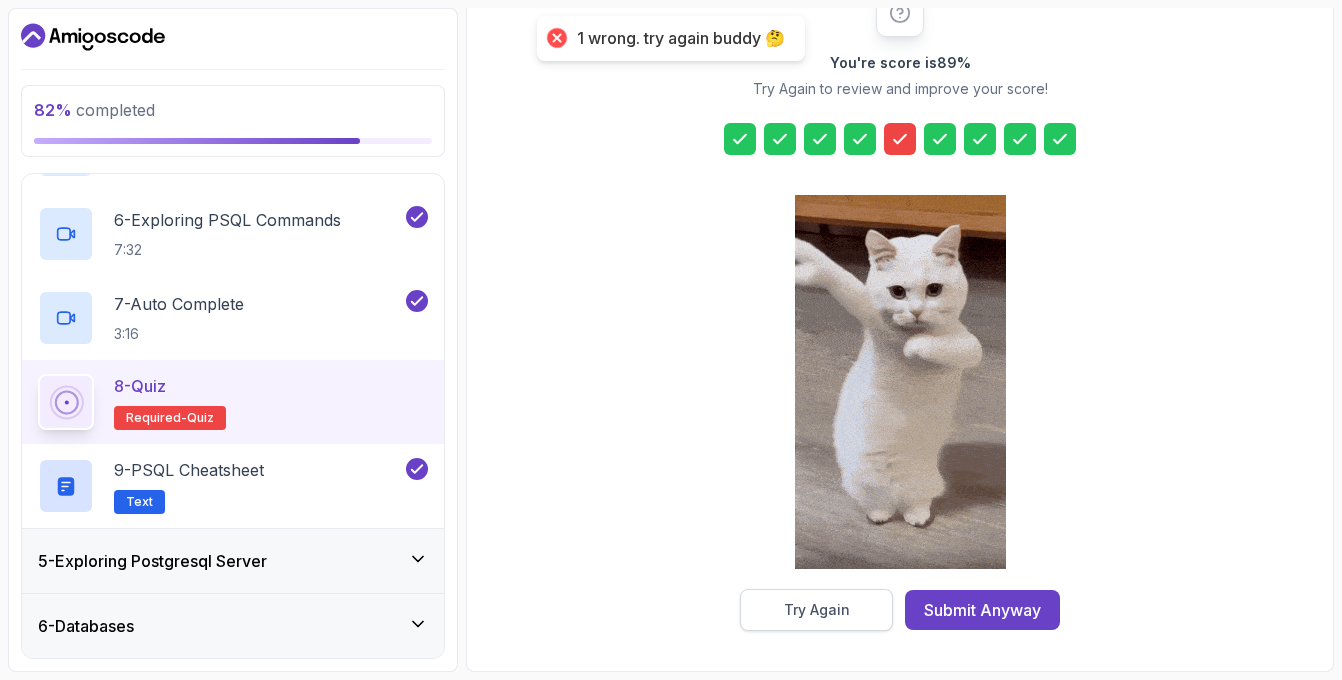 click on "Try Again" at bounding box center [817, 610] 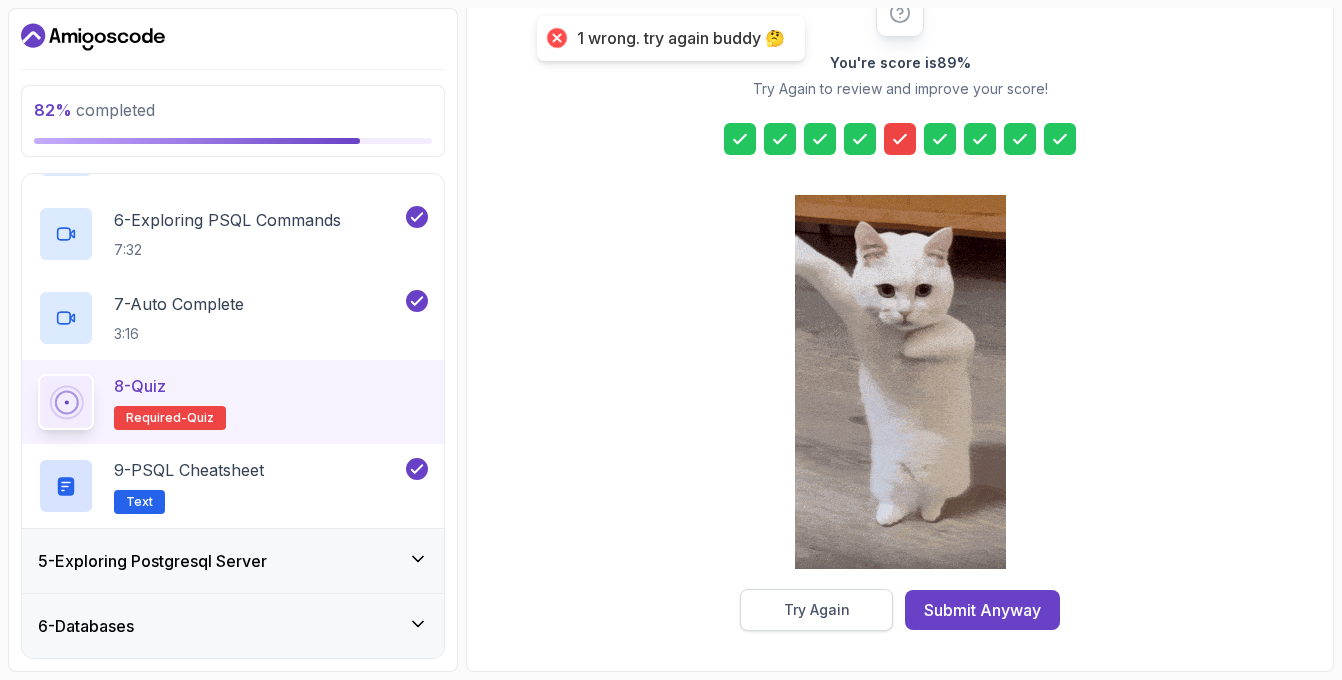 scroll, scrollTop: 245, scrollLeft: 0, axis: vertical 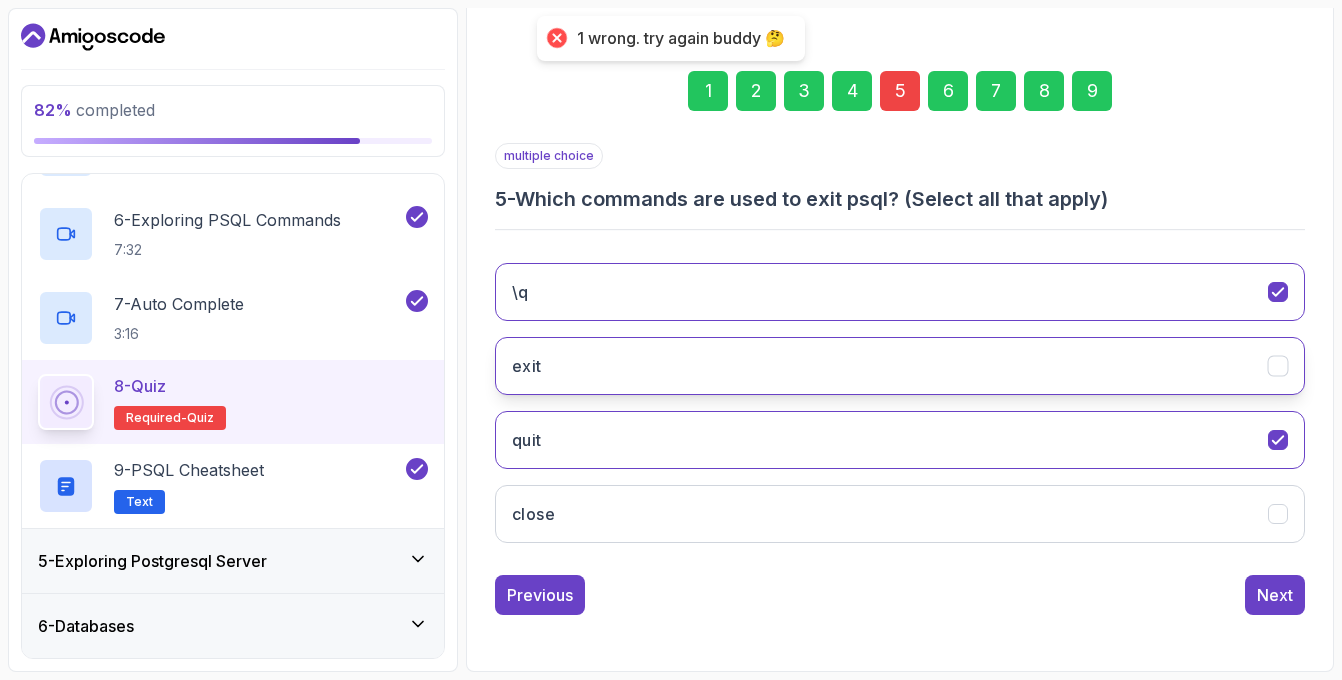 click on "exit" at bounding box center [900, 366] 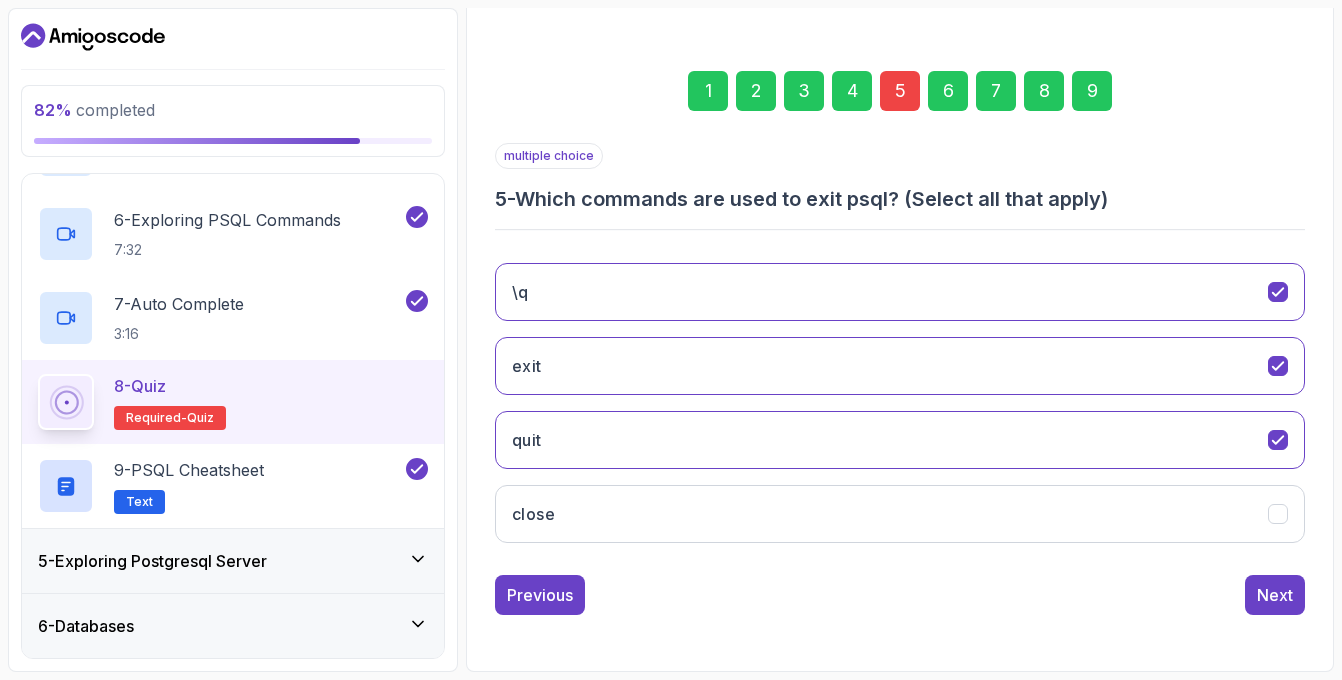 click on "9" at bounding box center (1092, 91) 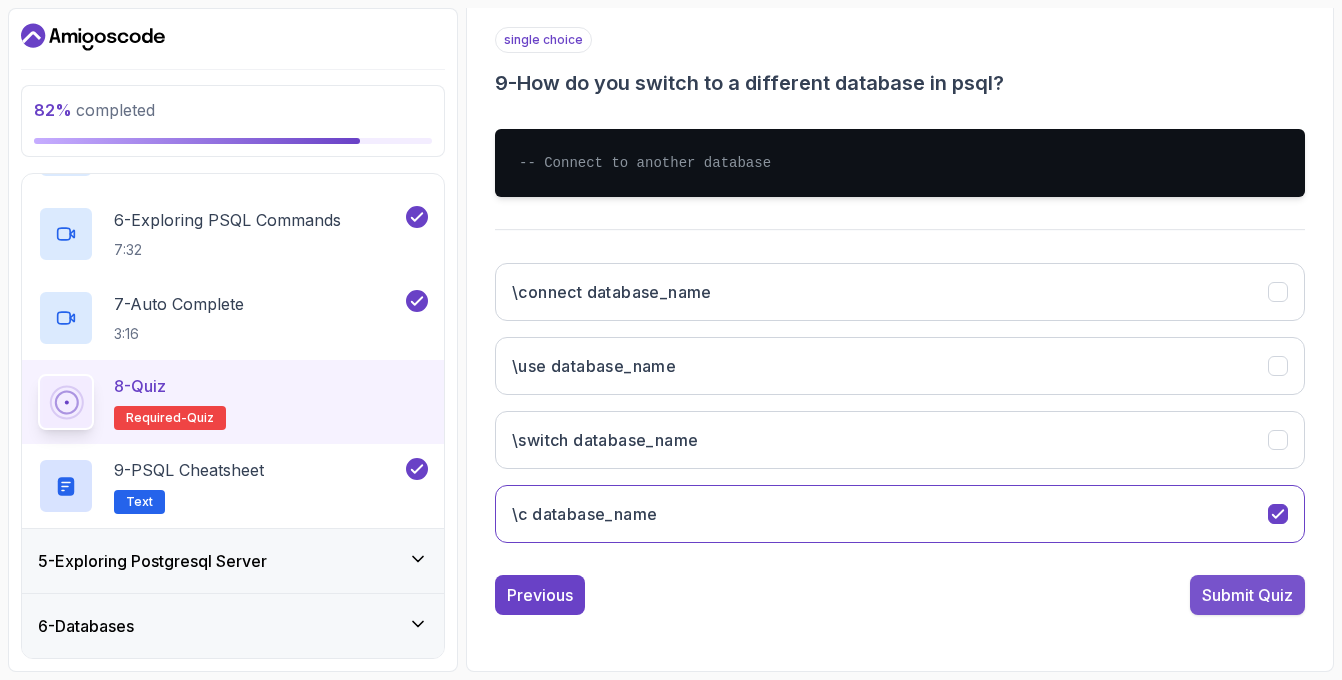 click on "Submit Quiz" at bounding box center [1247, 595] 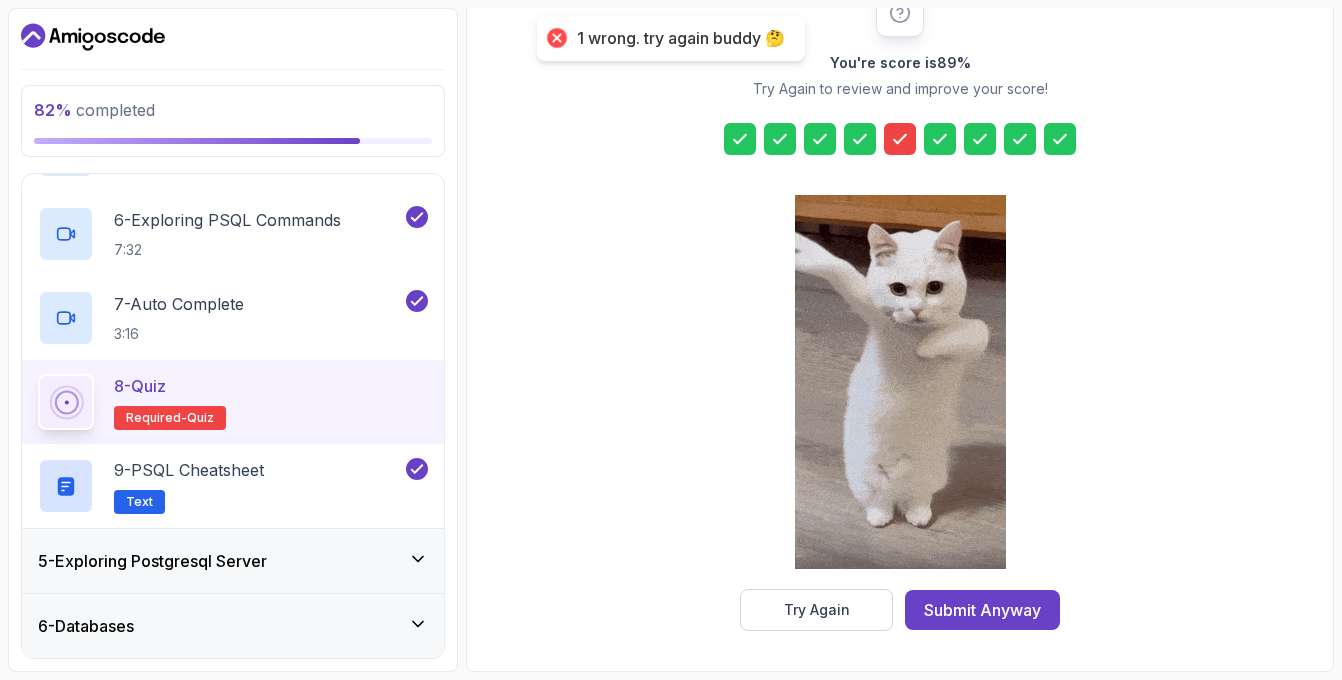 click 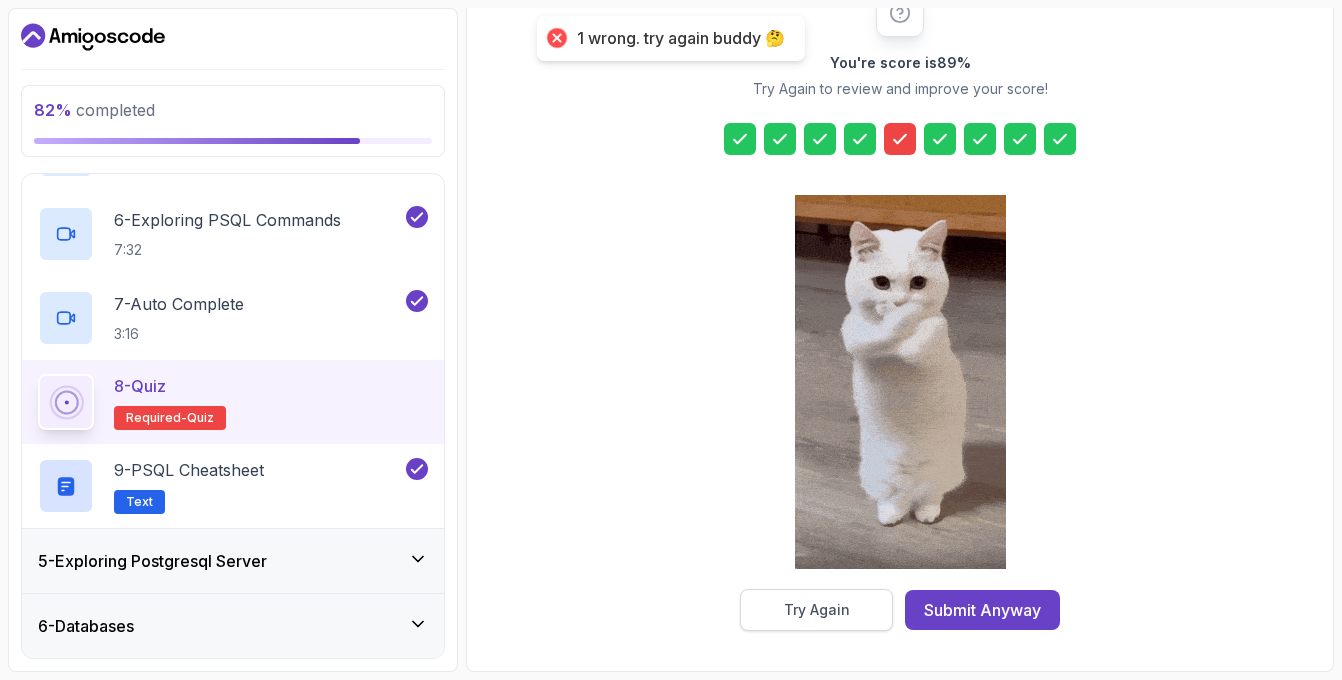 drag, startPoint x: 834, startPoint y: 585, endPoint x: 834, endPoint y: 599, distance: 14 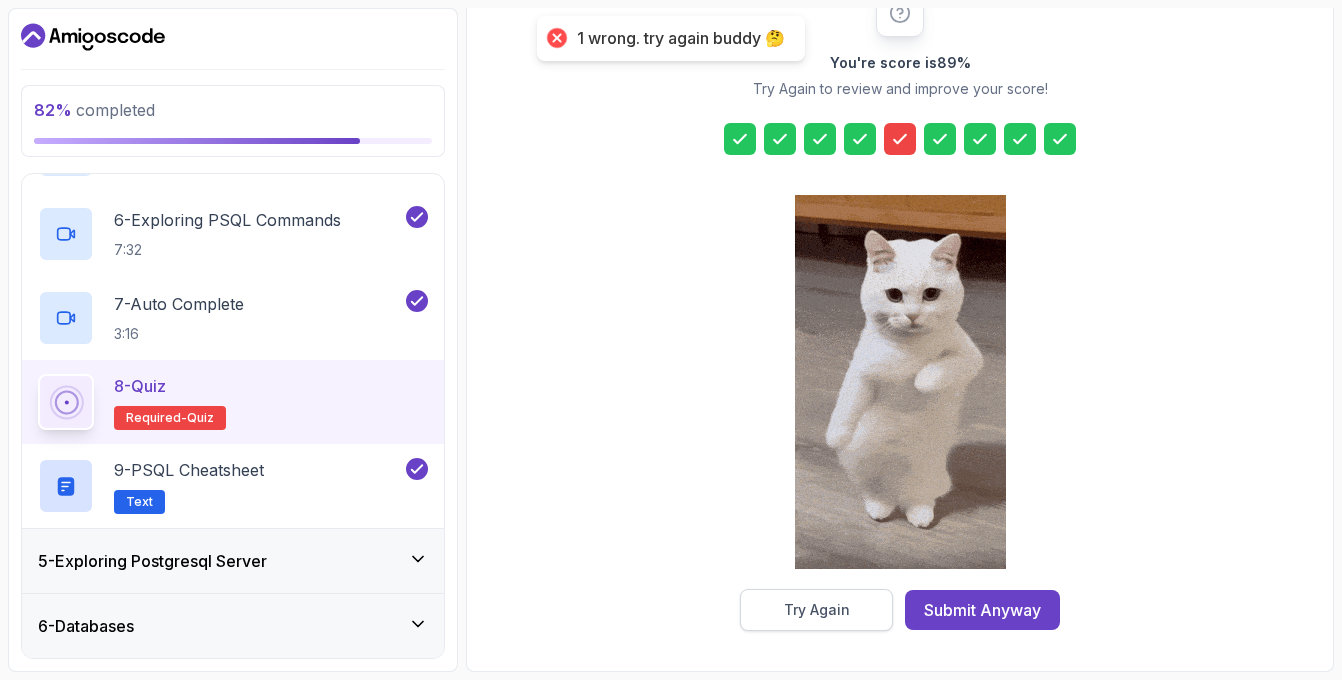 click at bounding box center (900, 384) 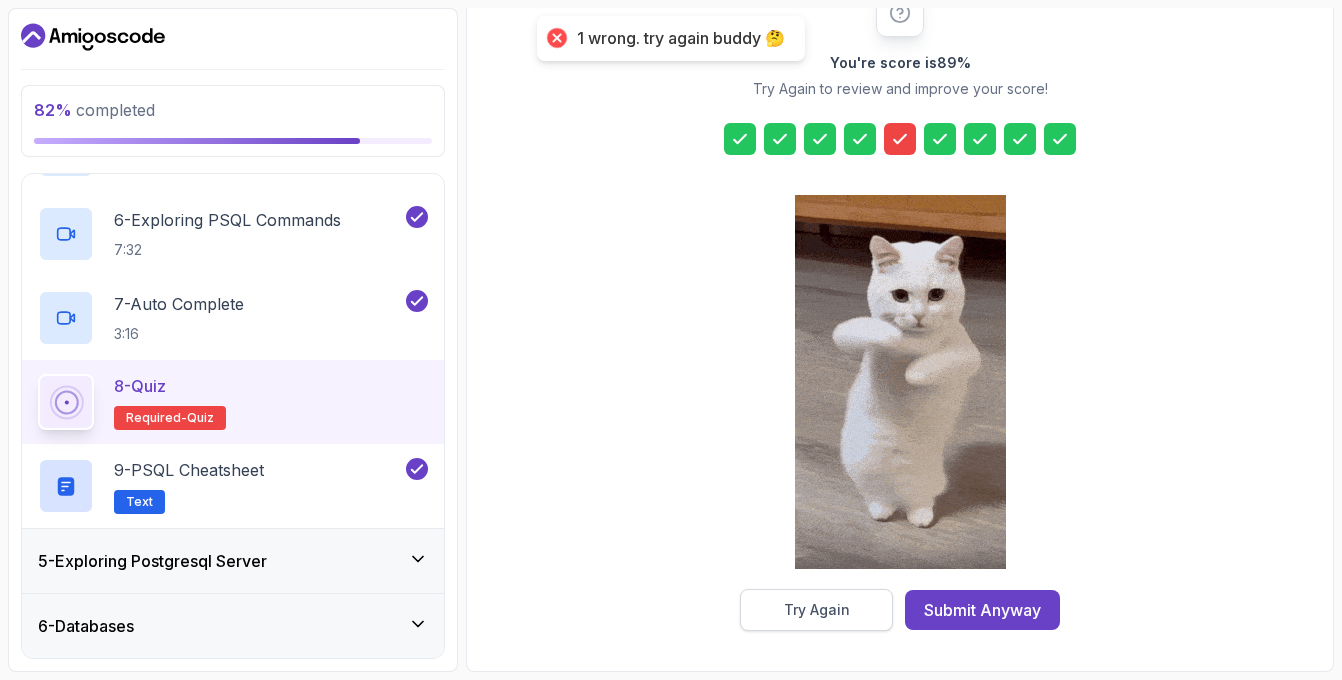 click on "Try Again" at bounding box center (817, 610) 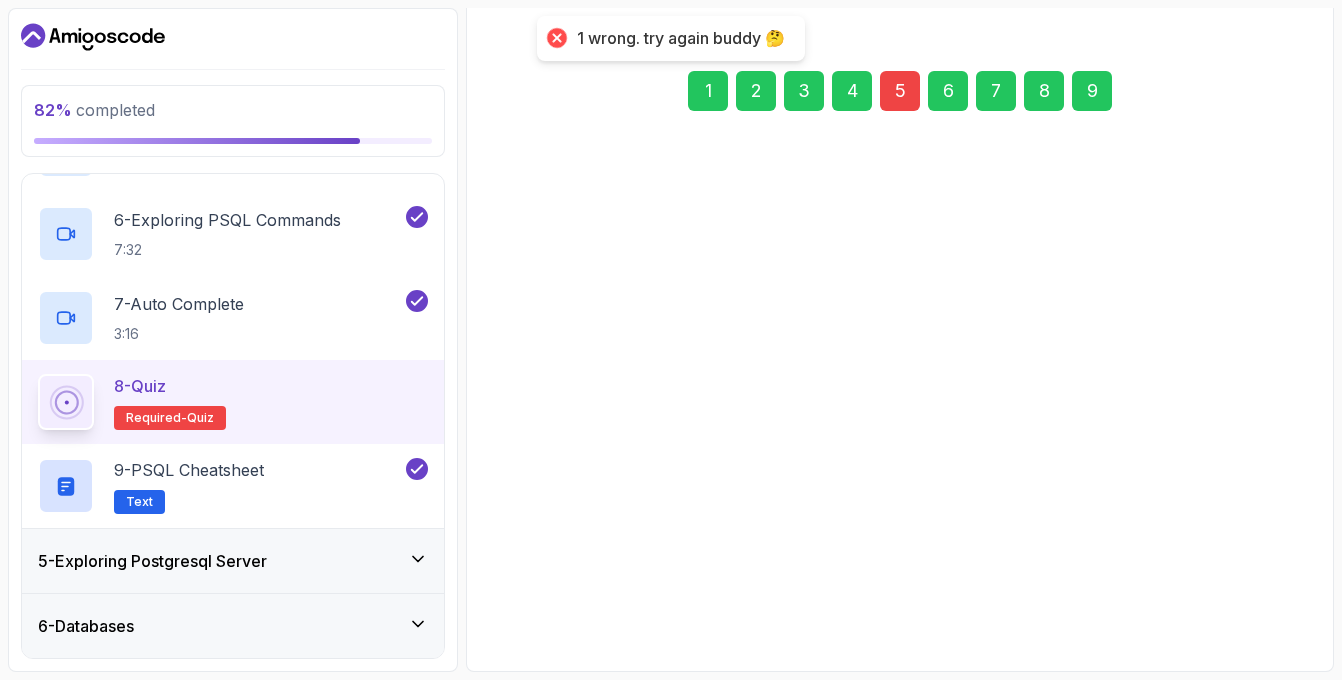 scroll, scrollTop: 245, scrollLeft: 0, axis: vertical 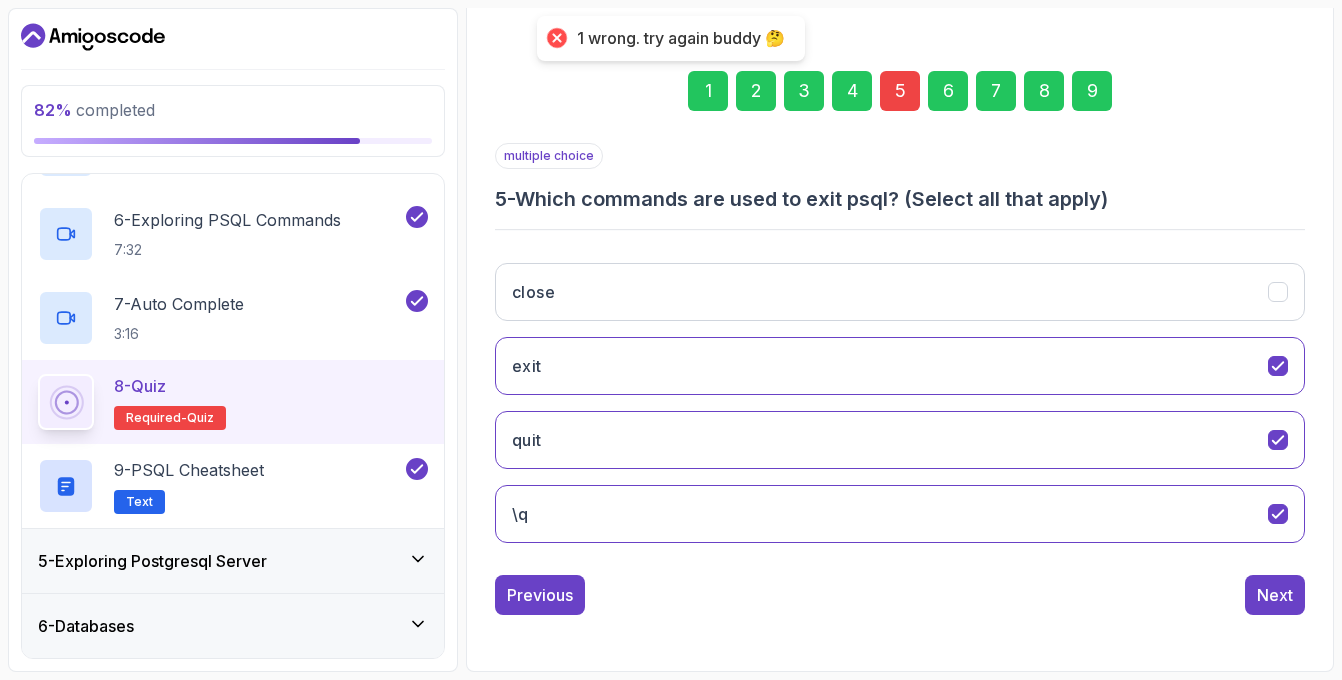 click on "5" at bounding box center (900, 91) 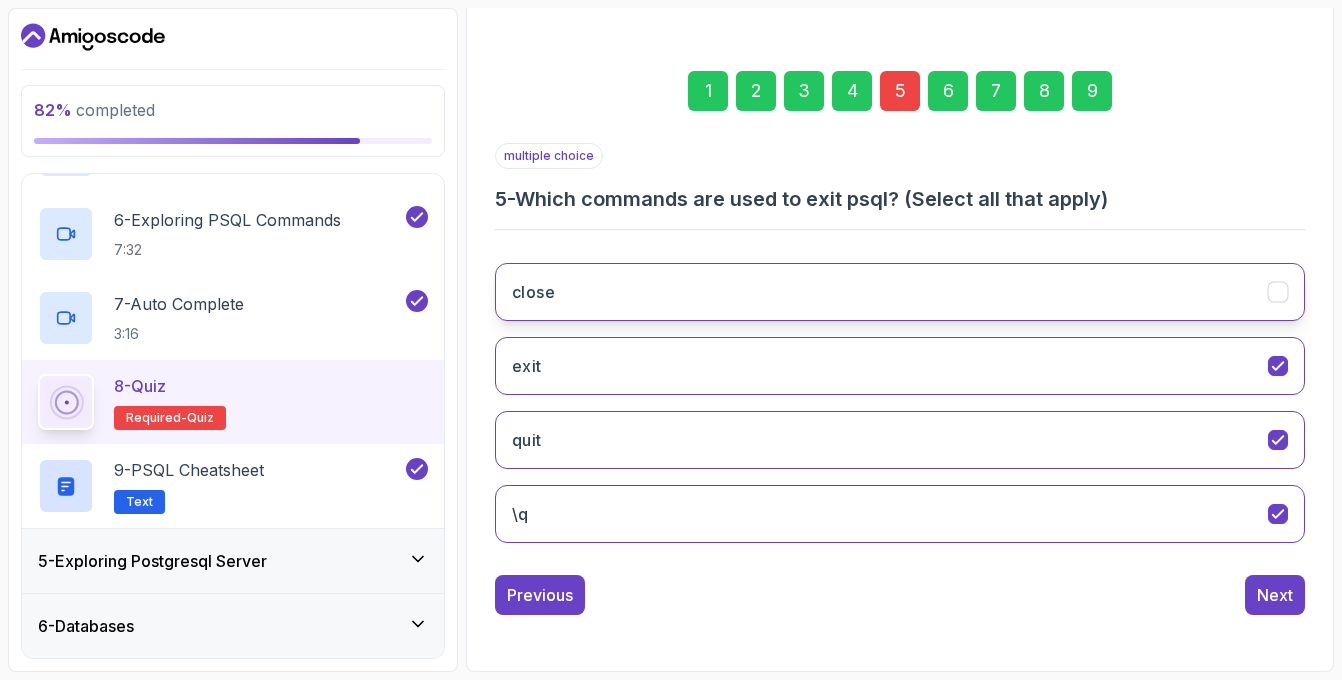 click on "close" at bounding box center [900, 292] 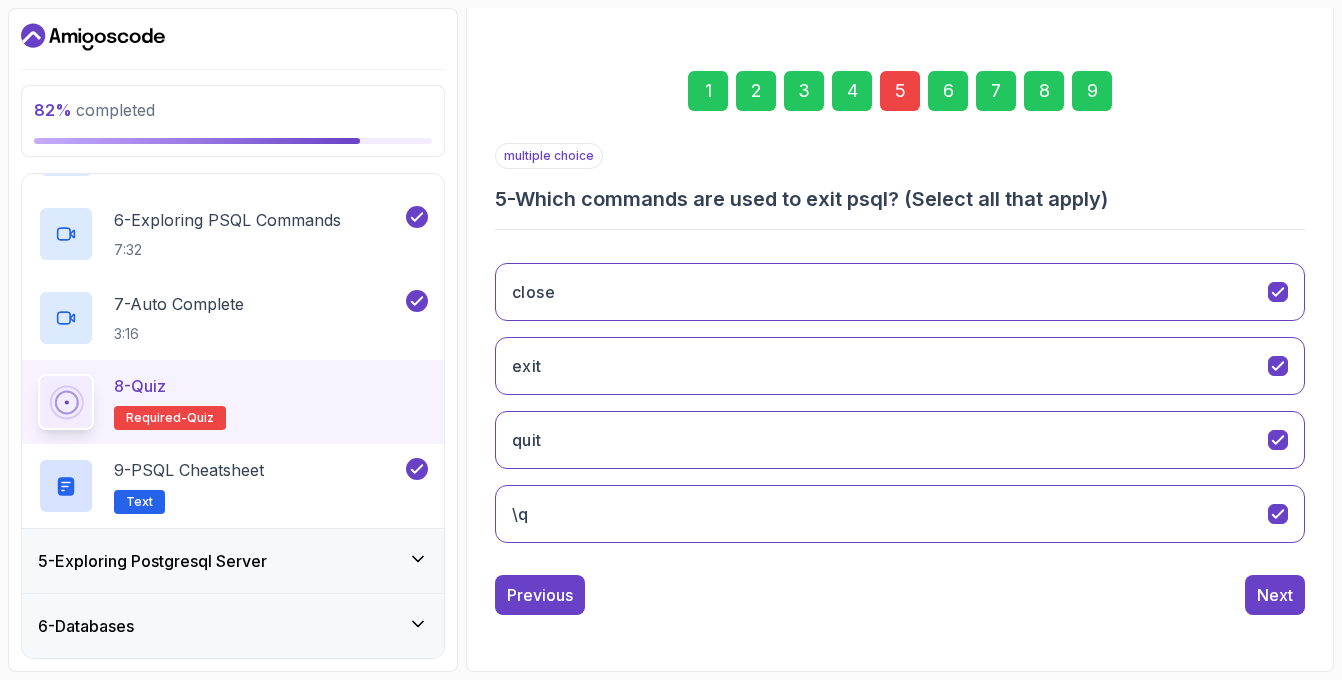 click on "9" at bounding box center [1092, 91] 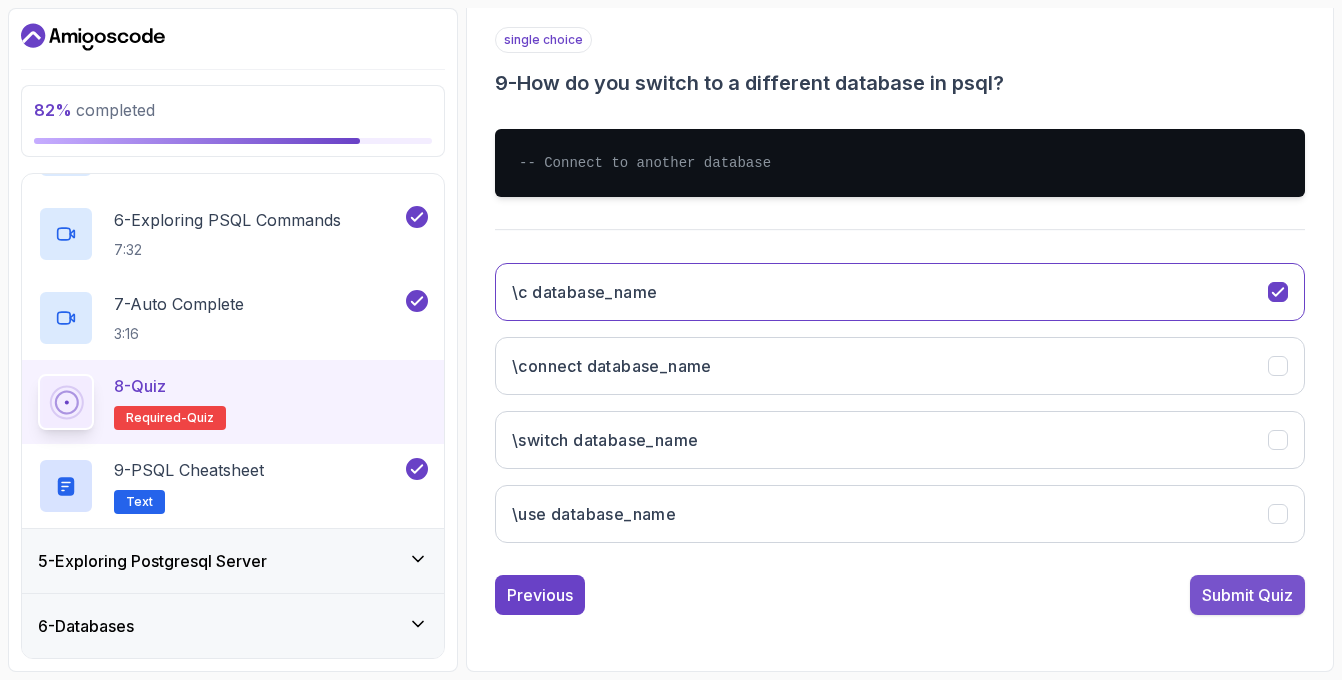 click on "Submit Quiz" at bounding box center [1247, 595] 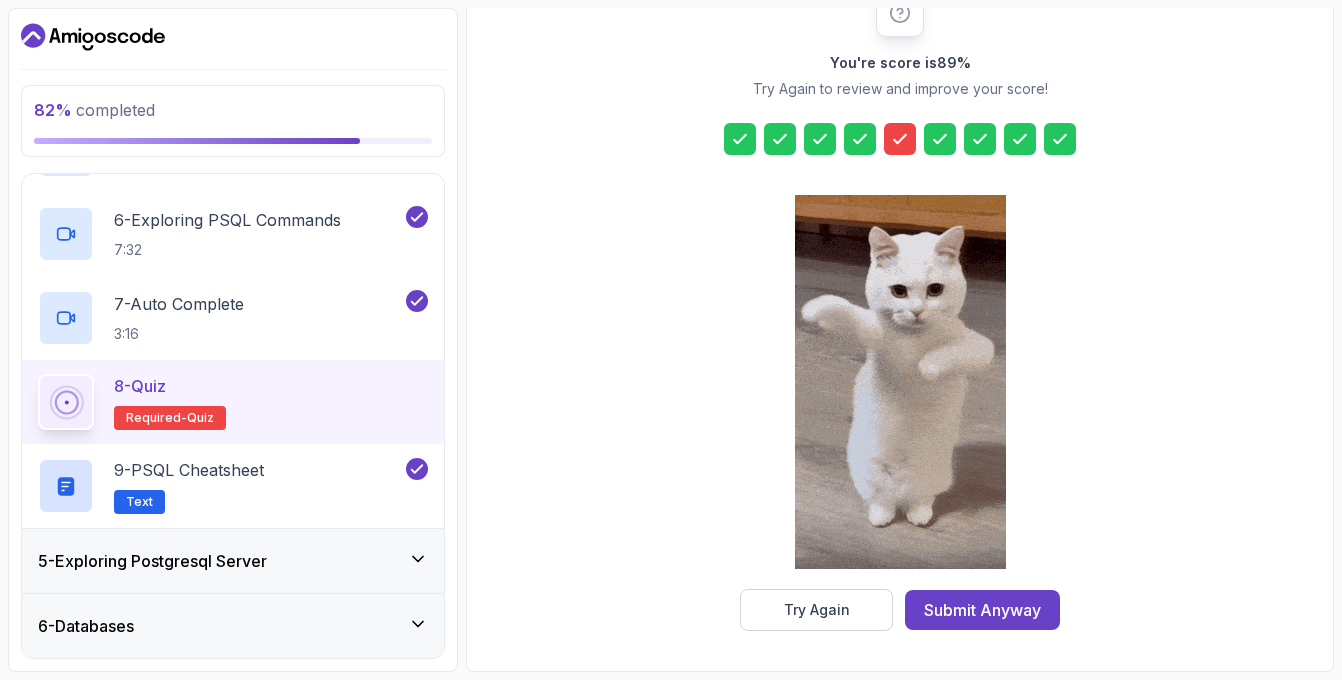 click at bounding box center [900, 139] 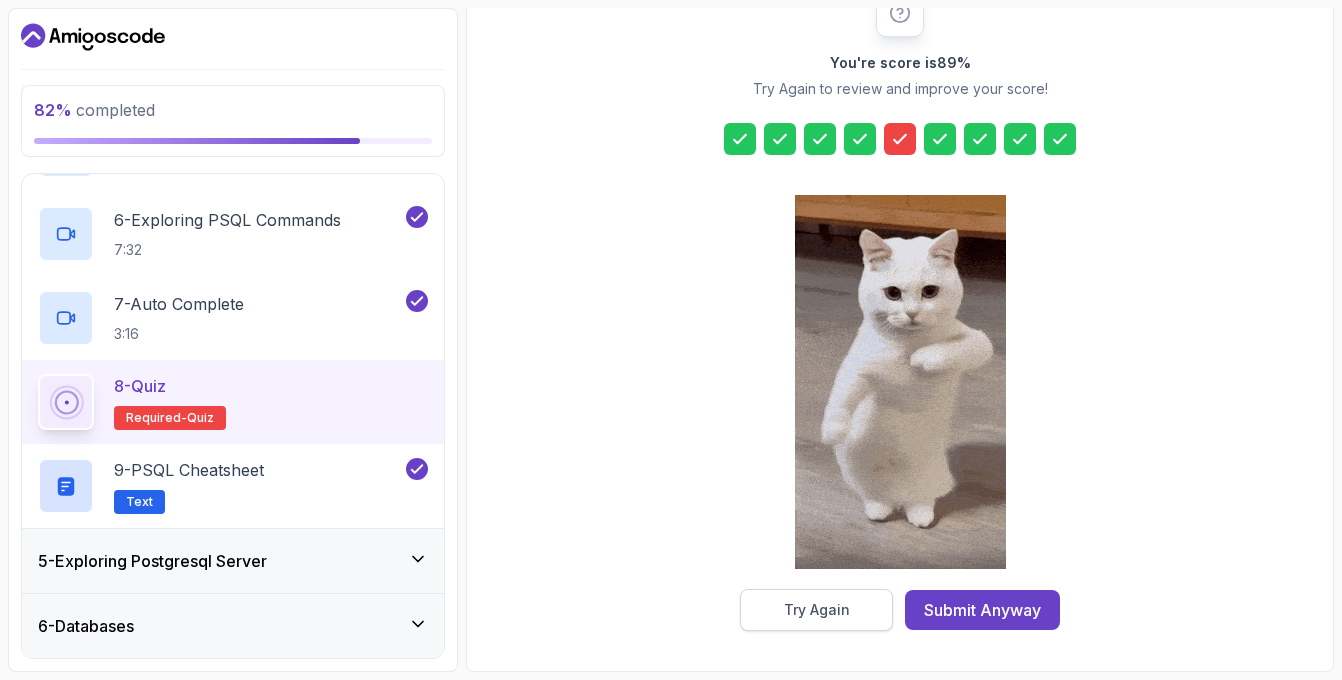 click on "Try Again" at bounding box center (817, 610) 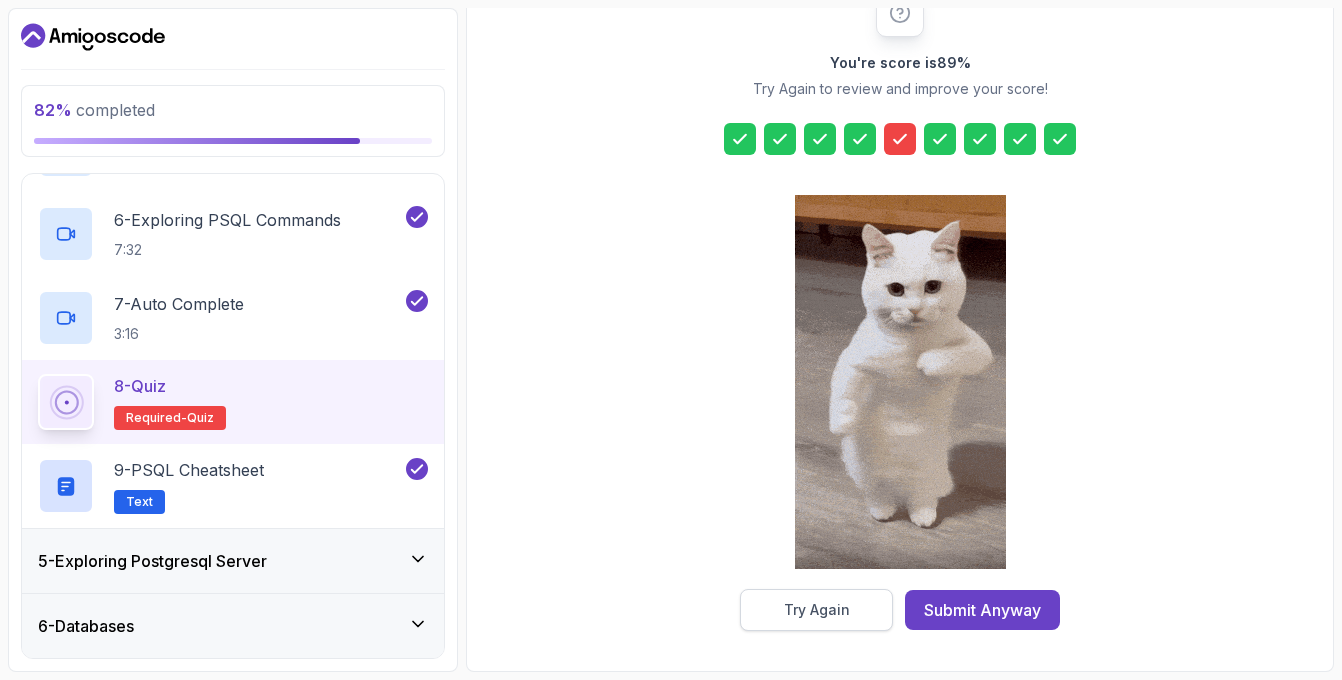 scroll, scrollTop: 245, scrollLeft: 0, axis: vertical 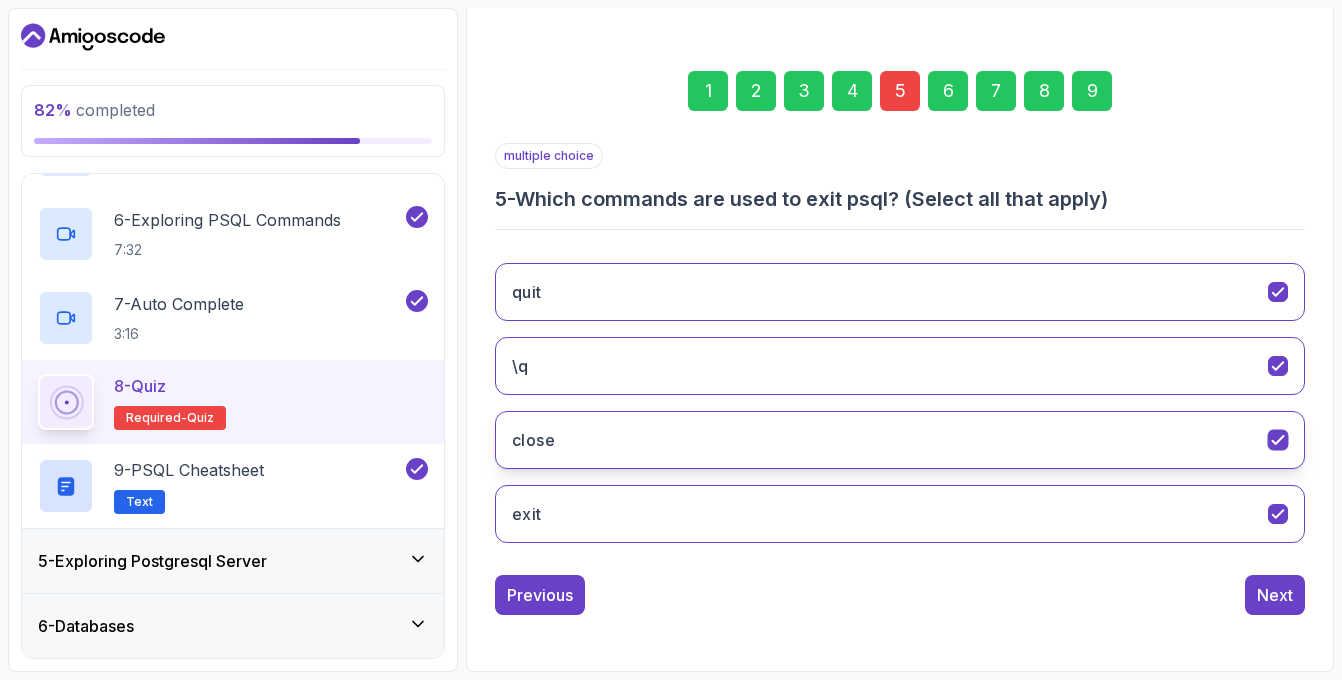 click on "close" at bounding box center (900, 440) 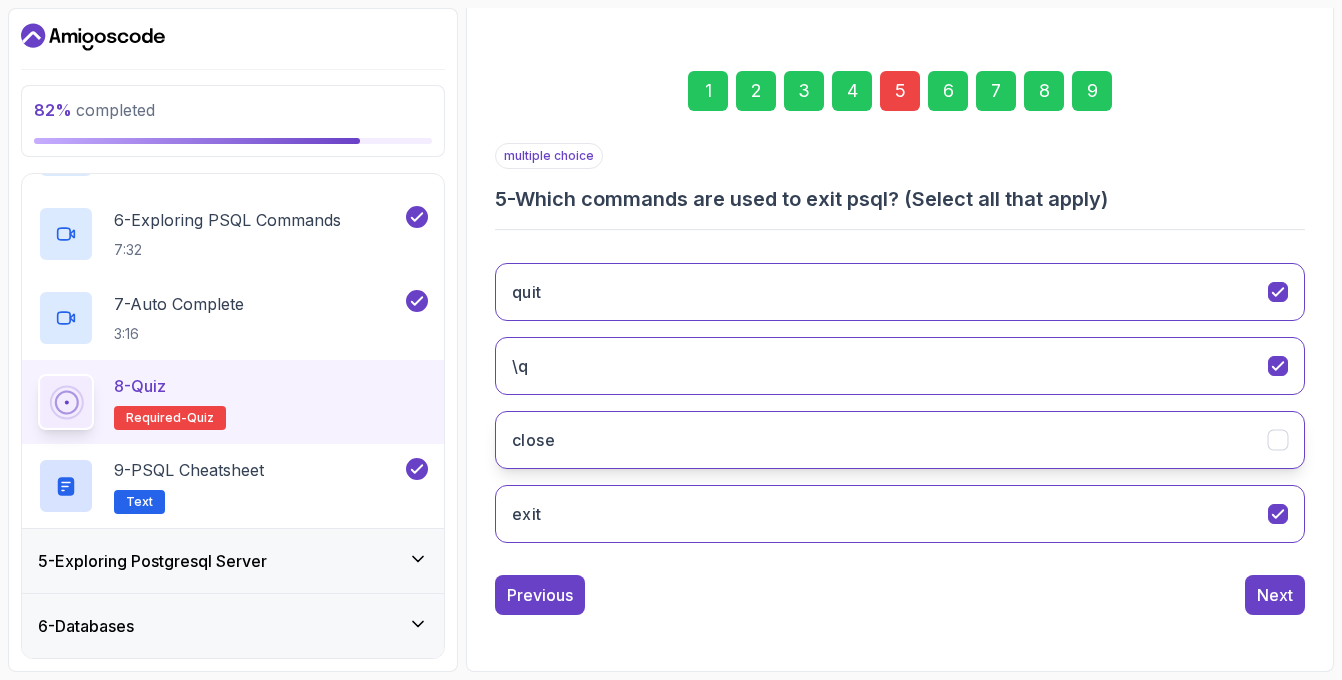 click on "close" at bounding box center (900, 440) 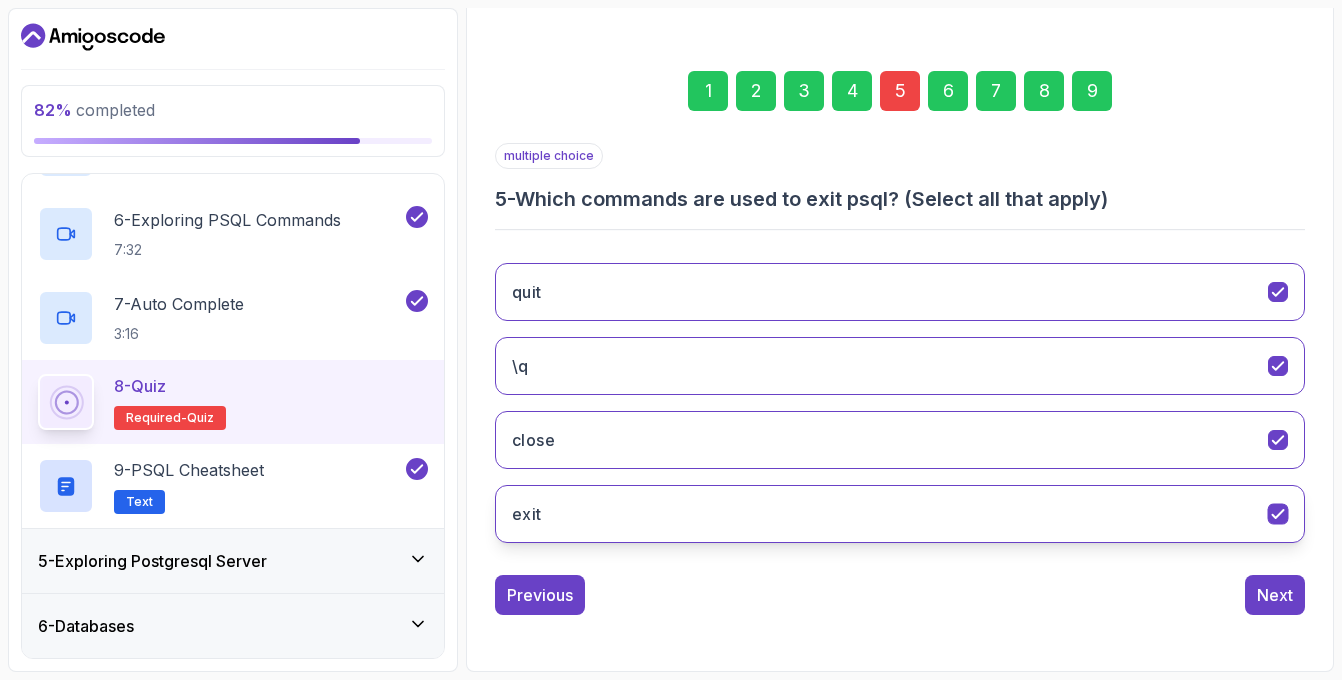 click on "exit" at bounding box center [900, 514] 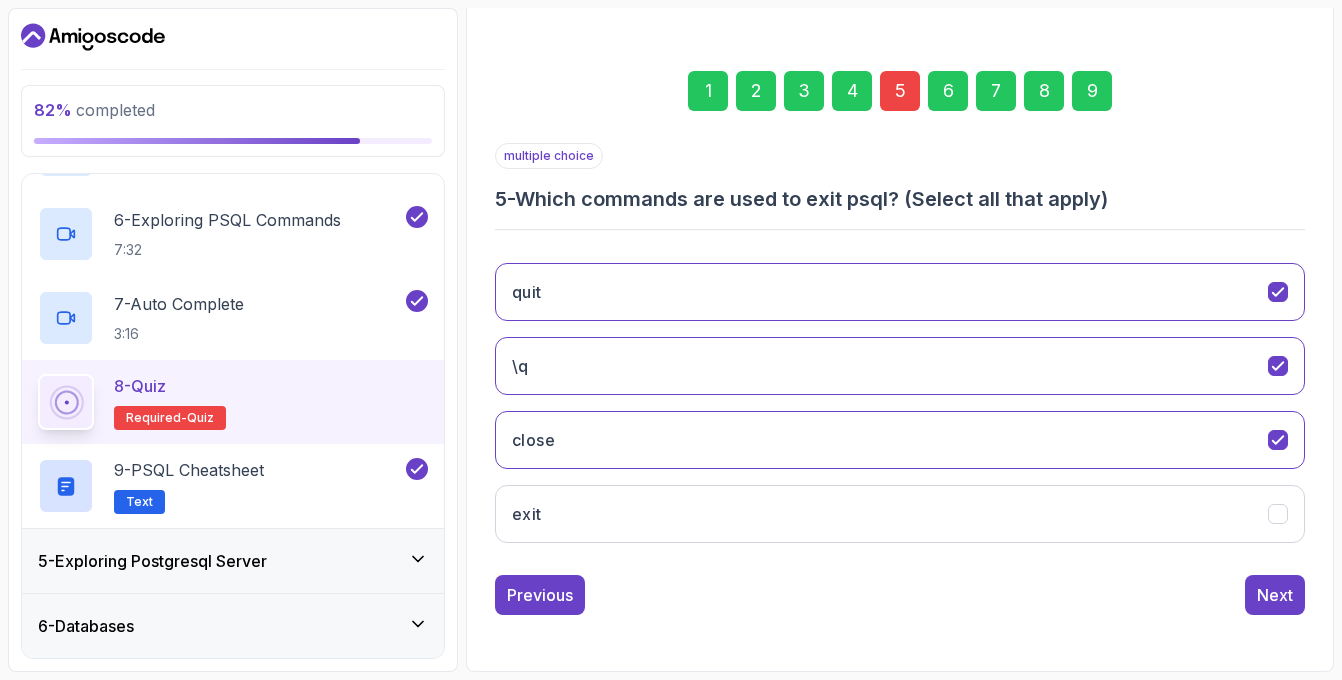 click on "9" at bounding box center [1092, 91] 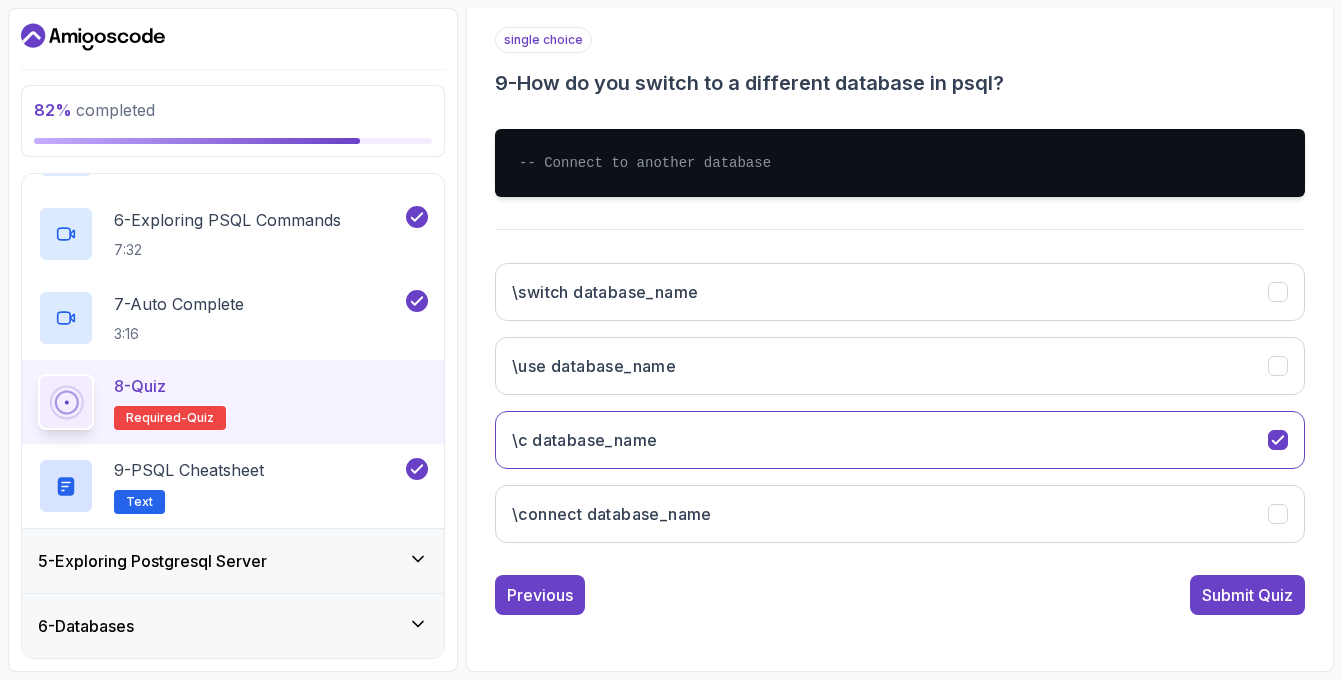 click on "single choice 9  -  How do you switch to a different database in psql? -- Connect to another database
\switch database_name \use database_name \c database_name \connect database_name Previous Submit Quiz" at bounding box center (900, 321) 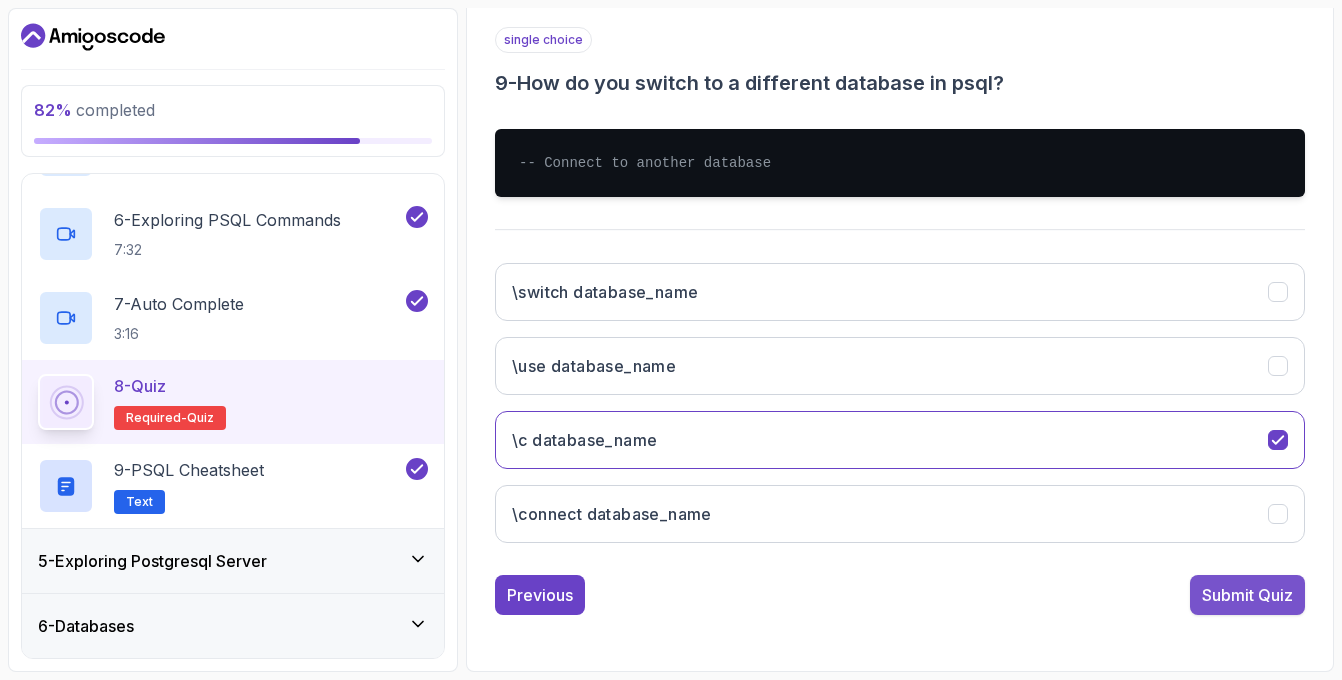 click on "Submit Quiz" at bounding box center (1247, 595) 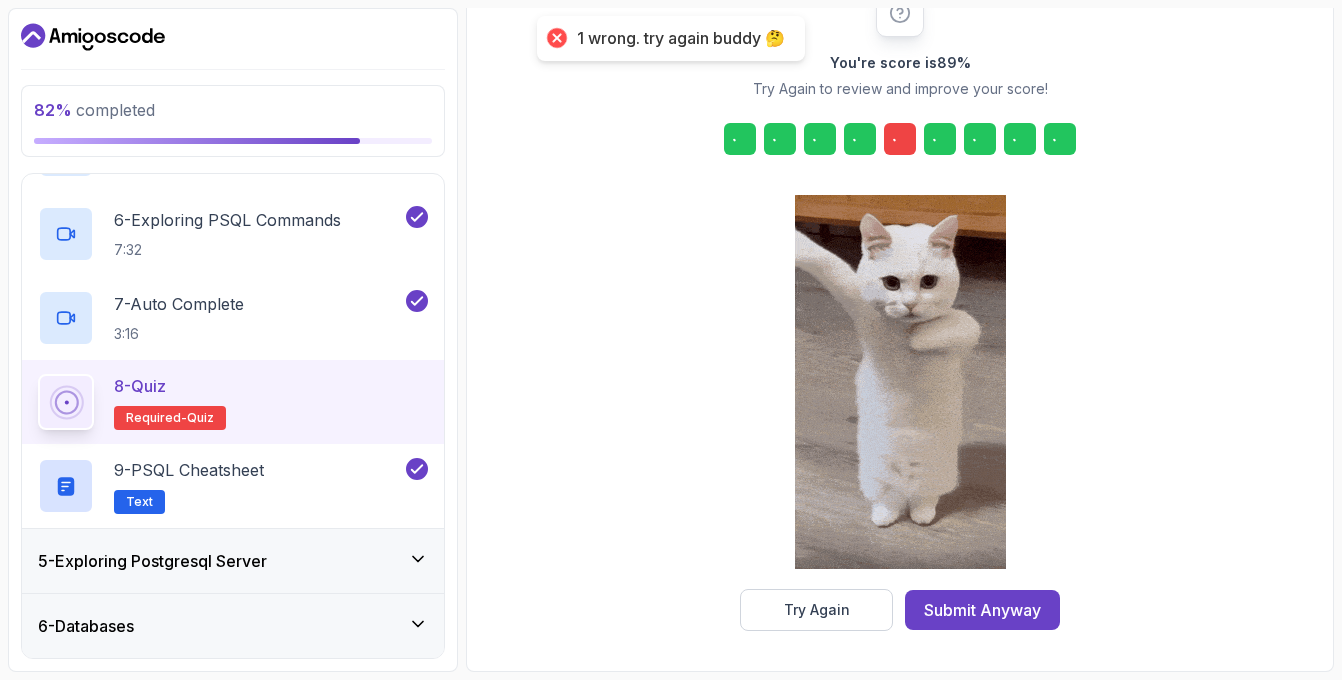 scroll, scrollTop: 279, scrollLeft: 0, axis: vertical 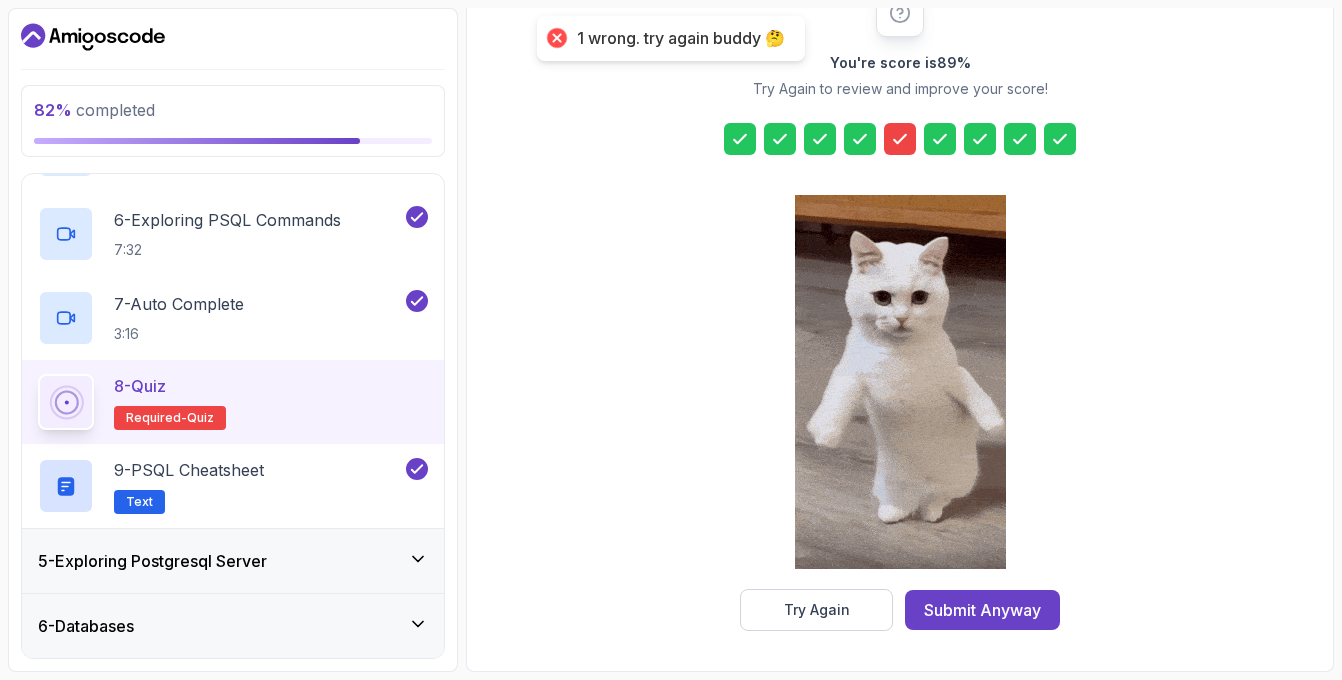click 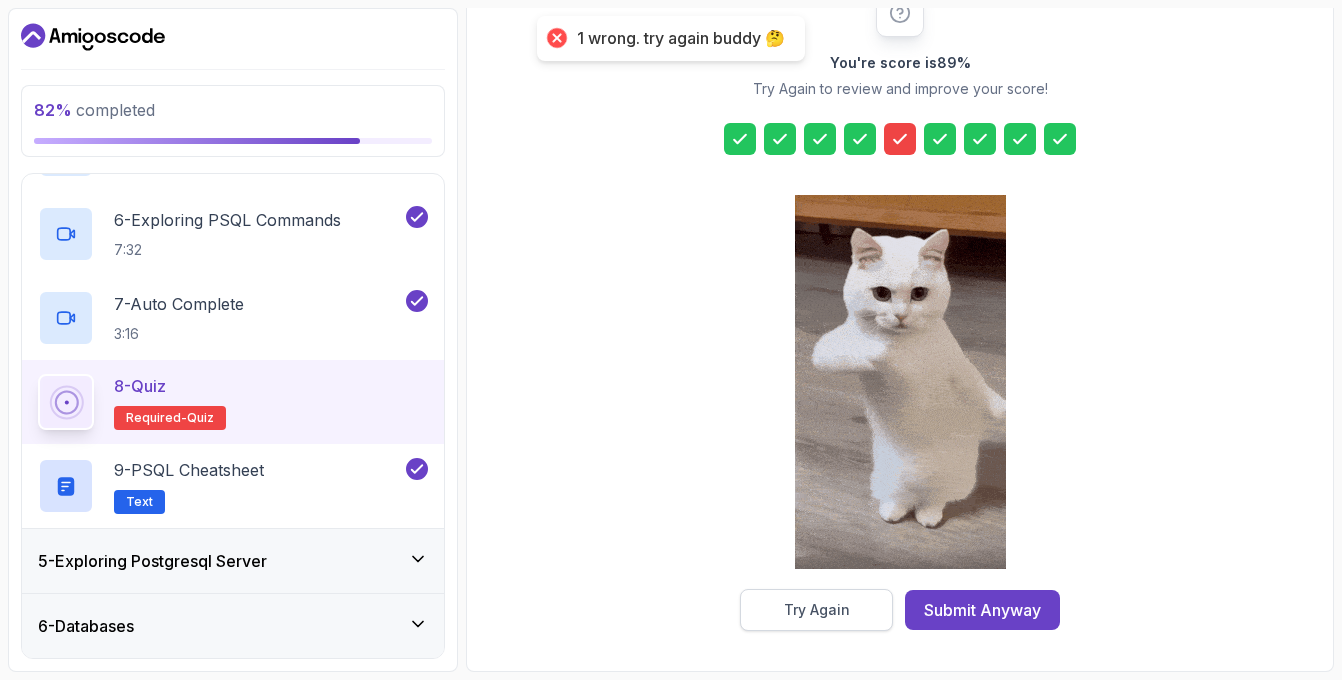 click on "Try Again" at bounding box center [817, 610] 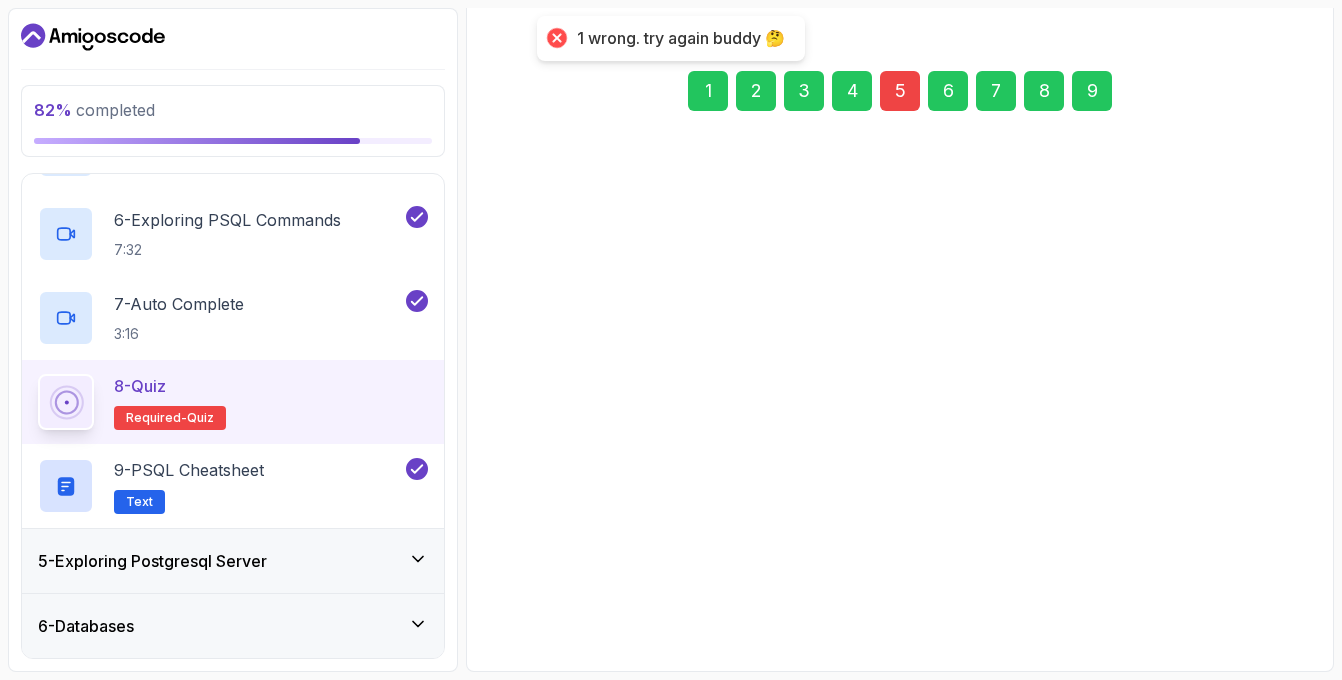 scroll, scrollTop: 245, scrollLeft: 0, axis: vertical 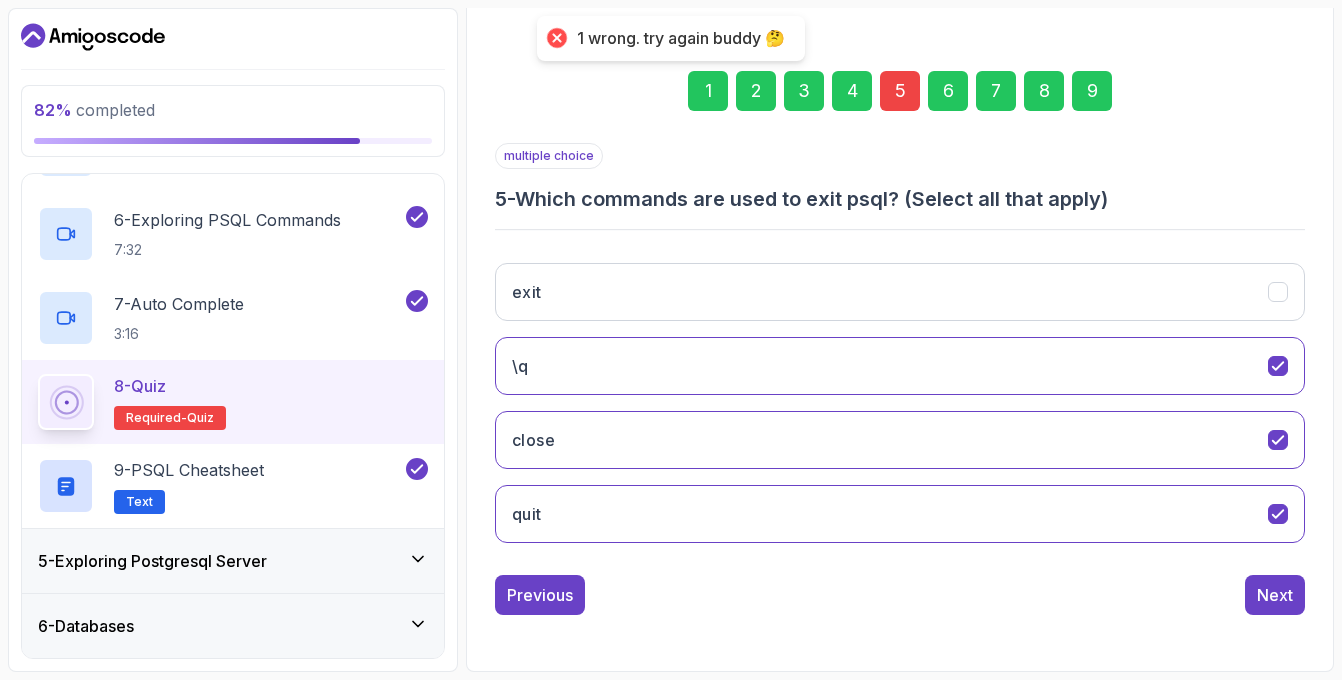 click on "5" at bounding box center [900, 91] 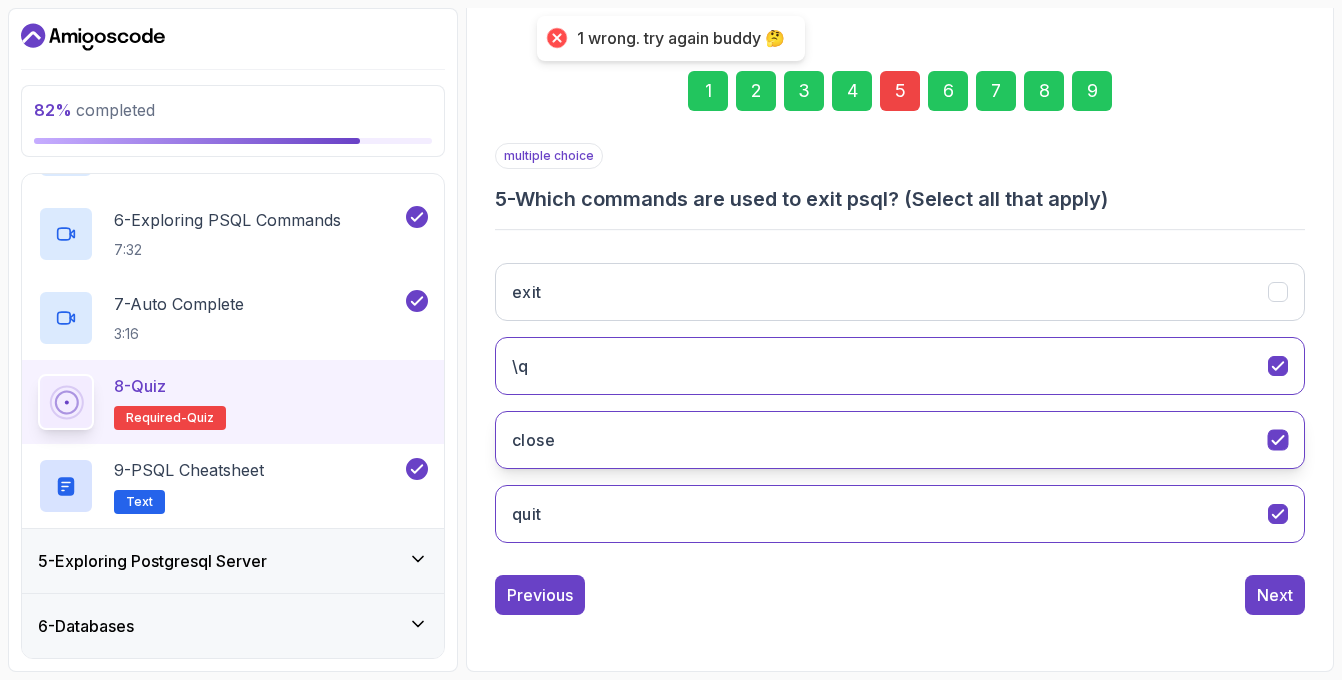 click on "close" at bounding box center (900, 440) 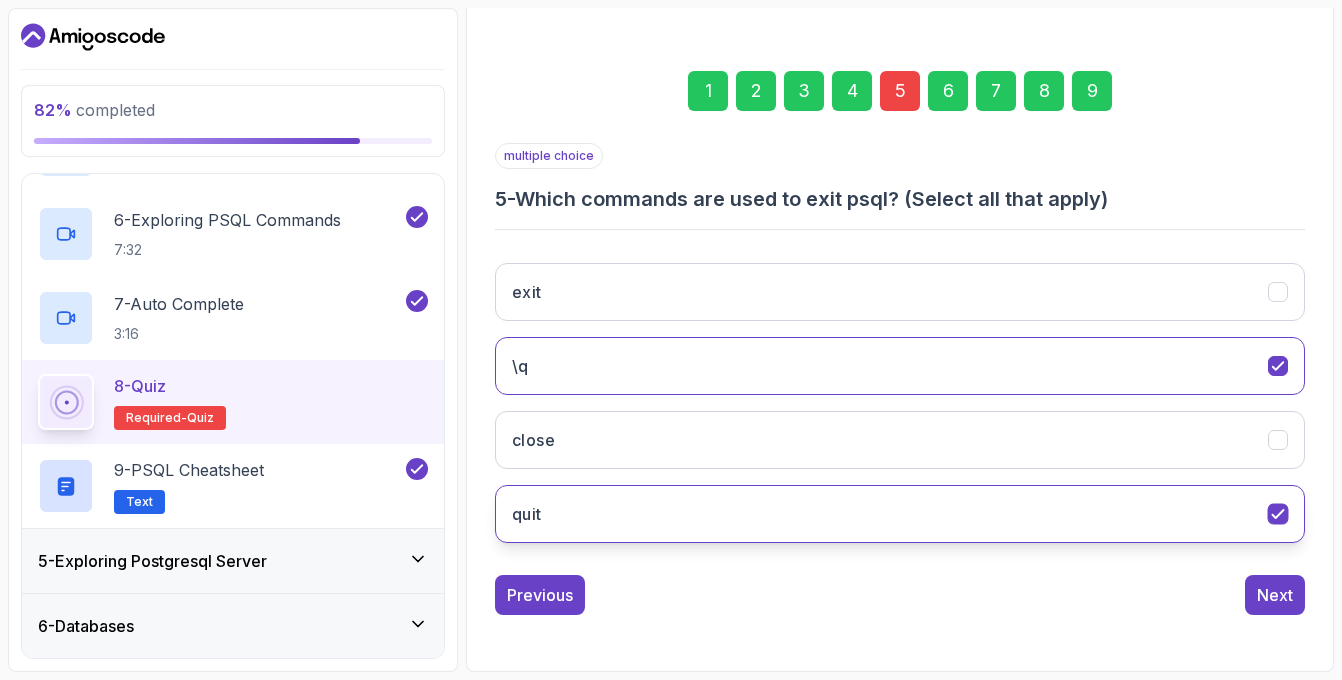 click on "quit" at bounding box center (900, 514) 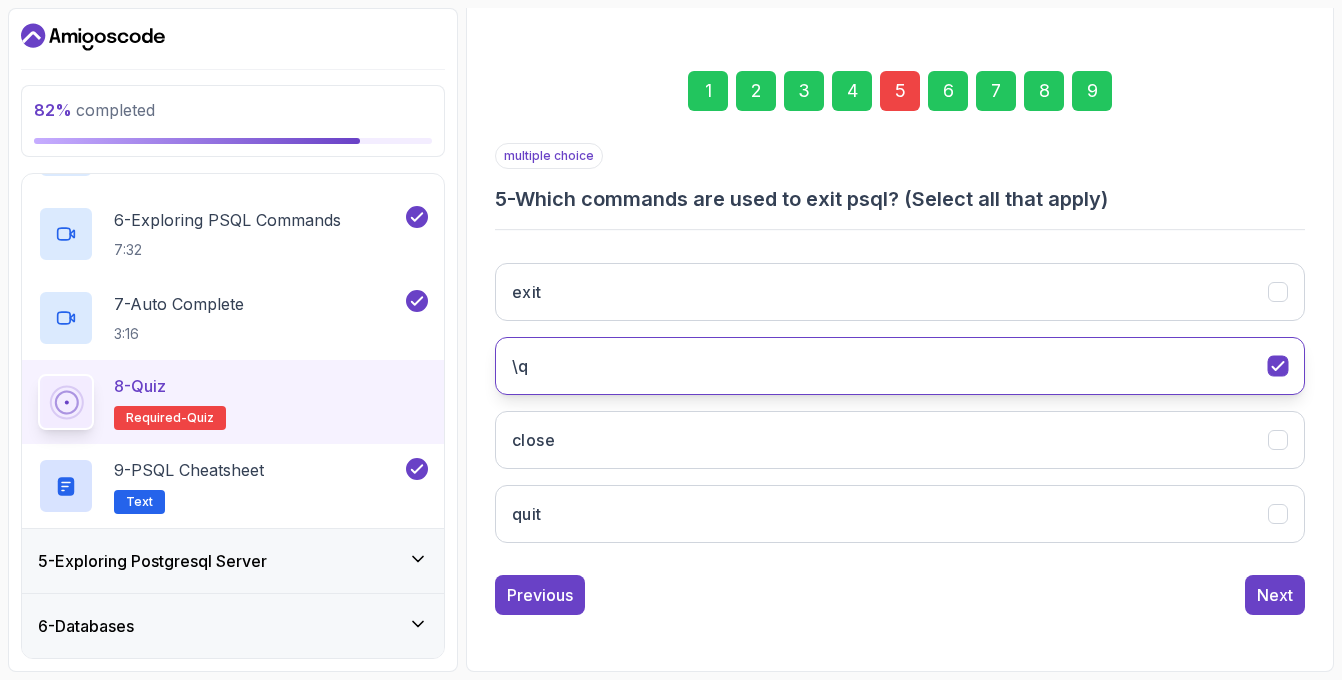 click on "\q" 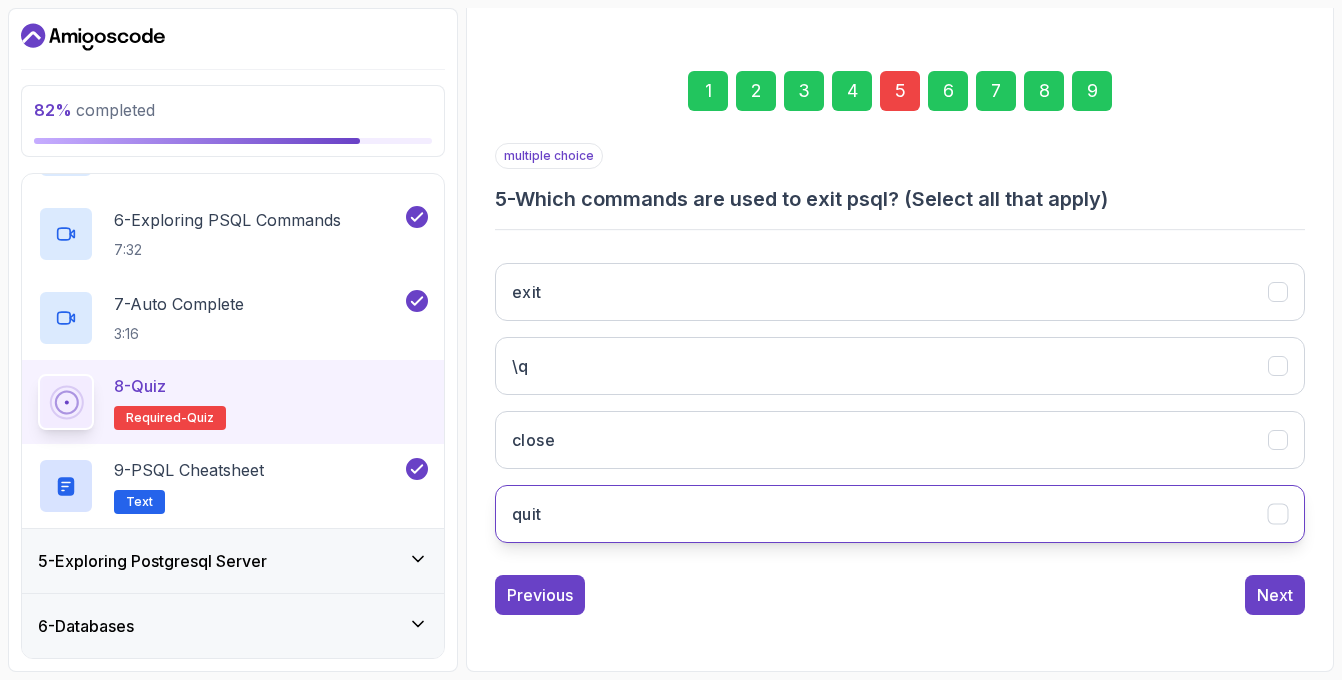 click on "quit" at bounding box center [900, 514] 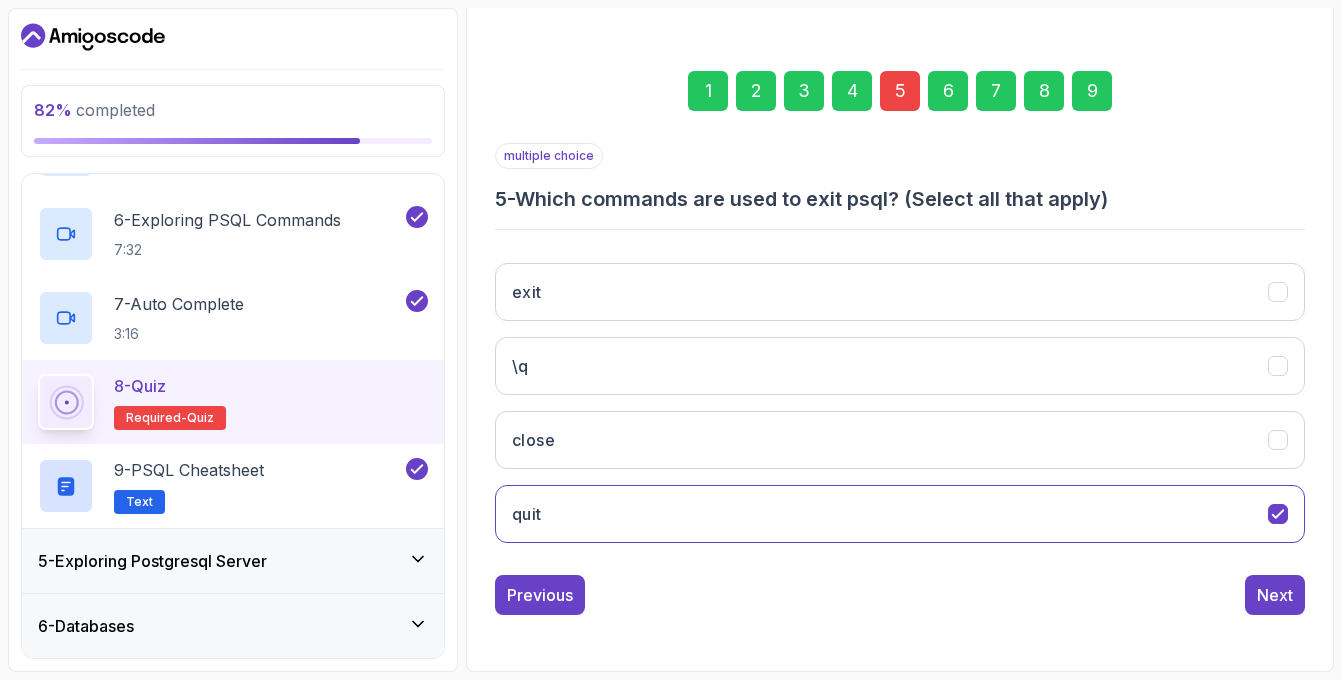 click on "9" at bounding box center (1092, 91) 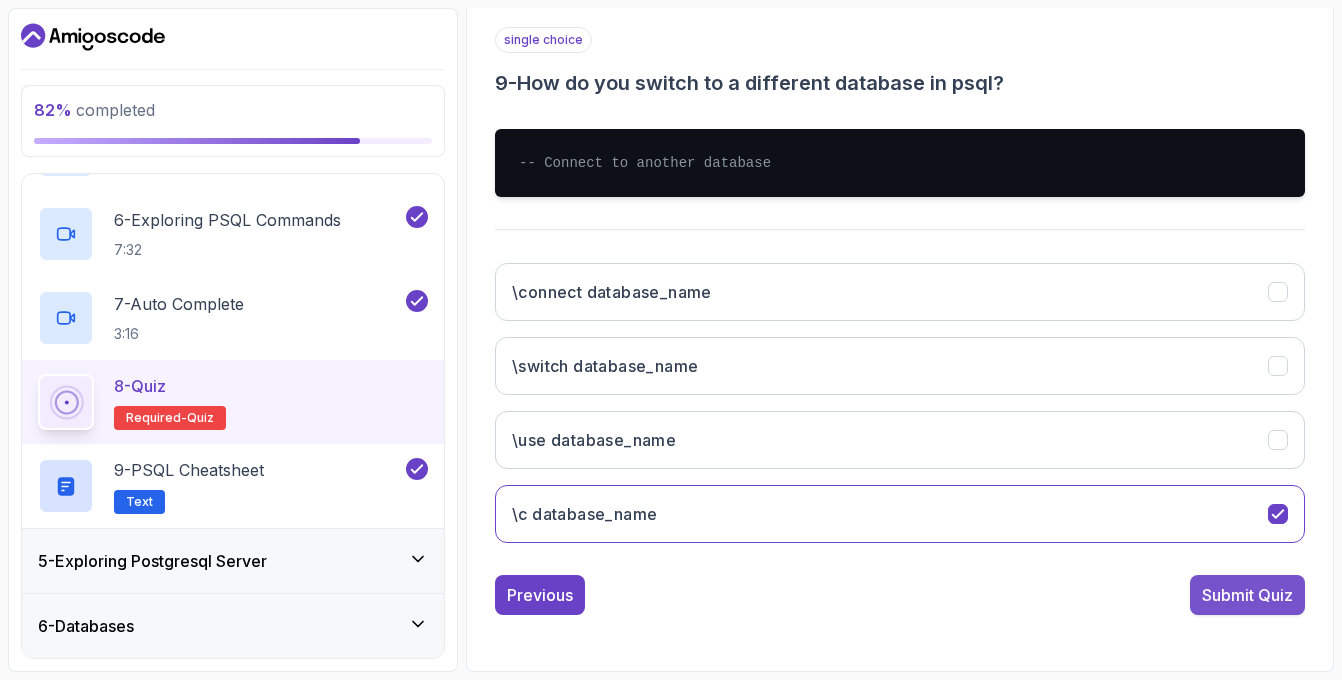 click on "Submit Quiz" at bounding box center [1247, 595] 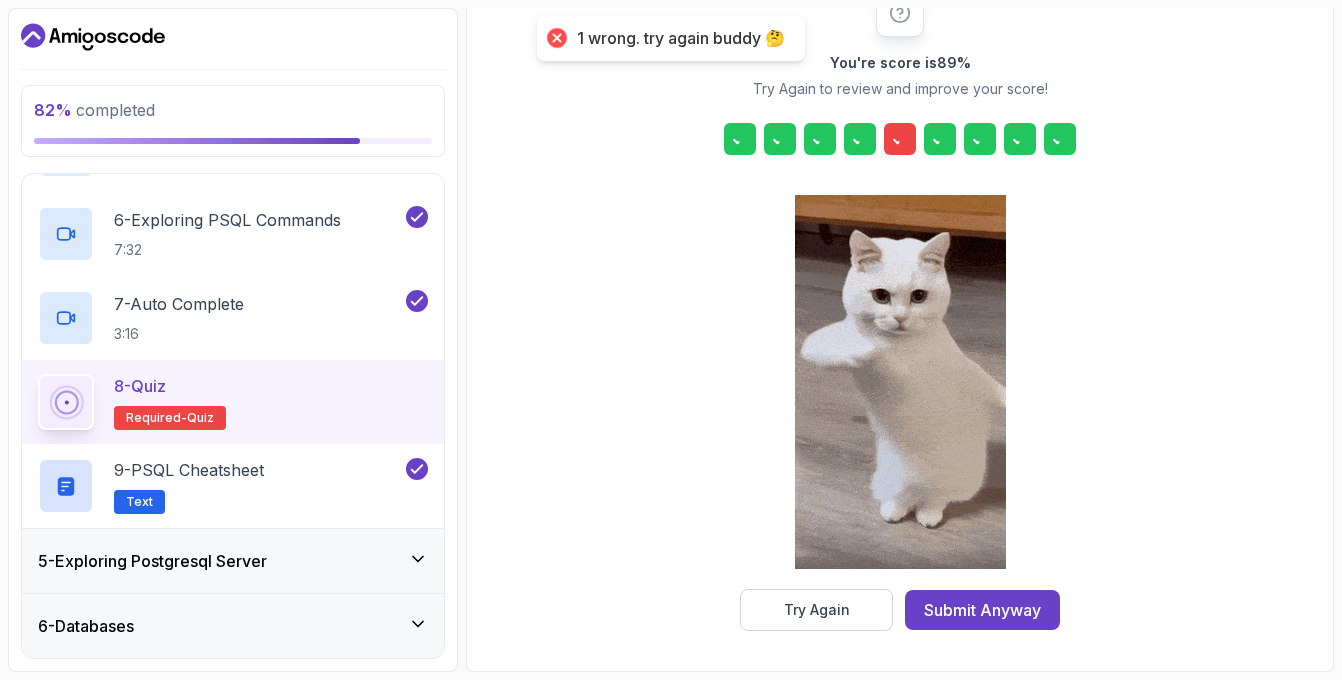 scroll, scrollTop: 279, scrollLeft: 0, axis: vertical 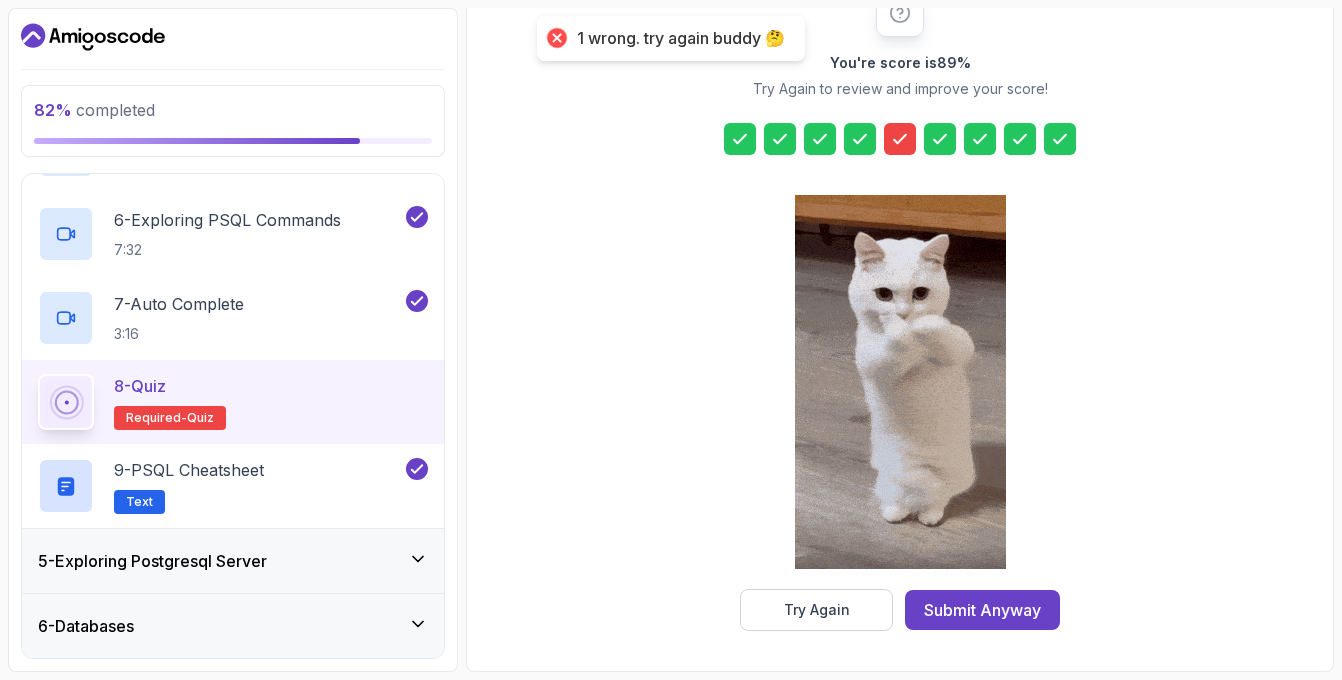 click 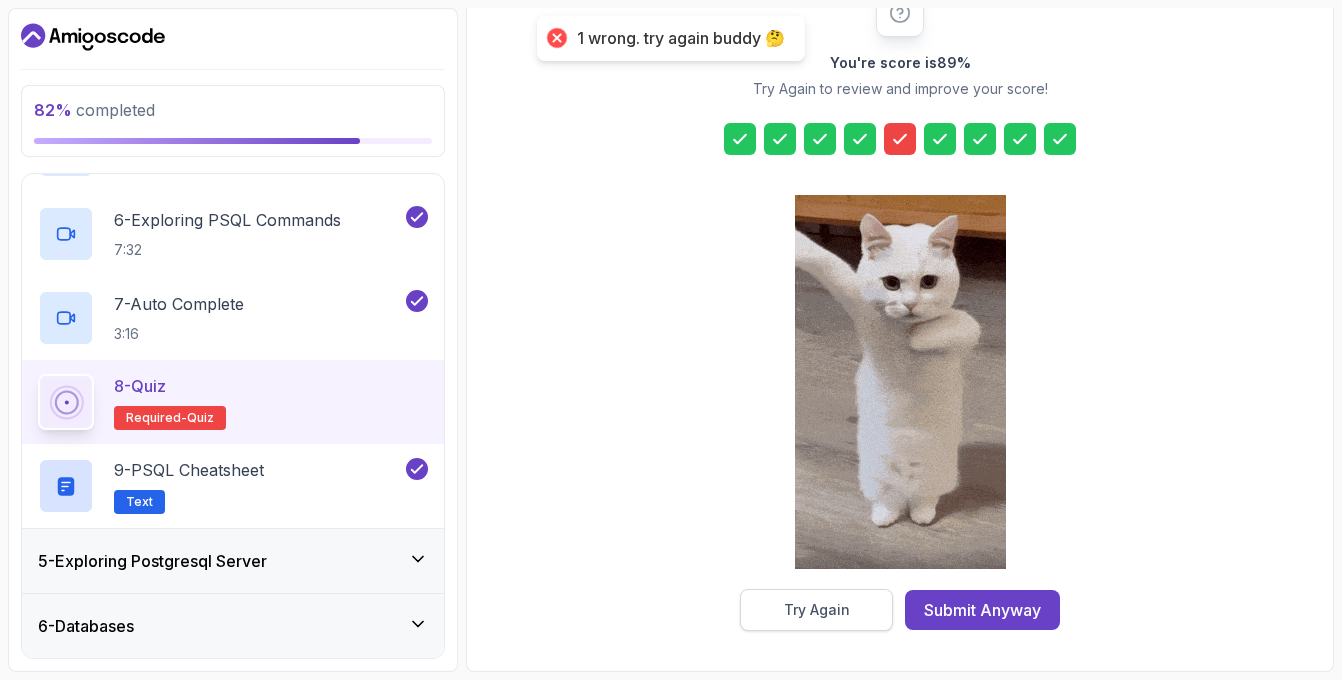 click on "Try Again" at bounding box center (817, 610) 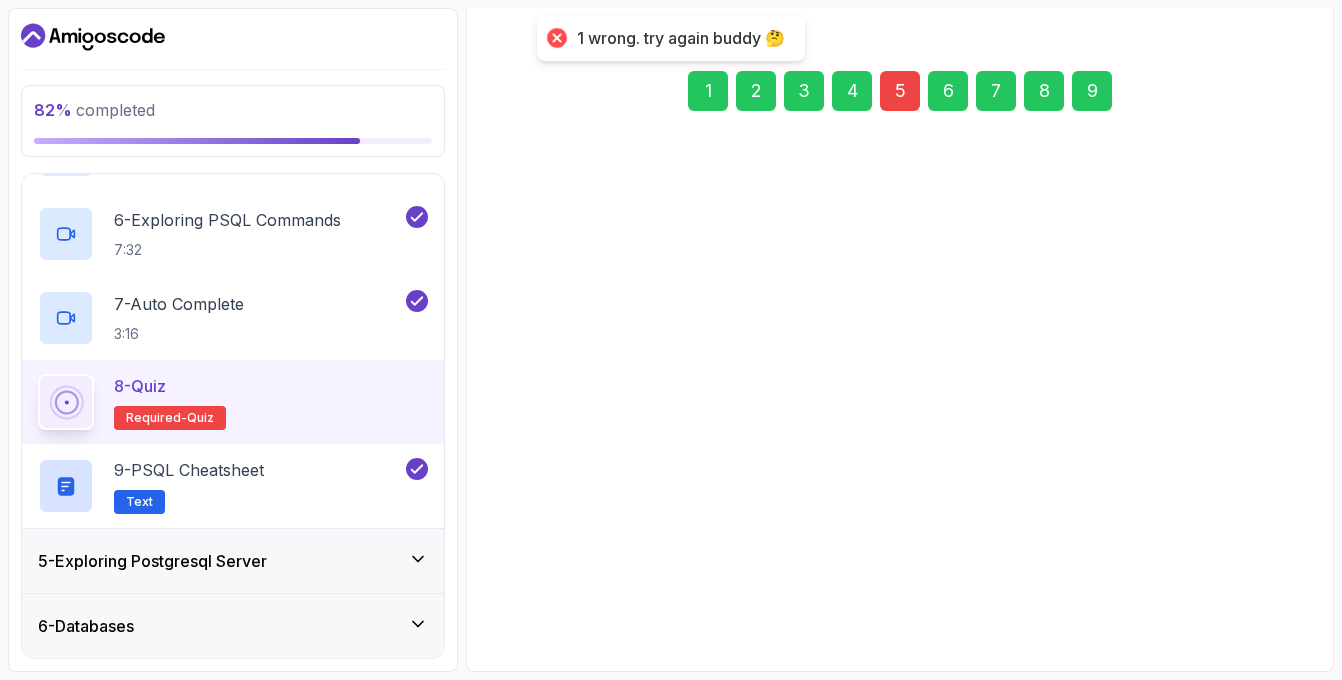 scroll, scrollTop: 245, scrollLeft: 0, axis: vertical 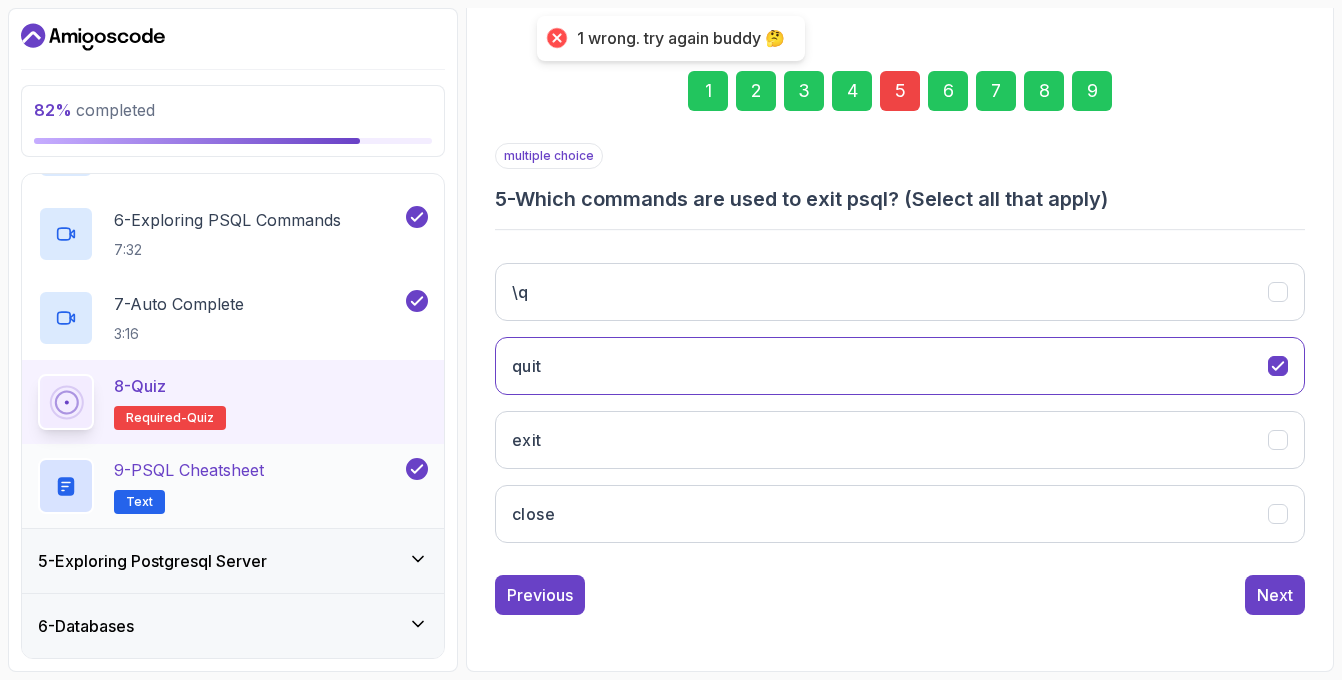 click on "9  -  PSQL Cheatsheet Text" at bounding box center [220, 486] 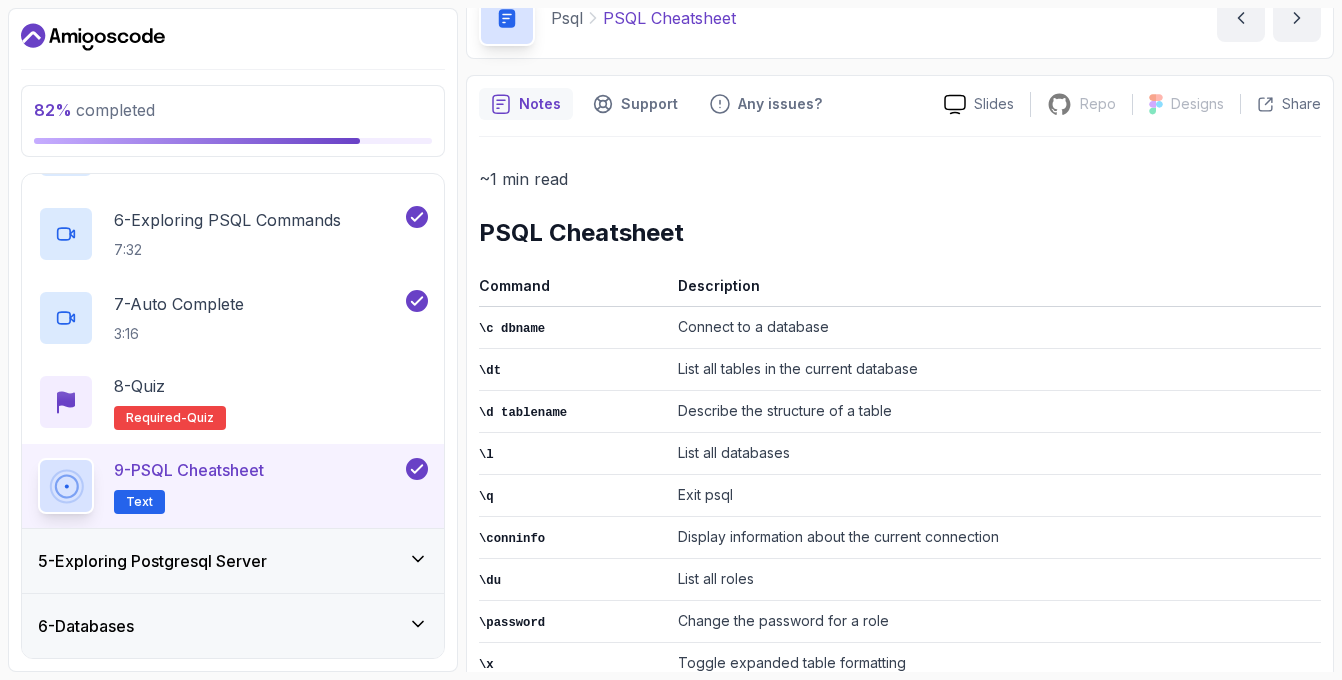scroll, scrollTop: 104, scrollLeft: 0, axis: vertical 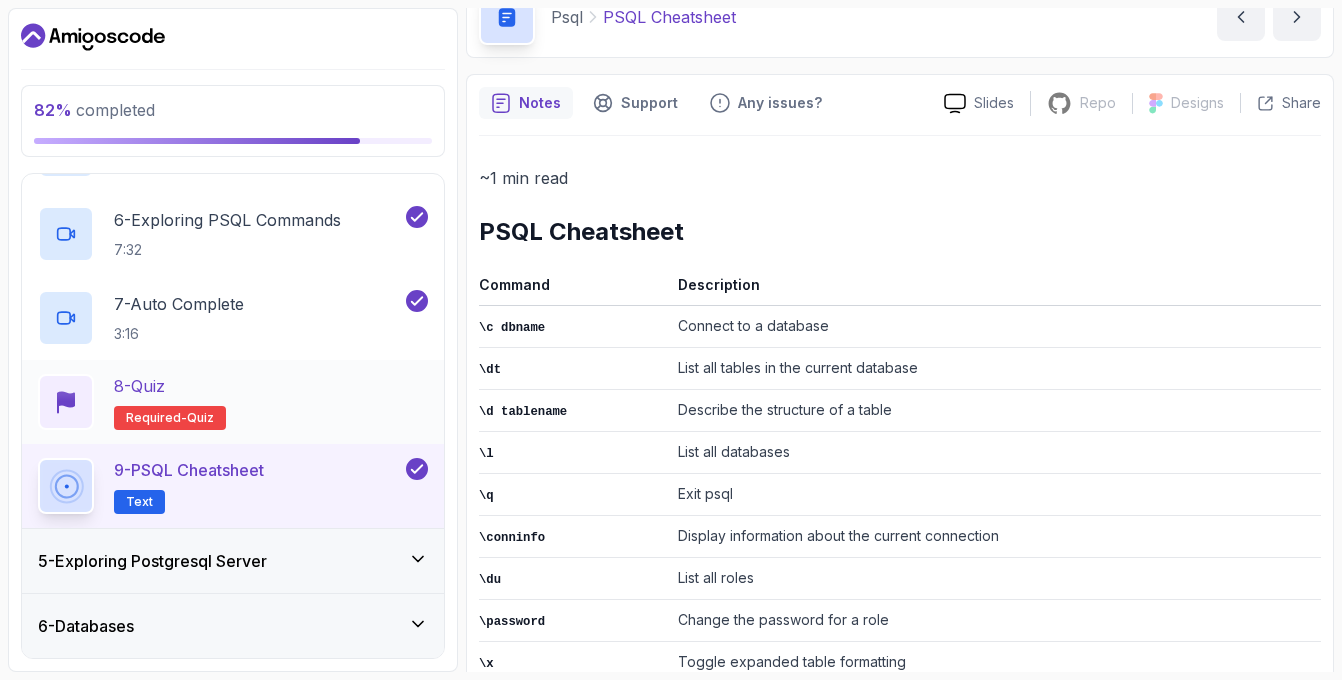 click on "8  -  Quiz Required- quiz" at bounding box center [233, 402] 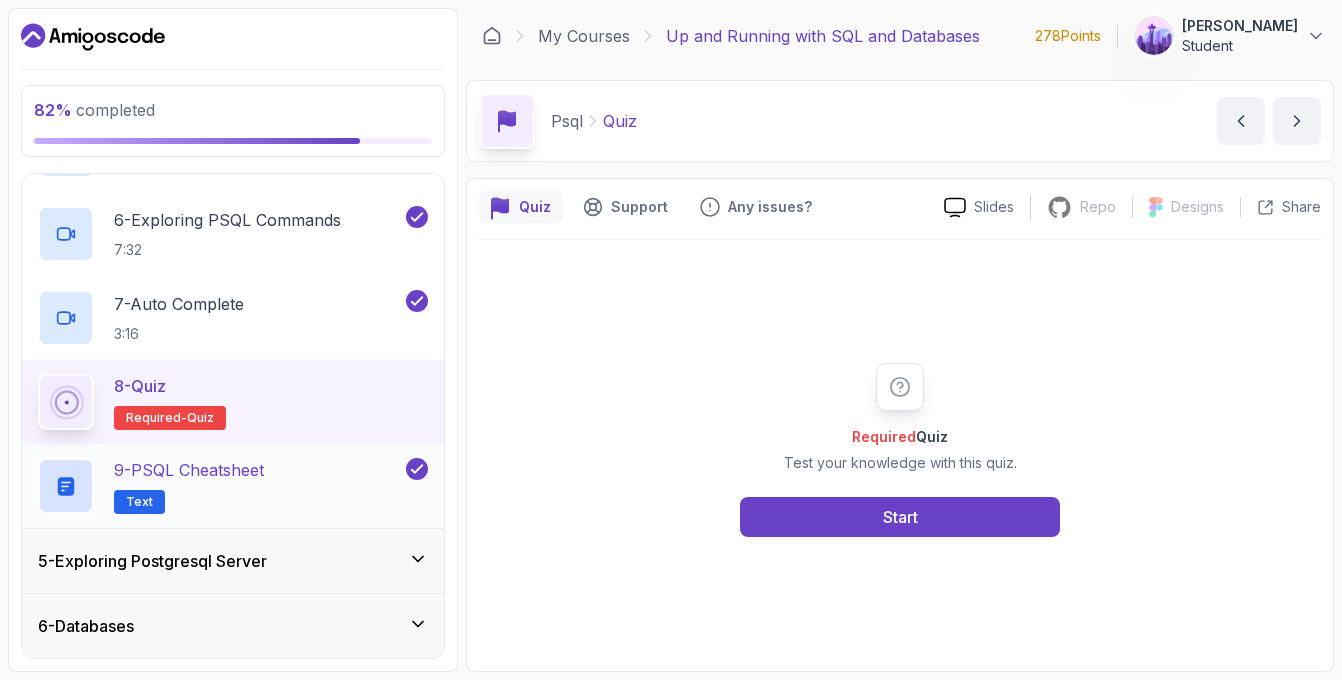 scroll, scrollTop: 0, scrollLeft: 0, axis: both 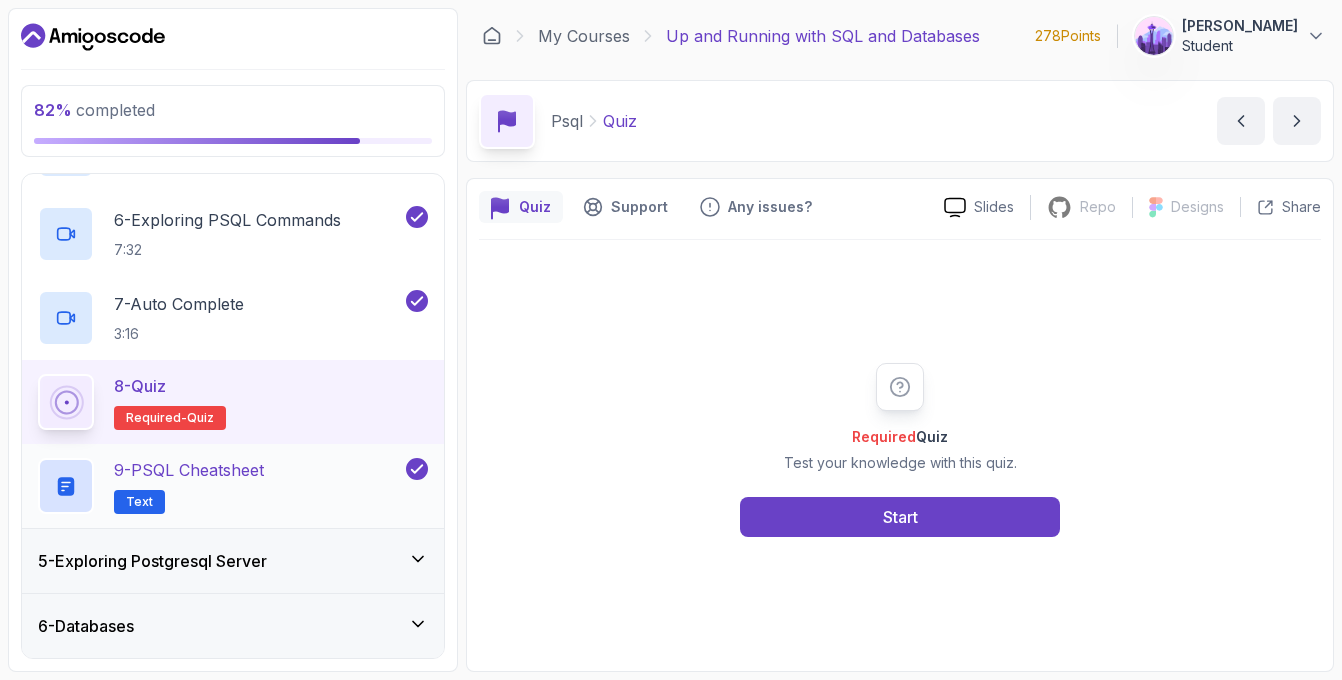 click on "9  -  PSQL Cheatsheet Text" at bounding box center (220, 486) 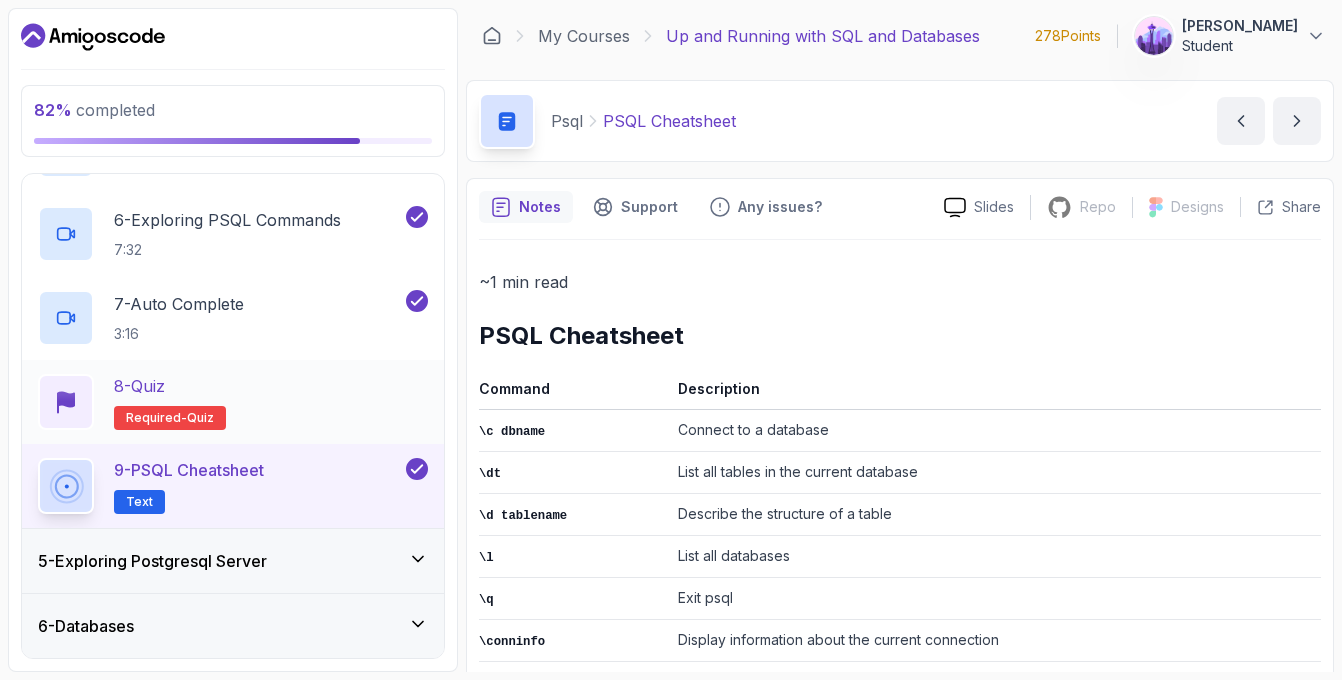 click on "8  -  Quiz Required- quiz" at bounding box center [233, 402] 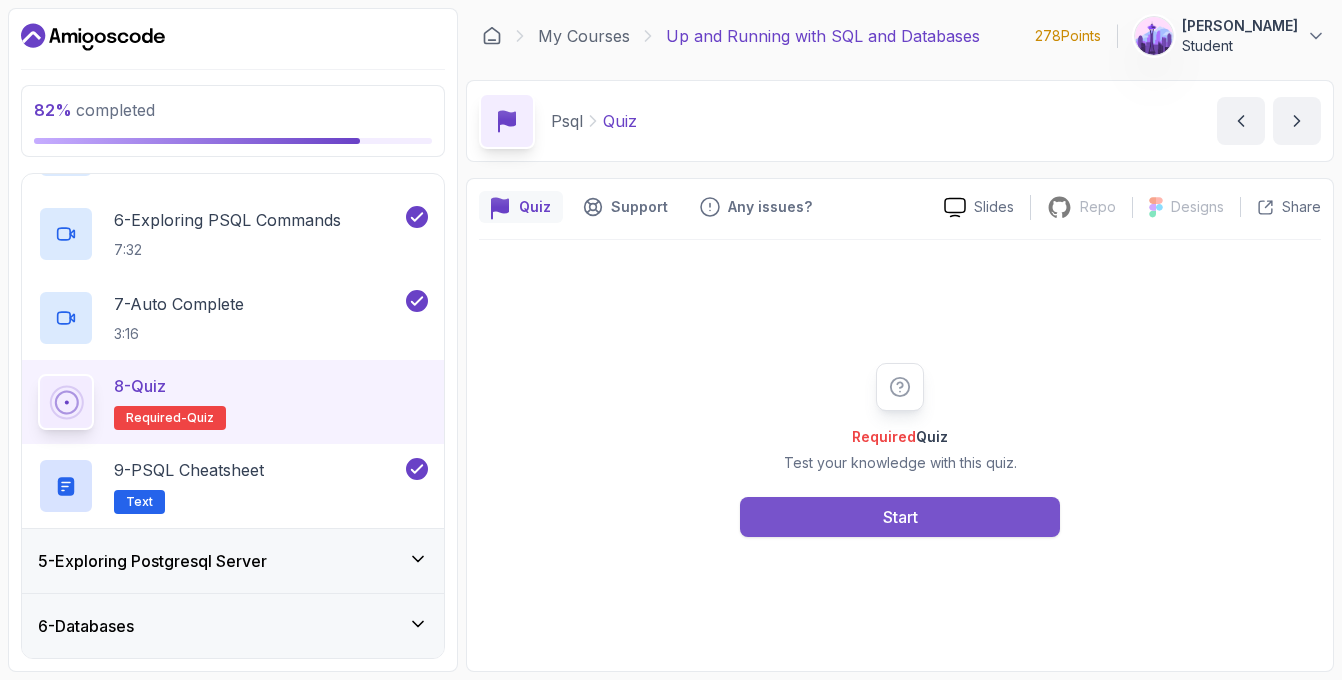 click on "Start" at bounding box center [900, 517] 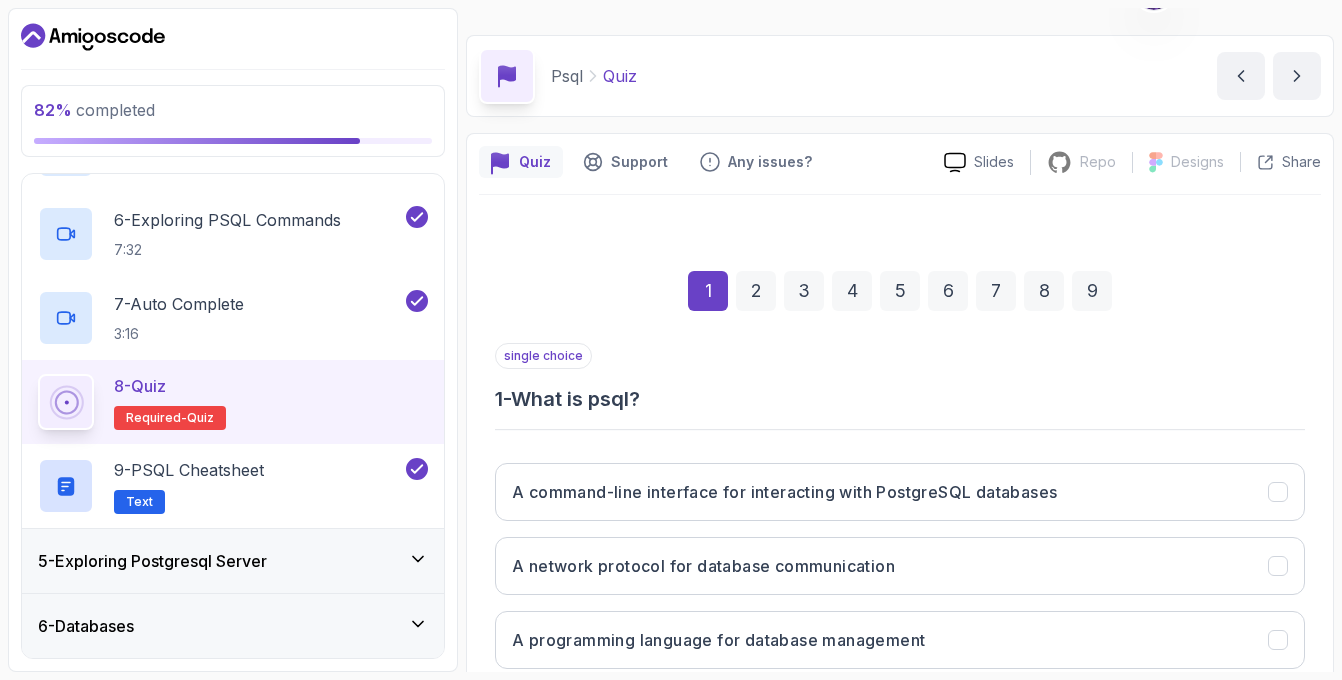 scroll, scrollTop: 245, scrollLeft: 0, axis: vertical 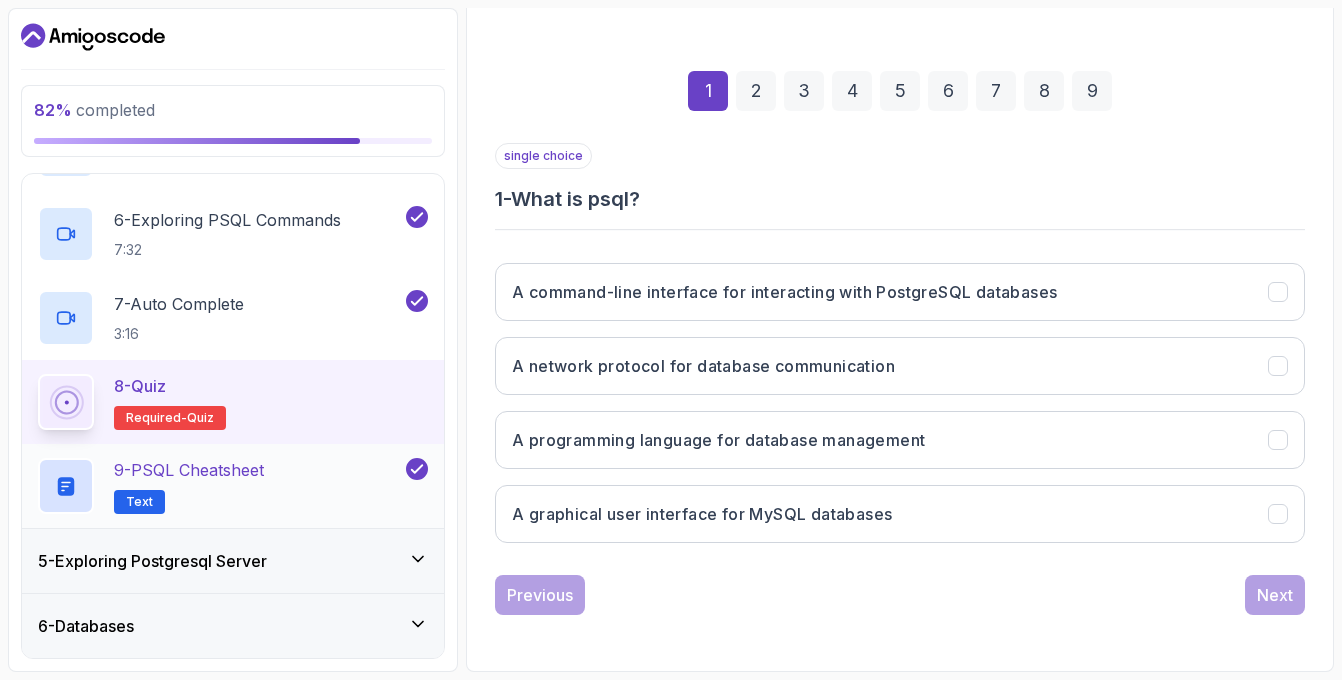 click on "9  -  PSQL Cheatsheet Text" at bounding box center [220, 486] 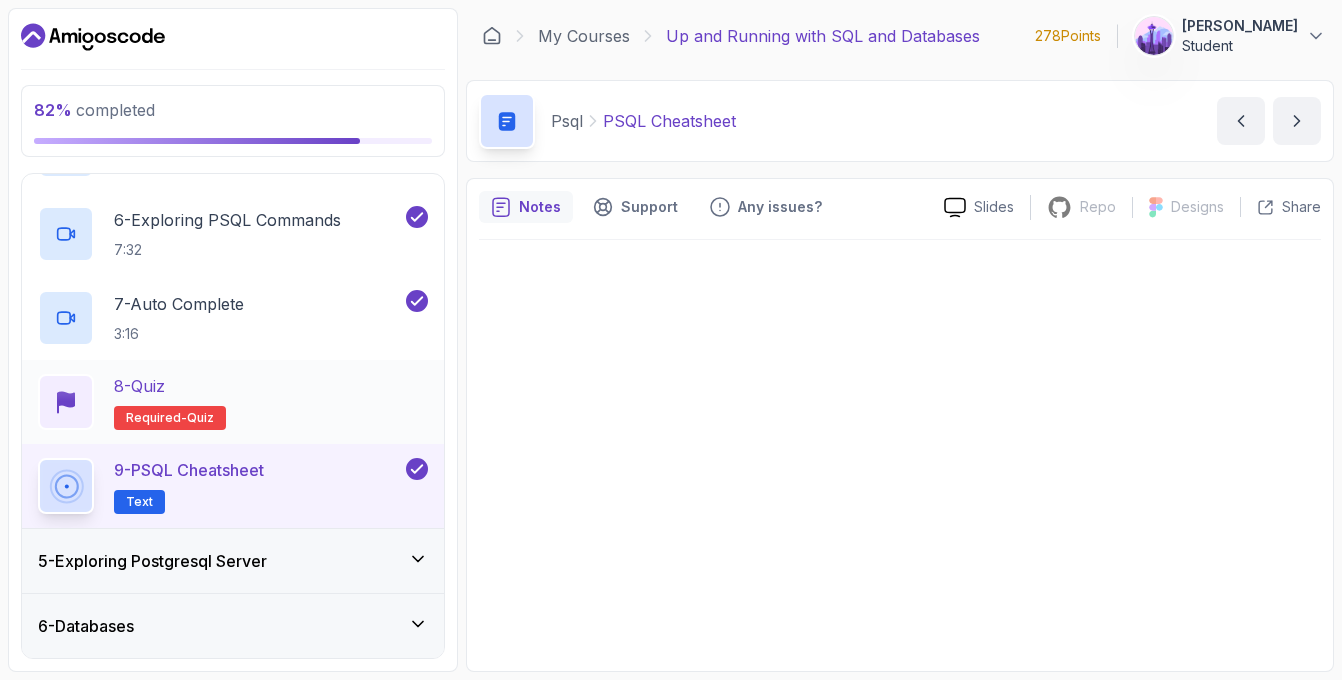 scroll, scrollTop: 0, scrollLeft: 0, axis: both 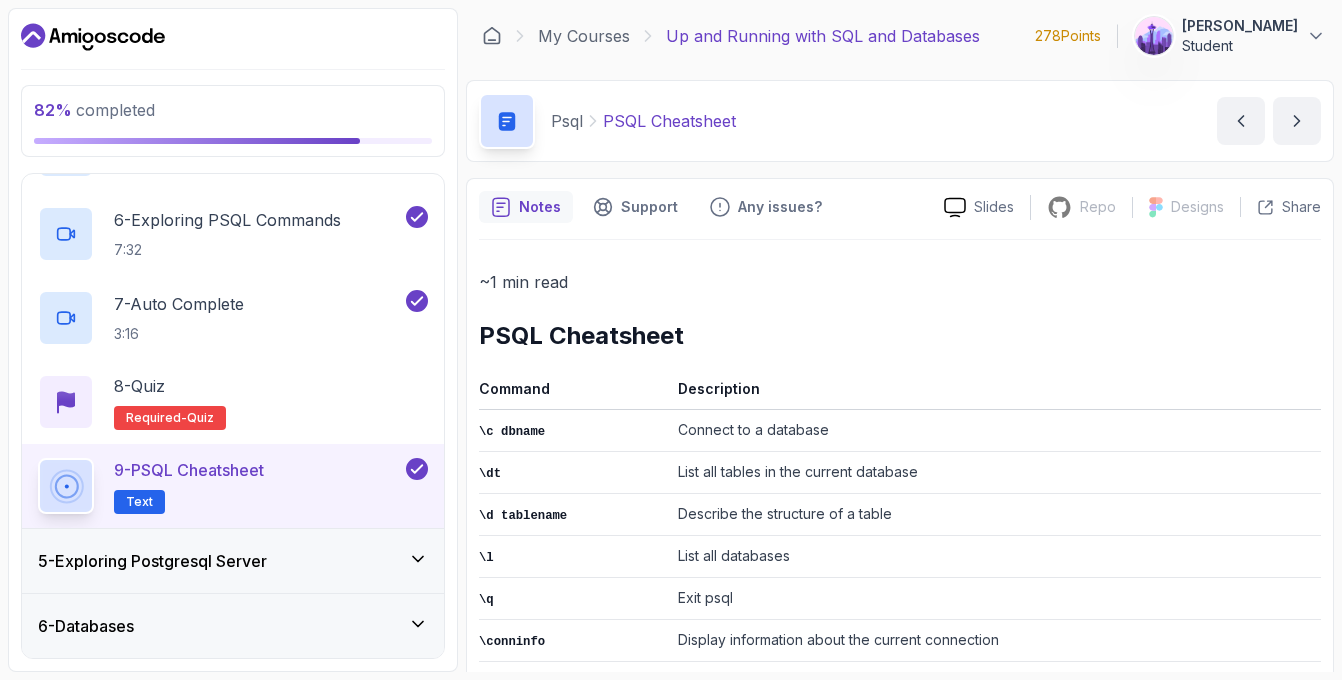 type 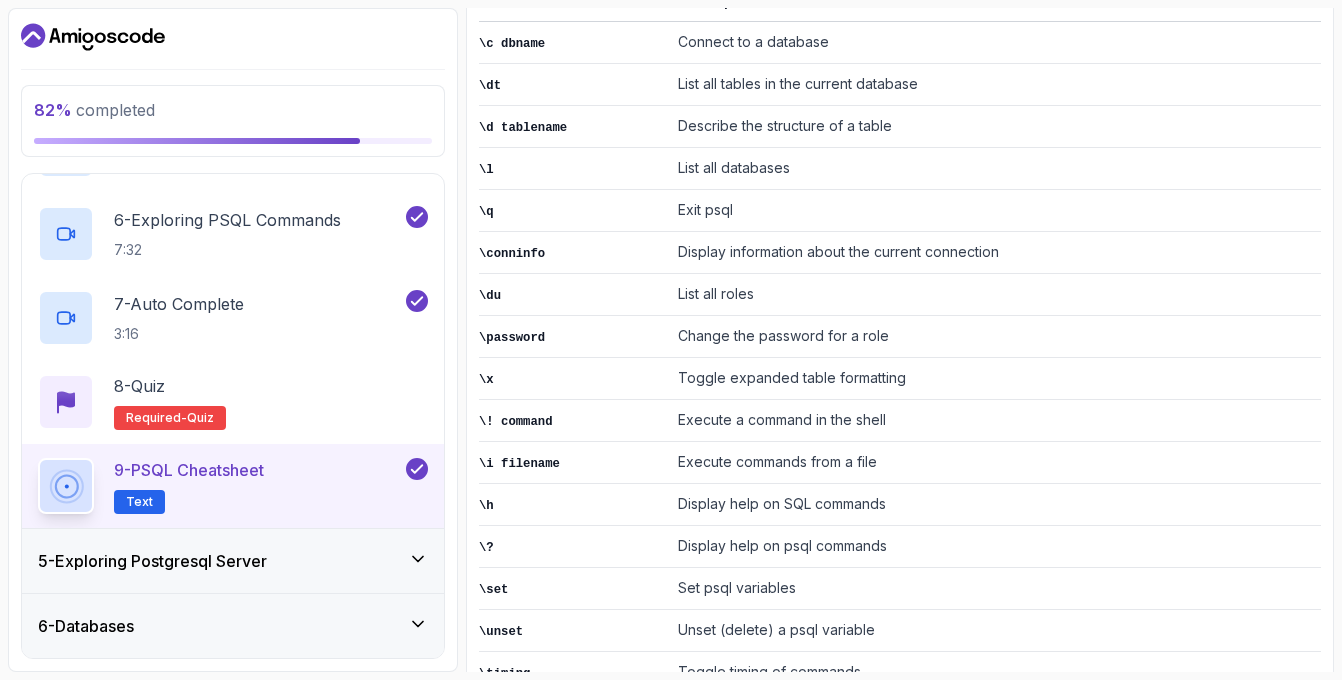 scroll, scrollTop: 598, scrollLeft: 0, axis: vertical 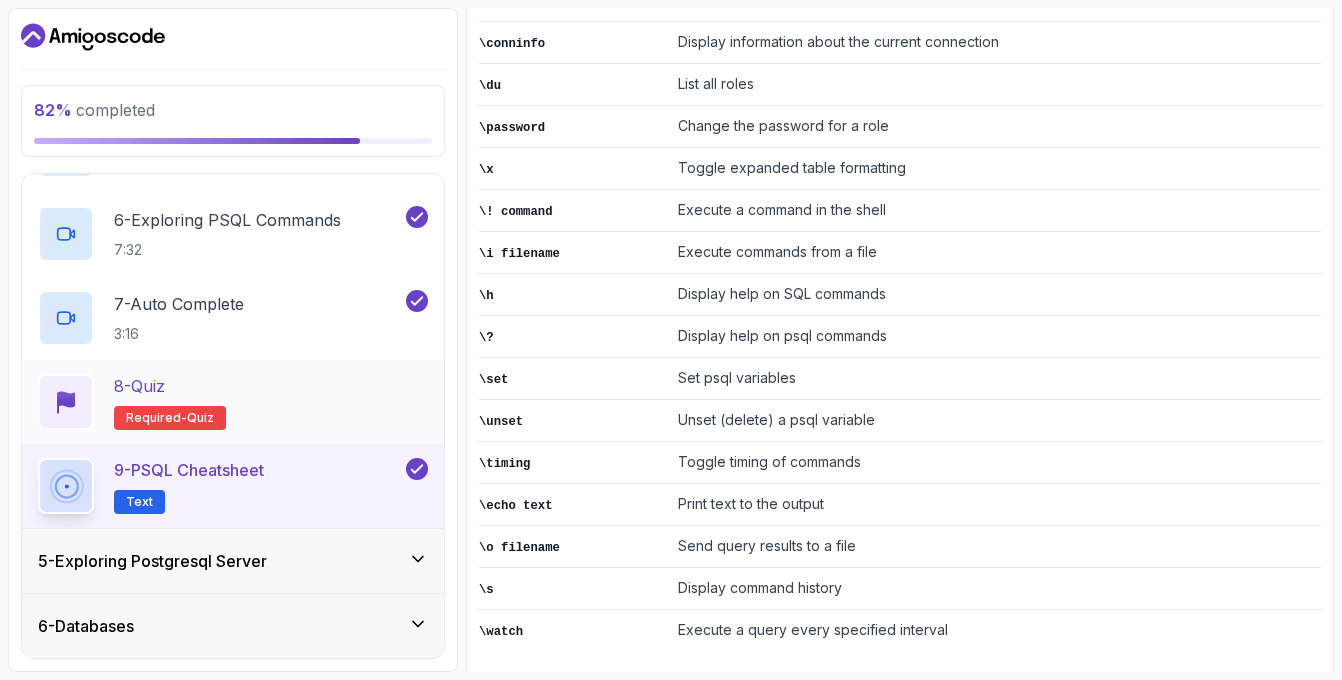 click on "8  -  Quiz Required- quiz" at bounding box center [233, 402] 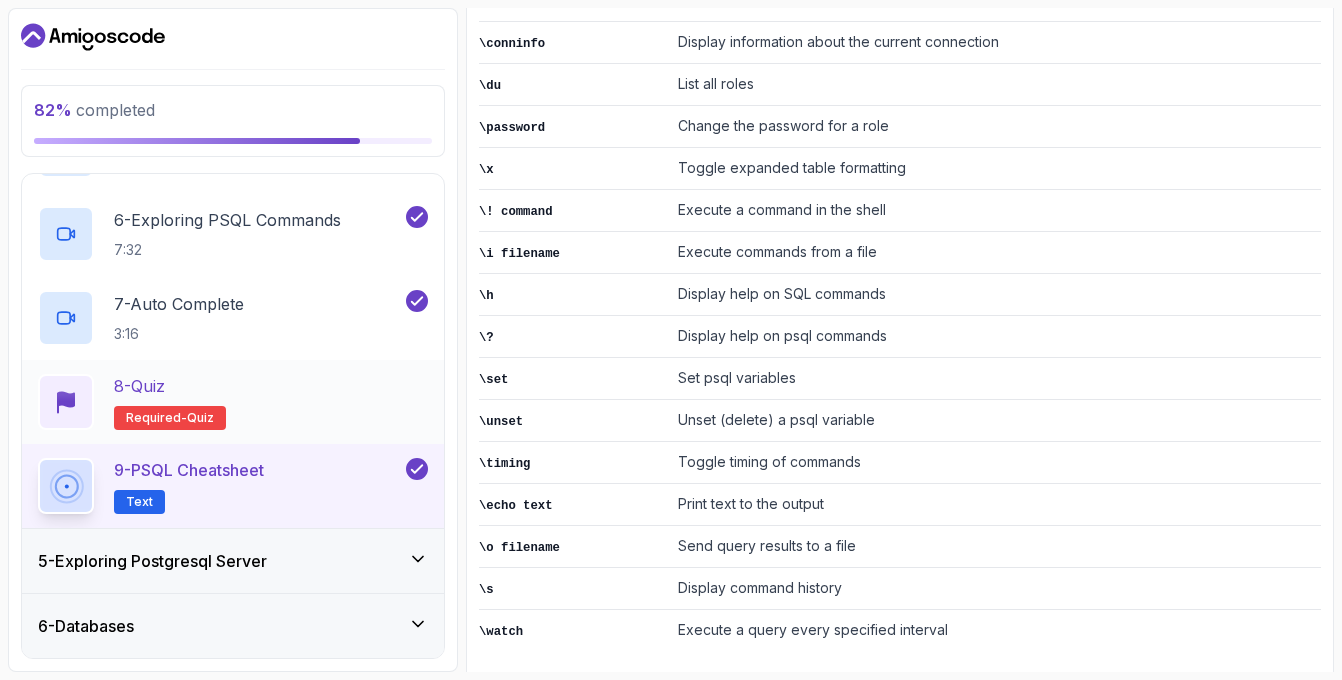 click on "8  -  Quiz Required- quiz" at bounding box center (233, 402) 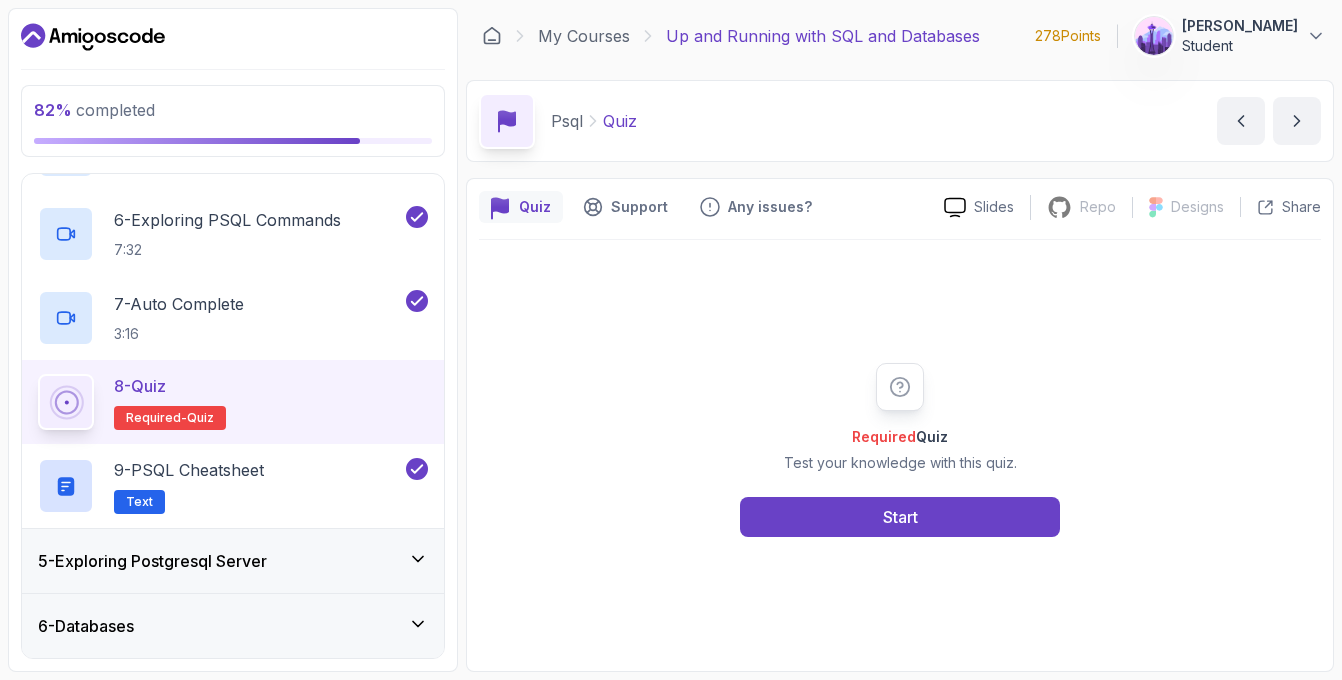 scroll, scrollTop: 0, scrollLeft: 0, axis: both 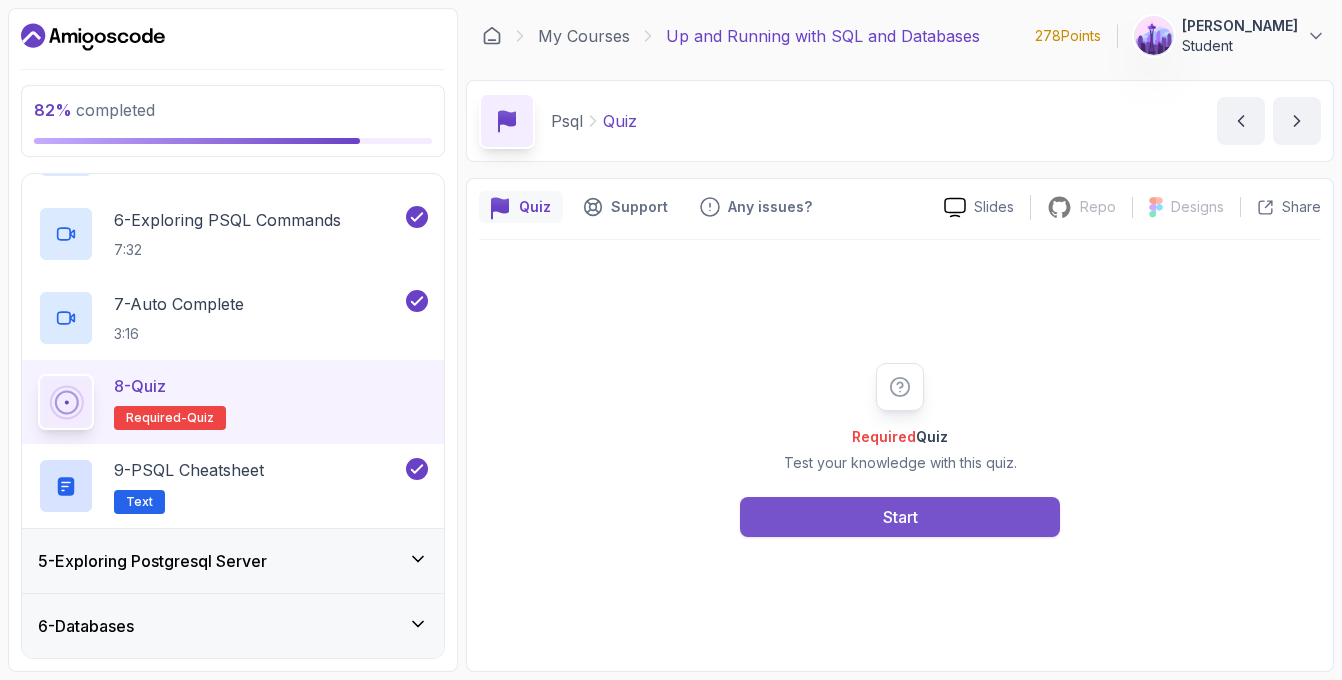 click on "Start" at bounding box center [900, 517] 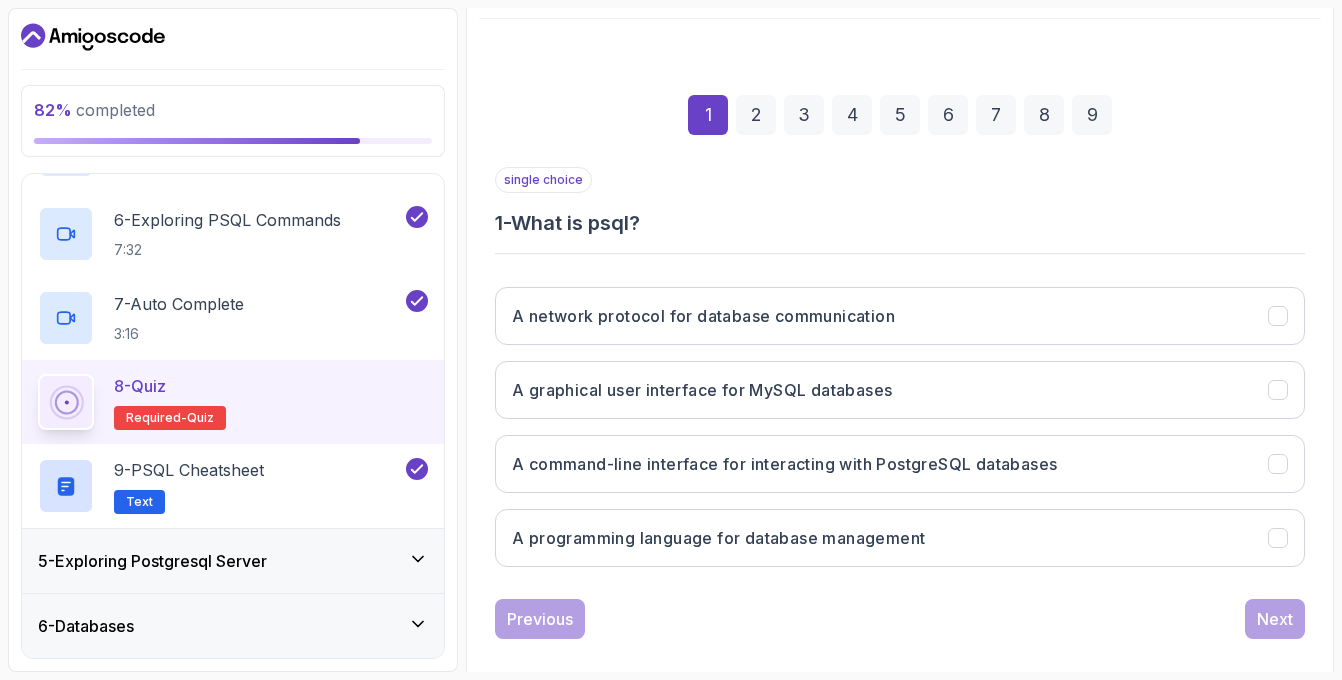scroll, scrollTop: 245, scrollLeft: 0, axis: vertical 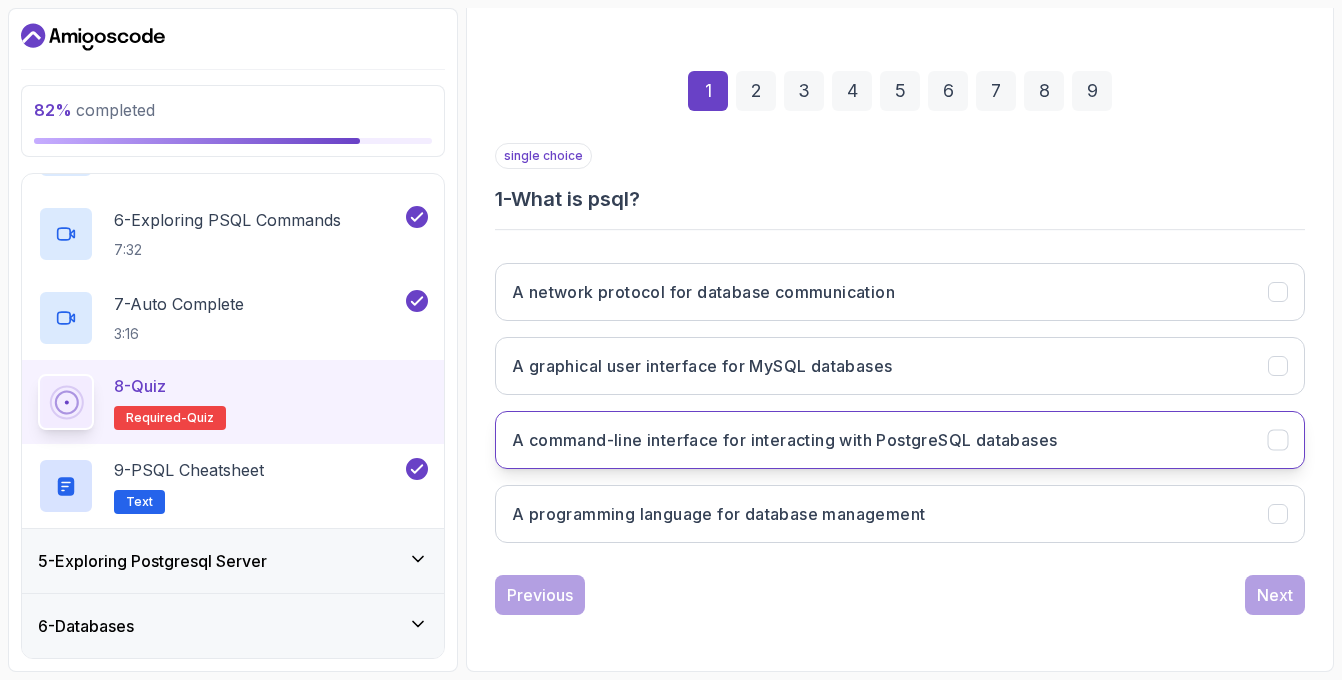 click on "A command-line interface for interacting with PostgreSQL databases" at bounding box center [784, 440] 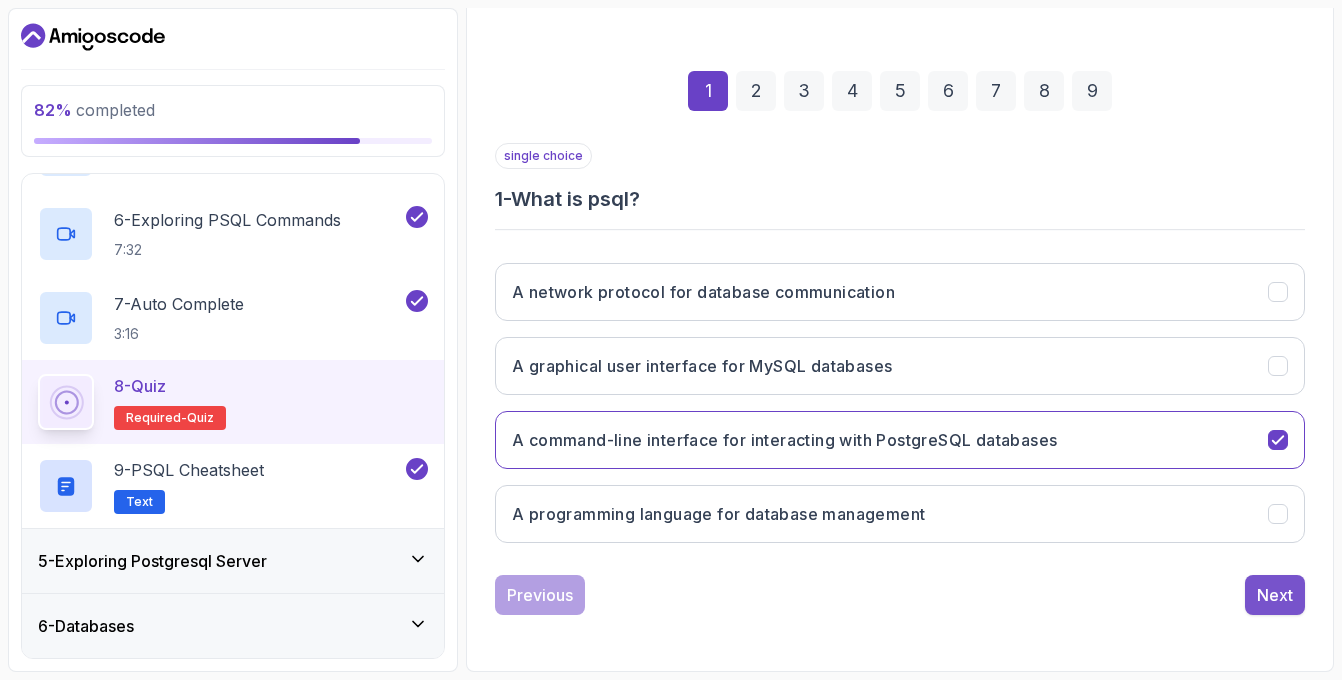 click on "Next" at bounding box center [1275, 595] 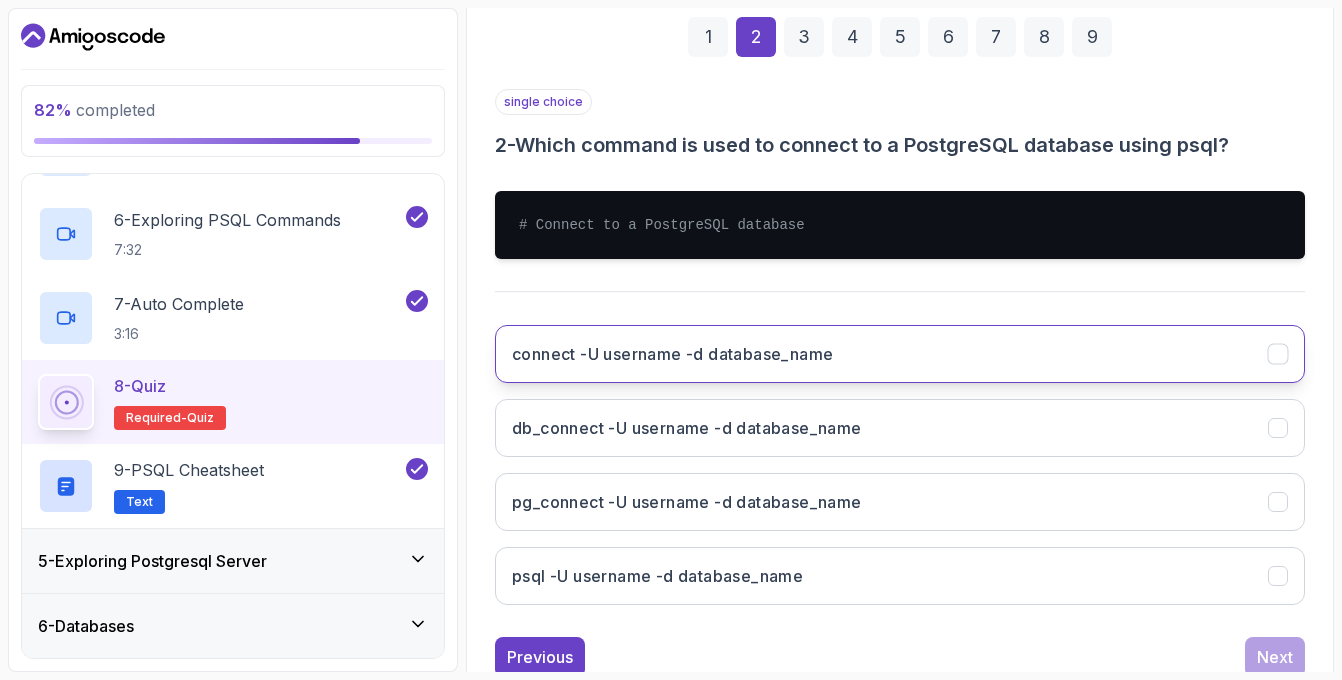 scroll, scrollTop: 327, scrollLeft: 0, axis: vertical 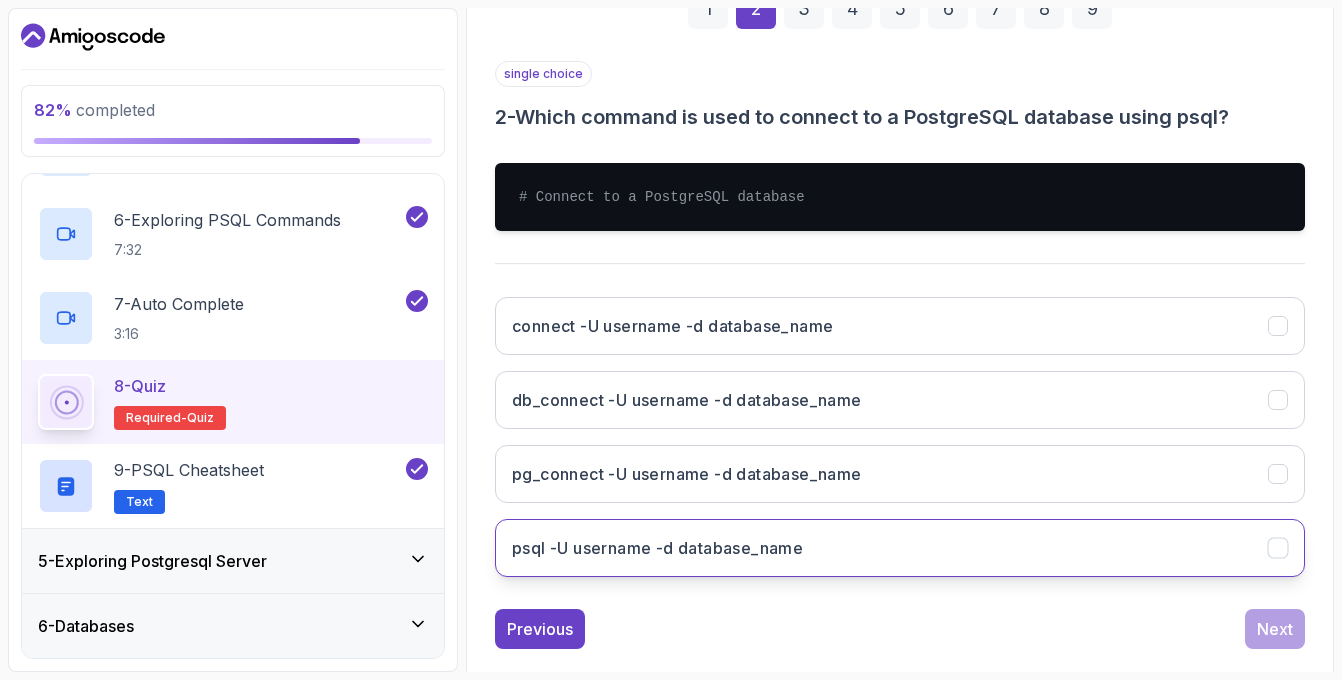 click on "psql -U username -d database_name" at bounding box center (900, 548) 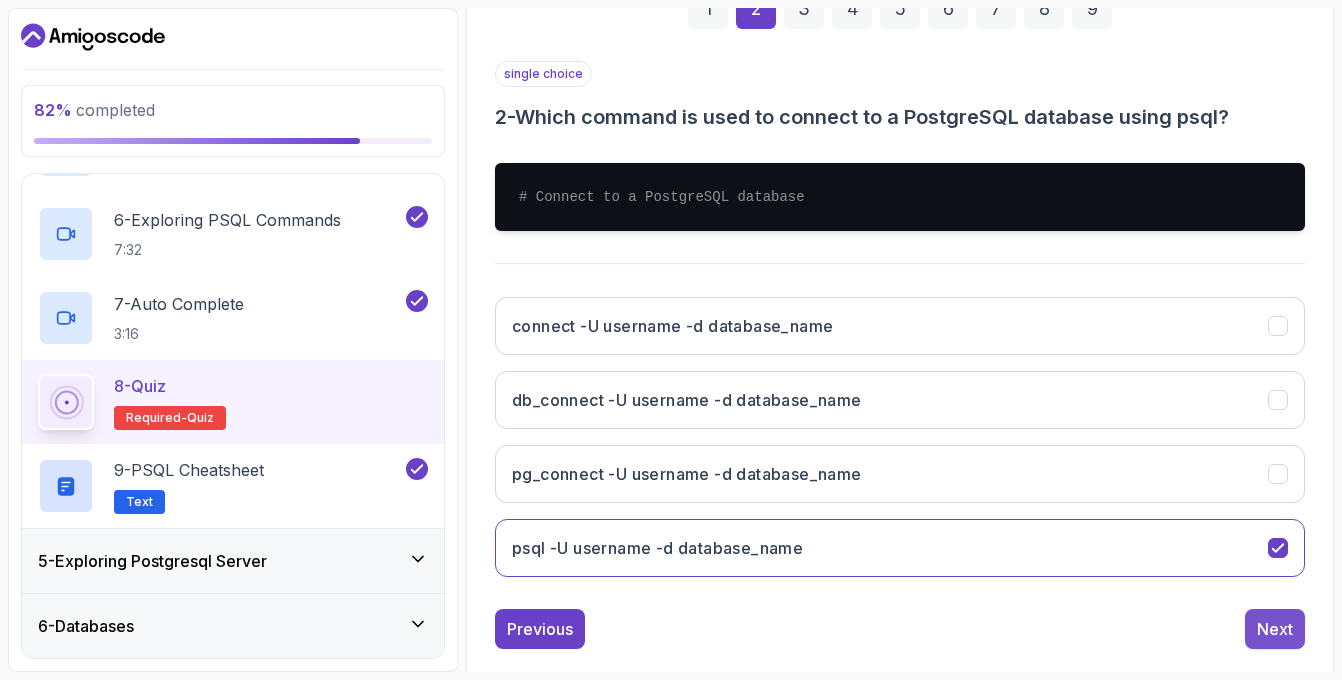 click on "Next" at bounding box center [1275, 629] 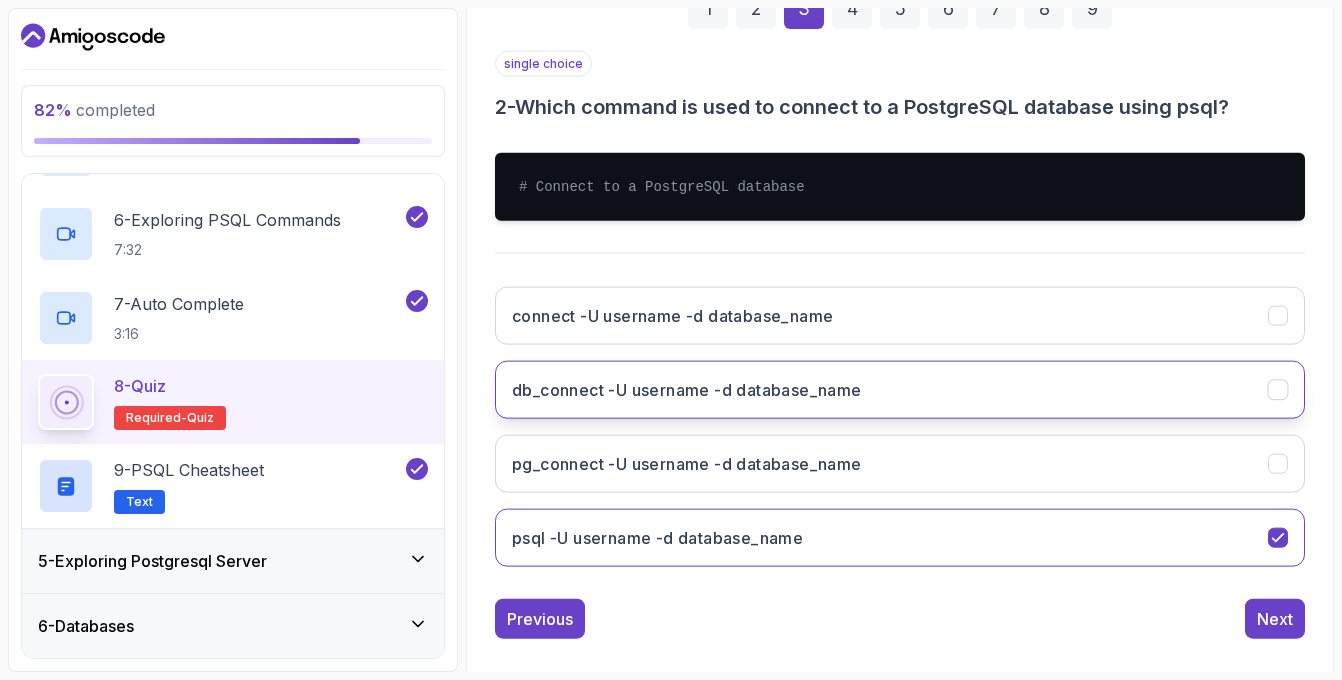 scroll, scrollTop: 245, scrollLeft: 0, axis: vertical 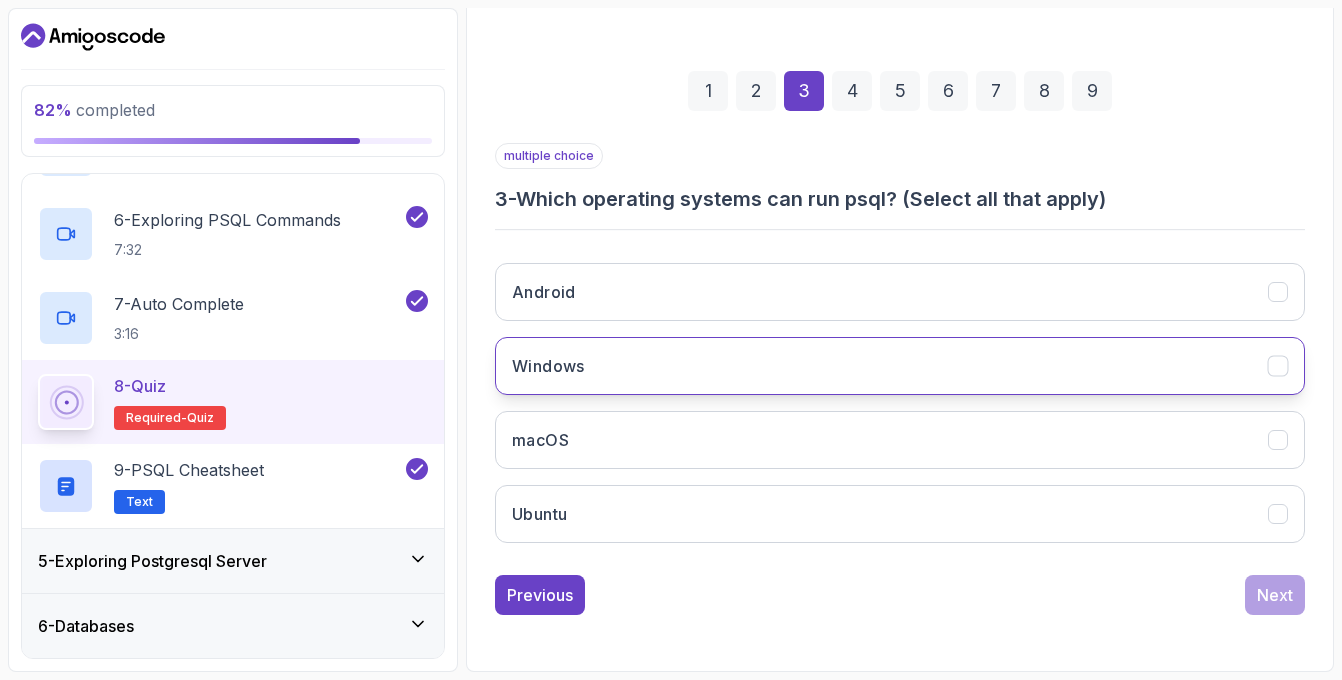 click on "Windows" at bounding box center (900, 366) 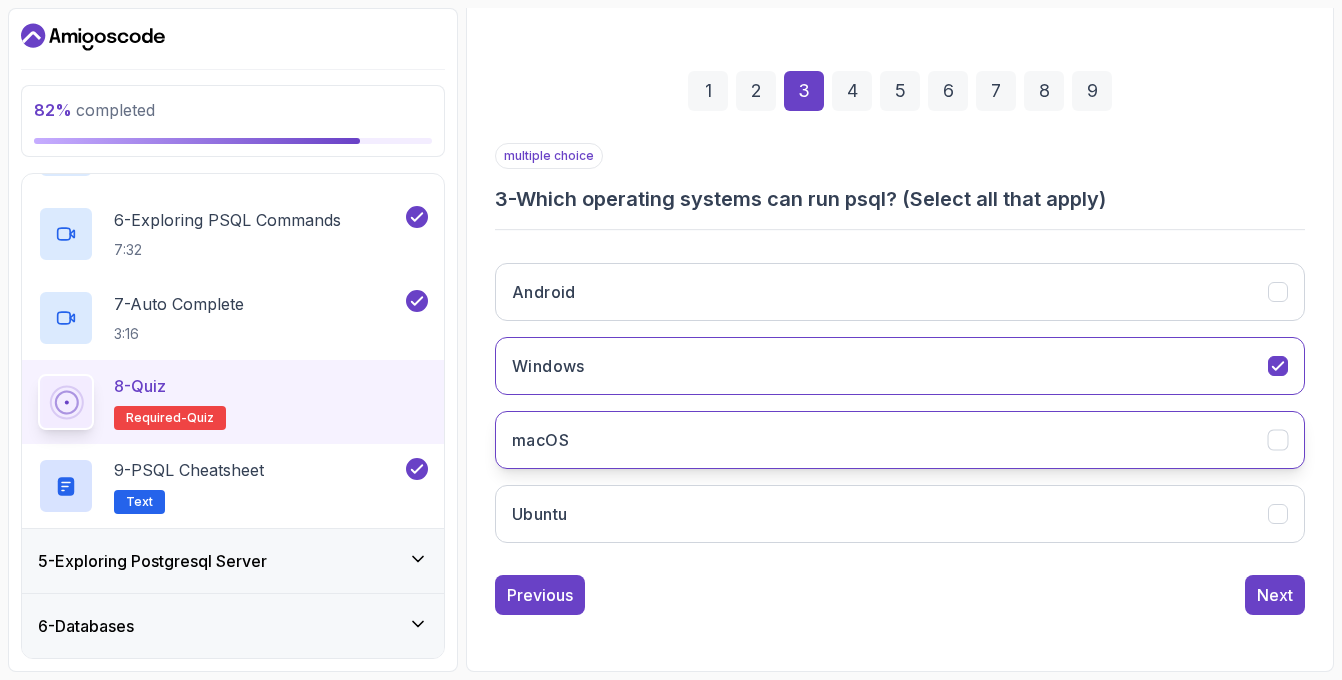 click on "macOS" at bounding box center (900, 440) 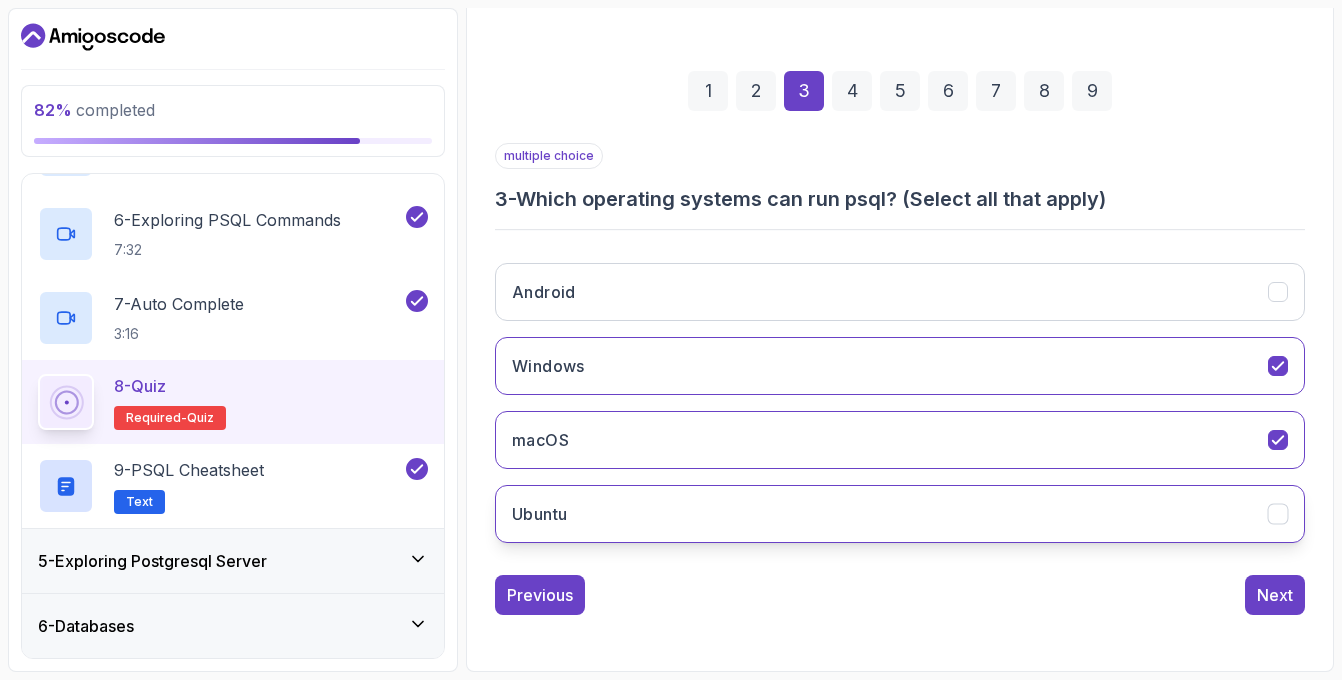drag, startPoint x: 863, startPoint y: 507, endPoint x: 896, endPoint y: 508, distance: 33.01515 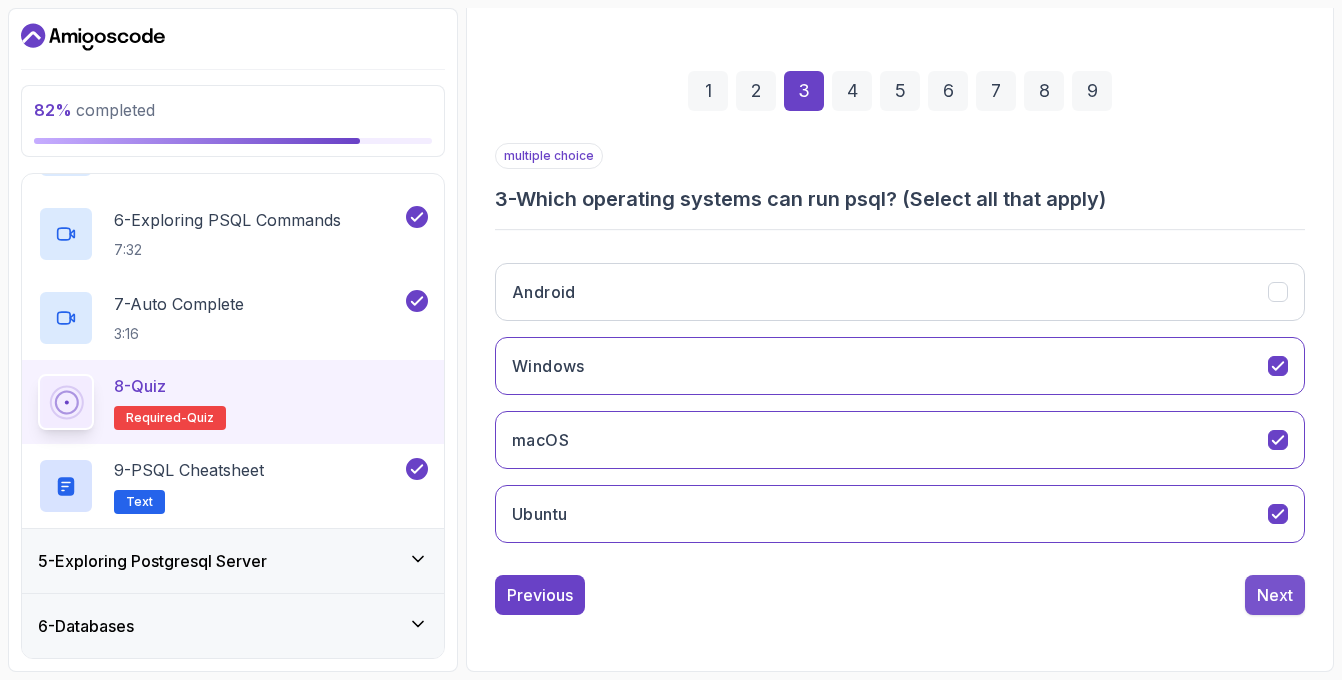 click on "Next" at bounding box center [1275, 595] 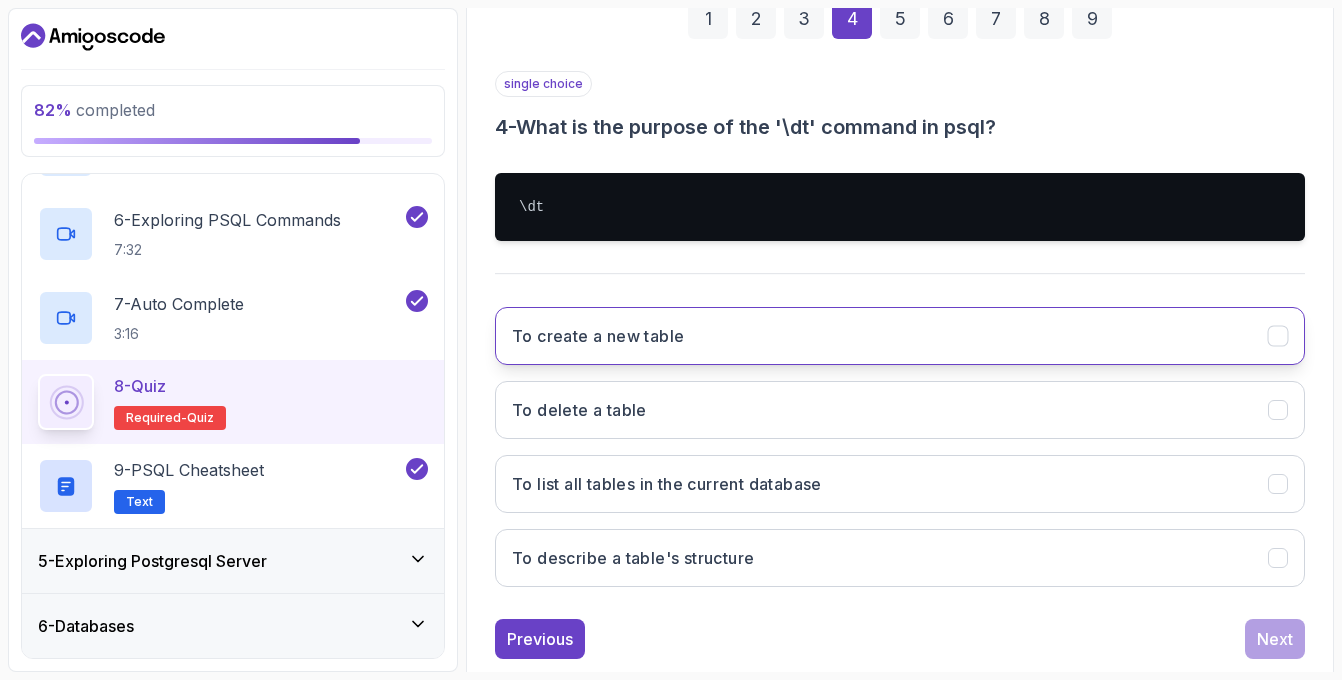 scroll, scrollTop: 361, scrollLeft: 0, axis: vertical 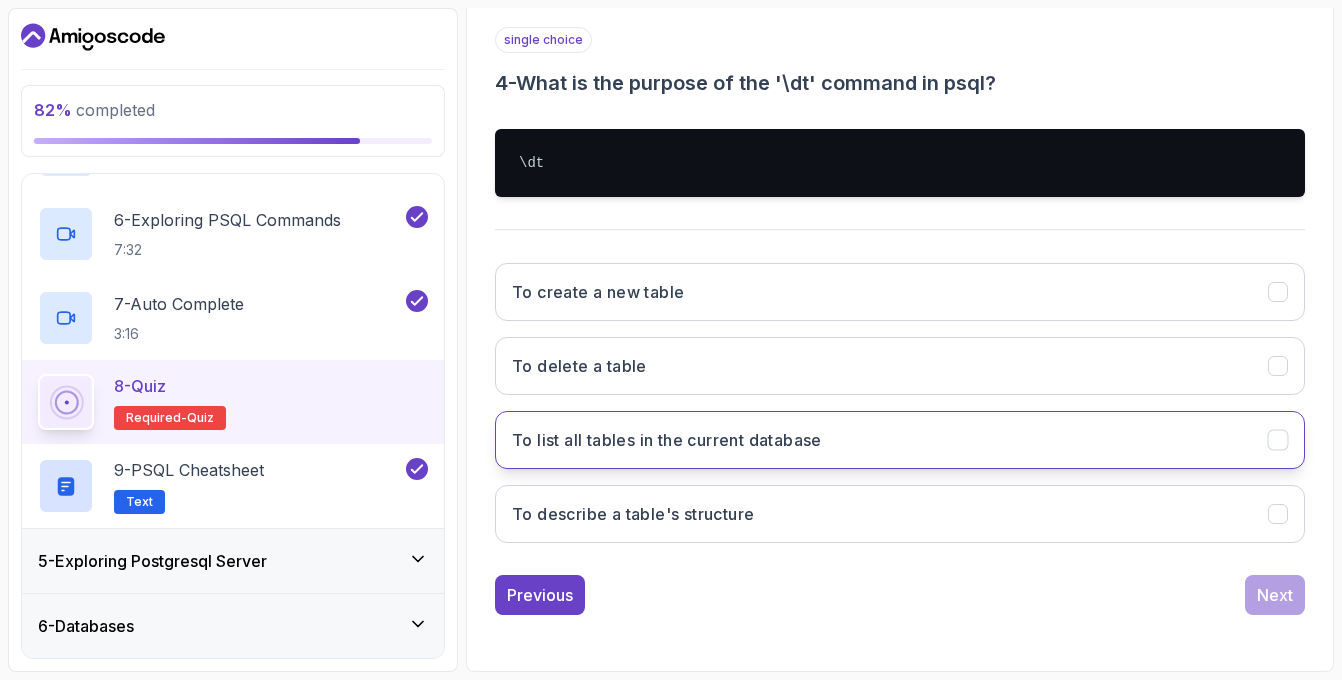 click on "To list all tables in the current database" at bounding box center [900, 440] 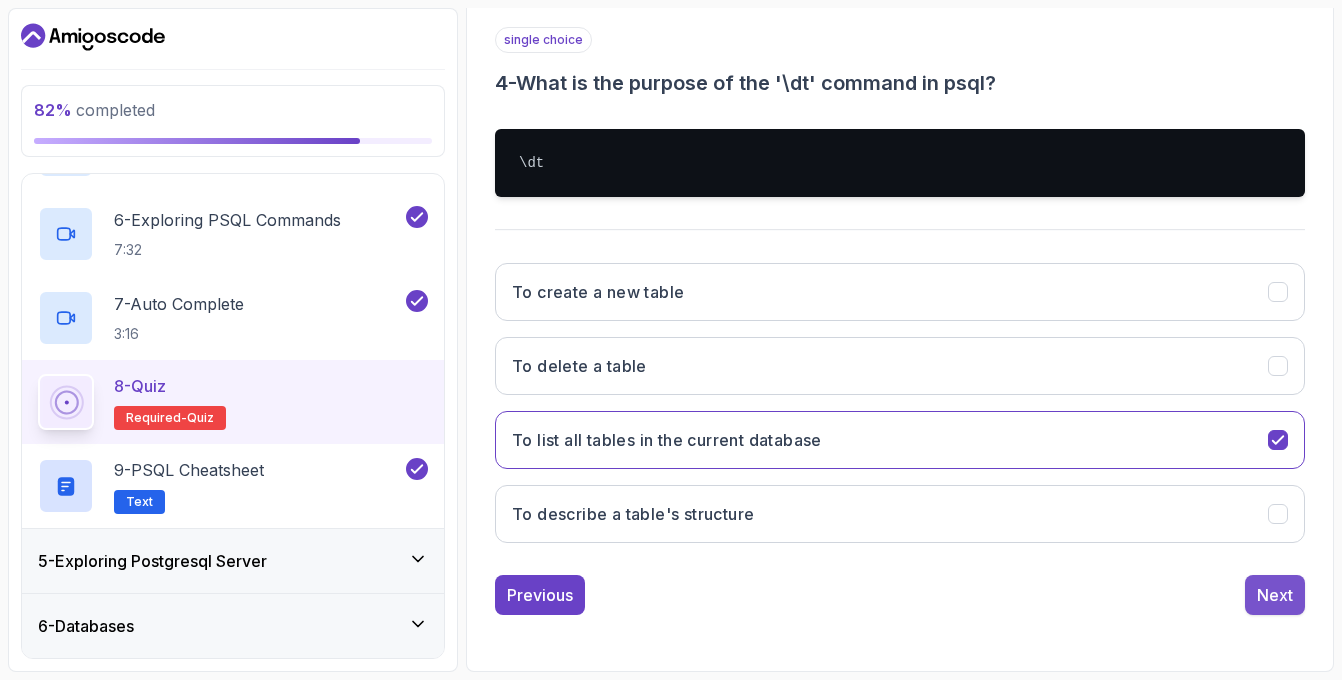 click on "Next" at bounding box center [1275, 595] 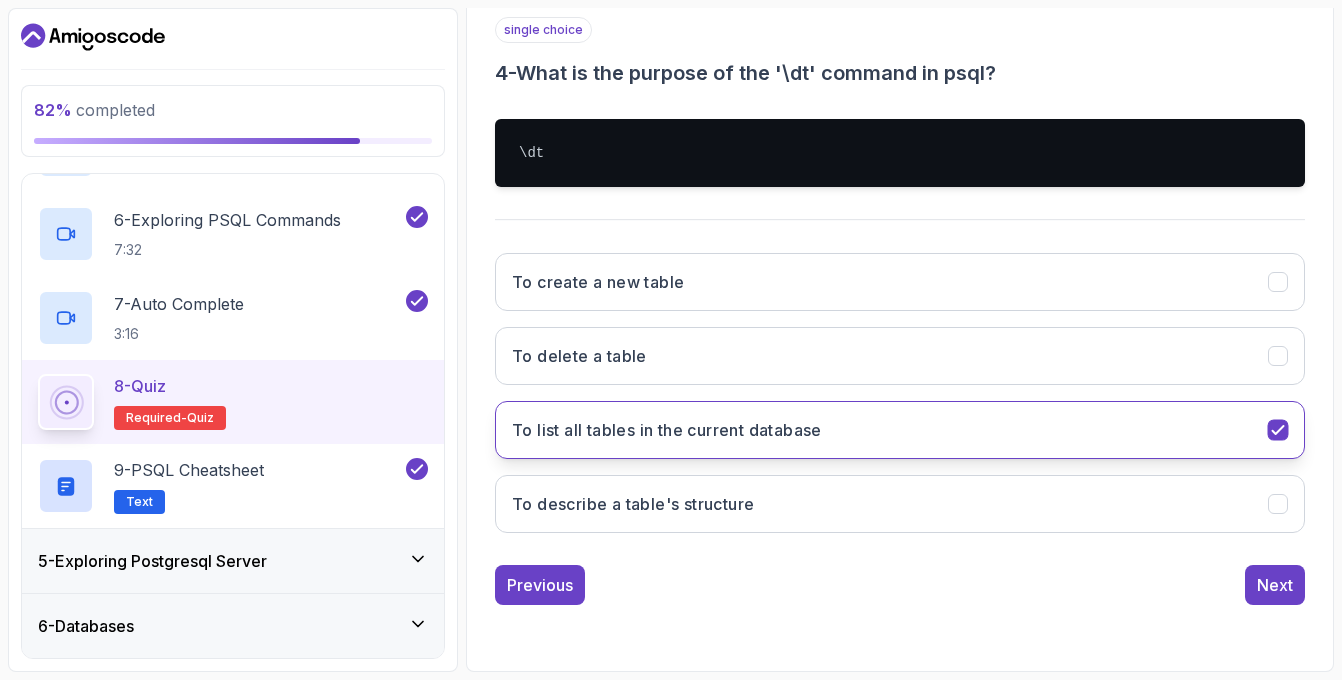 scroll, scrollTop: 245, scrollLeft: 0, axis: vertical 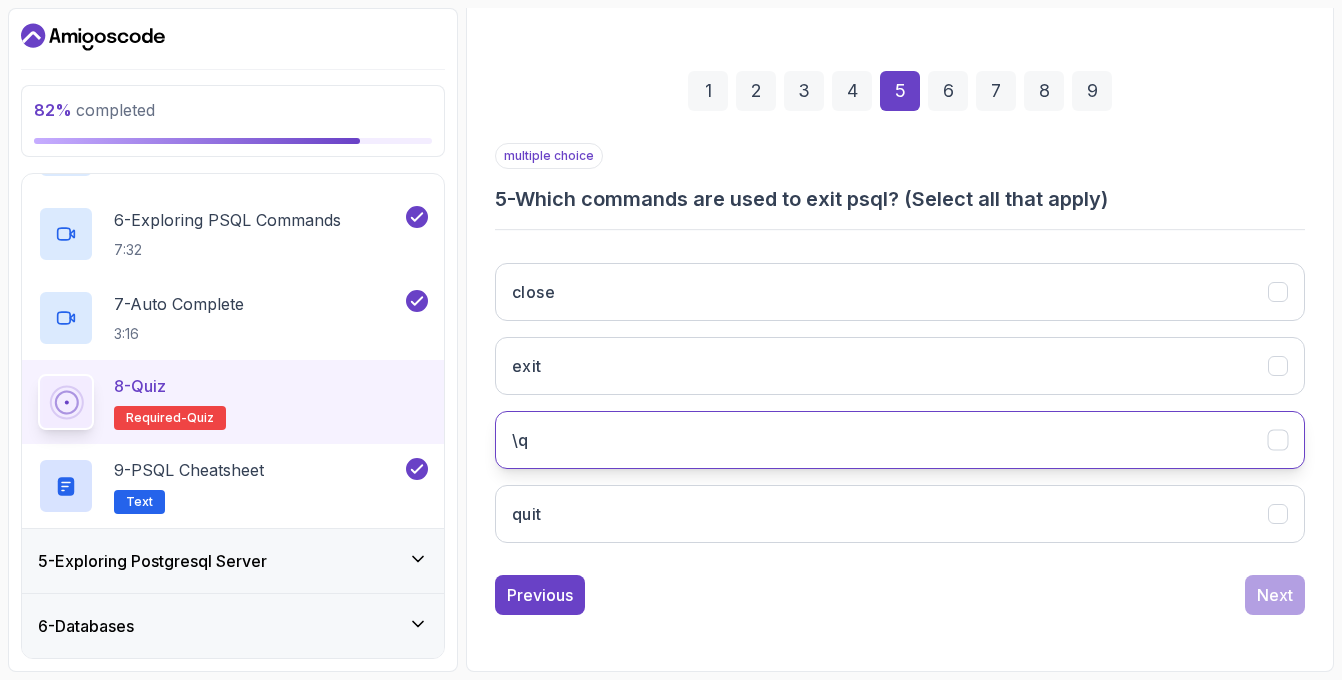 click on "\q" 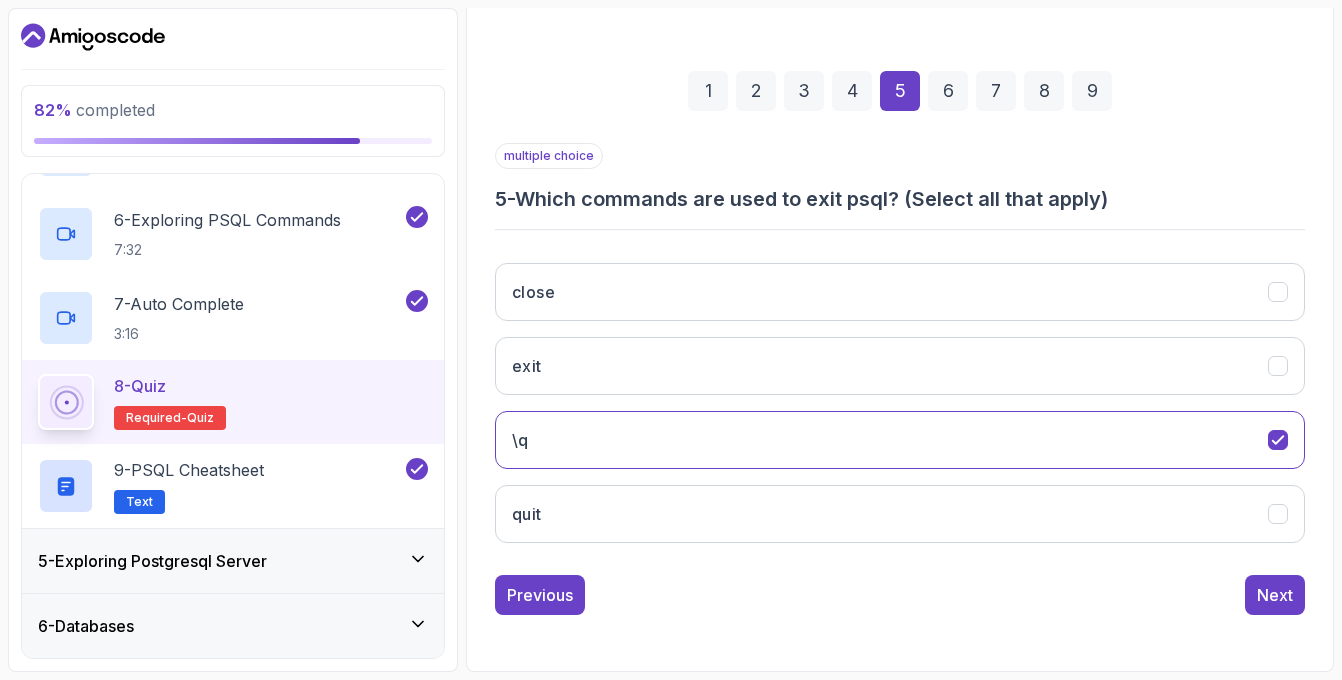 click on "6" at bounding box center (948, 91) 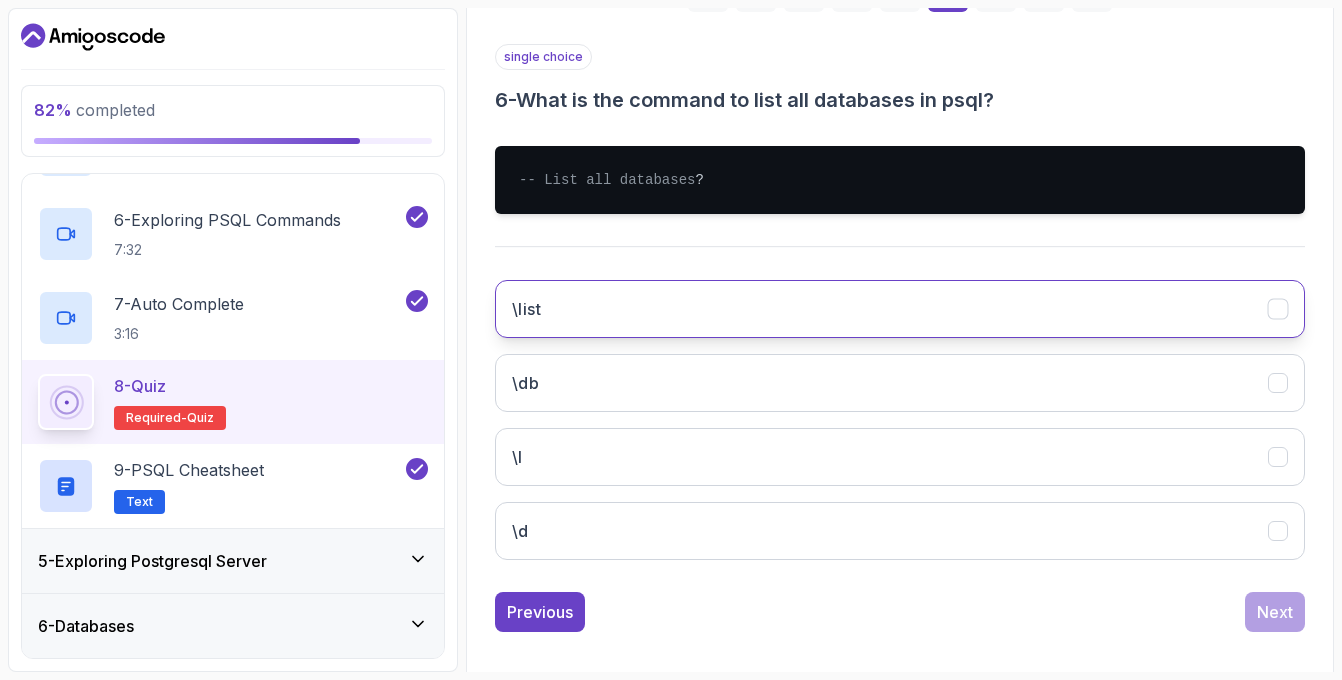 scroll, scrollTop: 354, scrollLeft: 0, axis: vertical 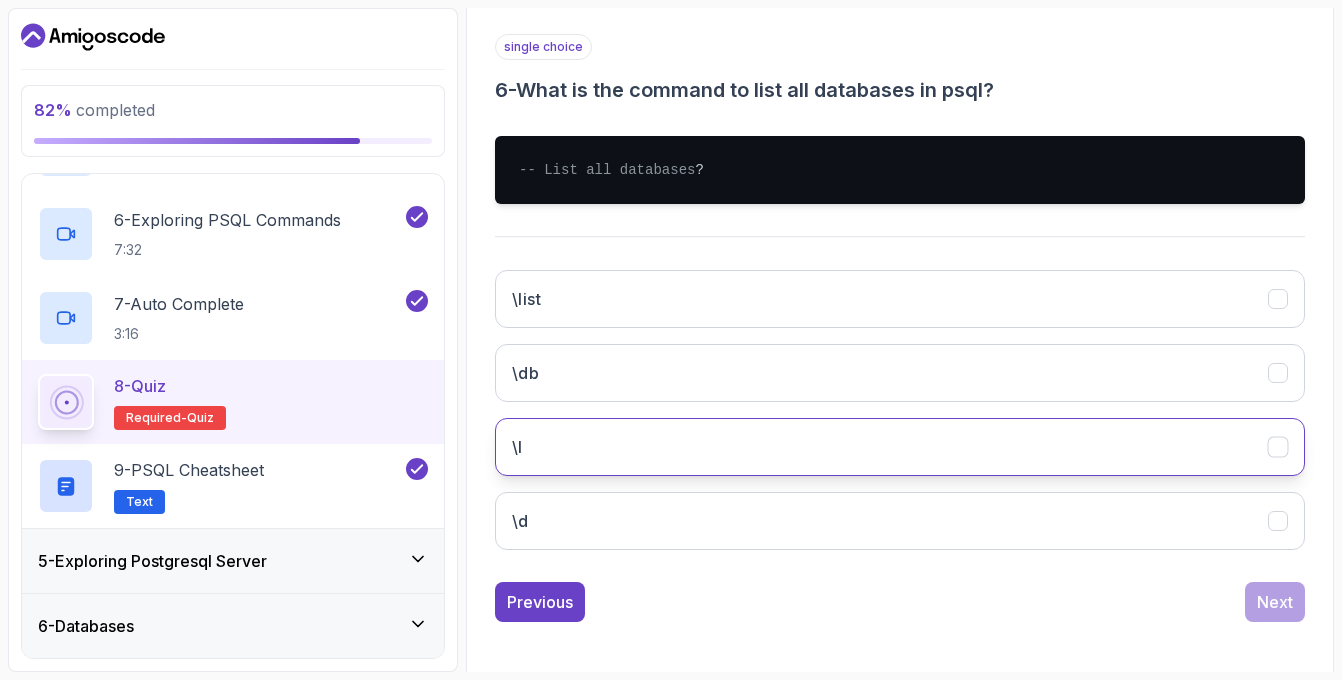 click on "\l" 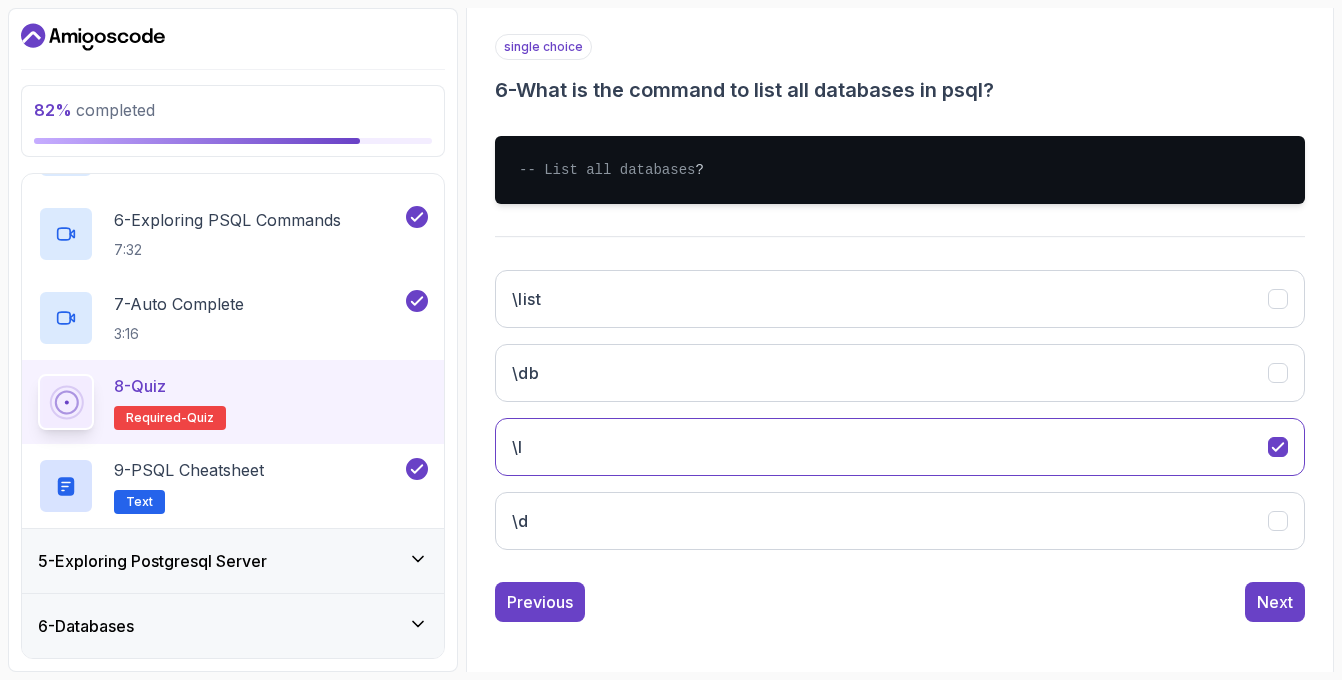 click on "Previous Next" at bounding box center [900, 602] 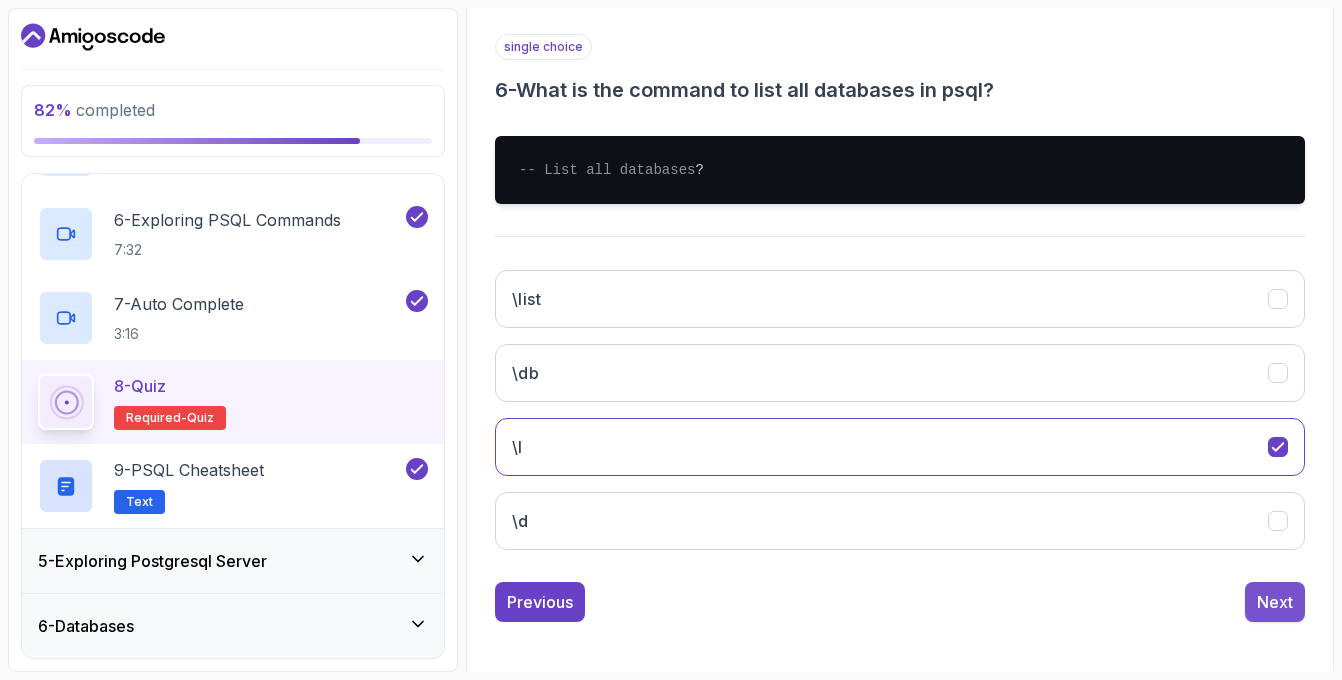 click on "Next" at bounding box center [1275, 602] 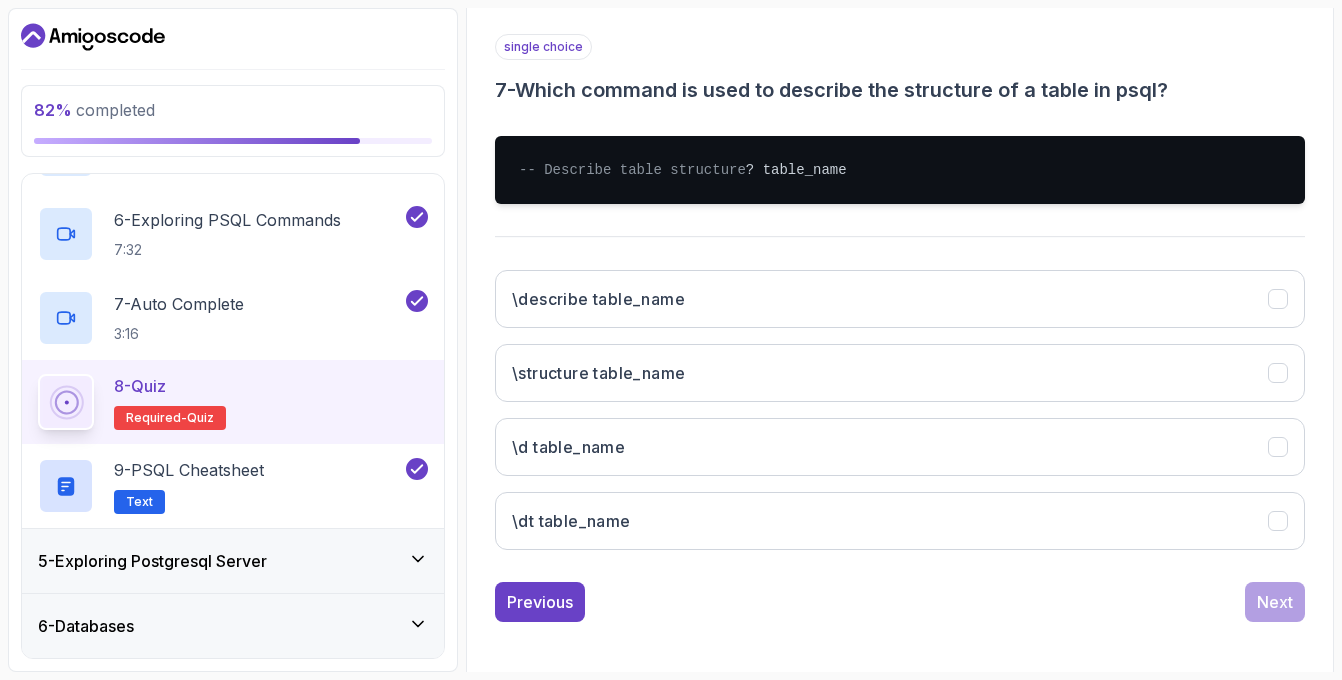 scroll, scrollTop: 381, scrollLeft: 0, axis: vertical 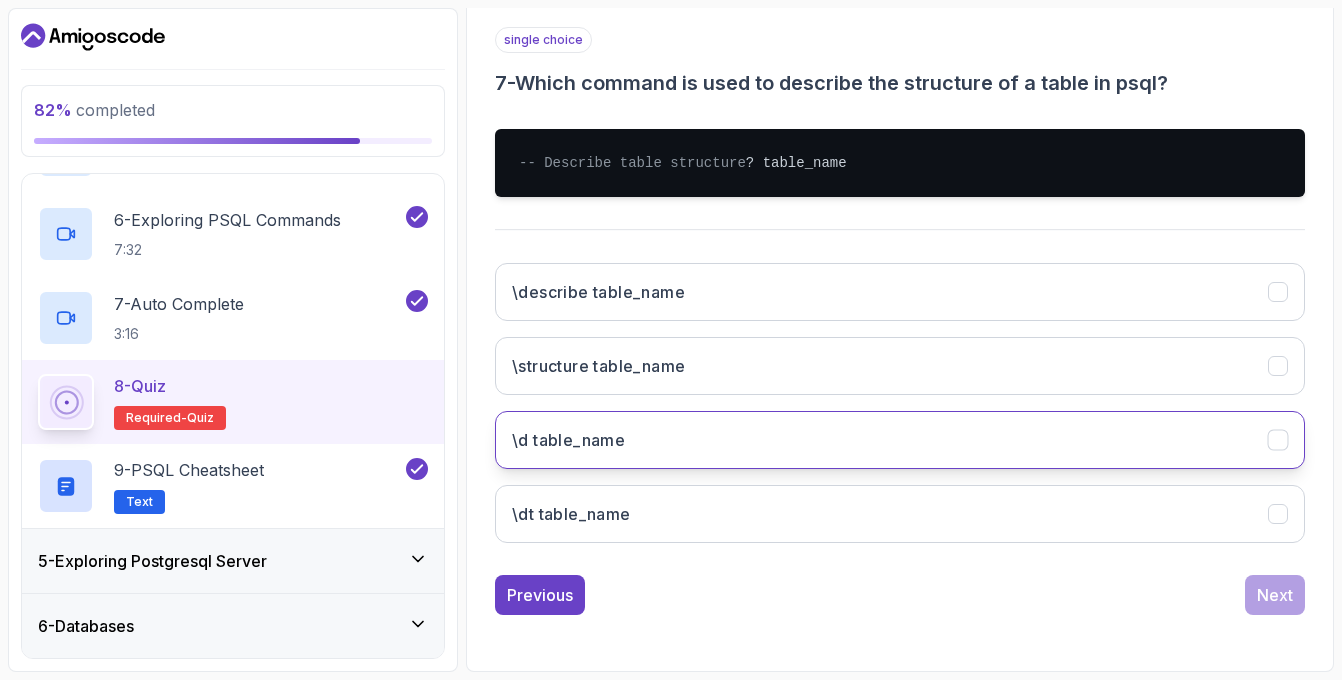 click on "\d table_name" 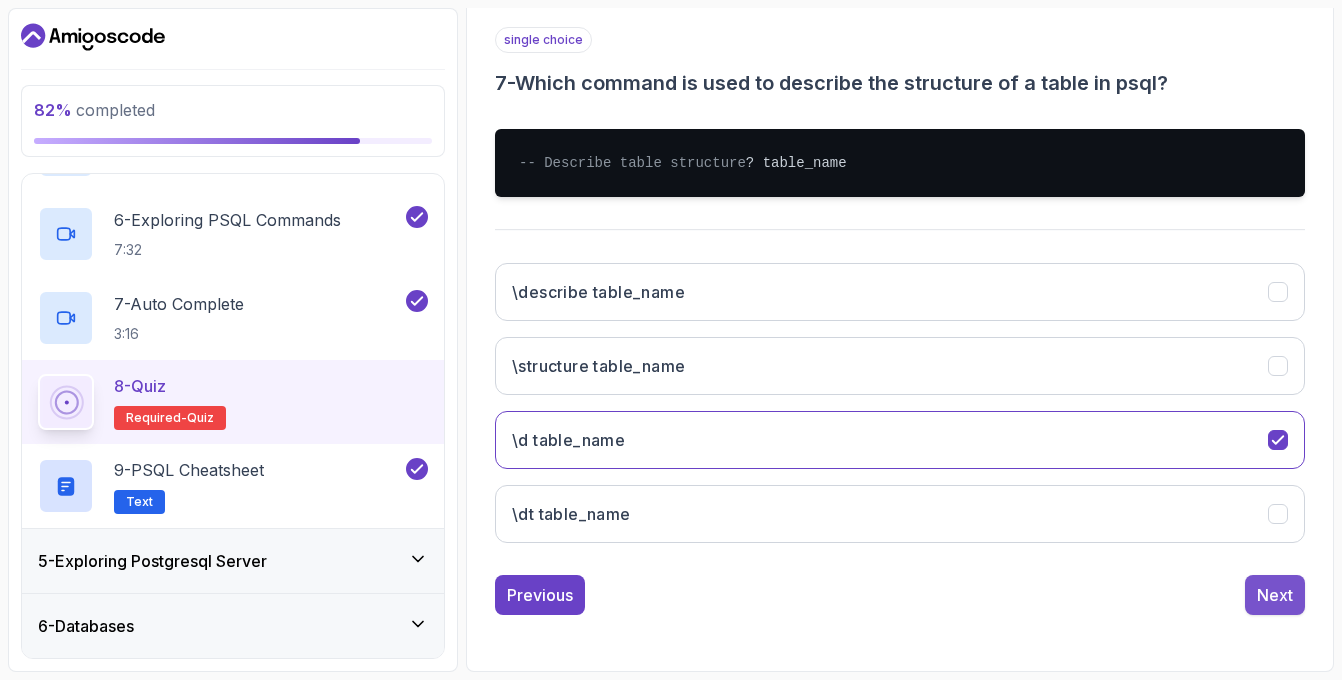 click on "Next" at bounding box center [1275, 595] 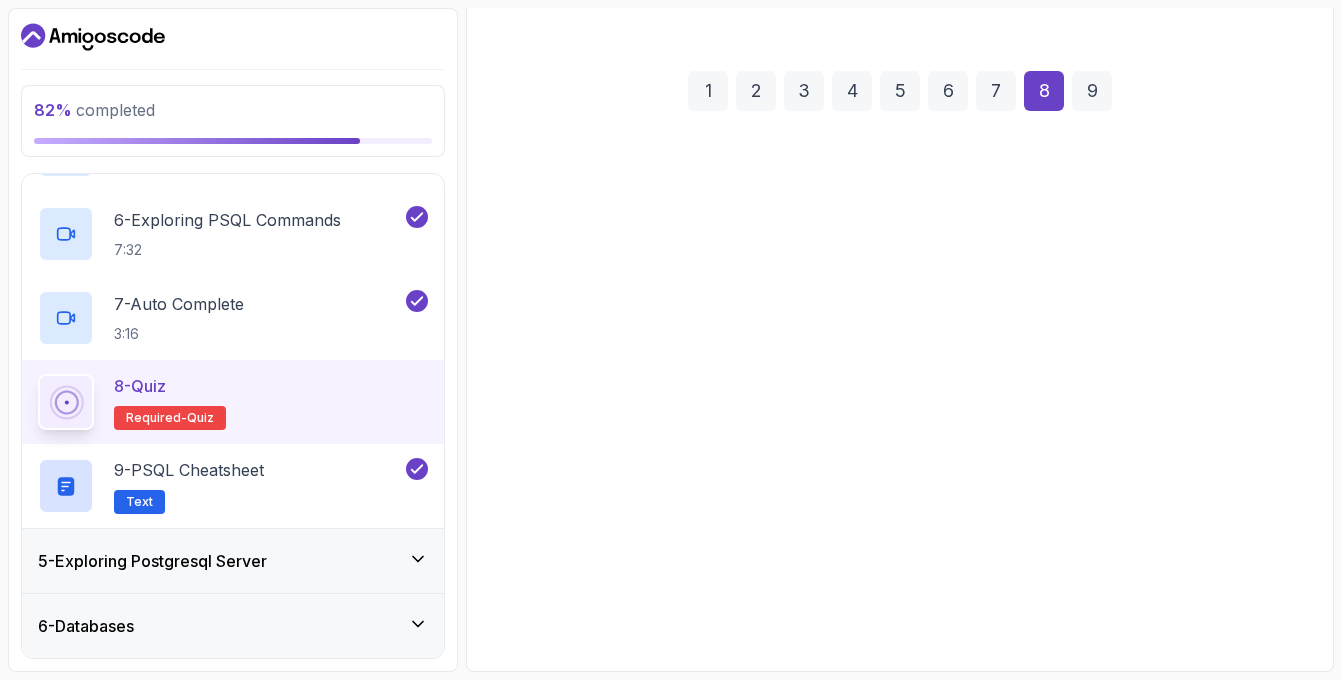 scroll, scrollTop: 245, scrollLeft: 0, axis: vertical 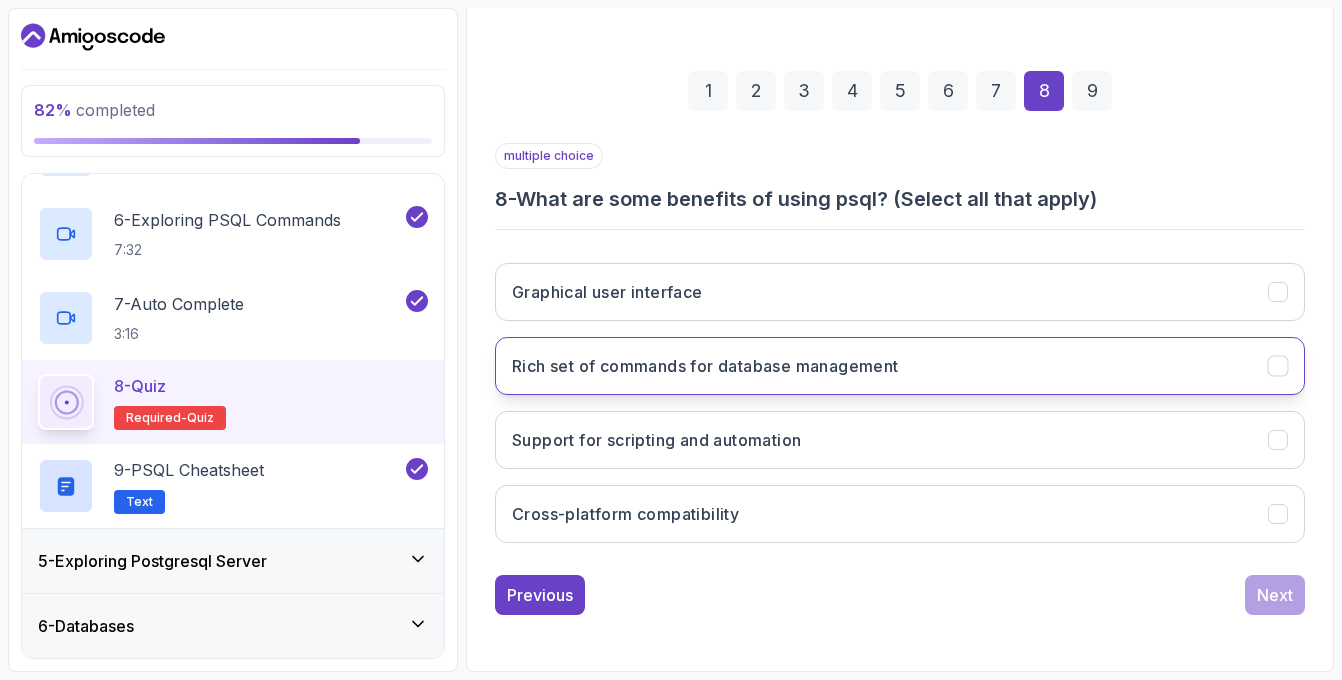 click on "Rich set of commands for database management" at bounding box center (900, 366) 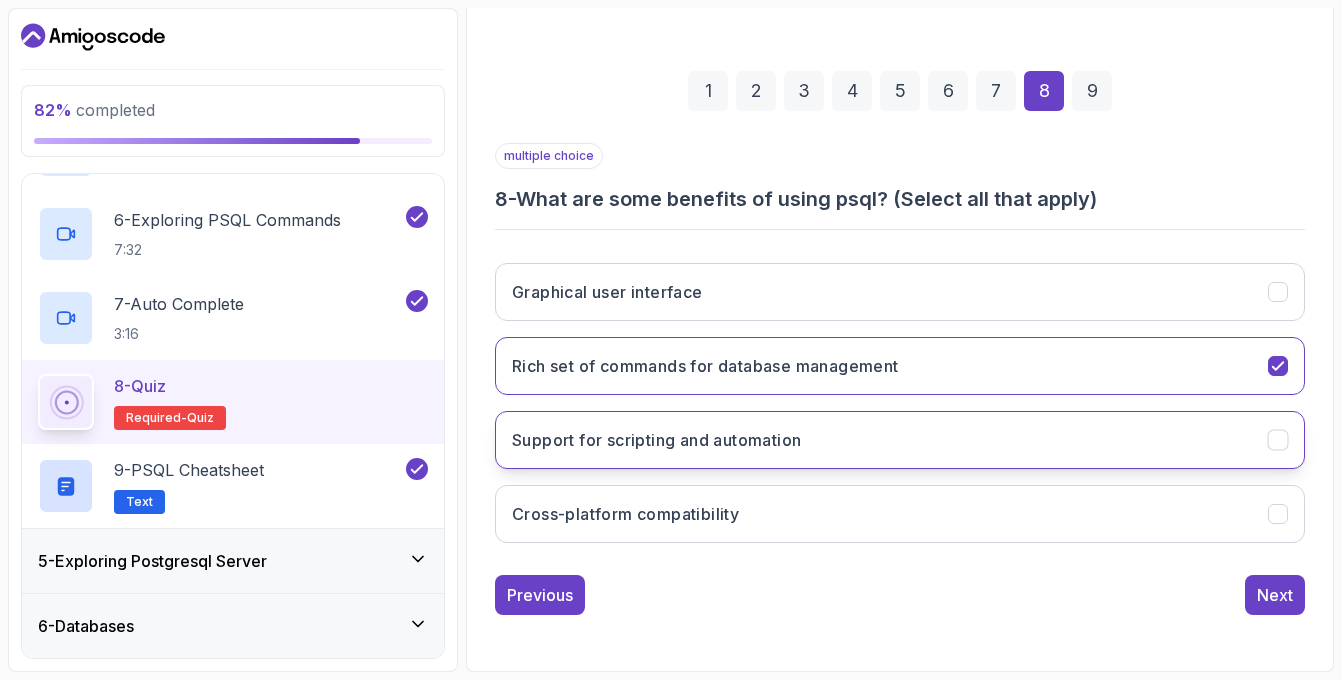 click on "Support for scripting and automation" at bounding box center [900, 440] 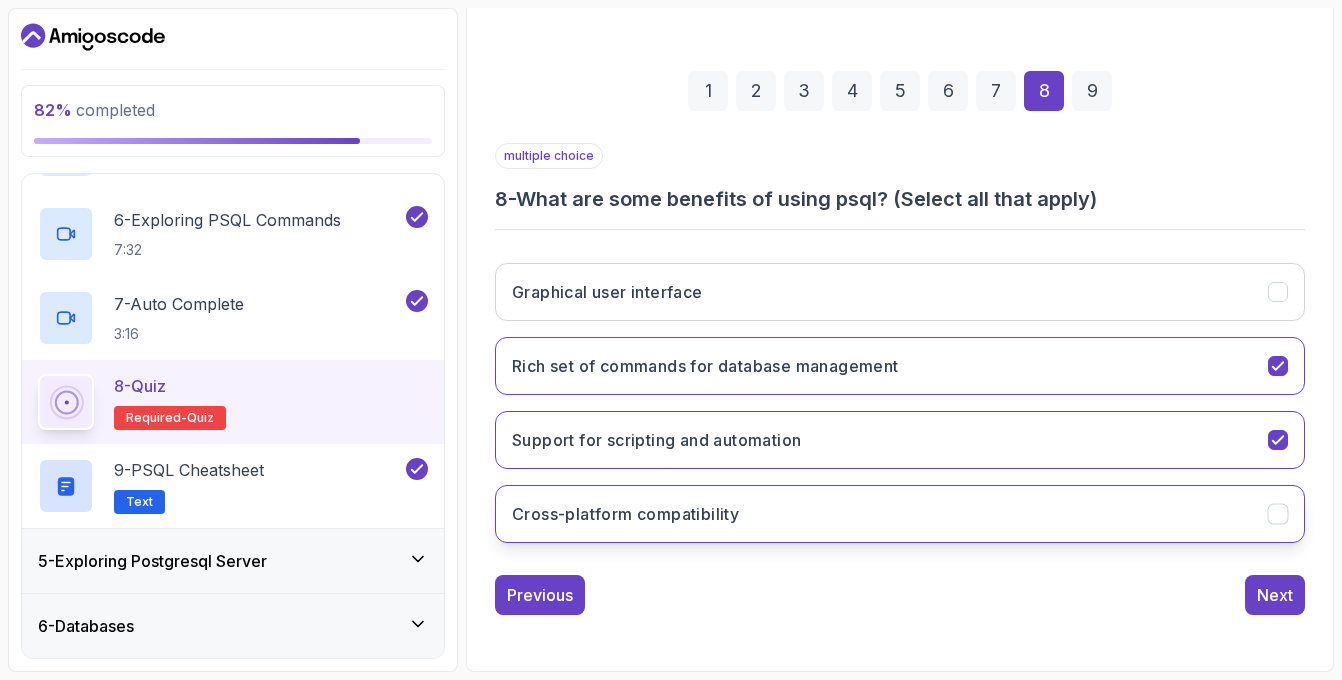 click on "Cross-platform compatibility" at bounding box center (900, 514) 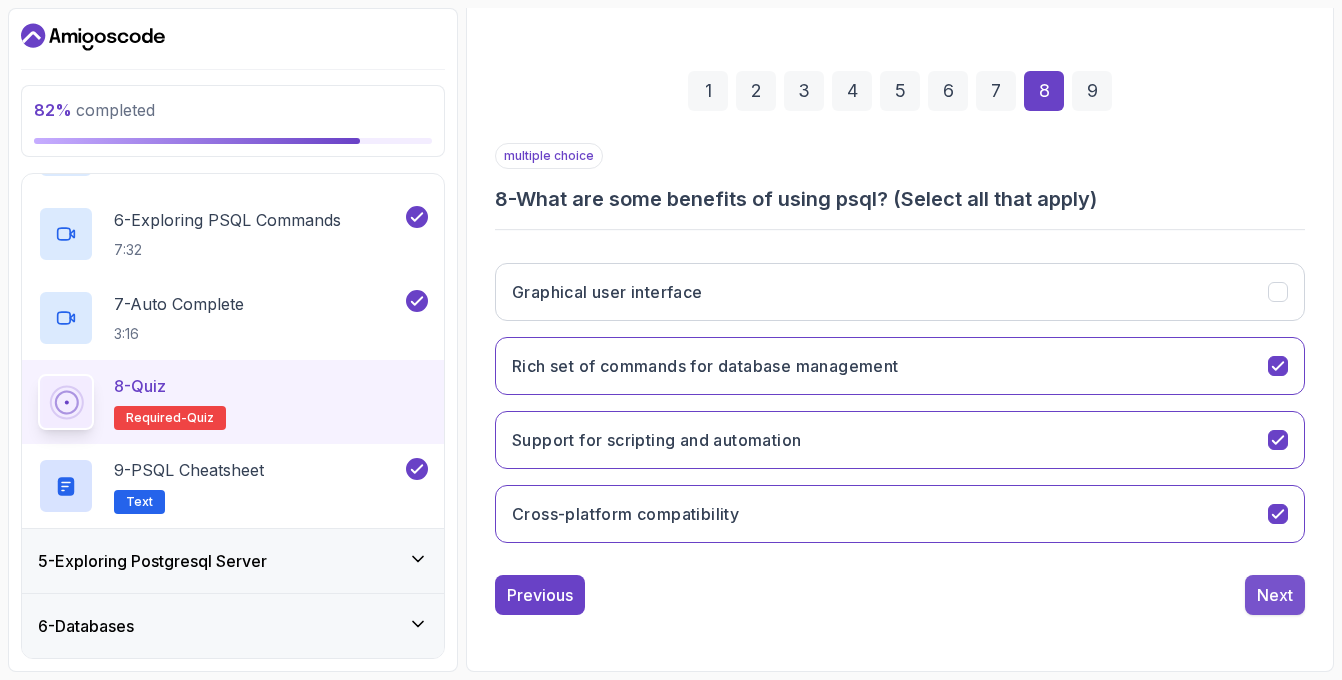 click on "Next" at bounding box center (1275, 595) 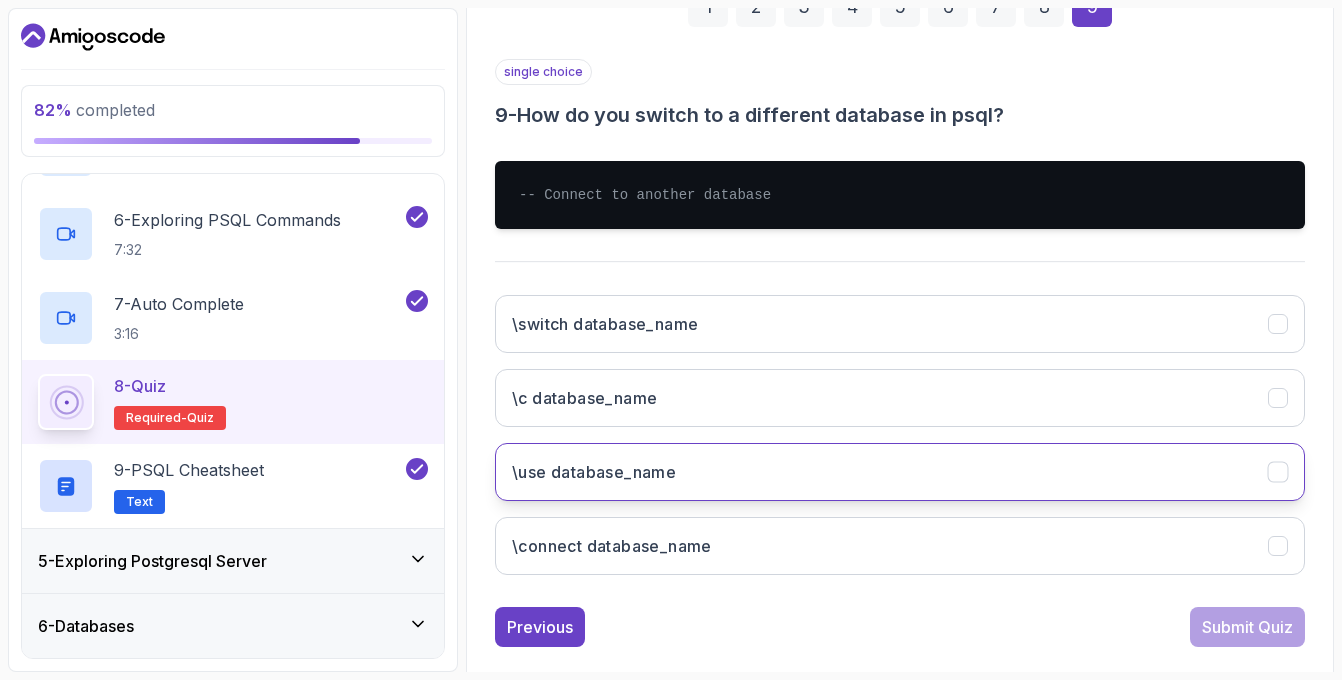 scroll, scrollTop: 338, scrollLeft: 0, axis: vertical 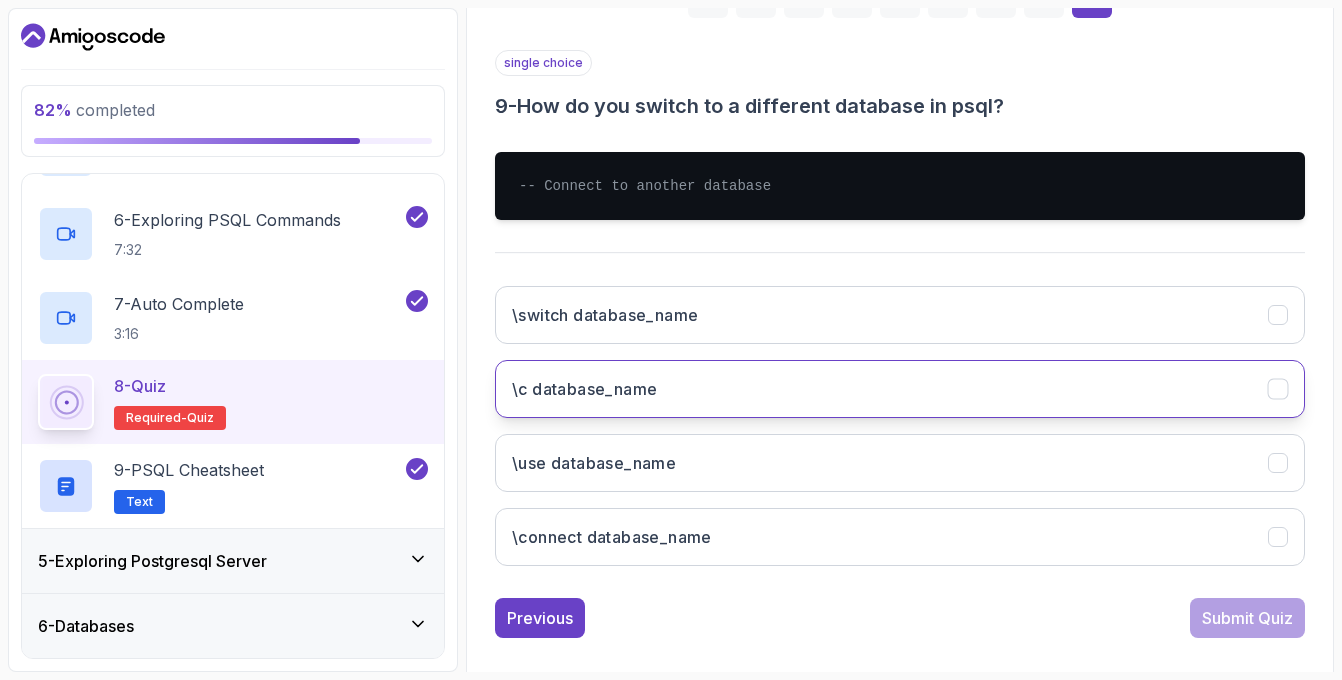 click on "\c database_name" 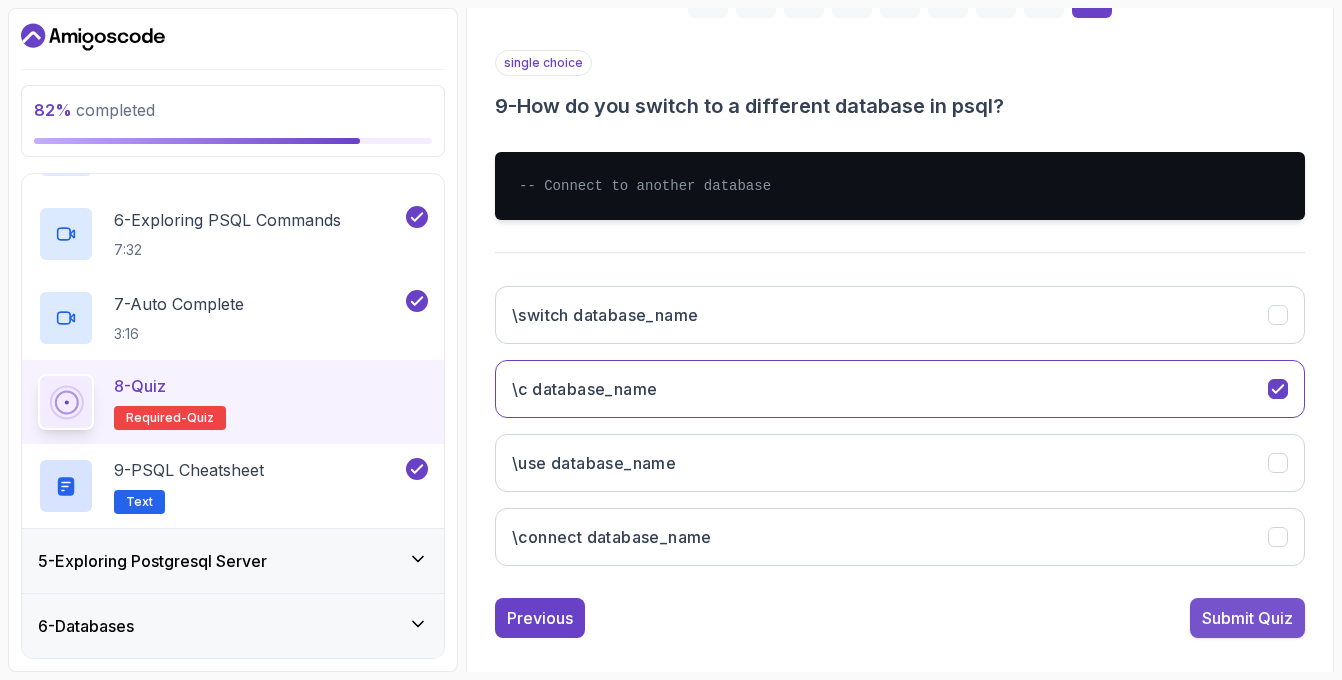 click on "Submit Quiz" at bounding box center (1247, 618) 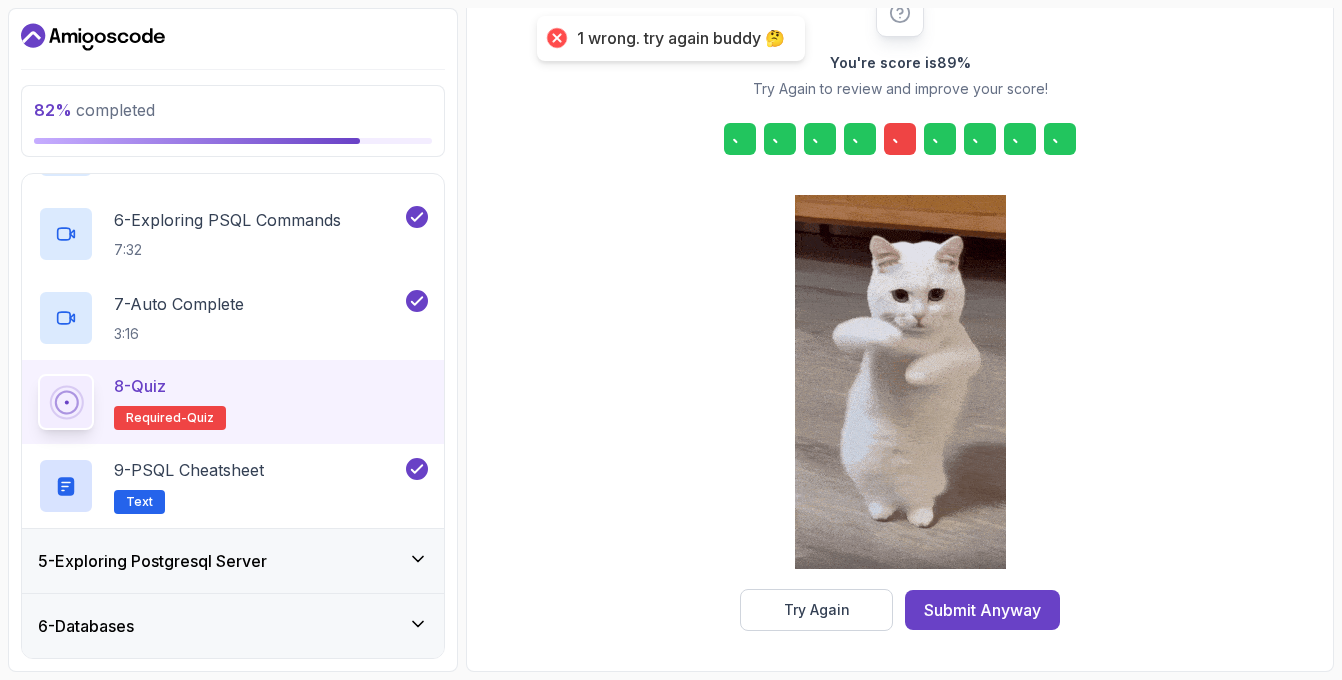 scroll, scrollTop: 279, scrollLeft: 0, axis: vertical 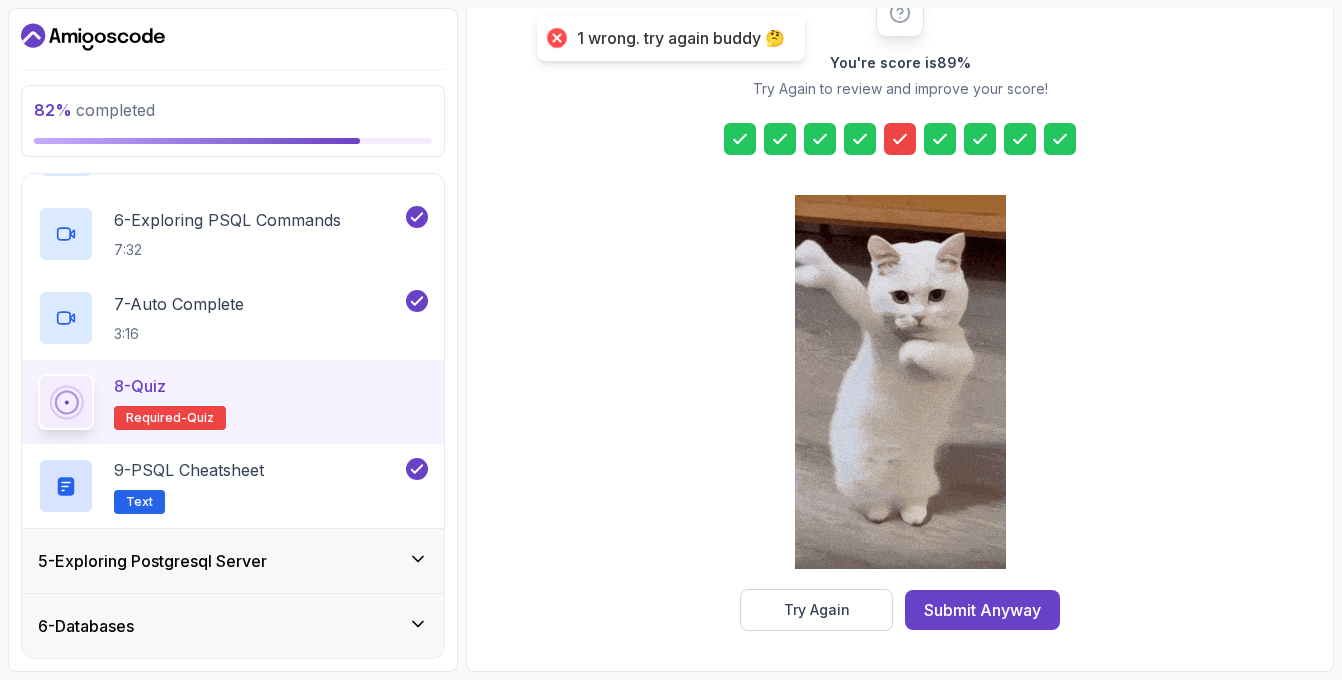 click on "You're score is  89 % Try Again to review and improve your score! Try Again Submit Anyway" at bounding box center [900, 310] 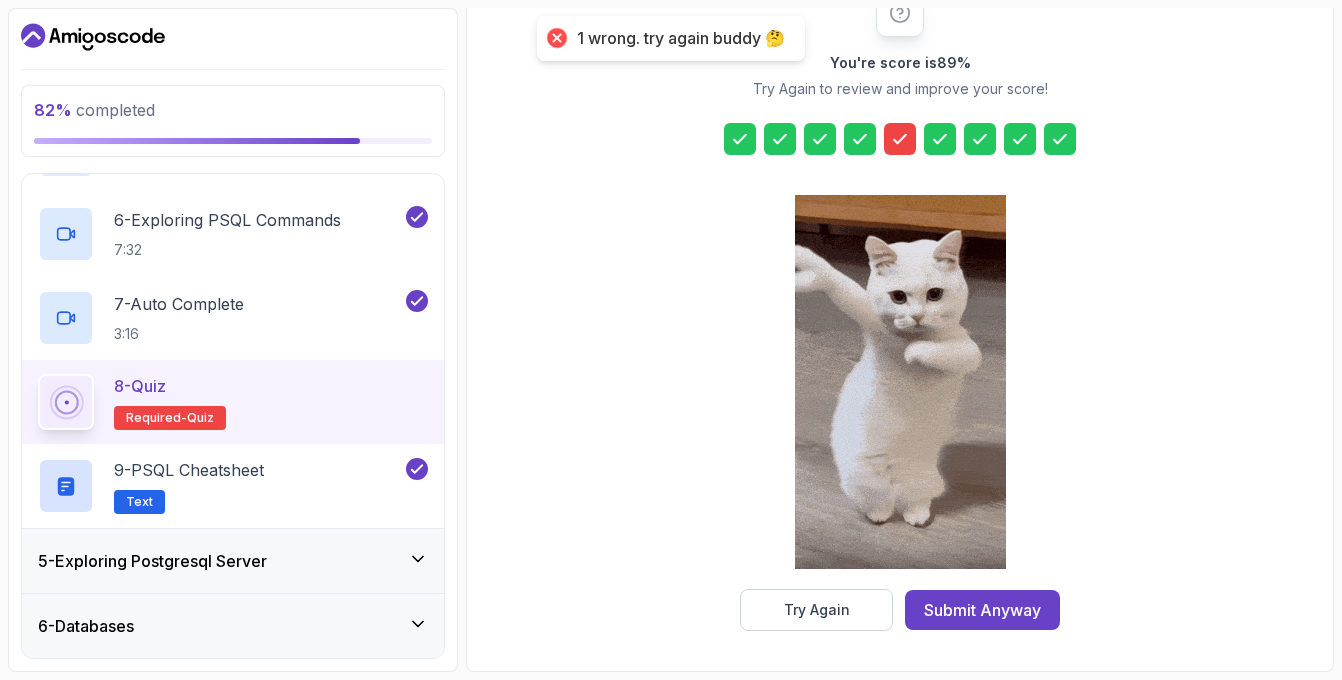 click 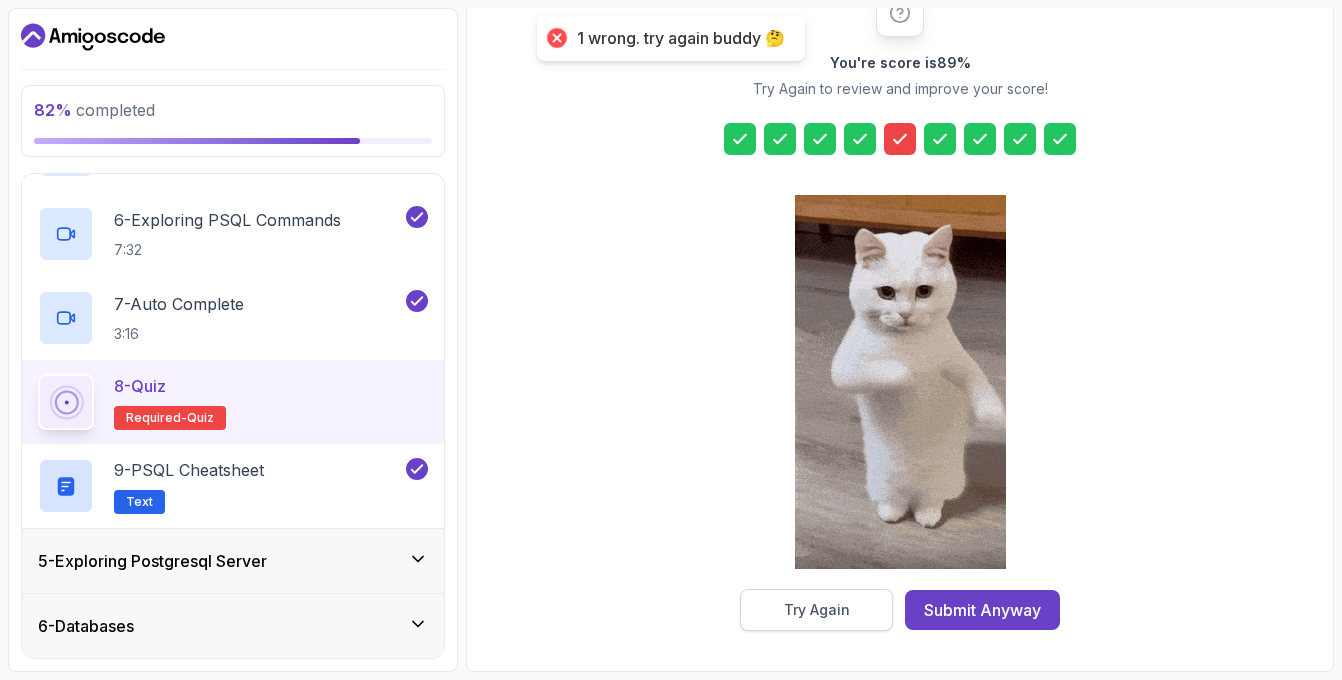click on "Try Again" at bounding box center (816, 610) 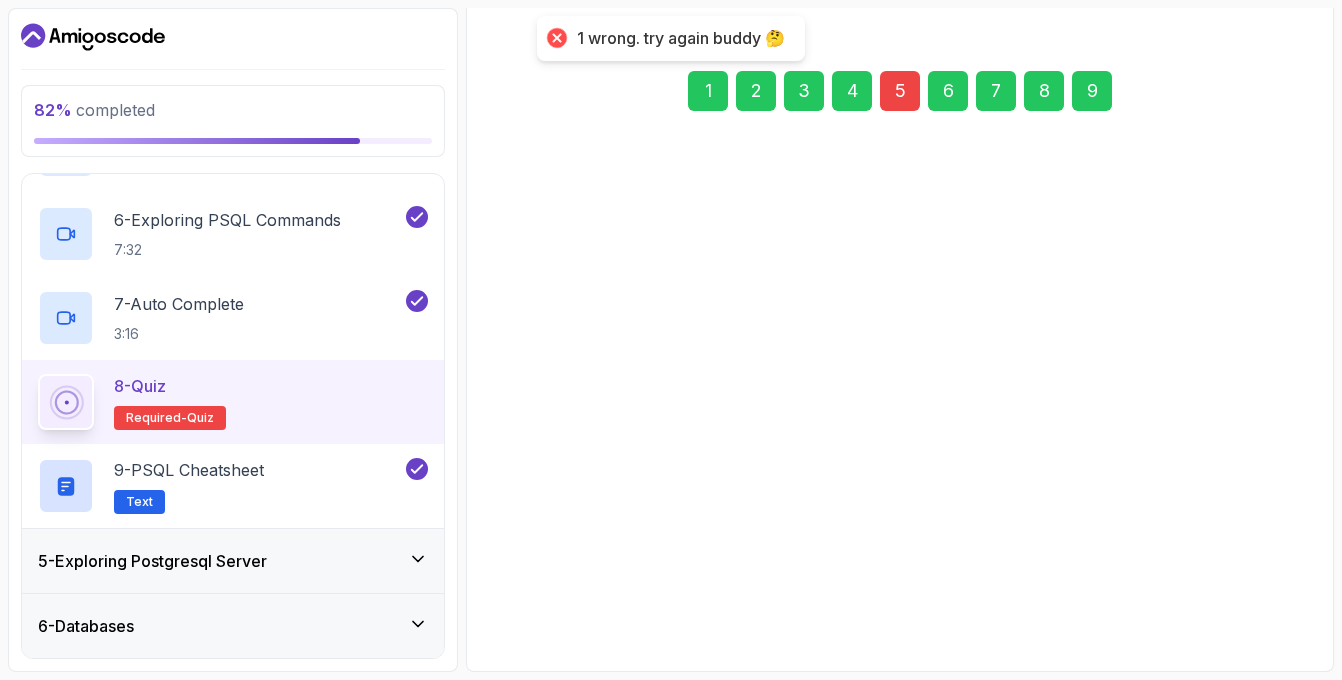 scroll, scrollTop: 245, scrollLeft: 0, axis: vertical 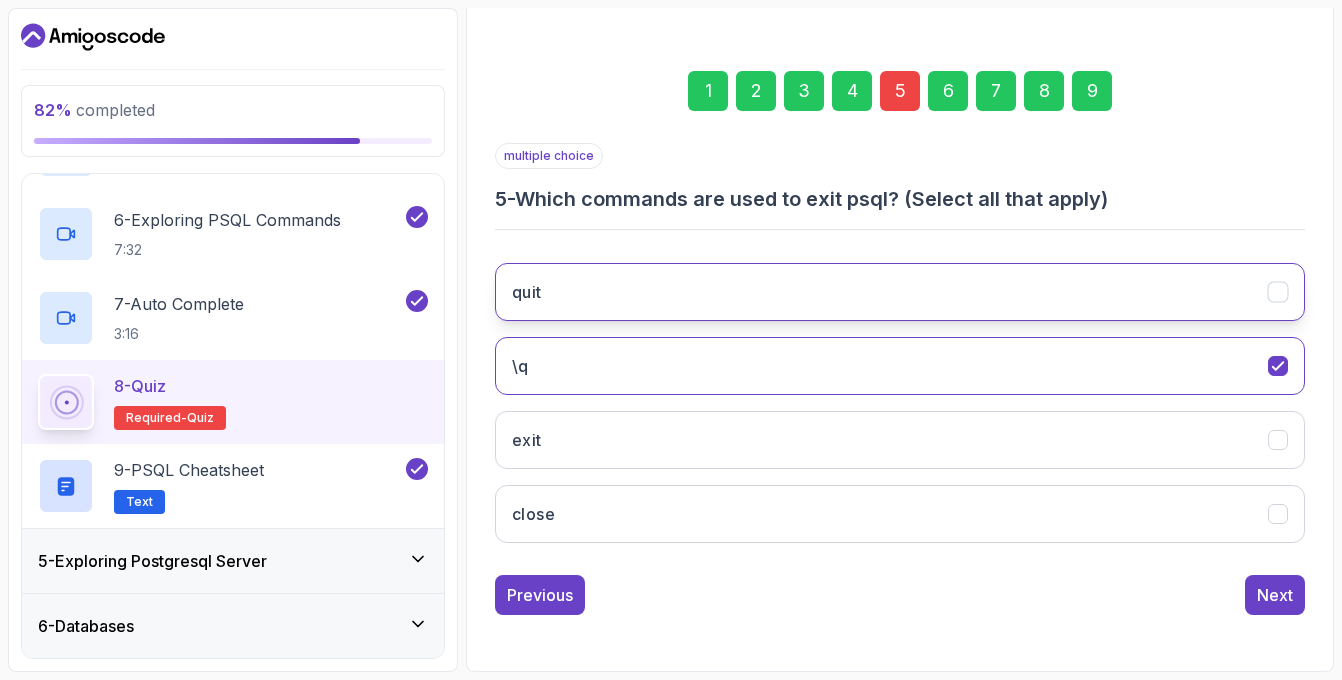 click on "quit" at bounding box center (900, 292) 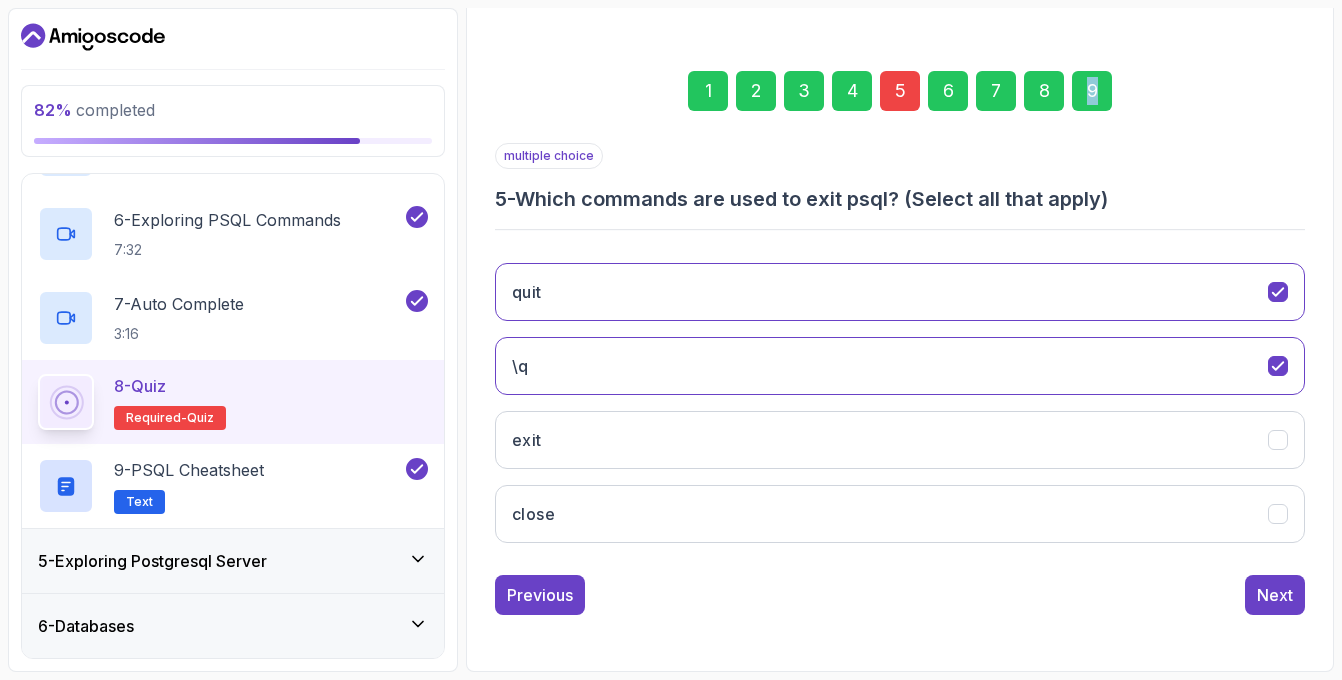 click on "9" at bounding box center [1092, 91] 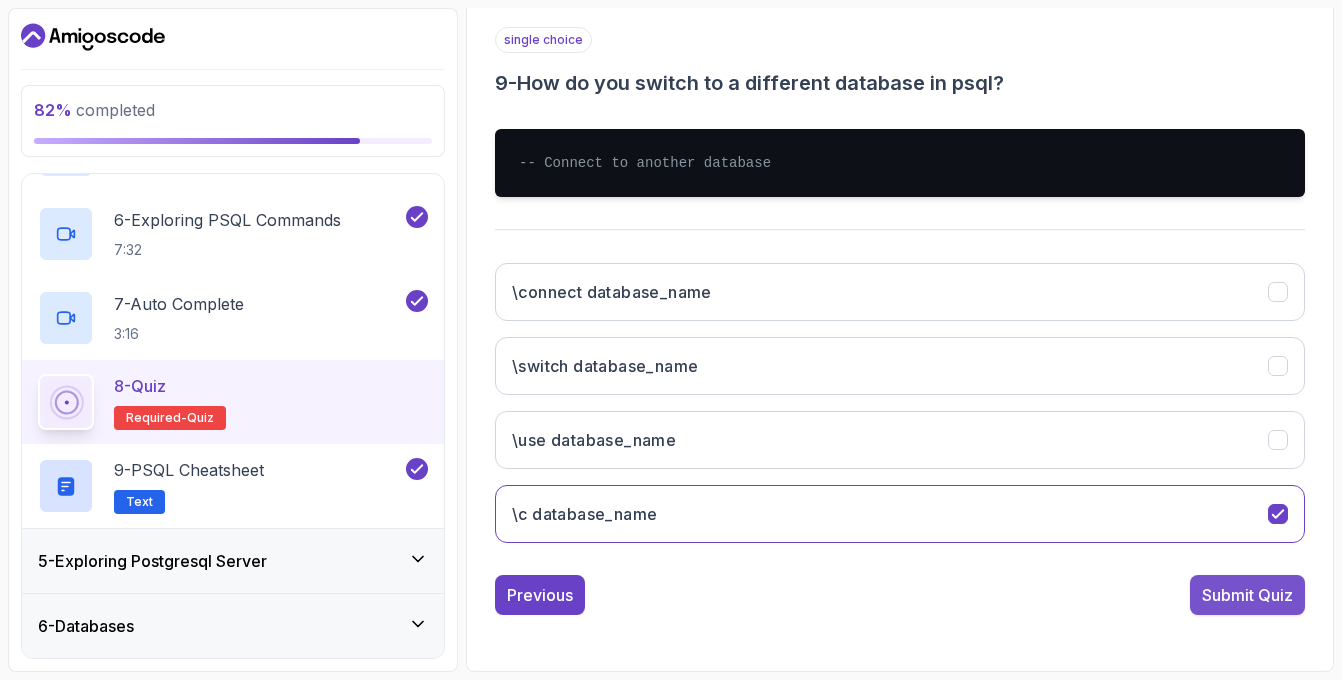 click on "Submit Quiz" at bounding box center [1247, 595] 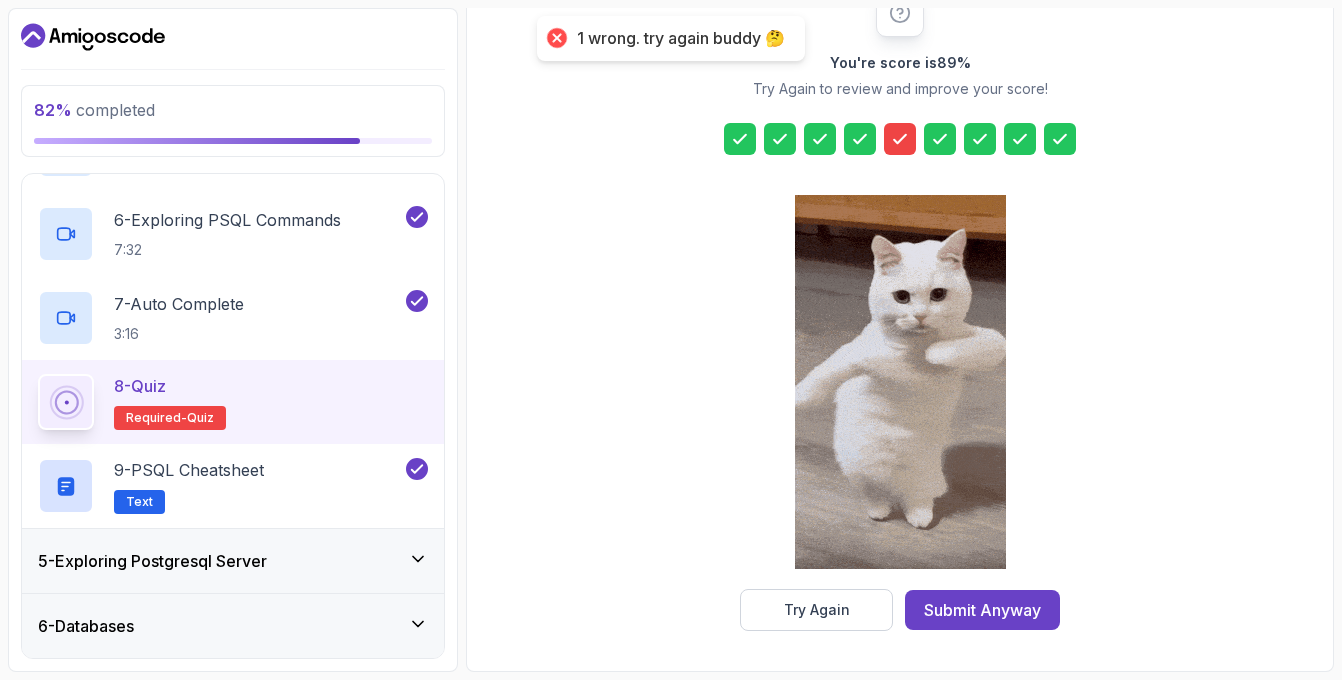 click 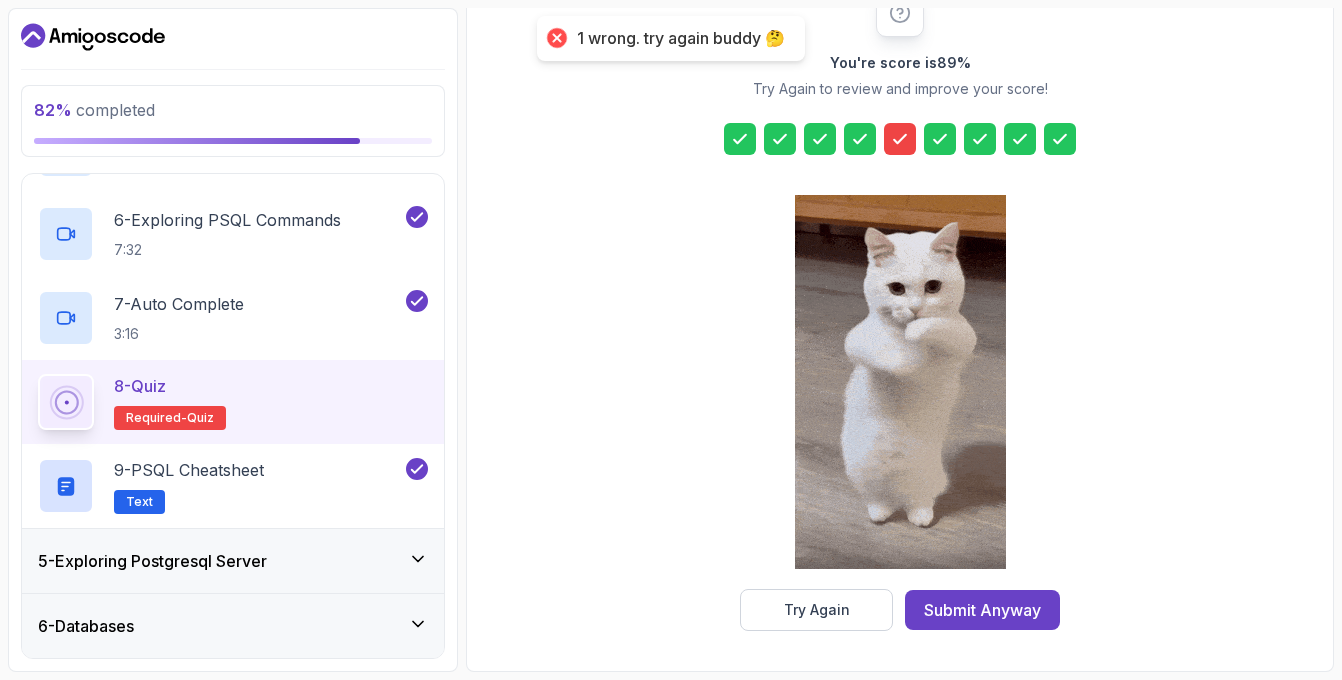 click on "You're score is  89 % Try Again to review and improve your score! Try Again Submit Anyway" at bounding box center (900, 310) 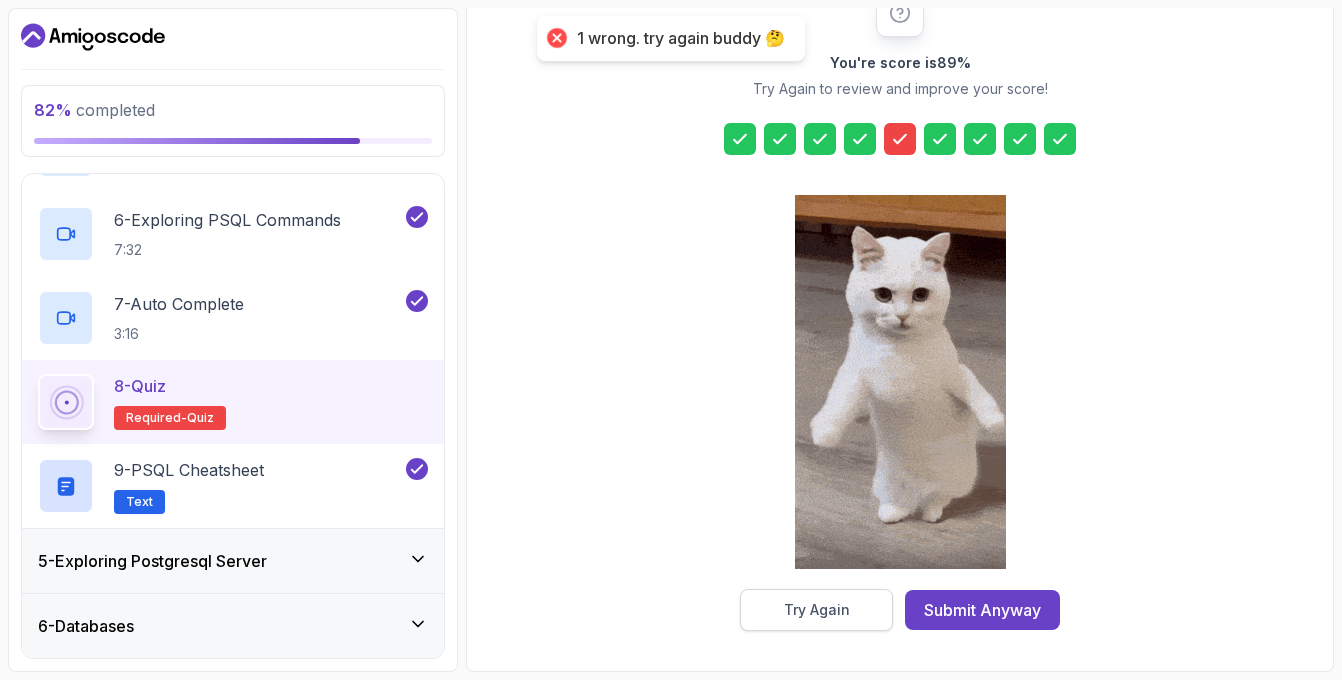 click on "Try Again" at bounding box center (817, 610) 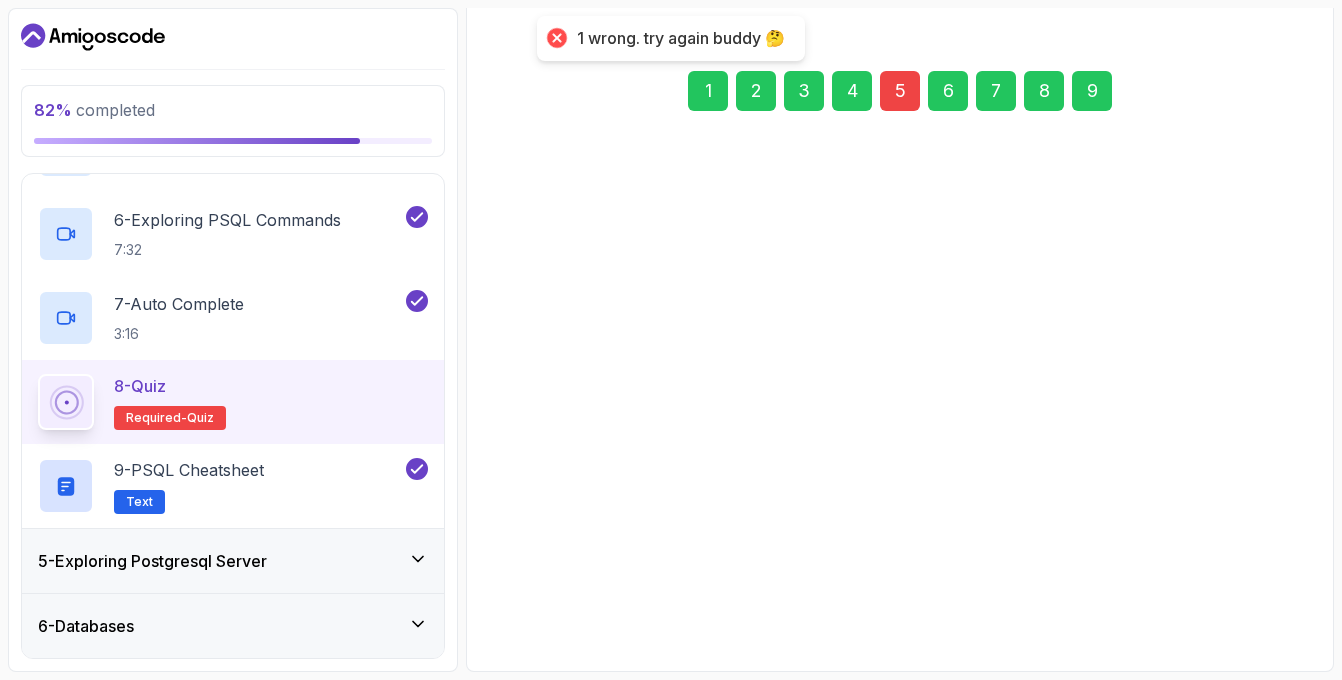scroll, scrollTop: 245, scrollLeft: 0, axis: vertical 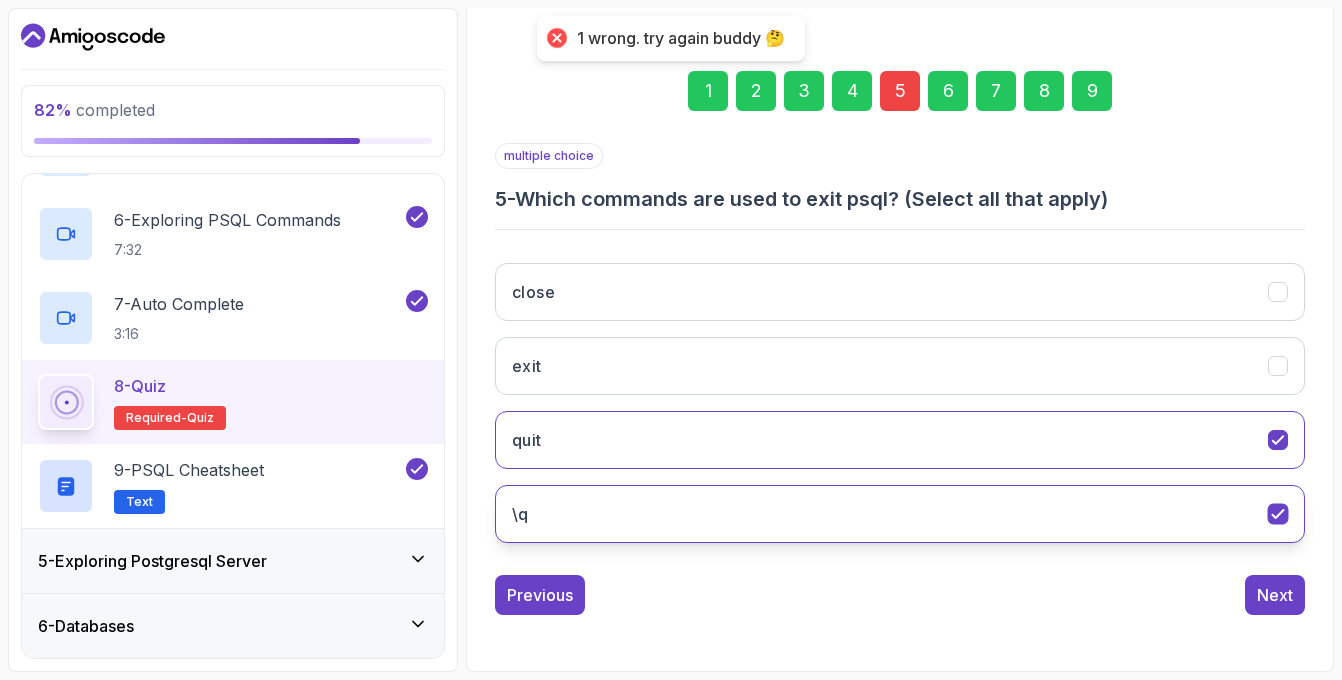 click on "\q" 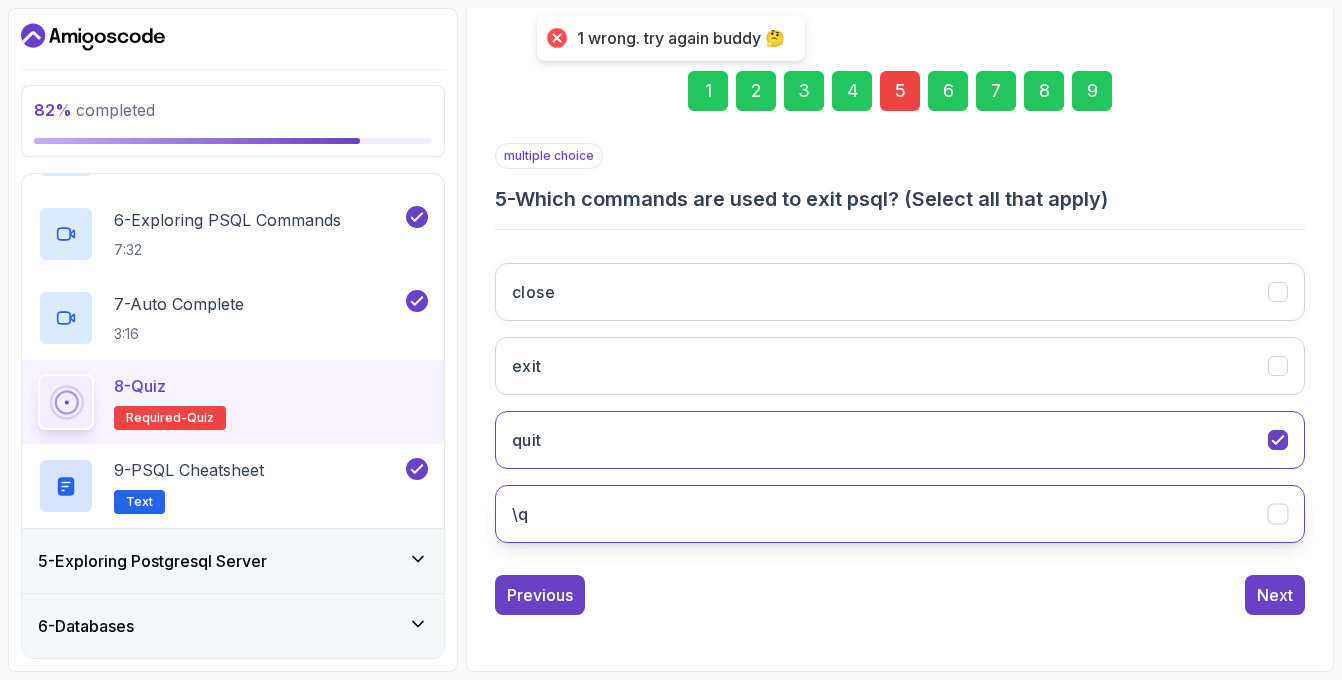 click on "\q" 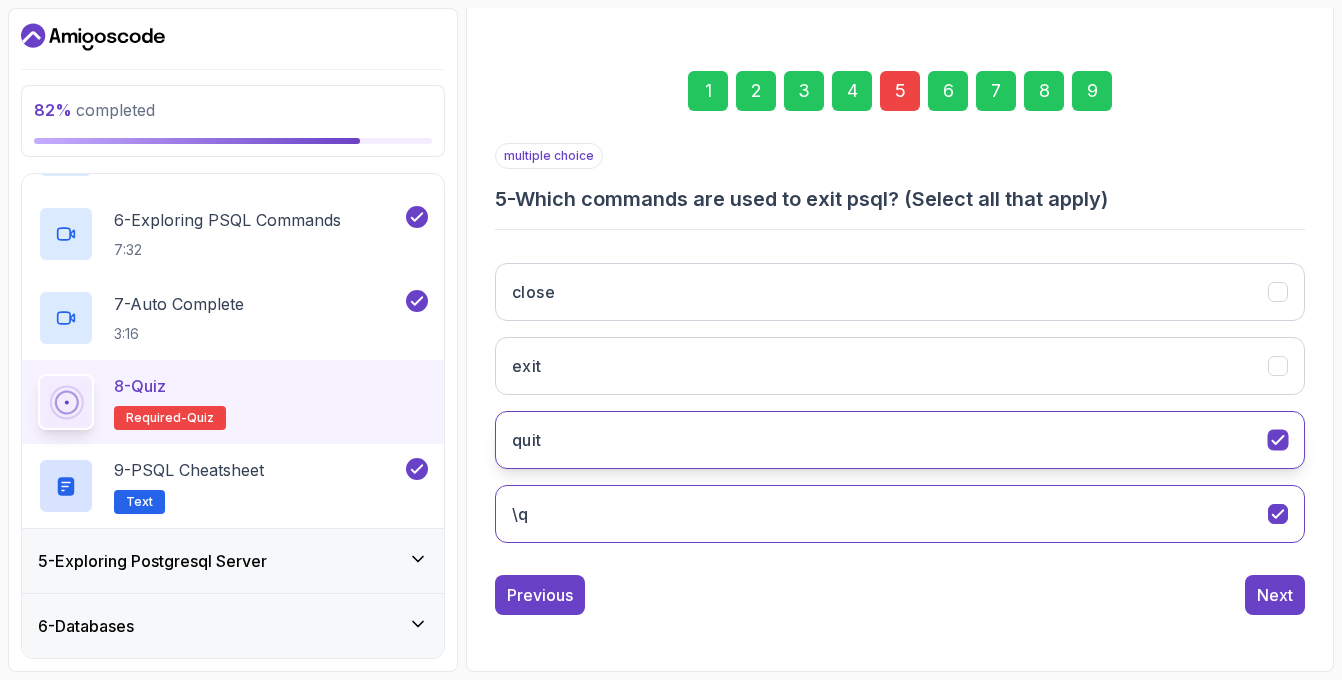 click on "quit" at bounding box center (900, 440) 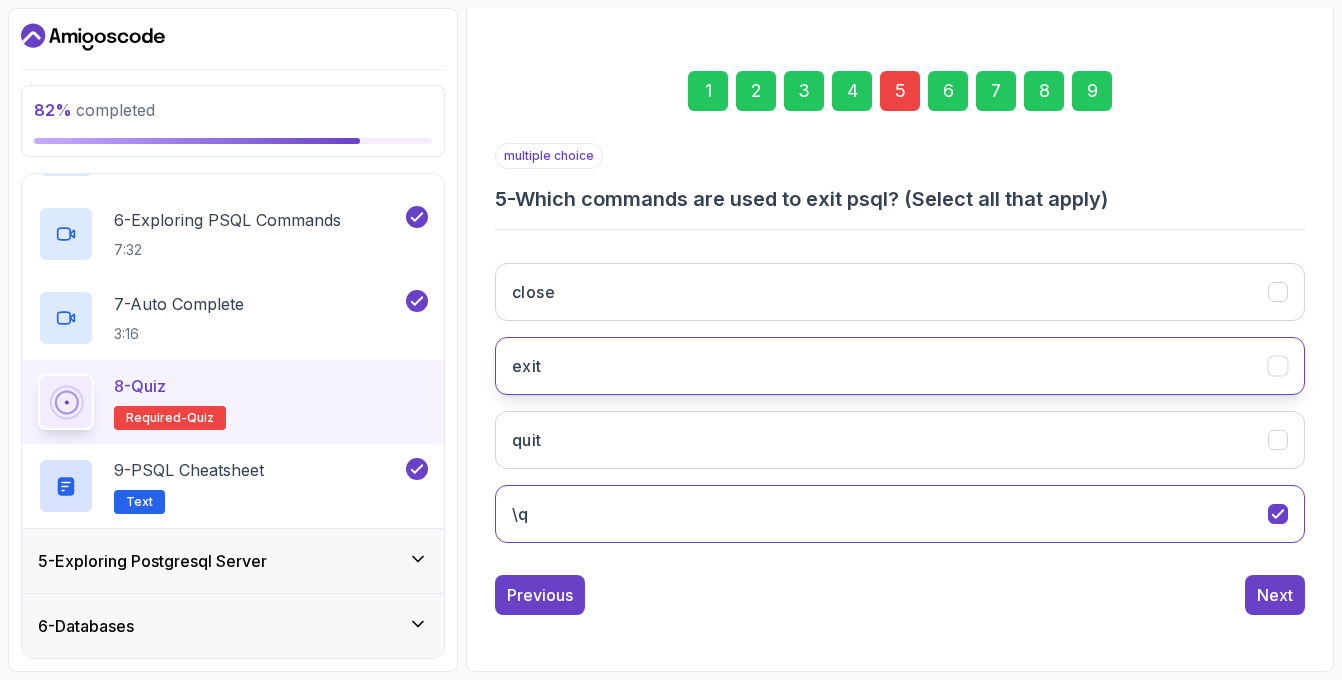 click on "exit" at bounding box center (900, 366) 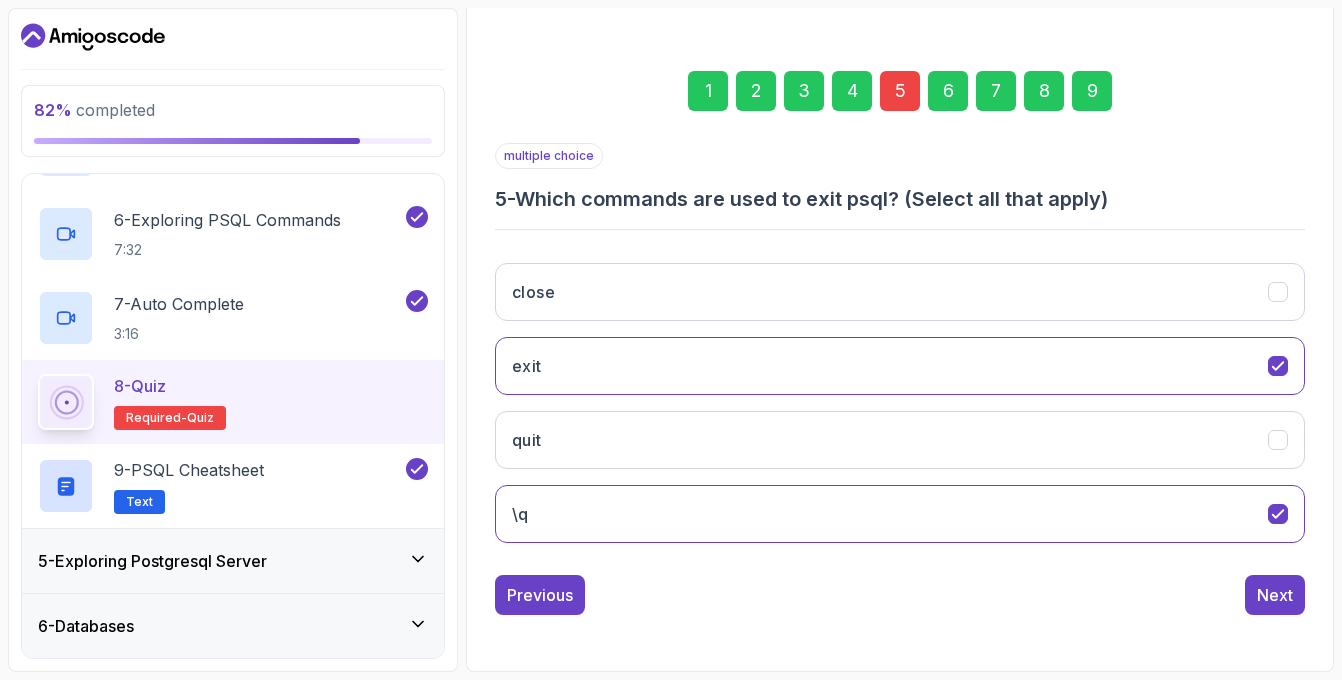 click on "9" at bounding box center (1092, 91) 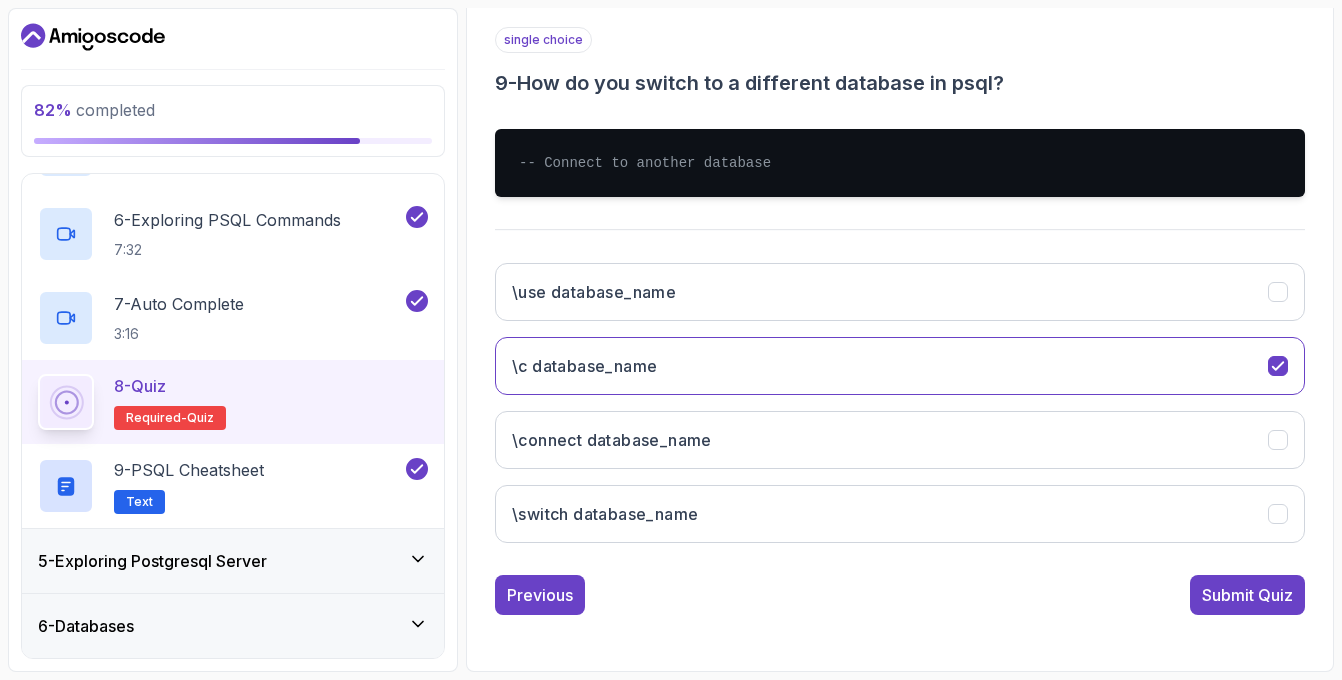 click on "Submit Quiz" at bounding box center [1247, 595] 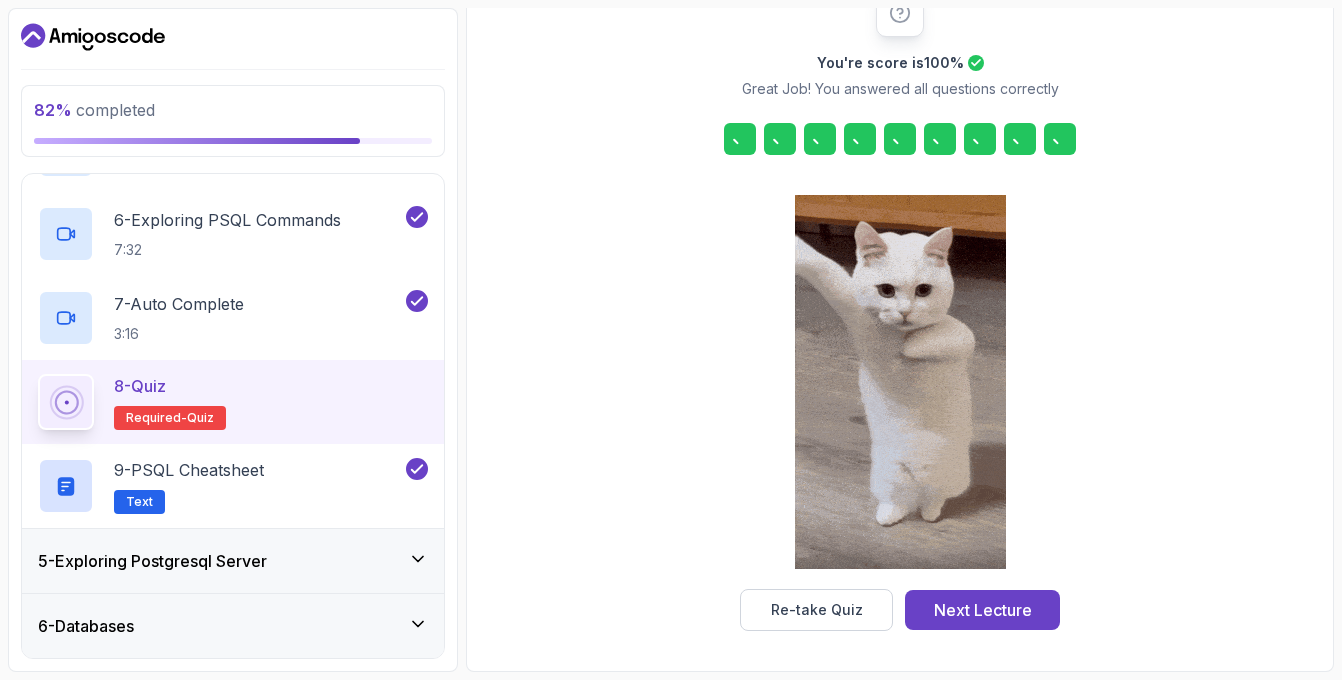 scroll, scrollTop: 279, scrollLeft: 0, axis: vertical 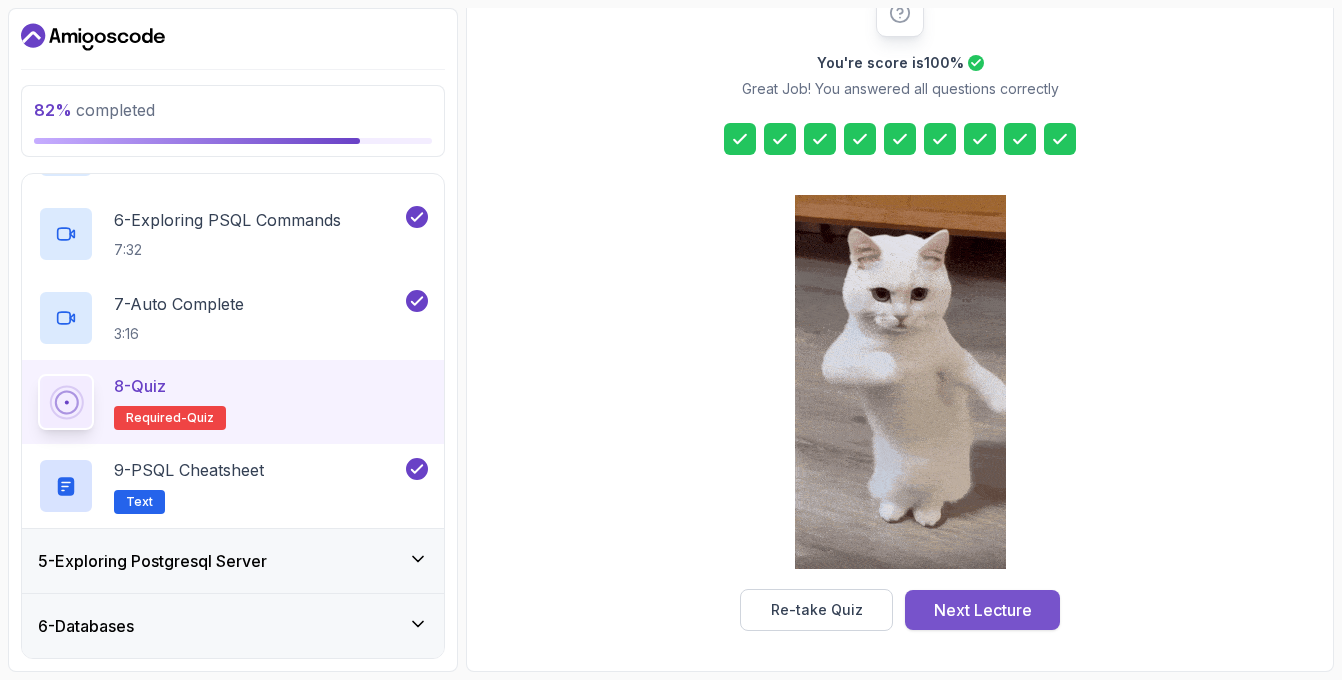 click on "Next Lecture" at bounding box center (983, 610) 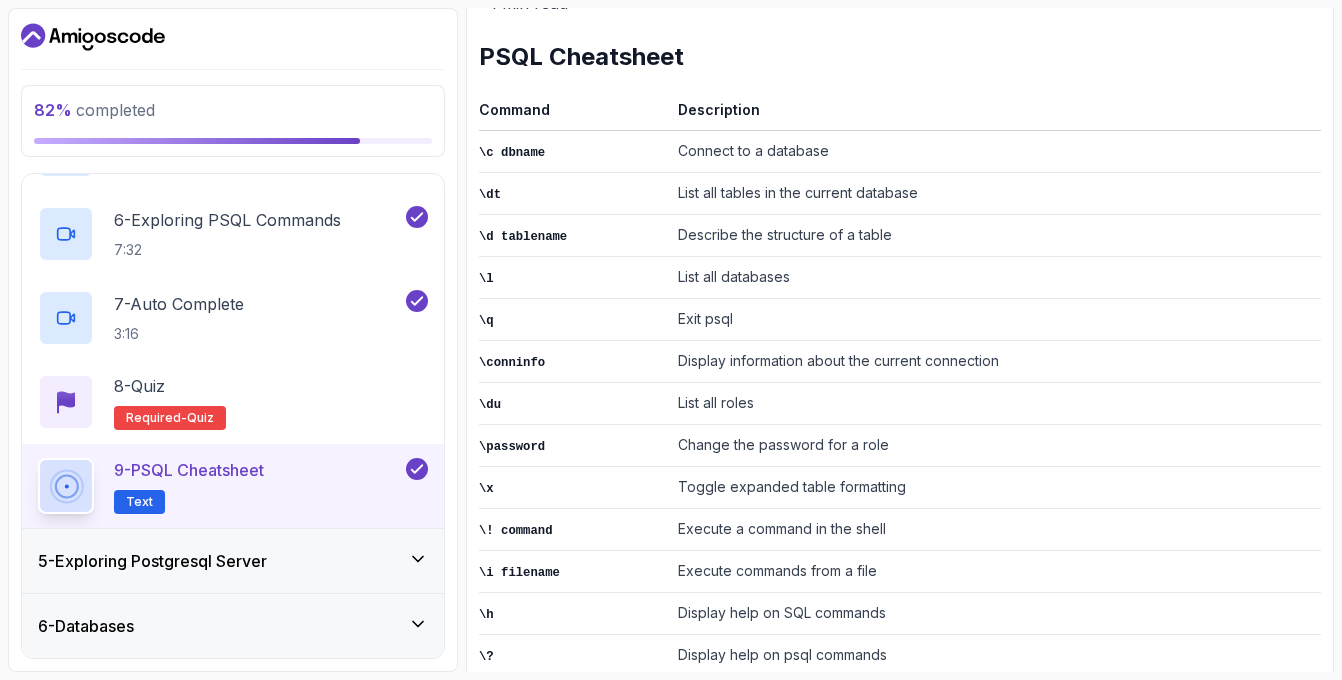 scroll, scrollTop: 0, scrollLeft: 0, axis: both 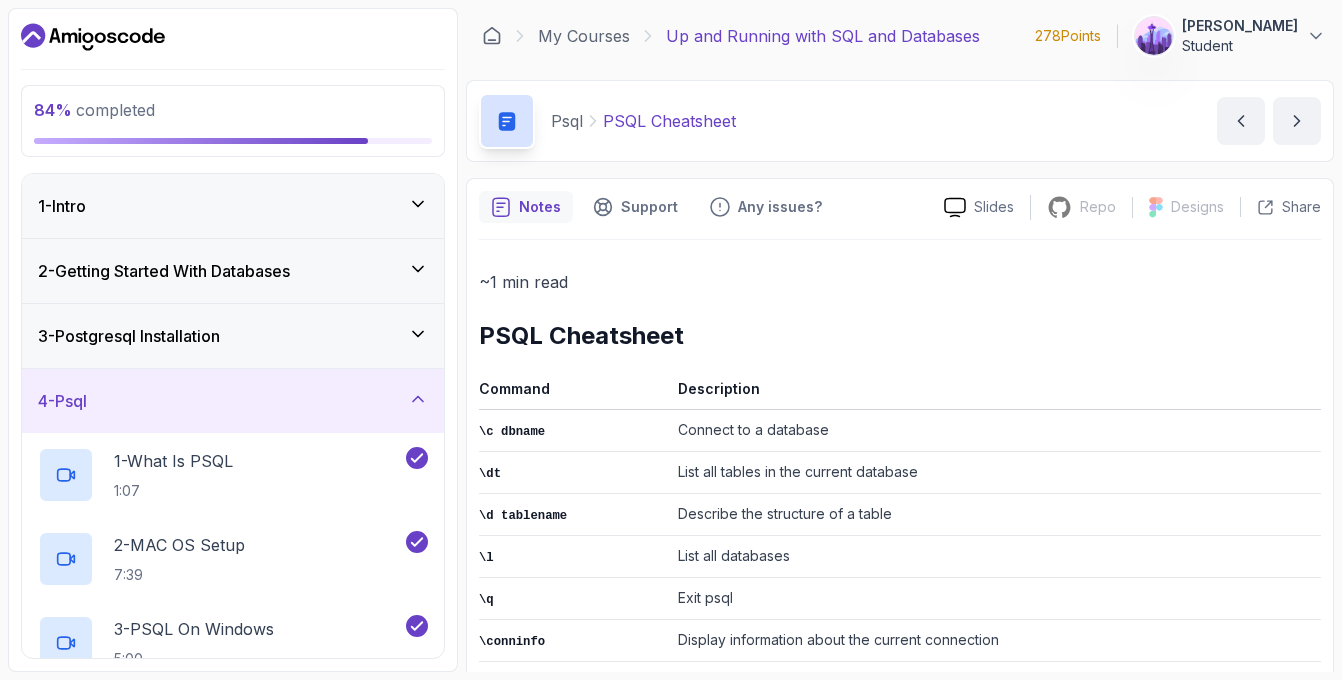 click on "4  -  Psql" at bounding box center (233, 401) 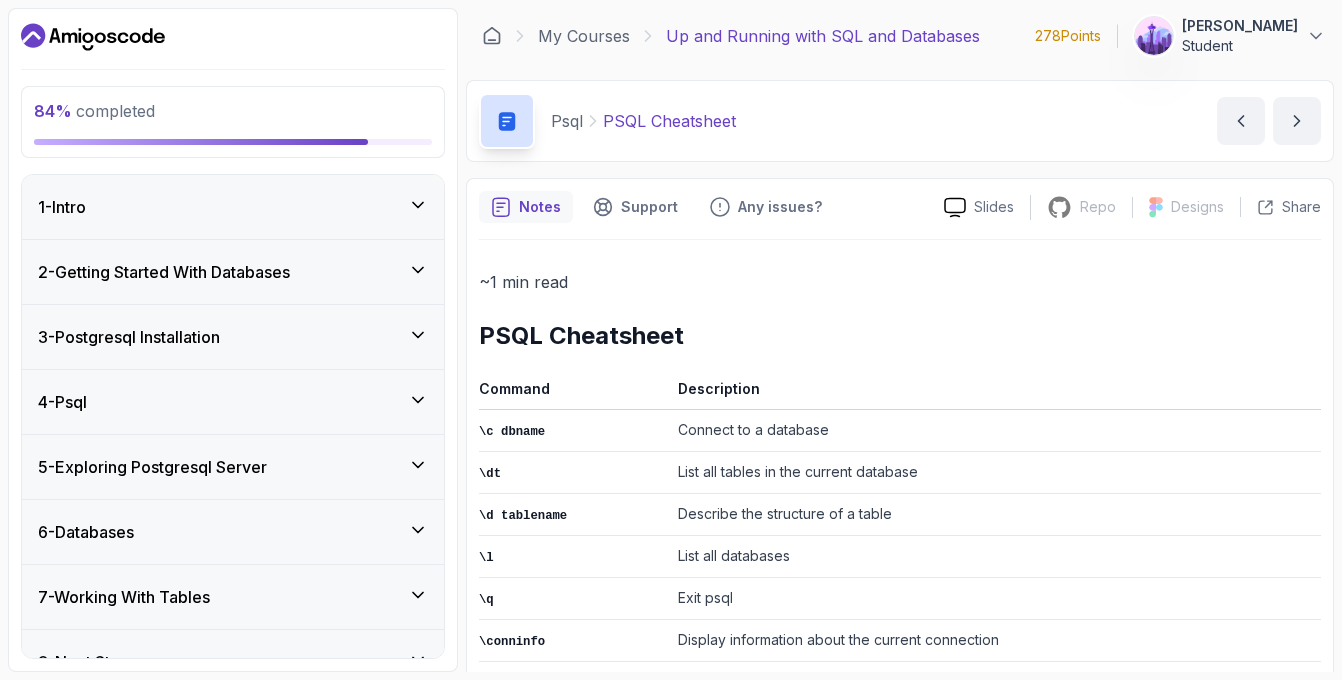 scroll, scrollTop: 36, scrollLeft: 0, axis: vertical 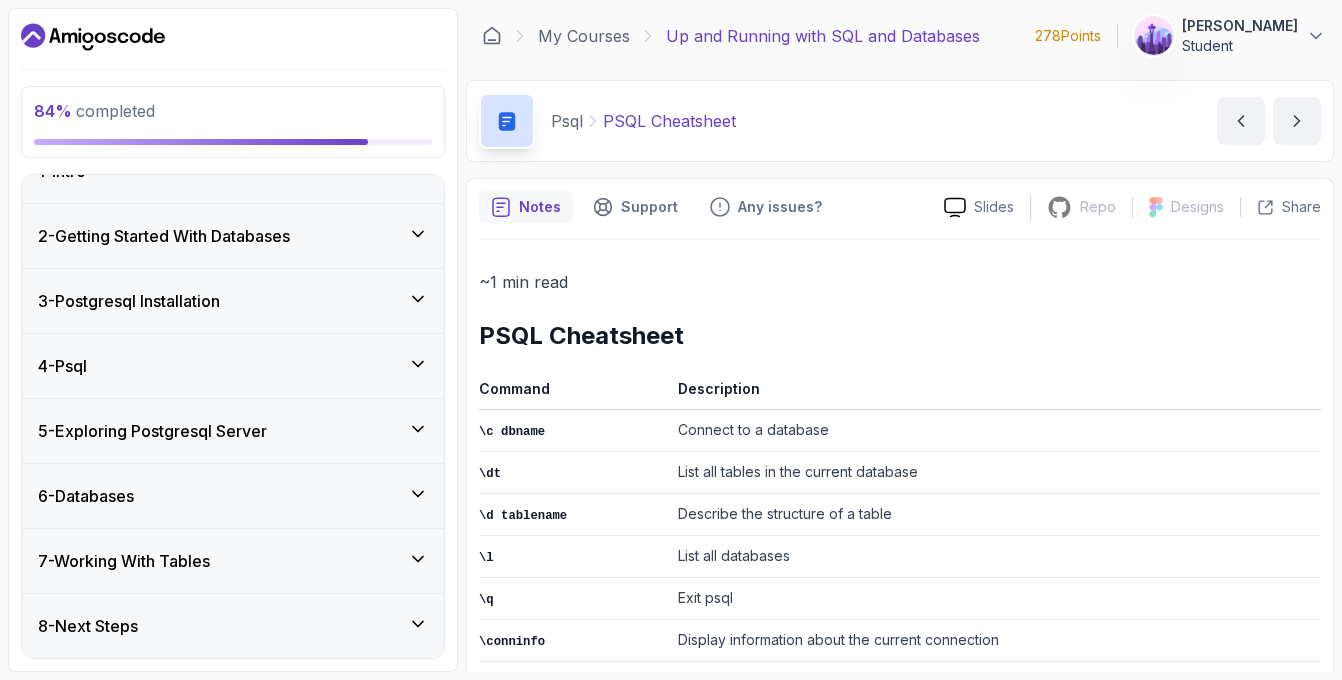 click on "7  -  Working With Tables" at bounding box center [233, 561] 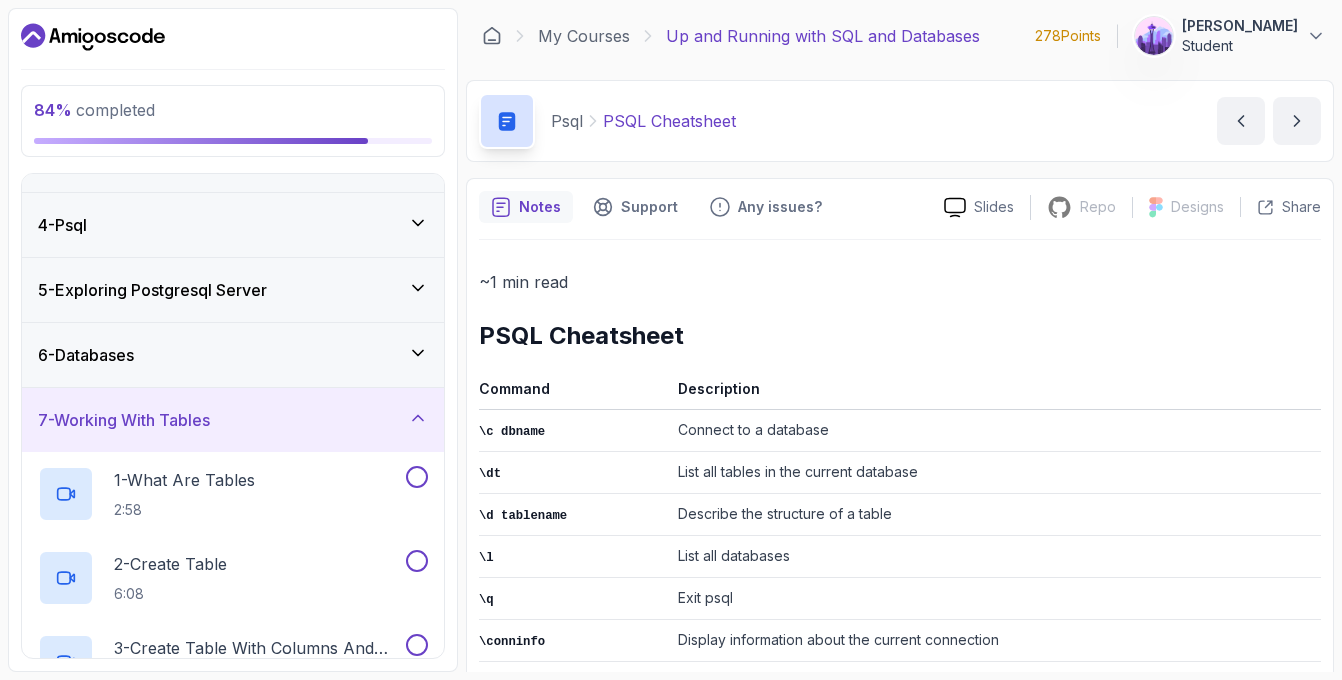 scroll, scrollTop: 271, scrollLeft: 0, axis: vertical 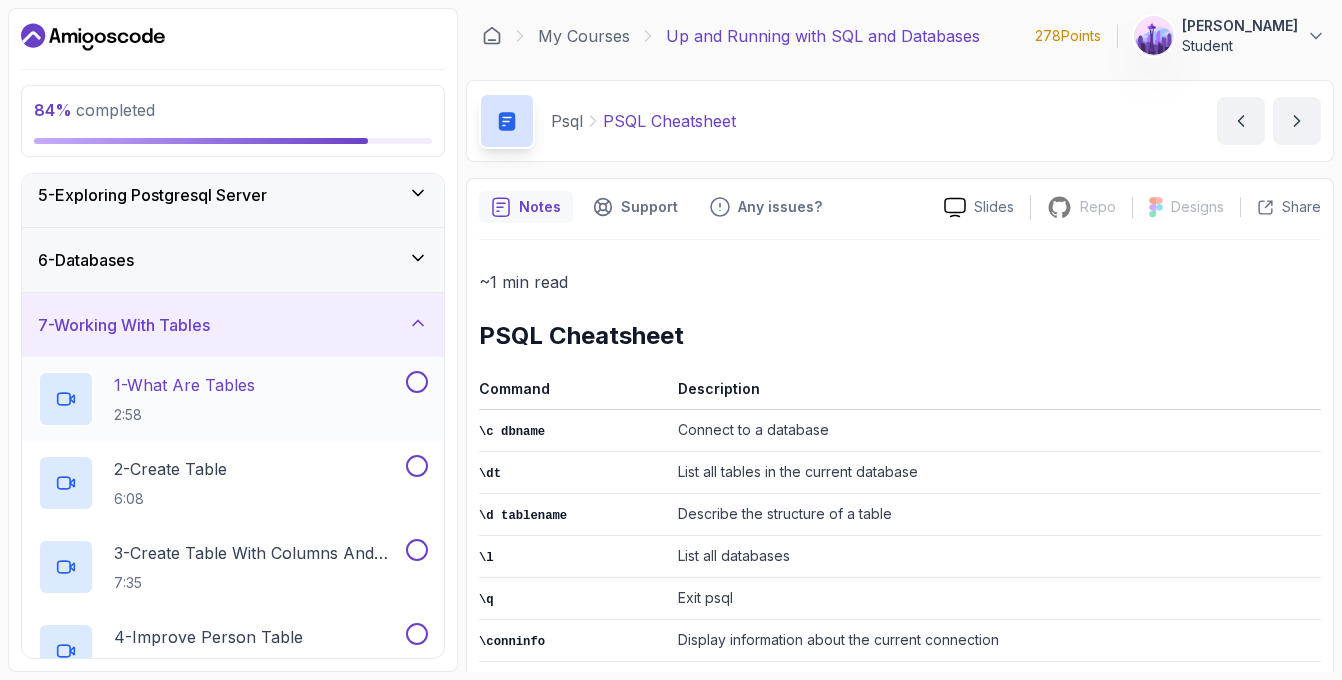 click on "1  -  What Are Tables 2:58" at bounding box center (220, 399) 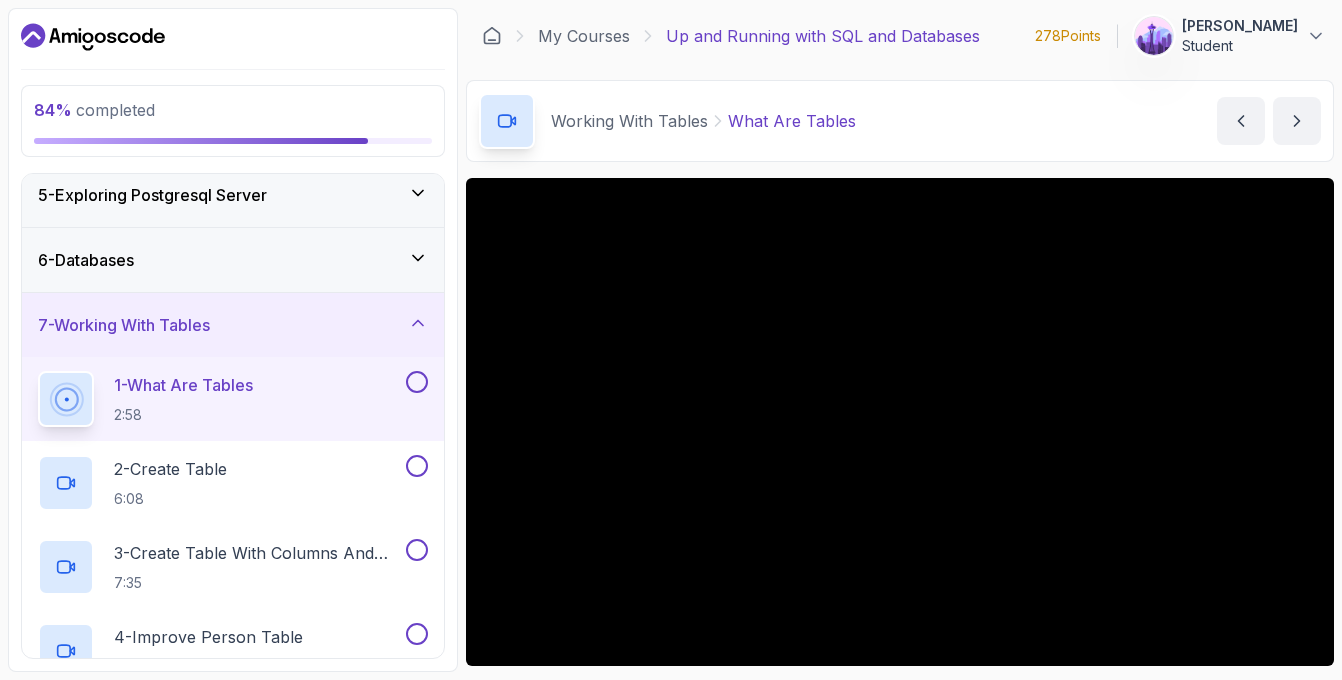 scroll, scrollTop: 133, scrollLeft: 0, axis: vertical 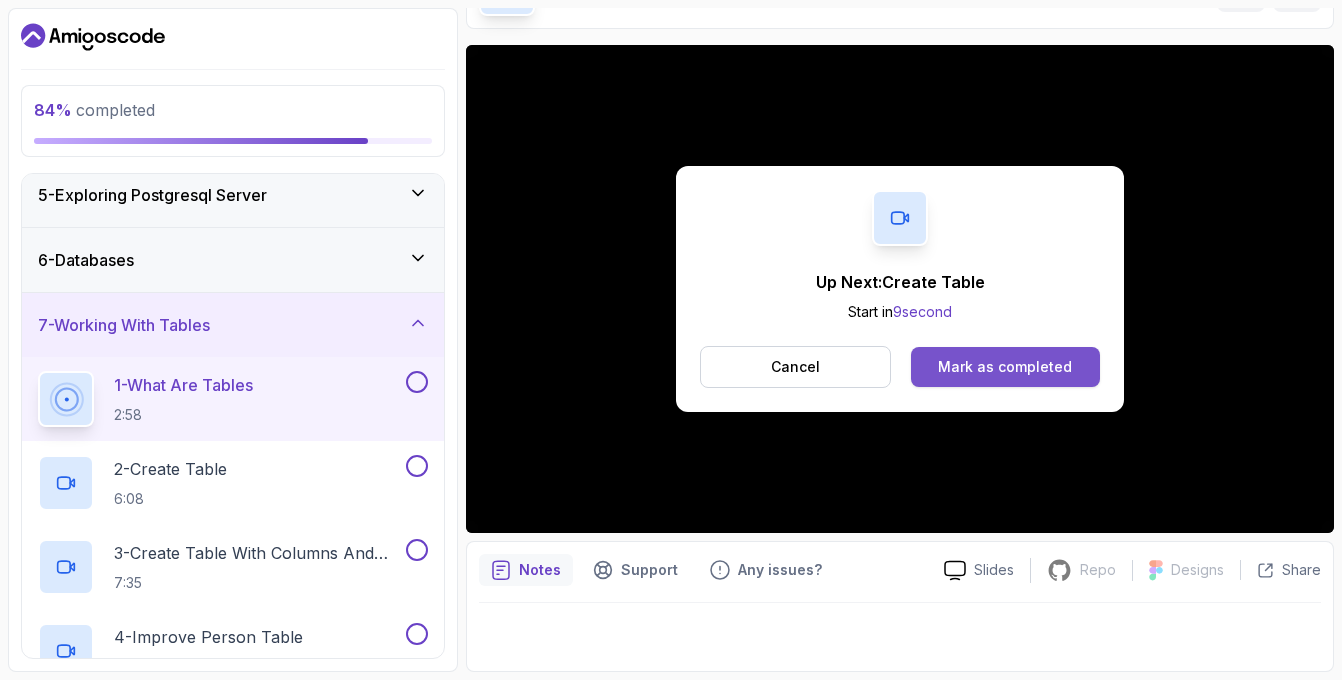 click on "Mark as completed" at bounding box center (1005, 367) 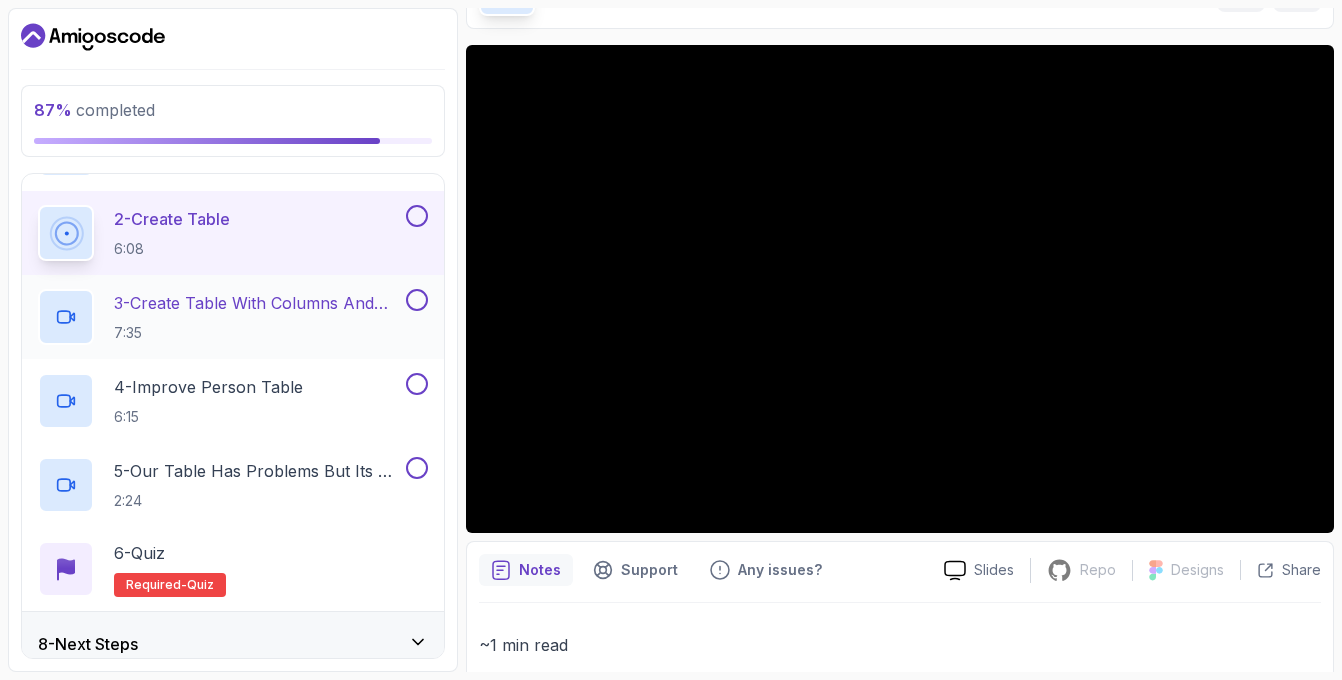 scroll, scrollTop: 539, scrollLeft: 0, axis: vertical 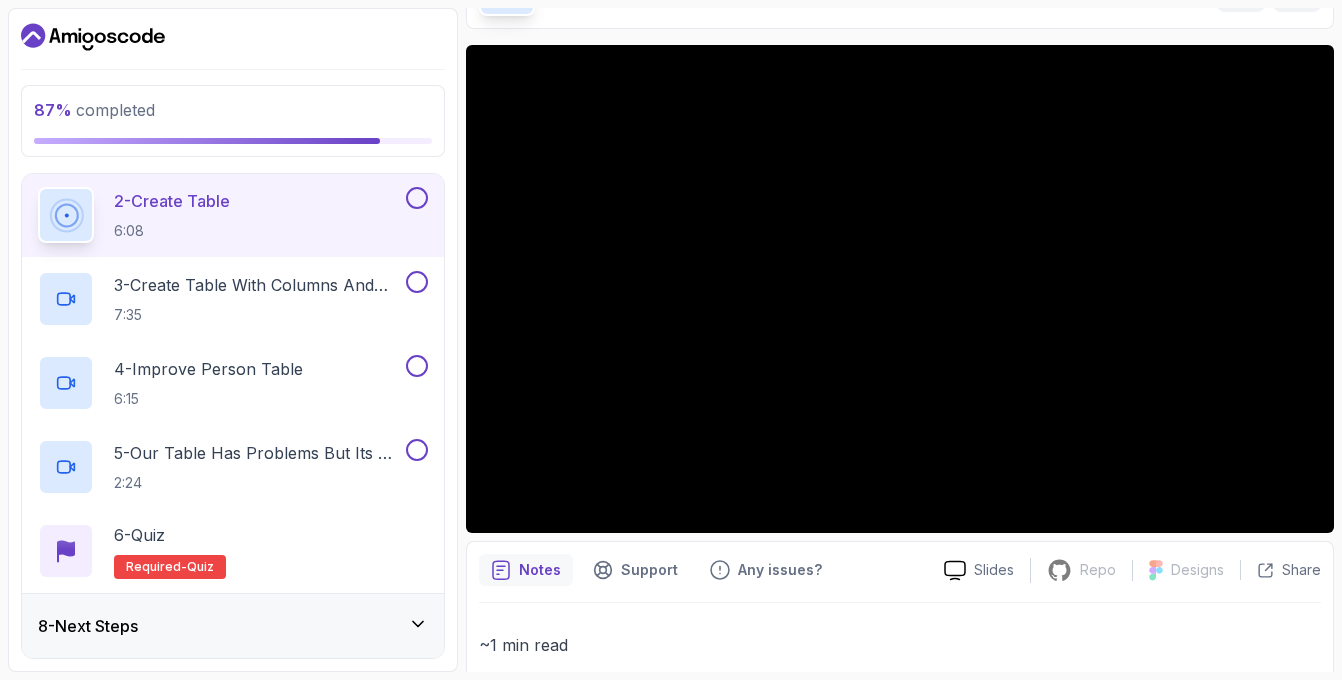 click at bounding box center (417, 198) 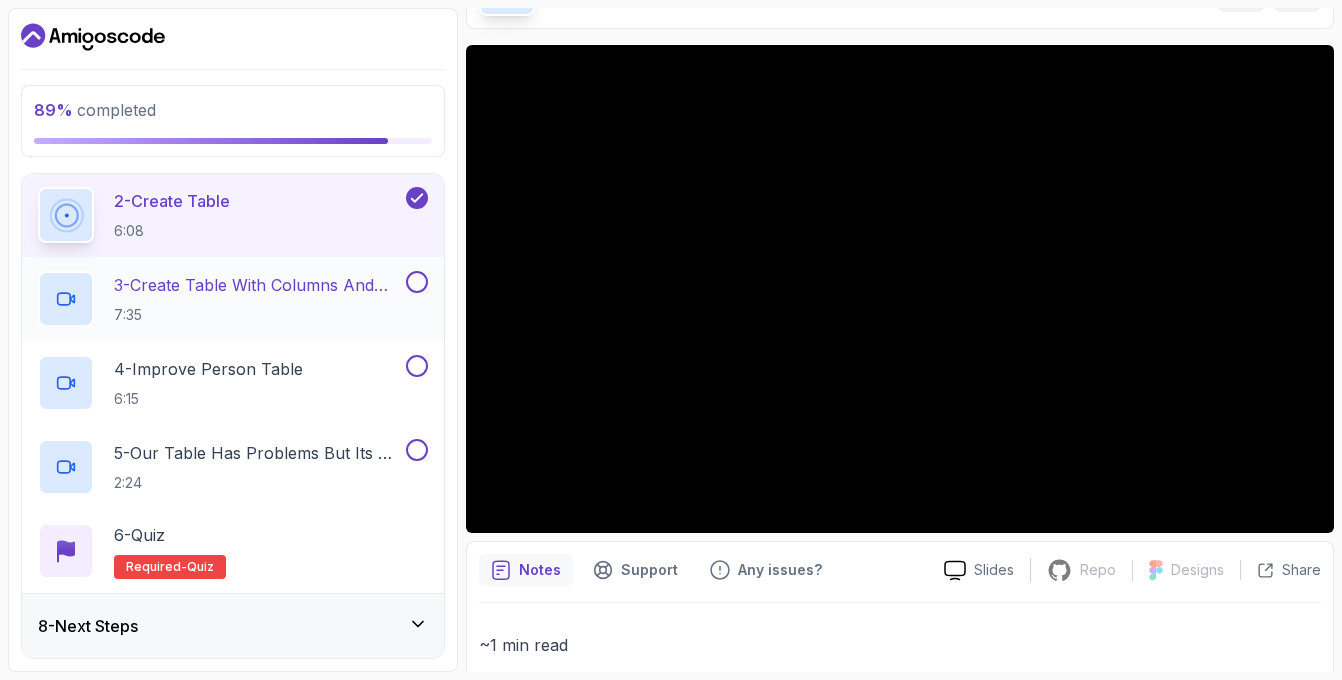 click on "3  -  Create Table With Columns And Datatypes" at bounding box center (258, 285) 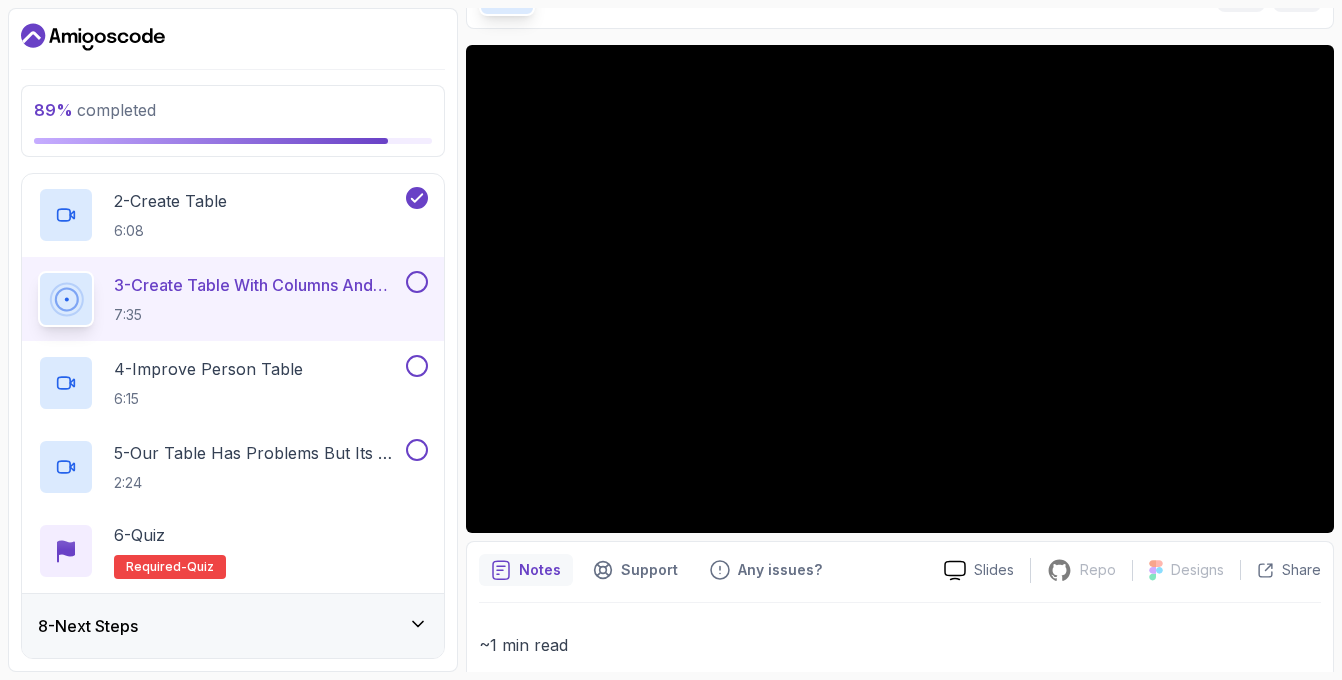 click on "3  -  Create Table With Columns And Datatypes 7:35" at bounding box center (233, 299) 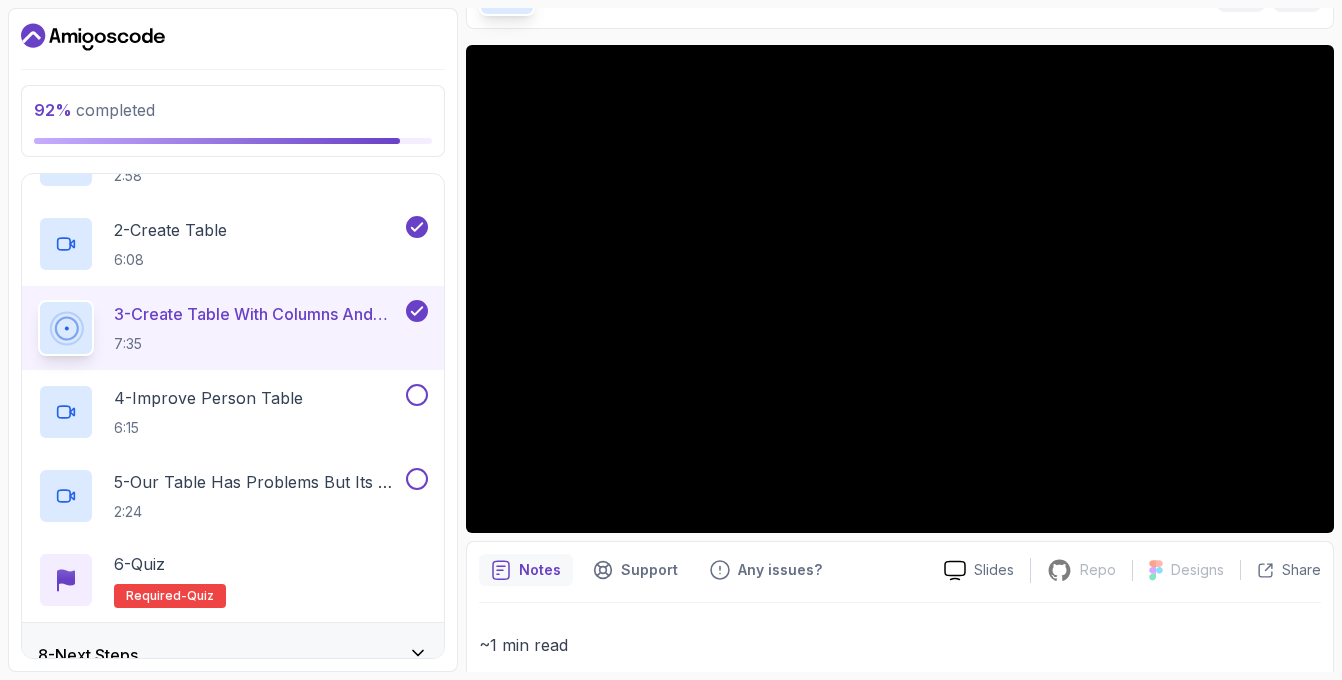 scroll, scrollTop: 506, scrollLeft: 0, axis: vertical 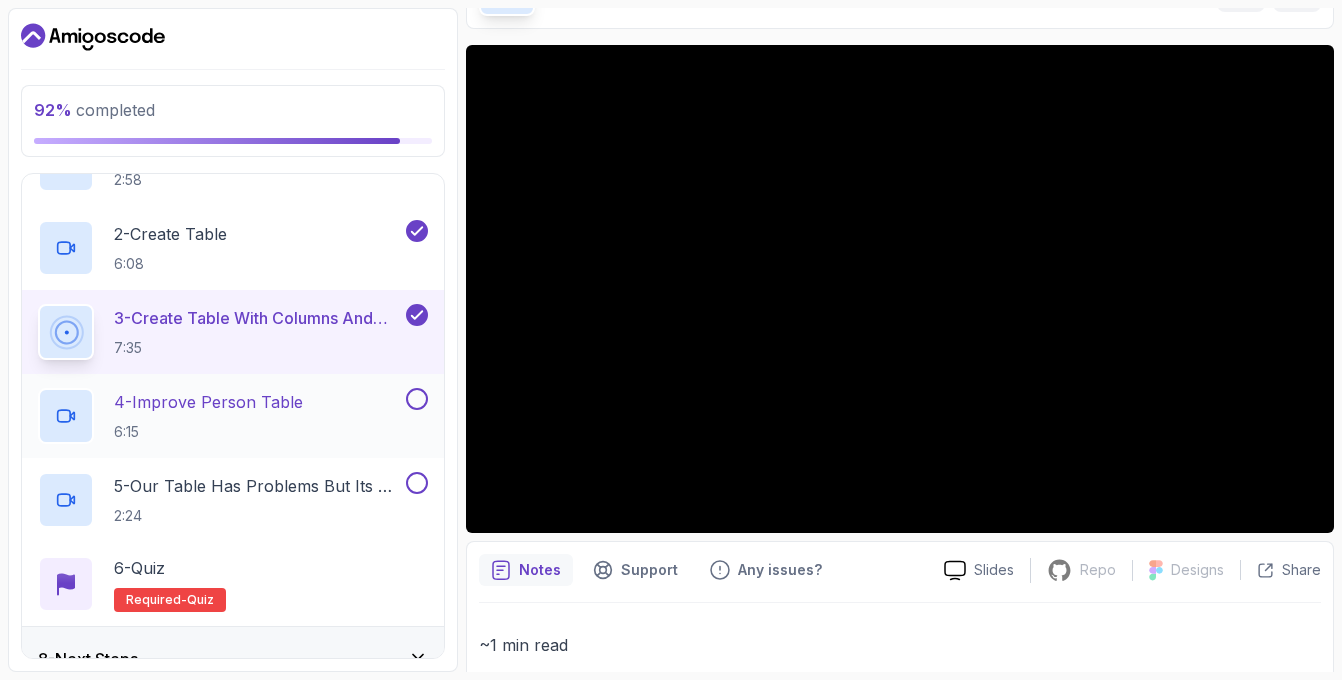 click at bounding box center [417, 399] 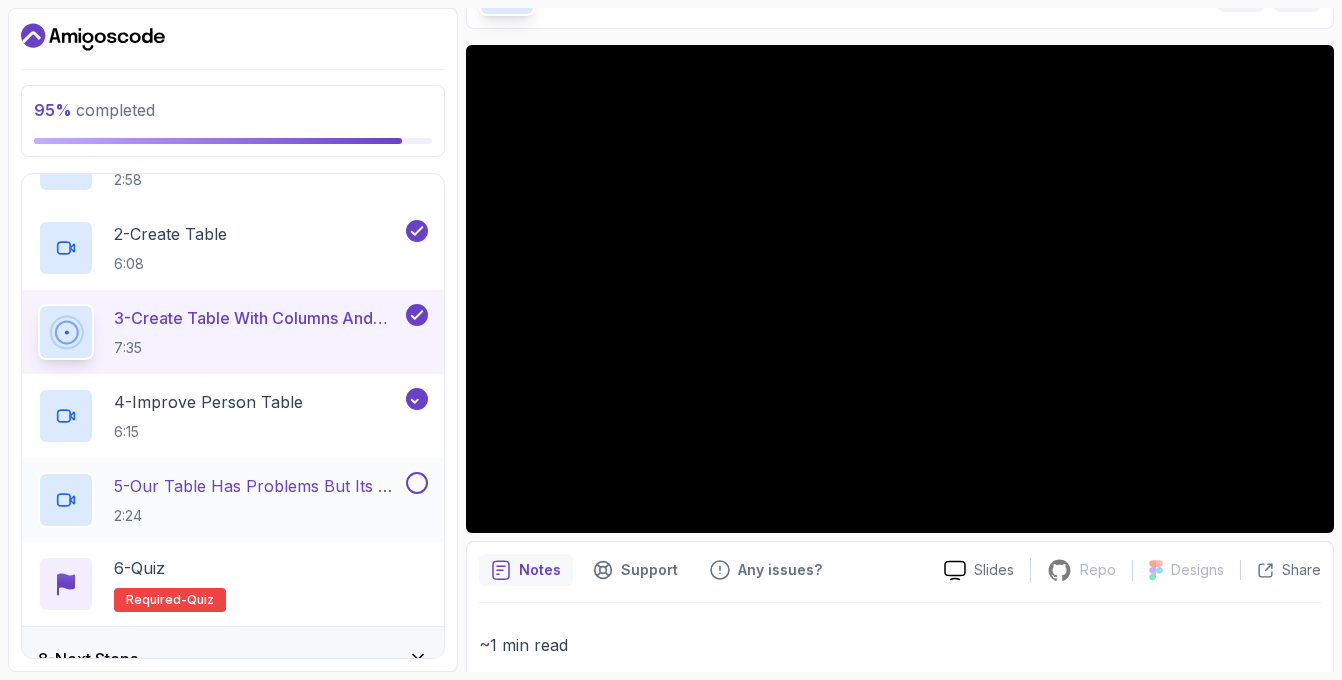 click at bounding box center [417, 483] 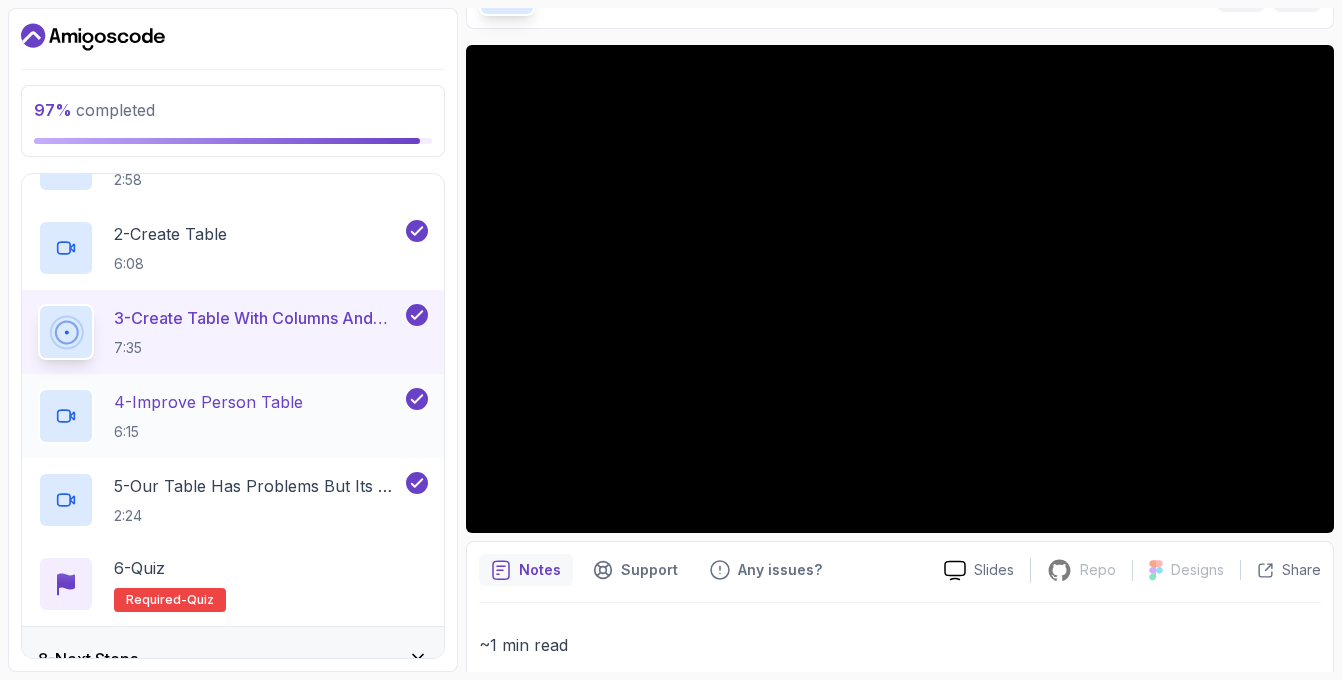 click on "4  -  Improve Person Table 6:15" at bounding box center (208, 416) 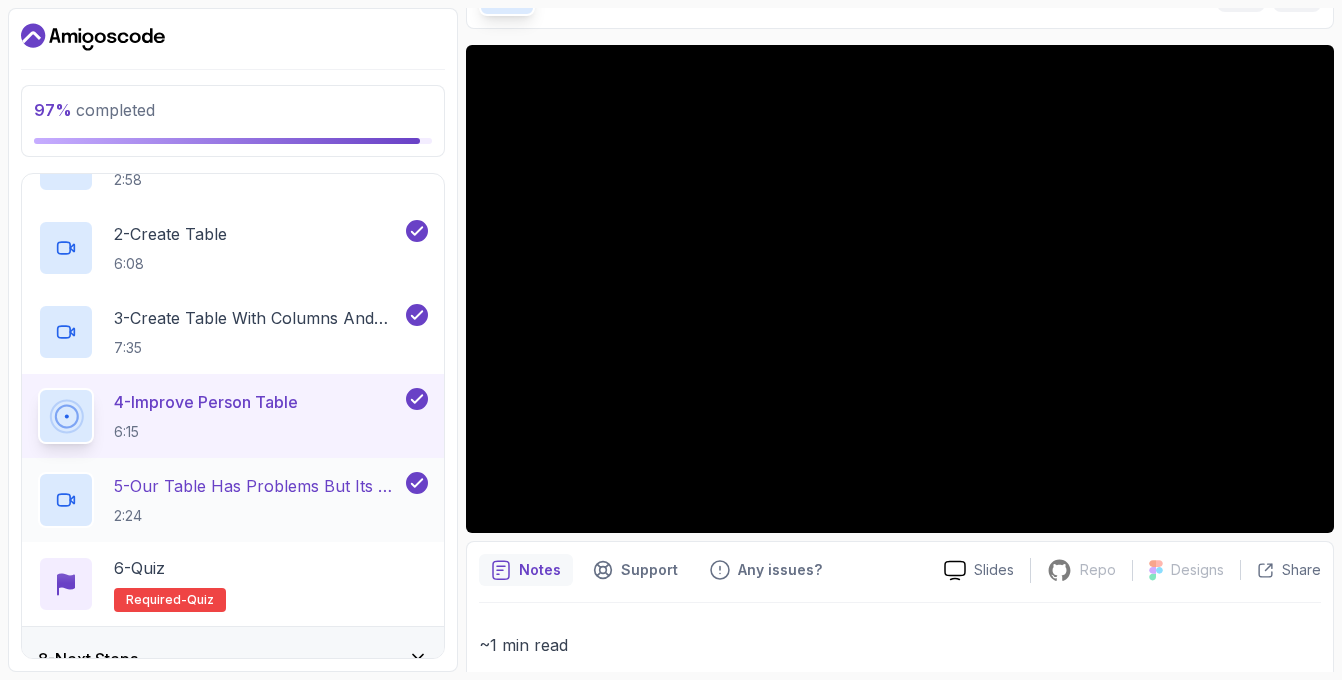 click on "2:24" at bounding box center [258, 516] 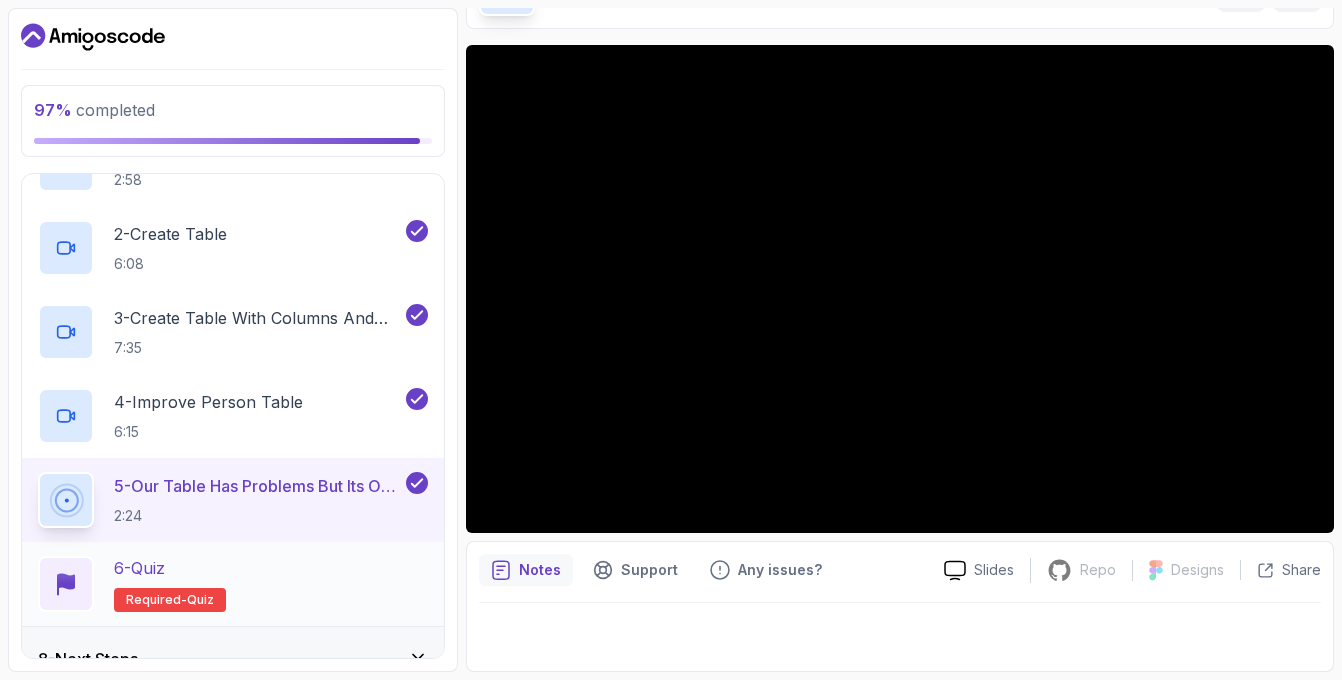 click on "6  -  Quiz Required- quiz" at bounding box center [233, 584] 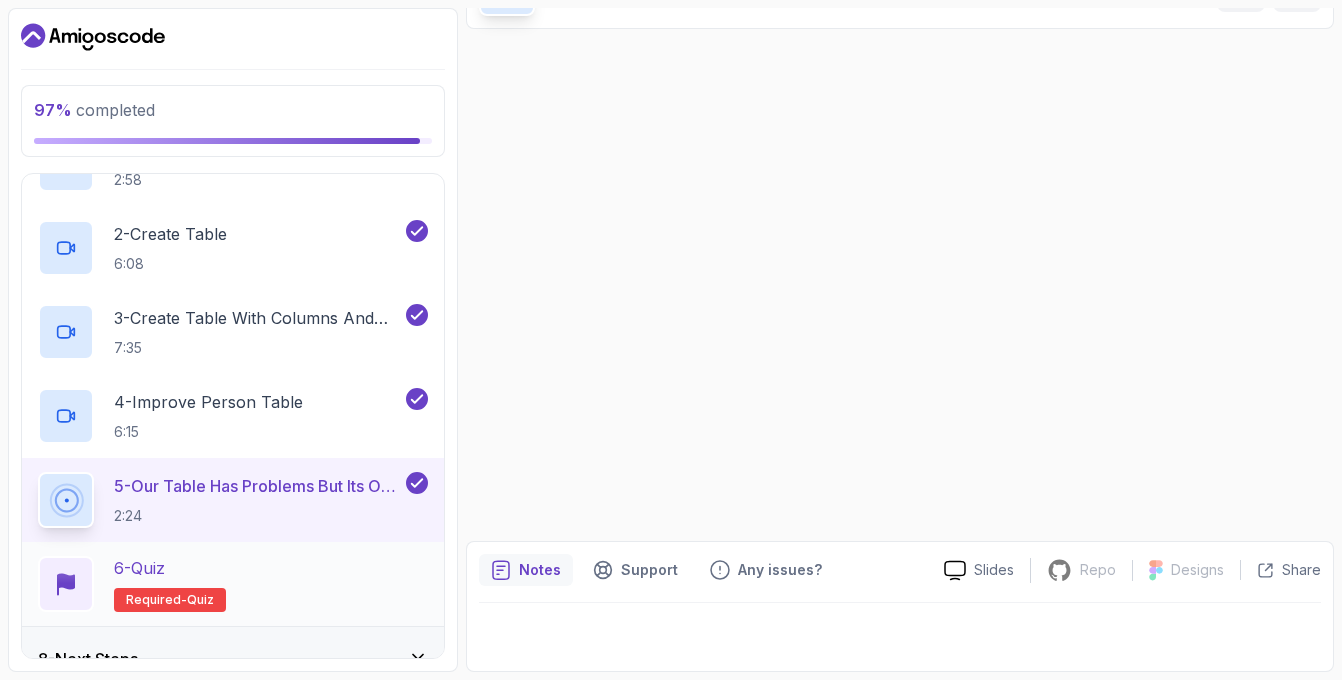 scroll, scrollTop: 0, scrollLeft: 0, axis: both 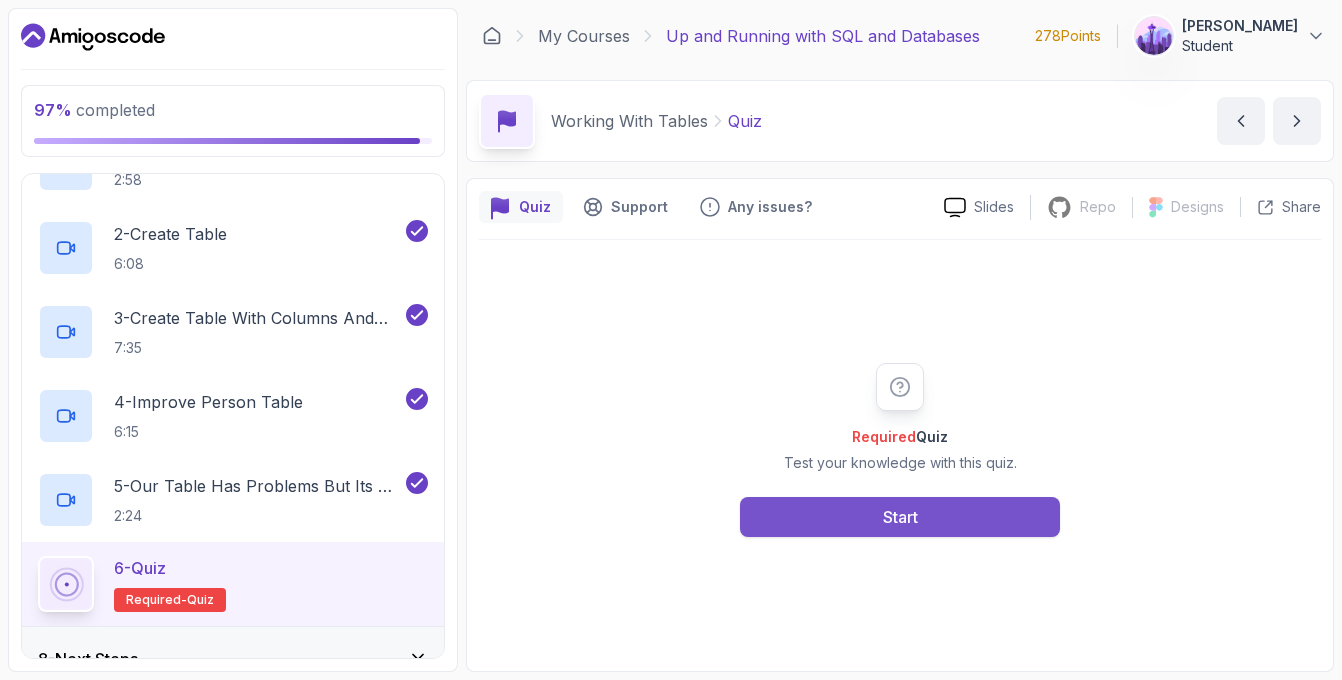 click on "Start" at bounding box center [900, 517] 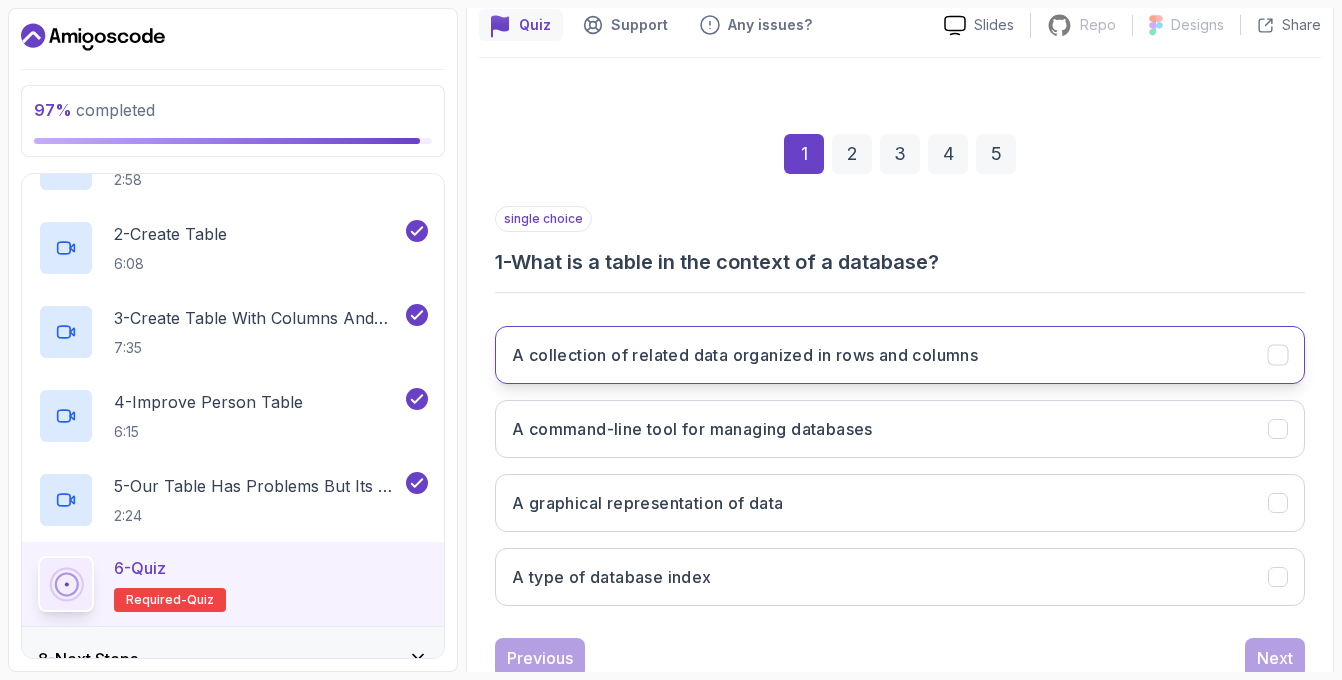 scroll, scrollTop: 187, scrollLeft: 0, axis: vertical 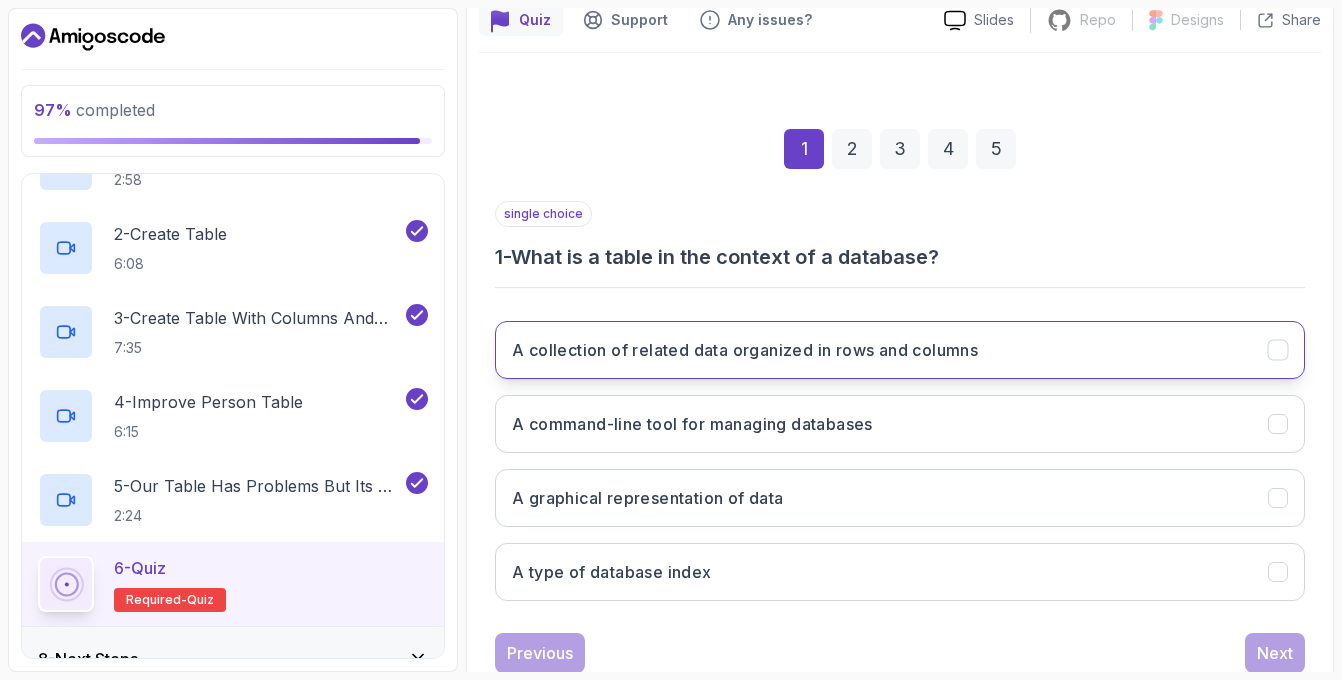 click on "A collection of related data organized in rows and columns" at bounding box center [900, 350] 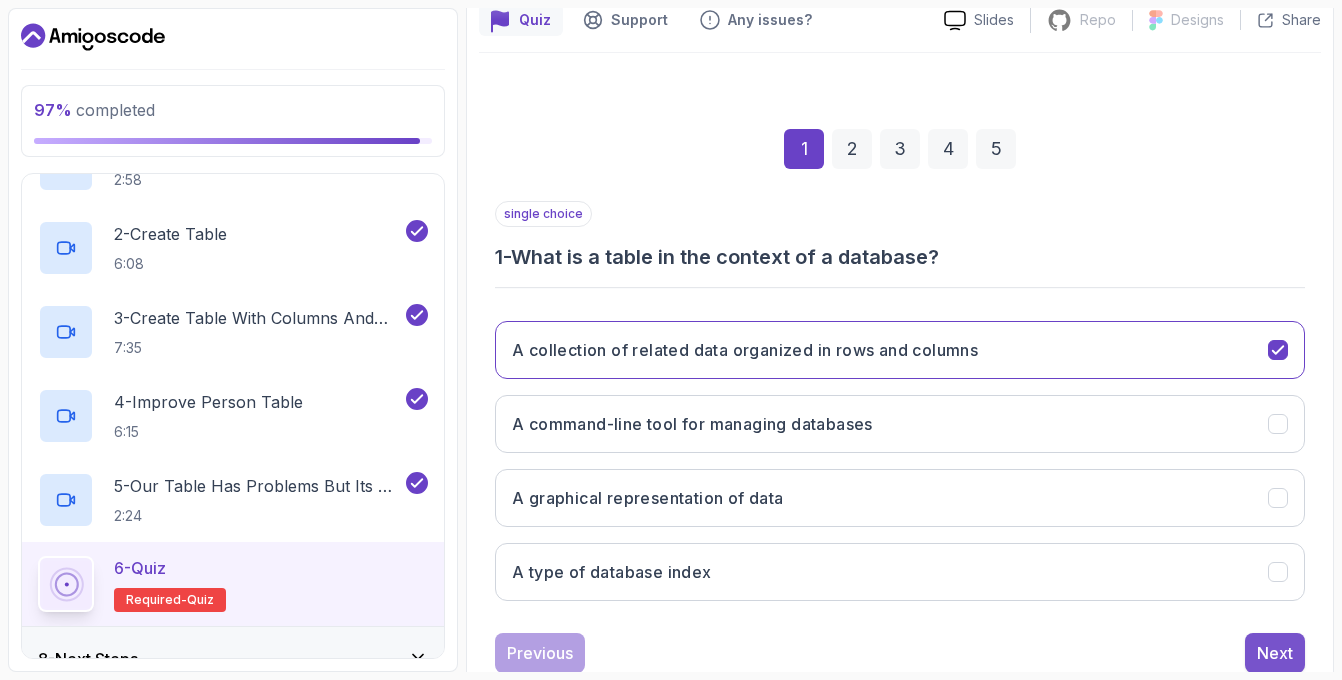 click on "Next" at bounding box center [1275, 653] 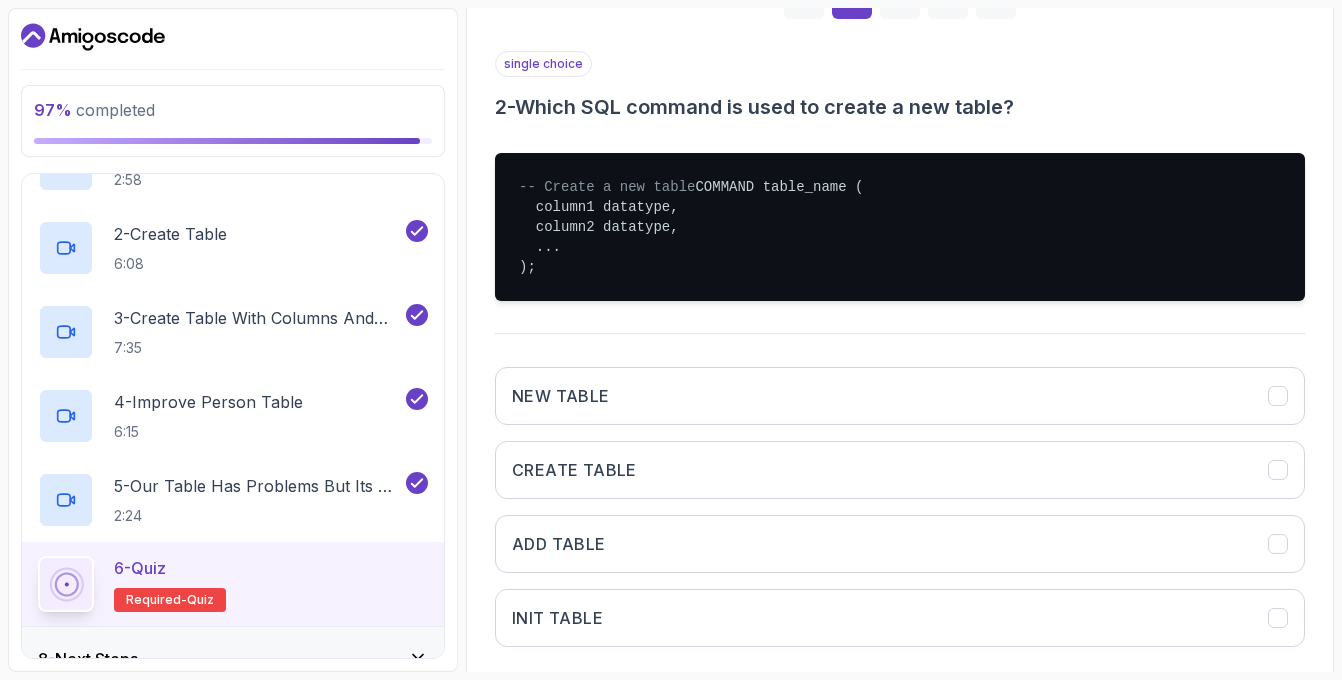 scroll, scrollTop: 356, scrollLeft: 0, axis: vertical 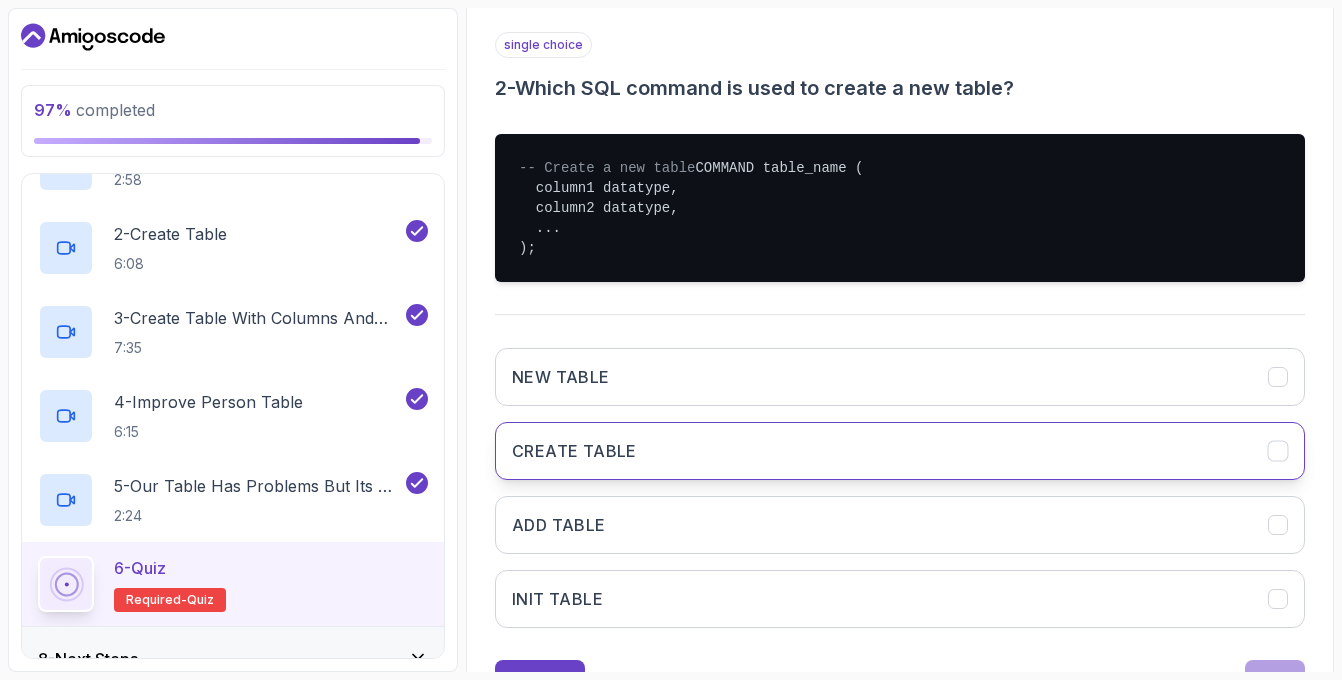 click on "CREATE TABLE" at bounding box center [900, 451] 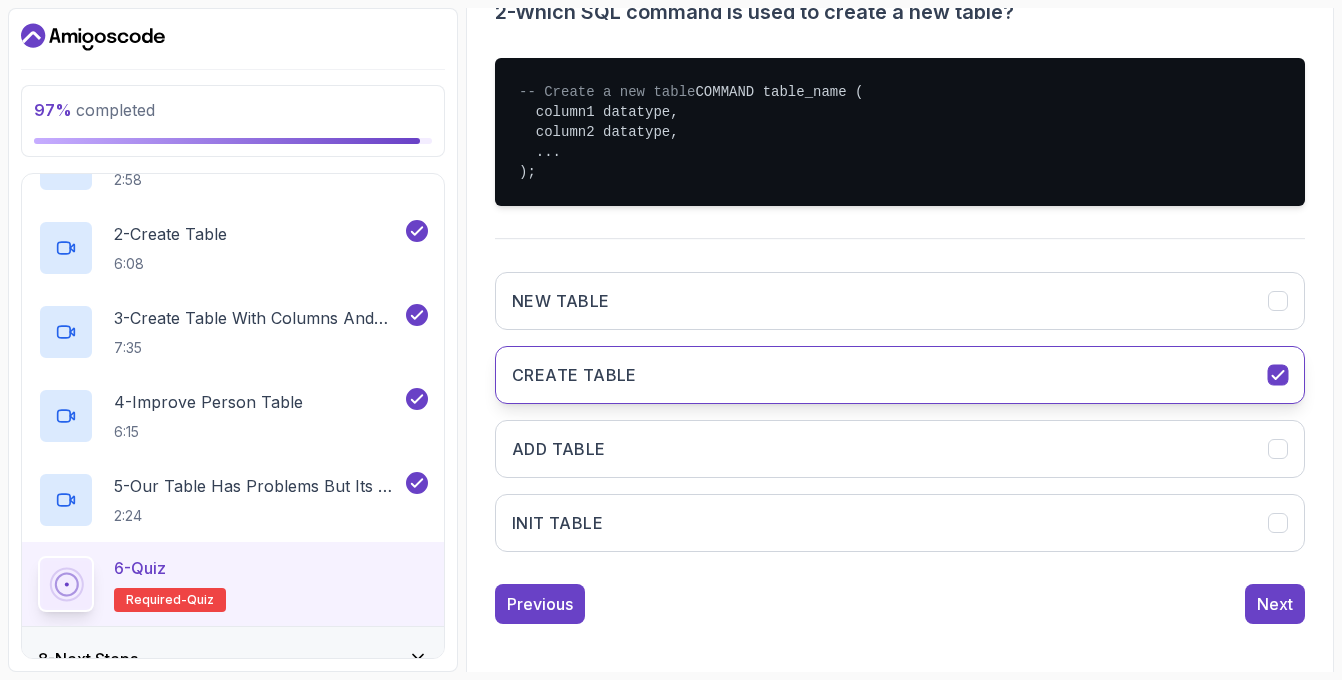 scroll, scrollTop: 461, scrollLeft: 0, axis: vertical 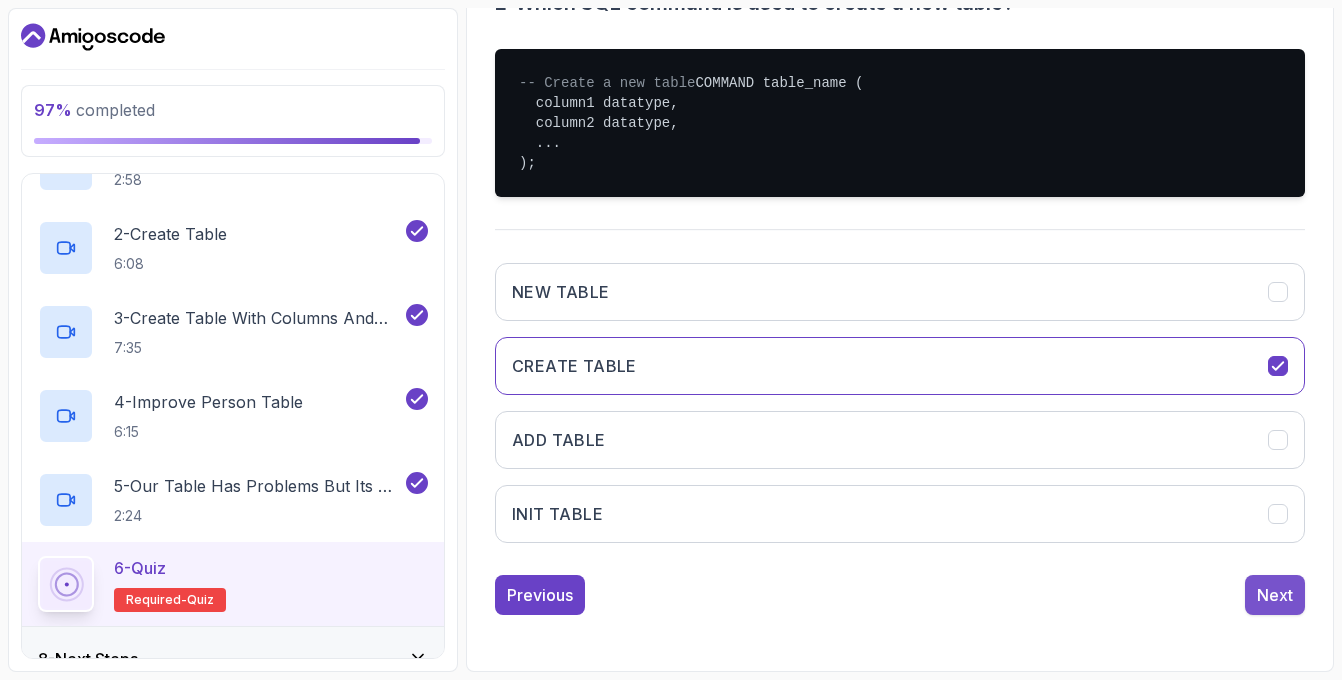 click on "Next" at bounding box center (1275, 595) 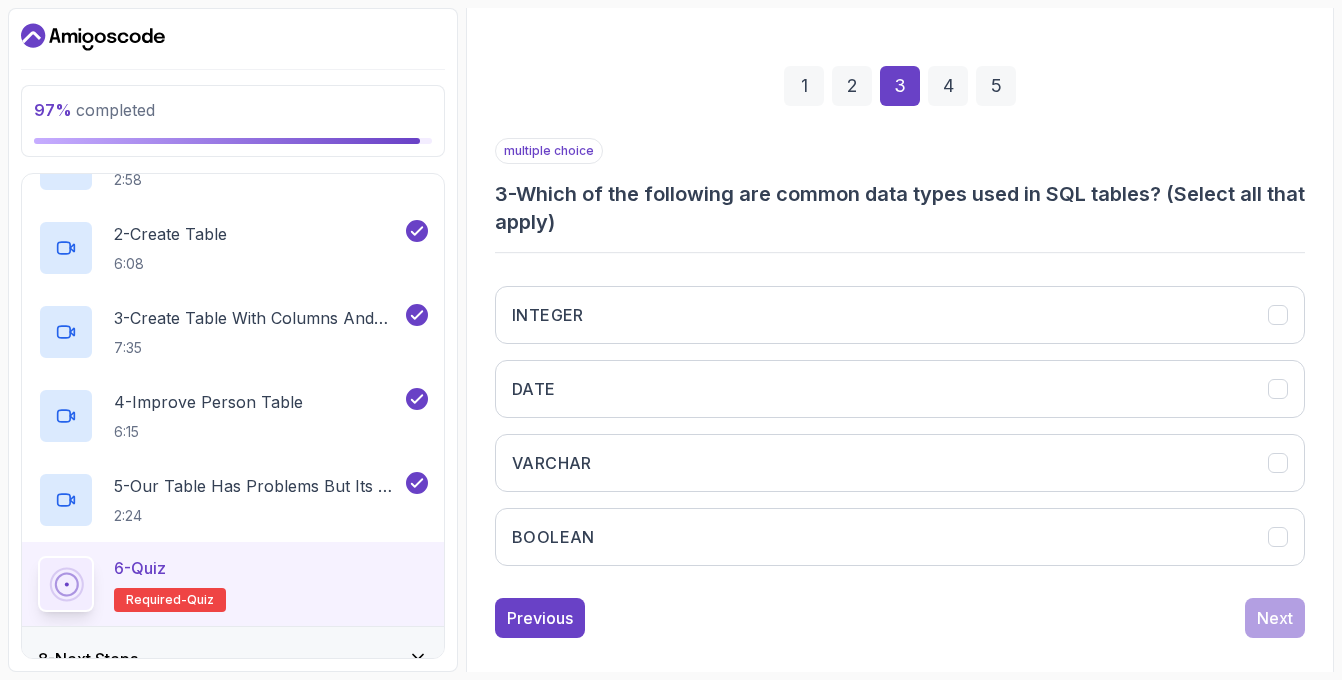 scroll, scrollTop: 246, scrollLeft: 0, axis: vertical 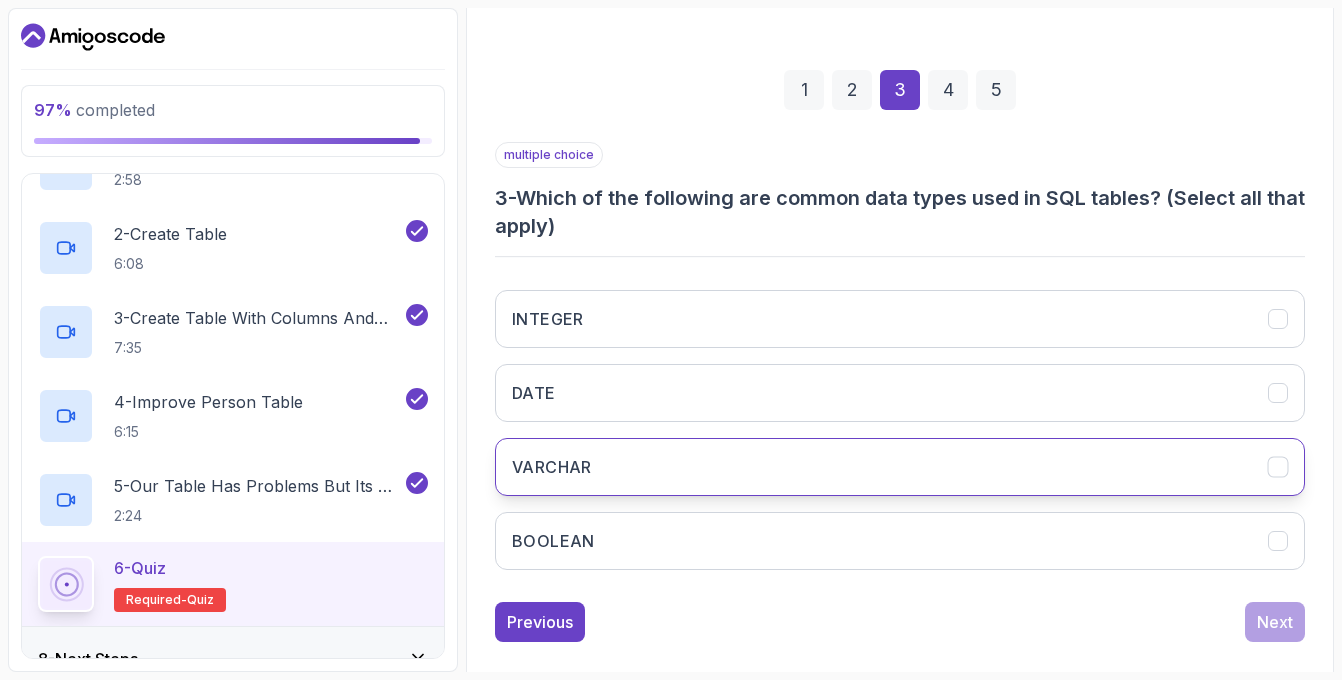 click on "VARCHAR" at bounding box center [900, 467] 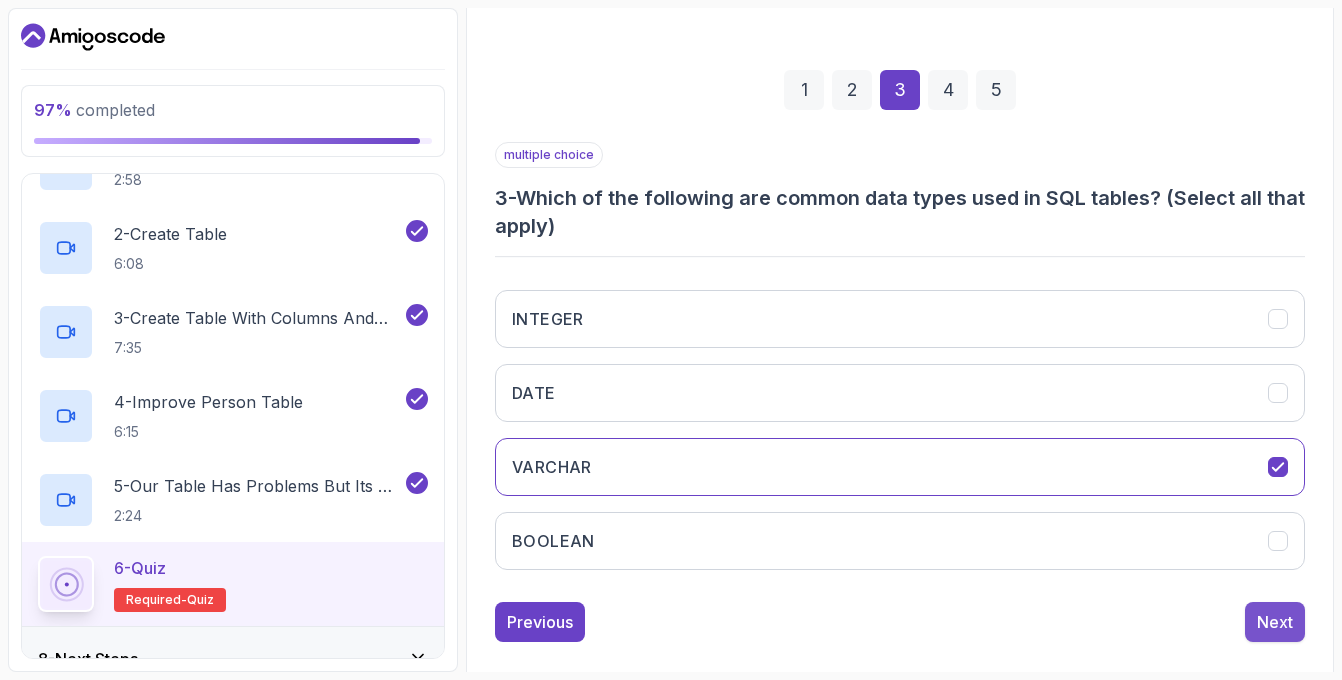 click on "Next" at bounding box center [1275, 622] 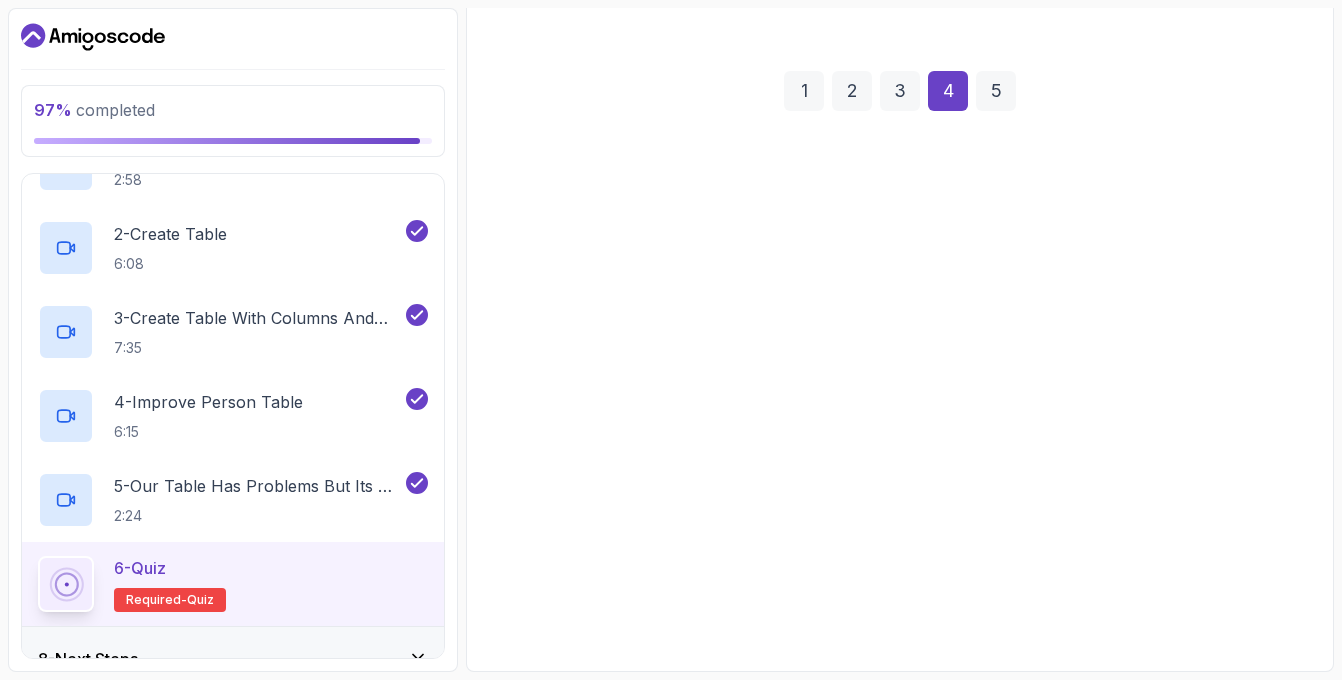 scroll, scrollTop: 245, scrollLeft: 0, axis: vertical 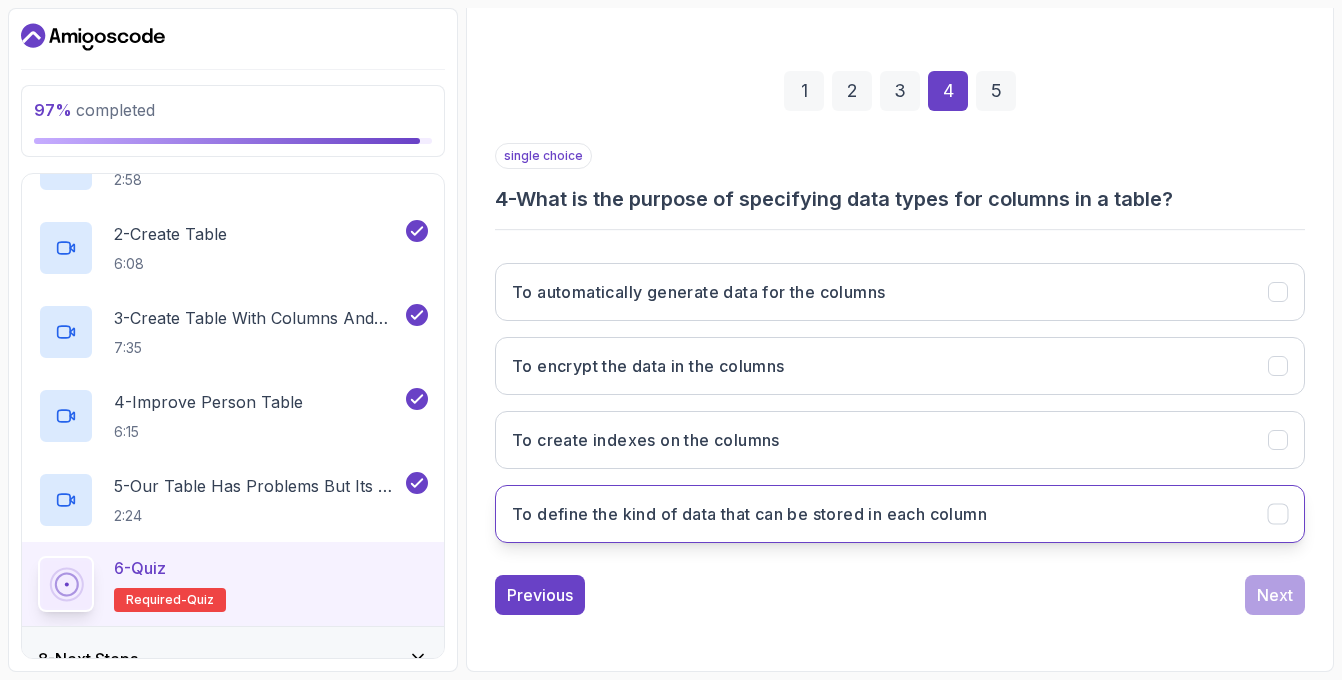 click on "To define the kind of data that can be stored in each column" at bounding box center [900, 514] 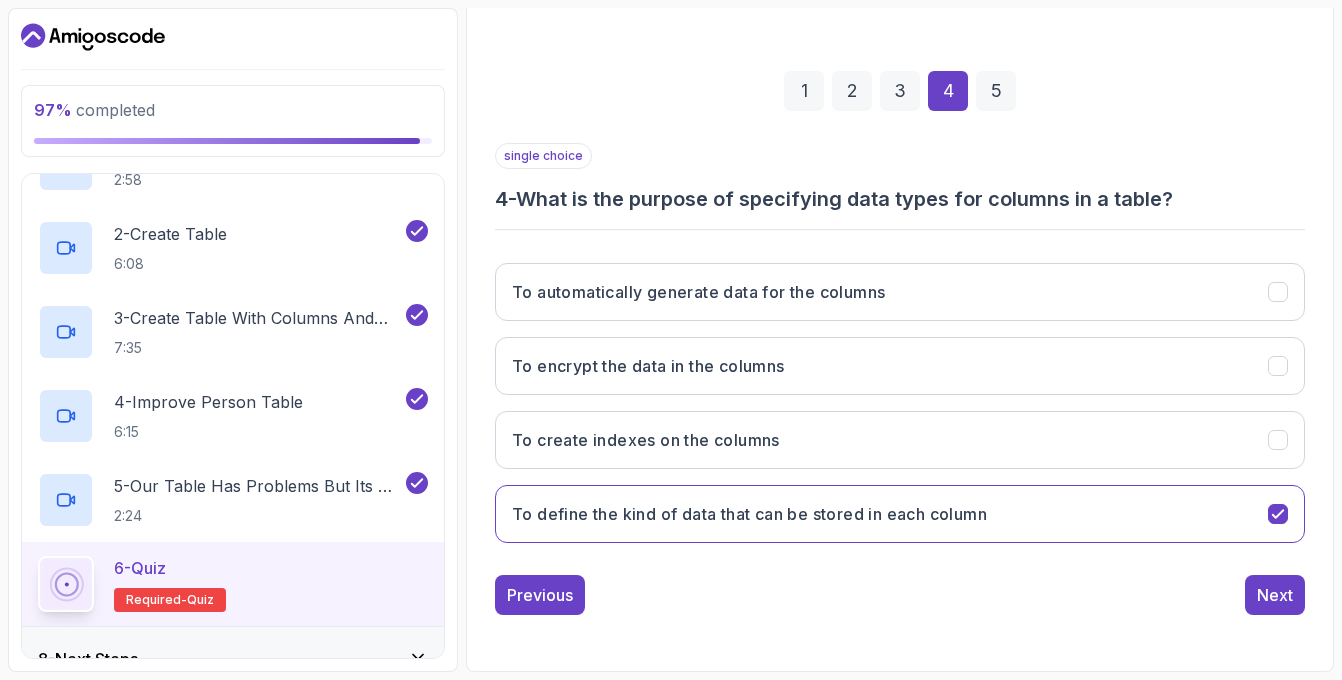 click on "Previous Next" at bounding box center (900, 595) 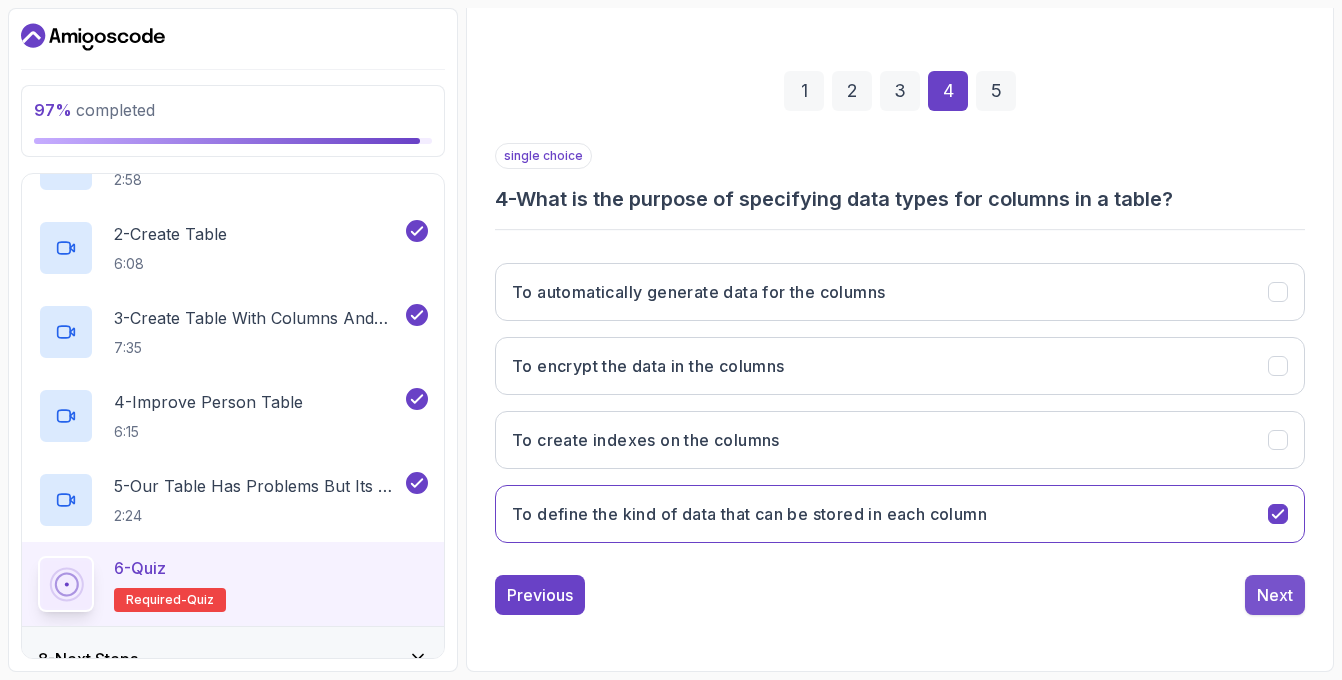 click on "Next" at bounding box center [1275, 595] 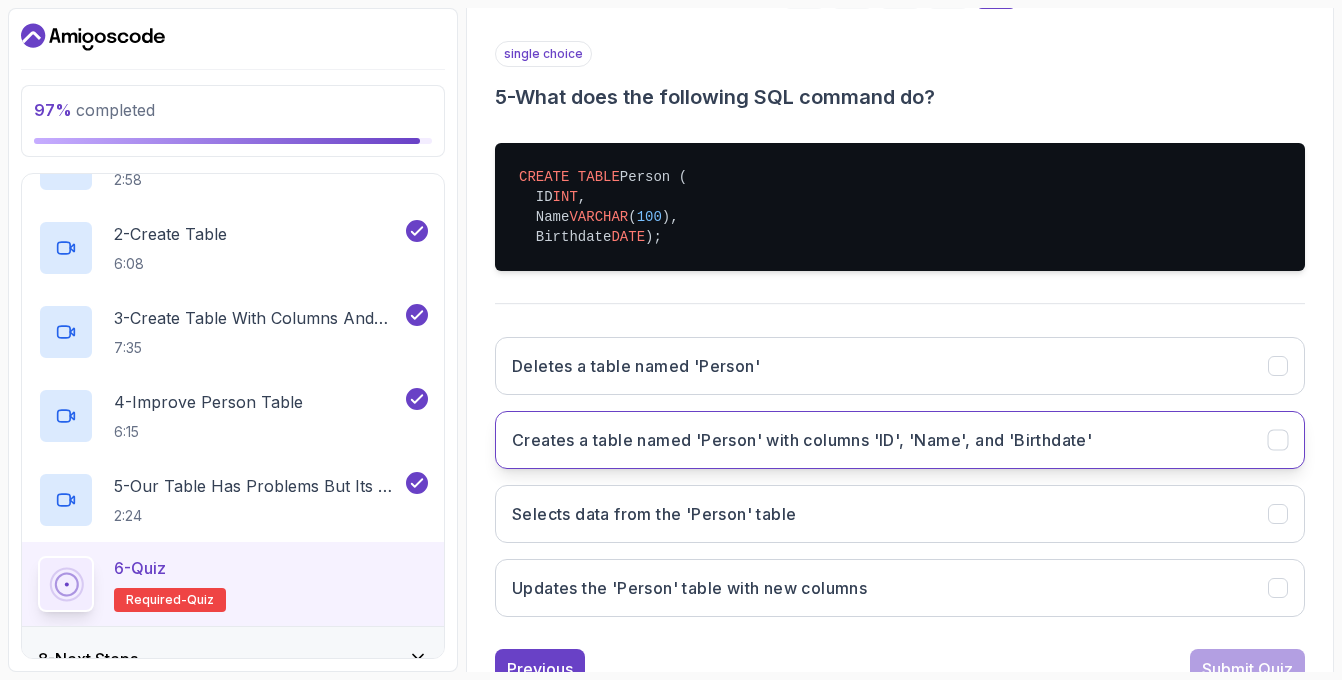 scroll, scrollTop: 353, scrollLeft: 0, axis: vertical 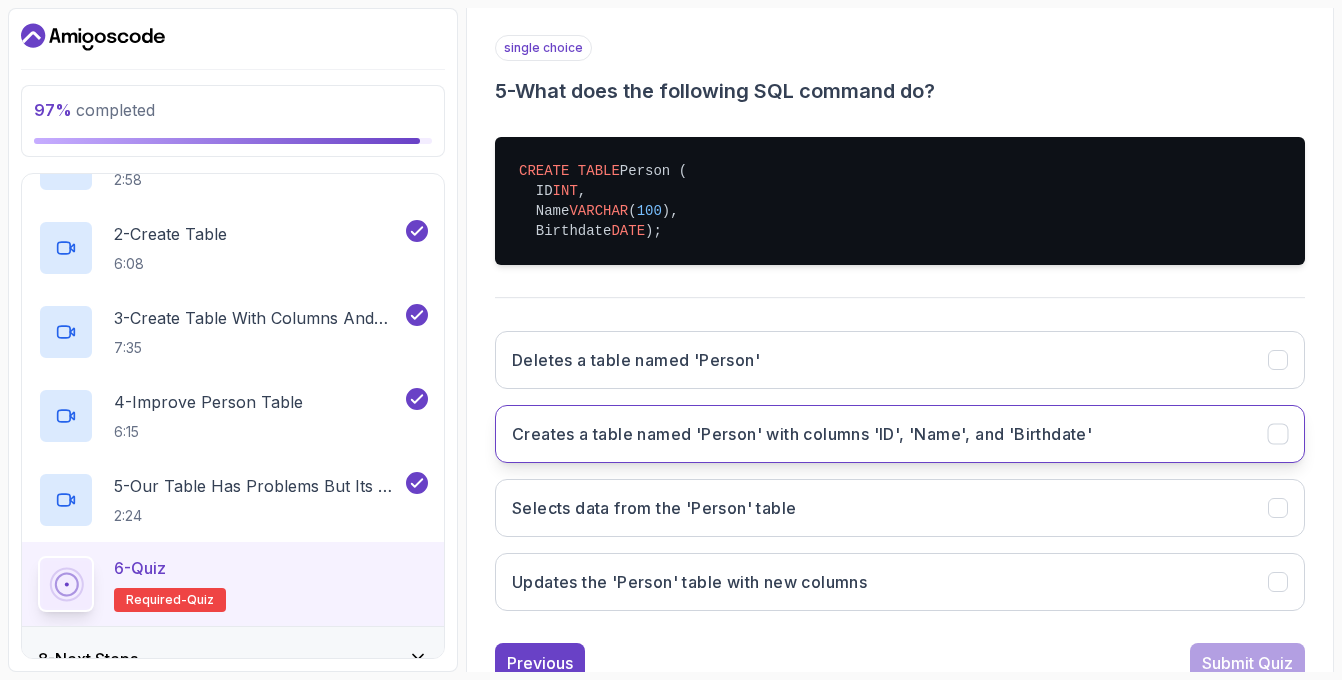click on "Creates a table named 'Person' with columns 'ID', 'Name', and 'Birthdate'" at bounding box center (802, 434) 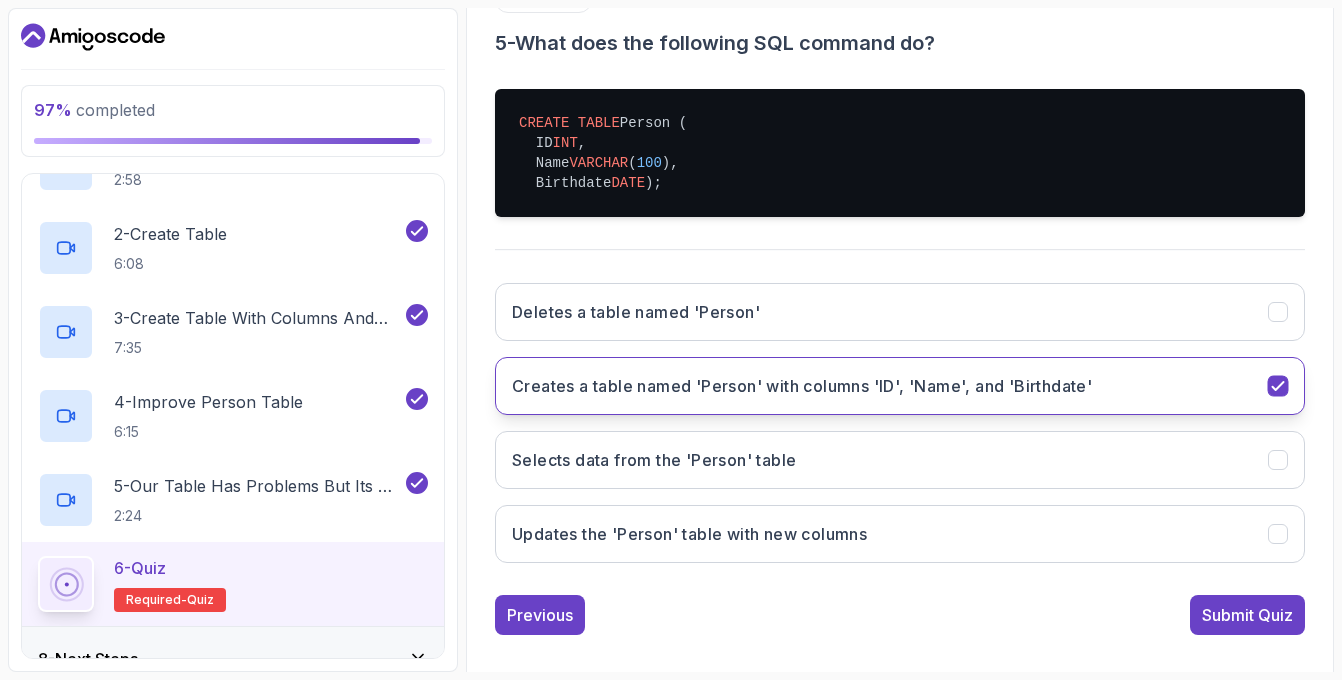 scroll, scrollTop: 441, scrollLeft: 0, axis: vertical 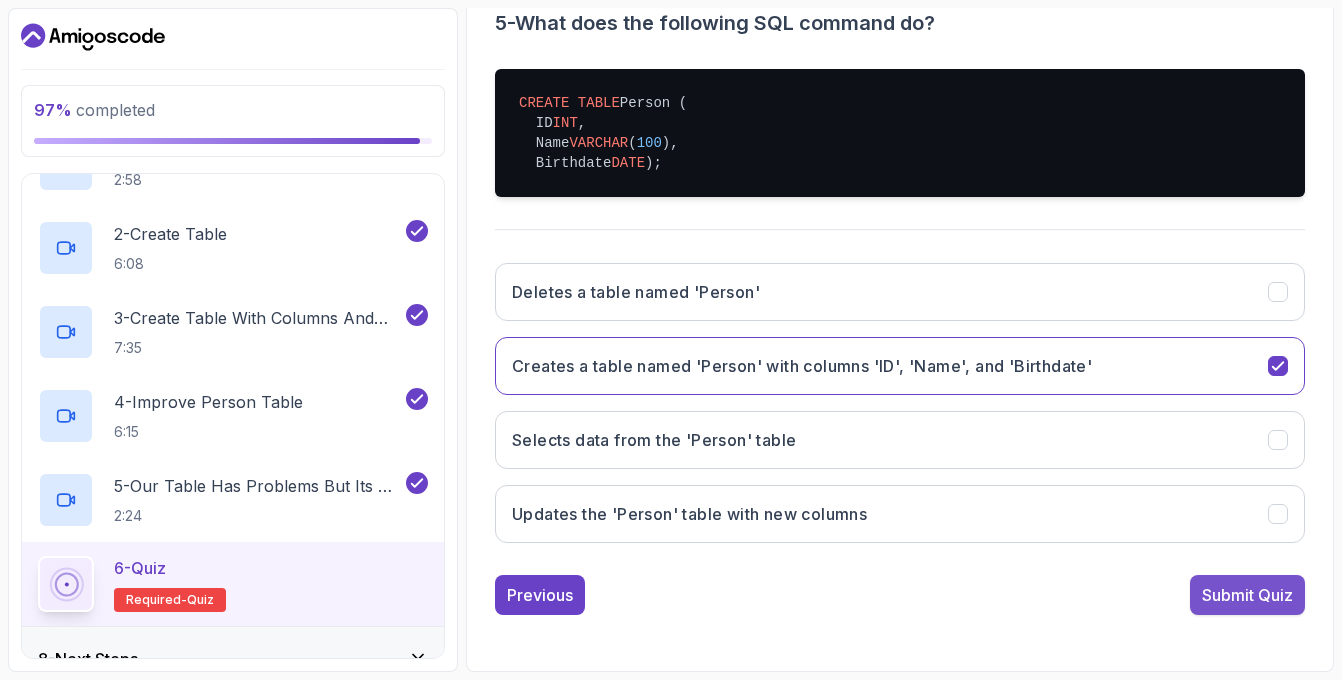 click on "Submit Quiz" at bounding box center [1247, 595] 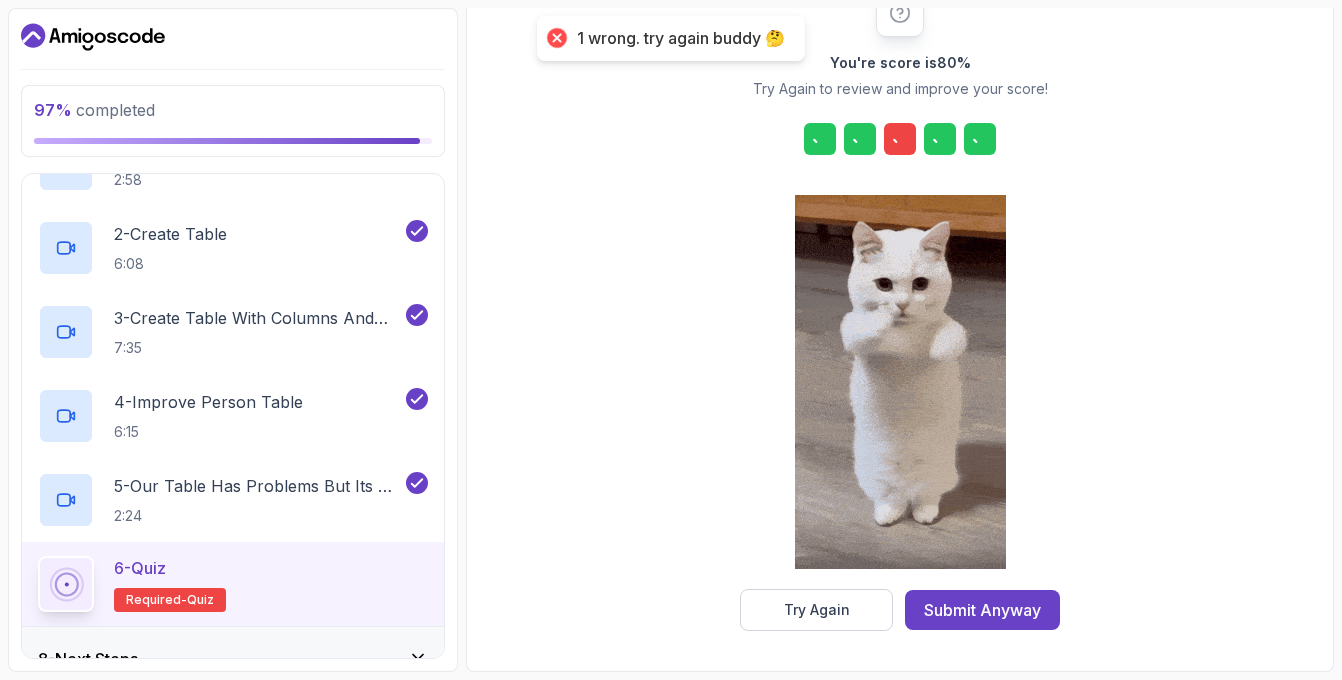 scroll, scrollTop: 279, scrollLeft: 0, axis: vertical 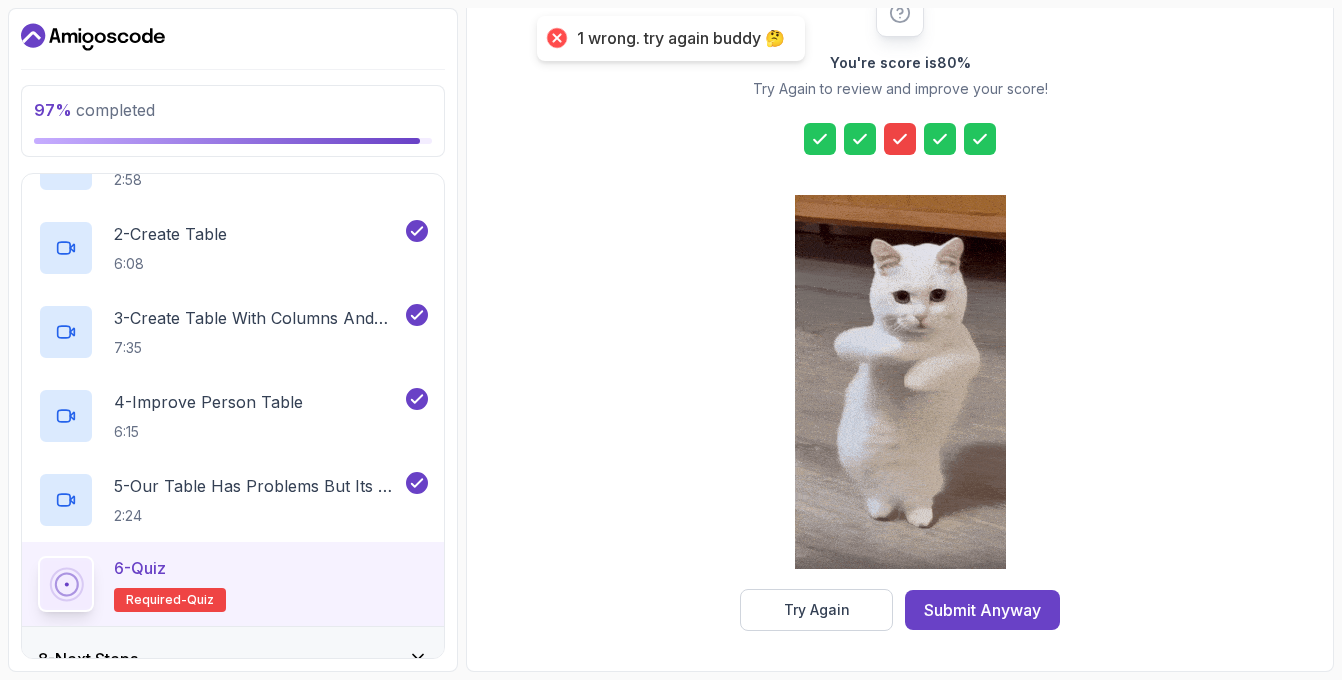 click 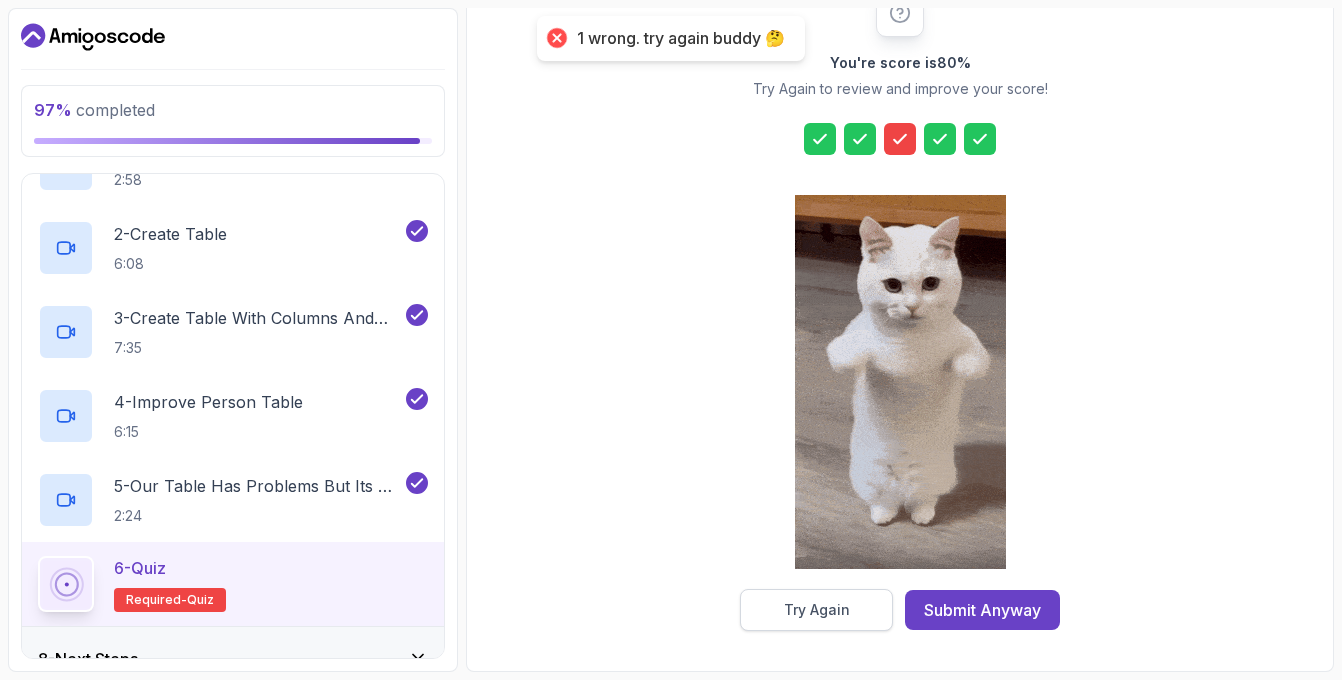 click on "Try Again" at bounding box center (816, 610) 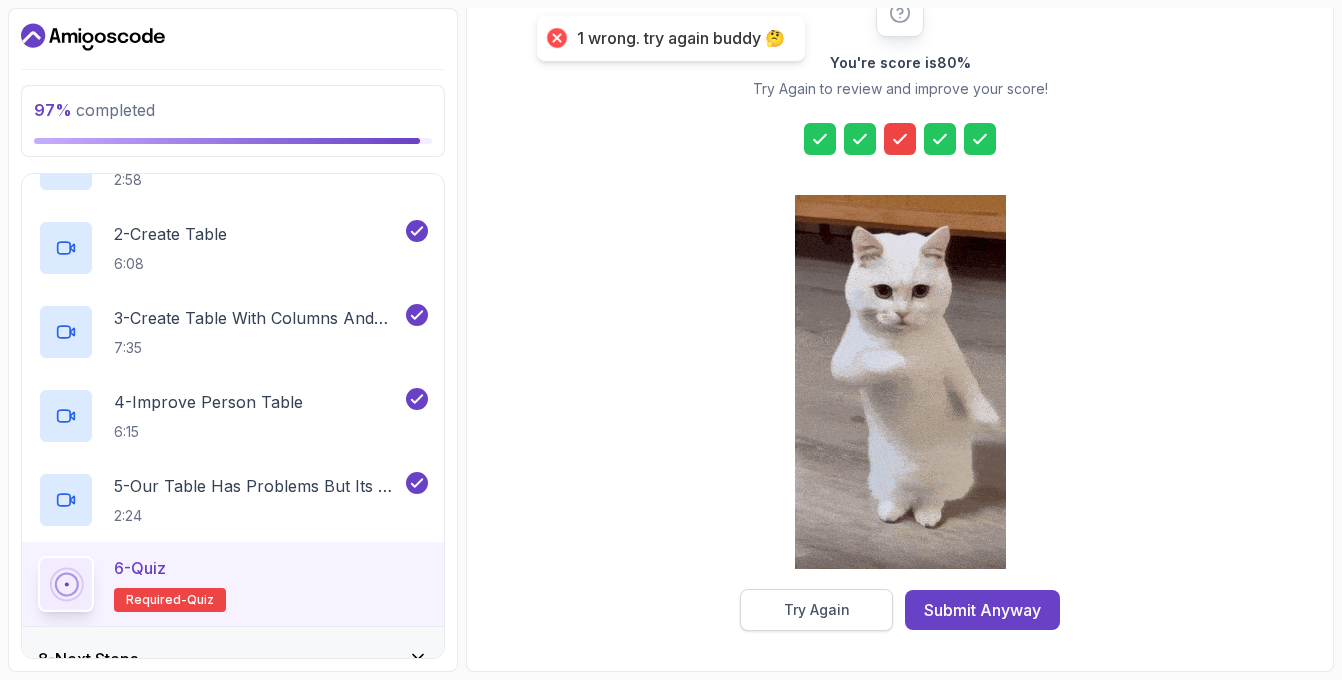 scroll, scrollTop: 273, scrollLeft: 0, axis: vertical 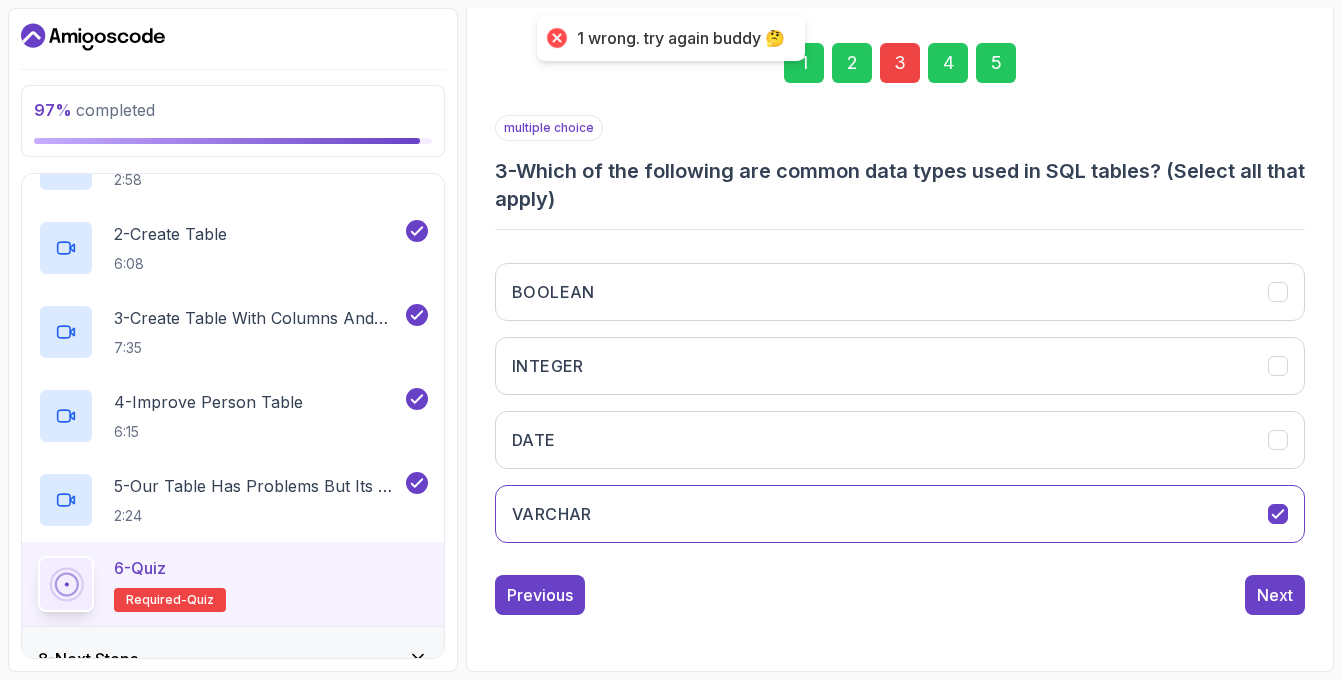 click on "3" at bounding box center [900, 63] 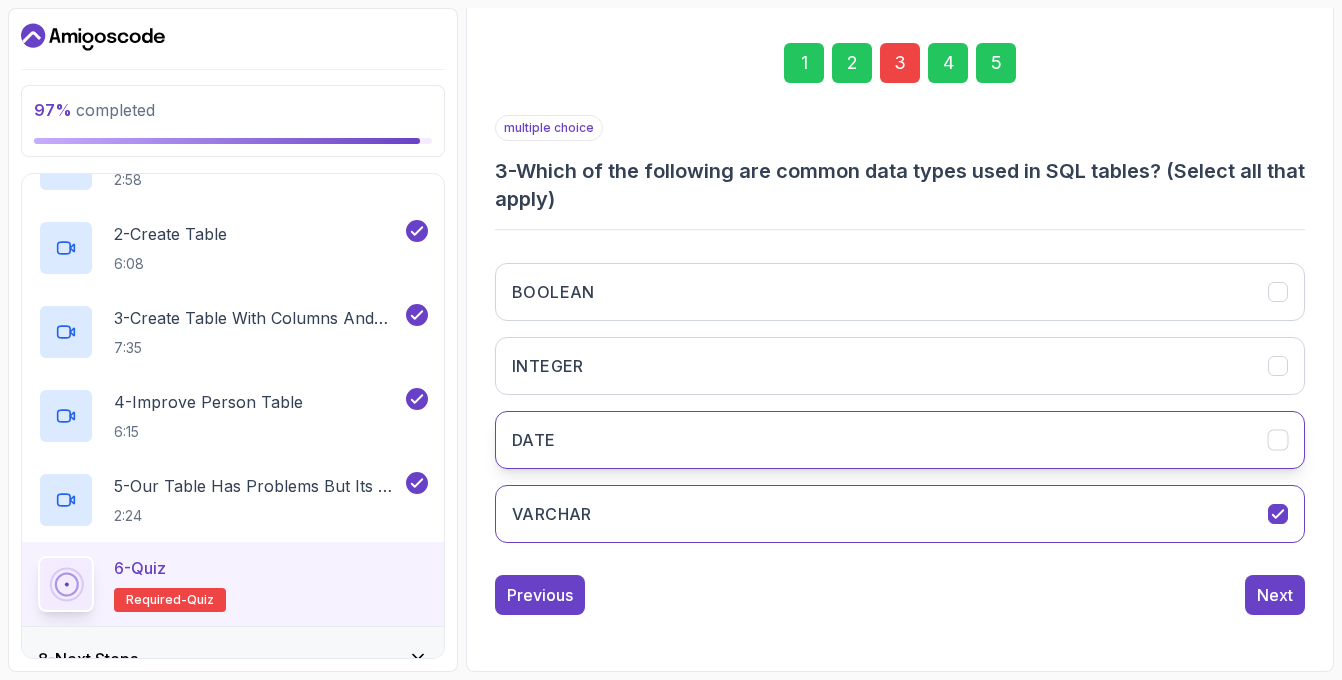 click on "DATE" at bounding box center [900, 440] 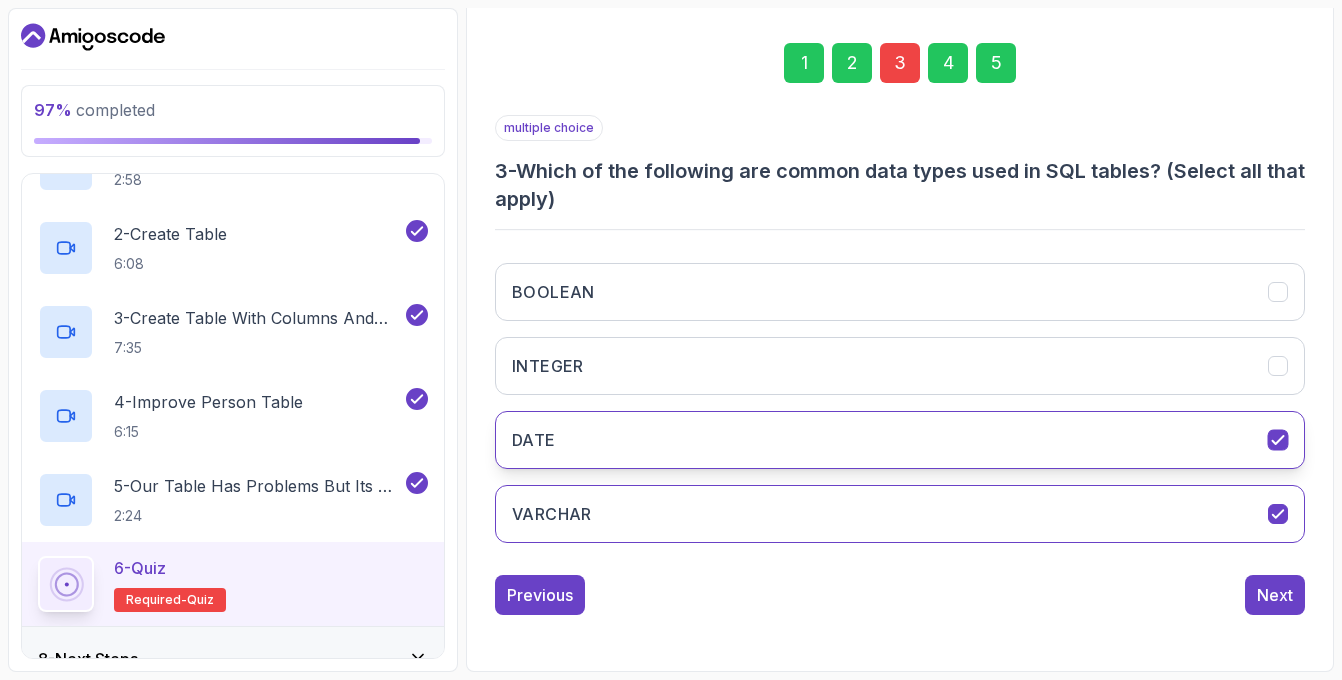 click on "DATE" at bounding box center (900, 440) 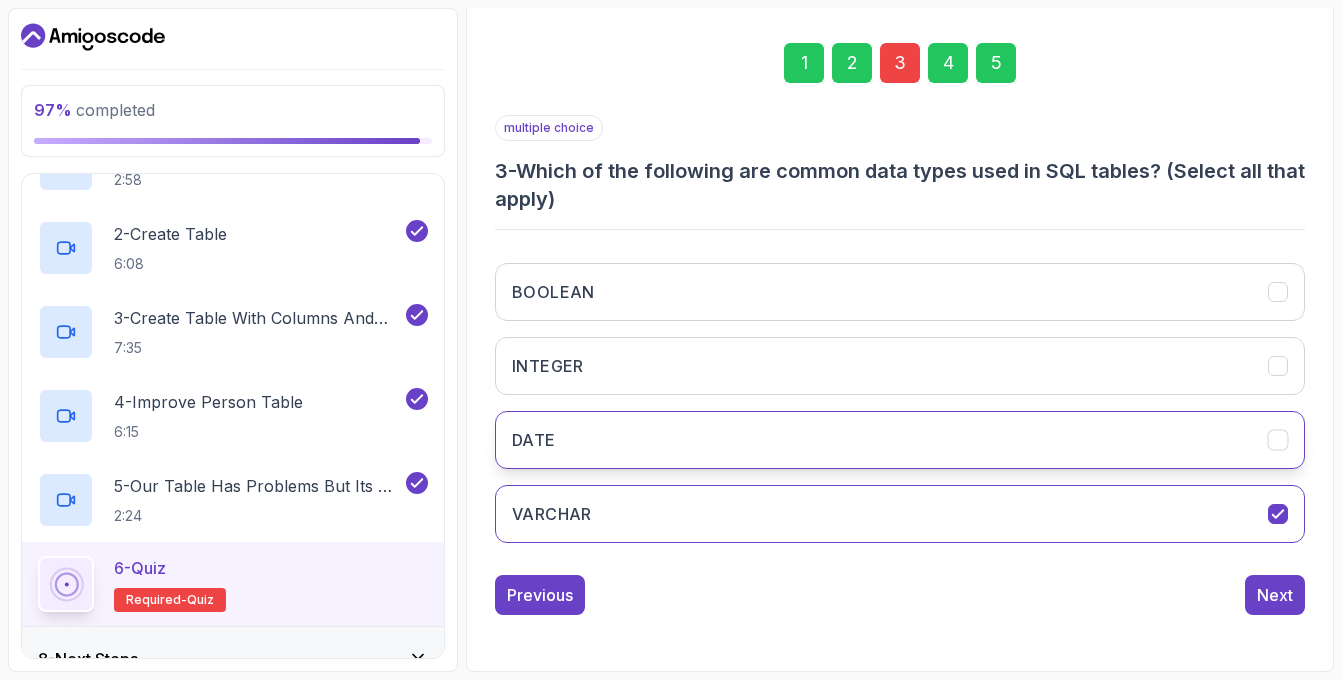 click on "DATE" at bounding box center (900, 440) 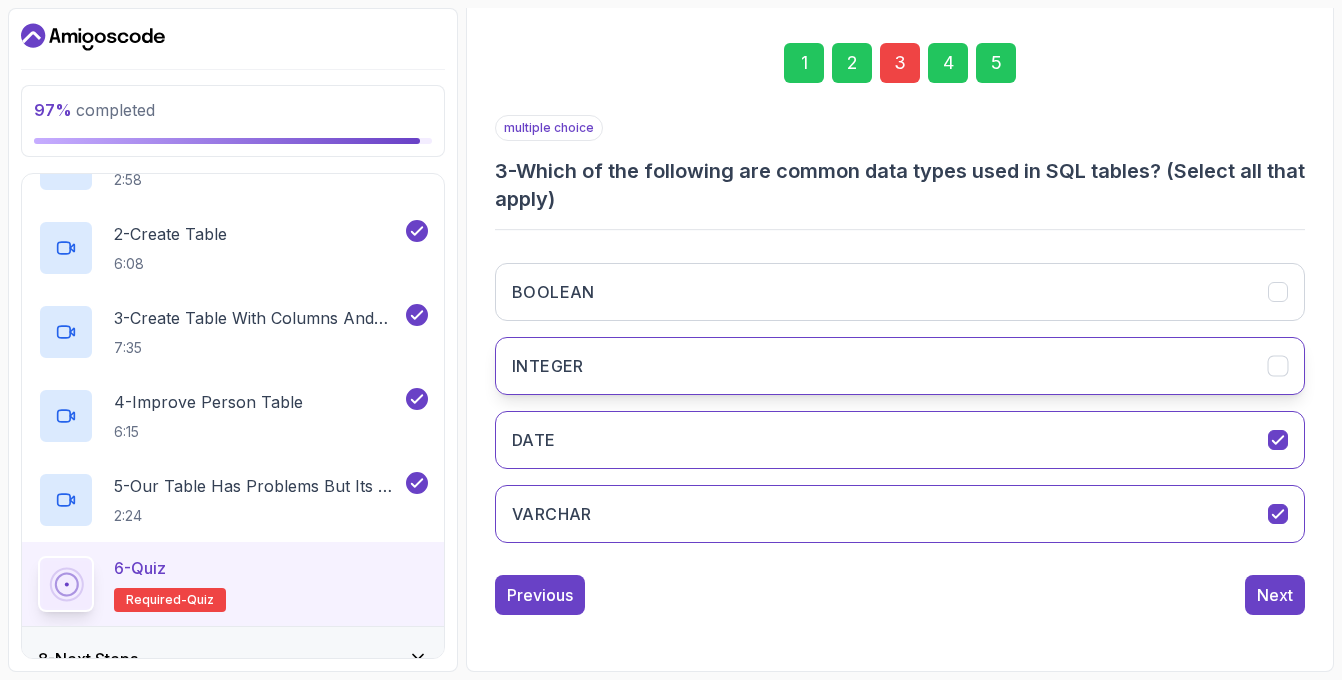 click on "INTEGER" at bounding box center (900, 366) 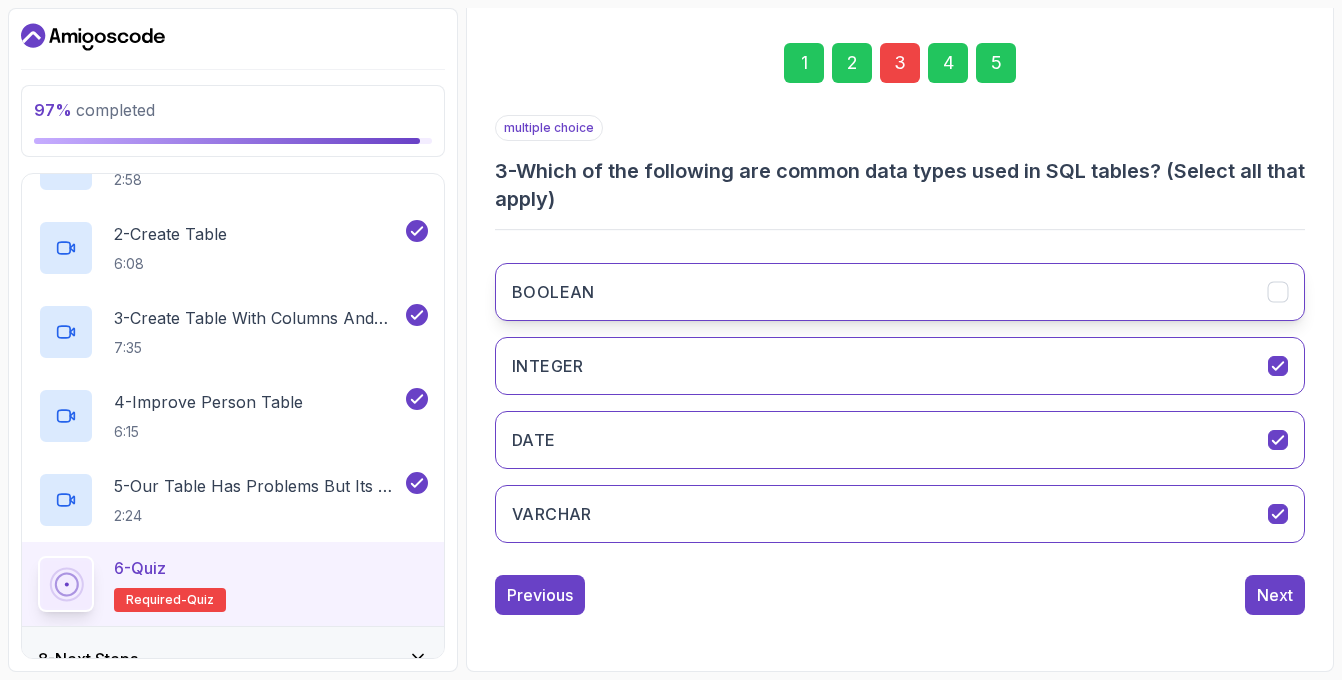 click on "BOOLEAN" at bounding box center [900, 292] 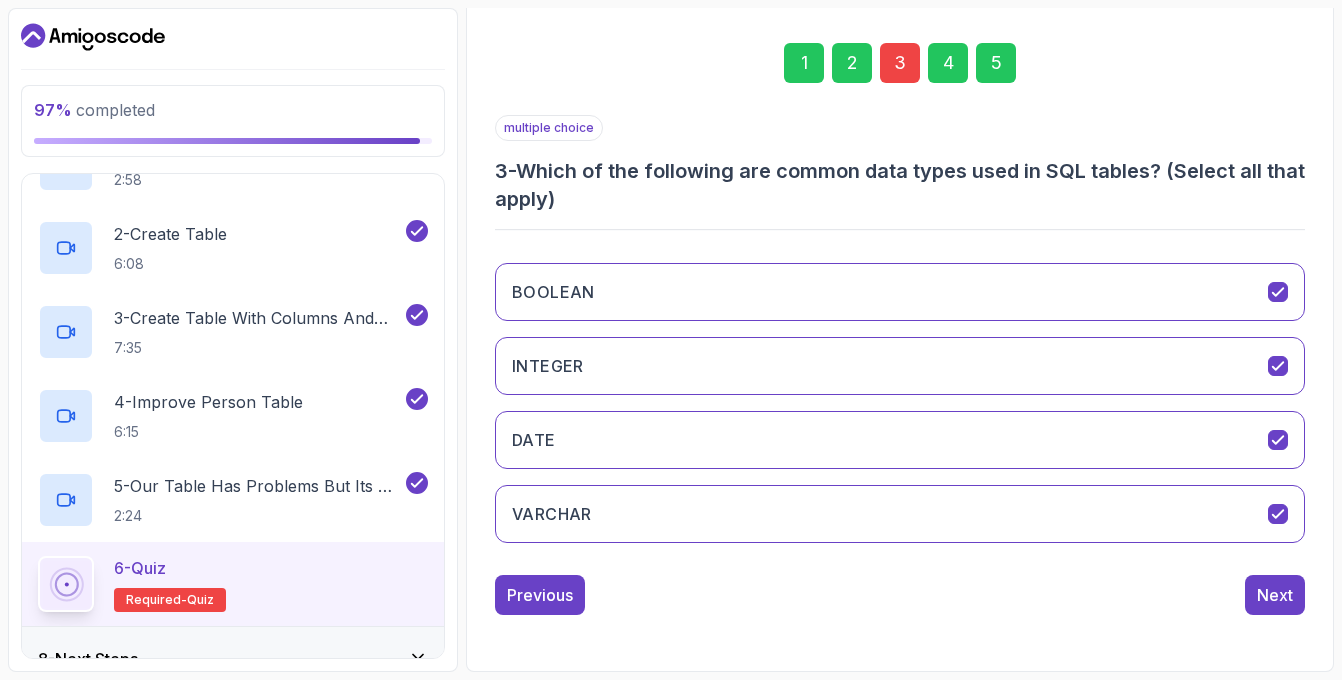 click on "5" at bounding box center (996, 63) 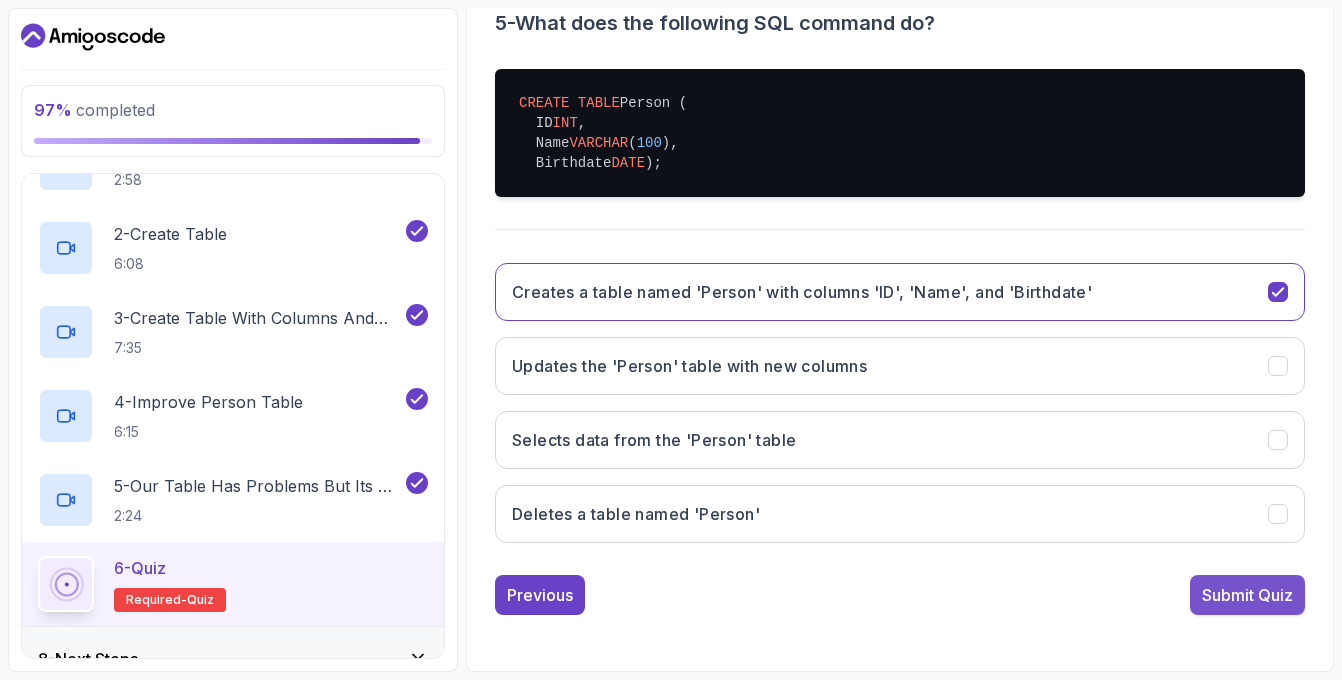click on "Submit Quiz" at bounding box center (1247, 595) 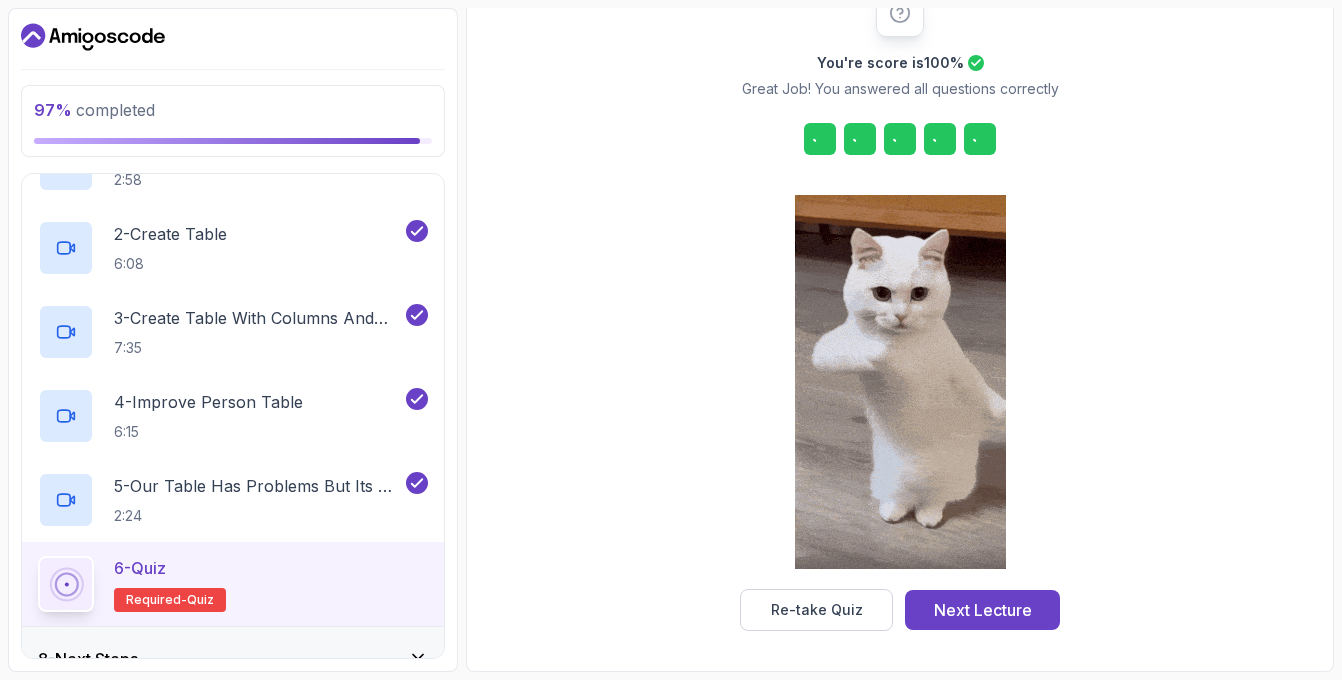 scroll, scrollTop: 279, scrollLeft: 0, axis: vertical 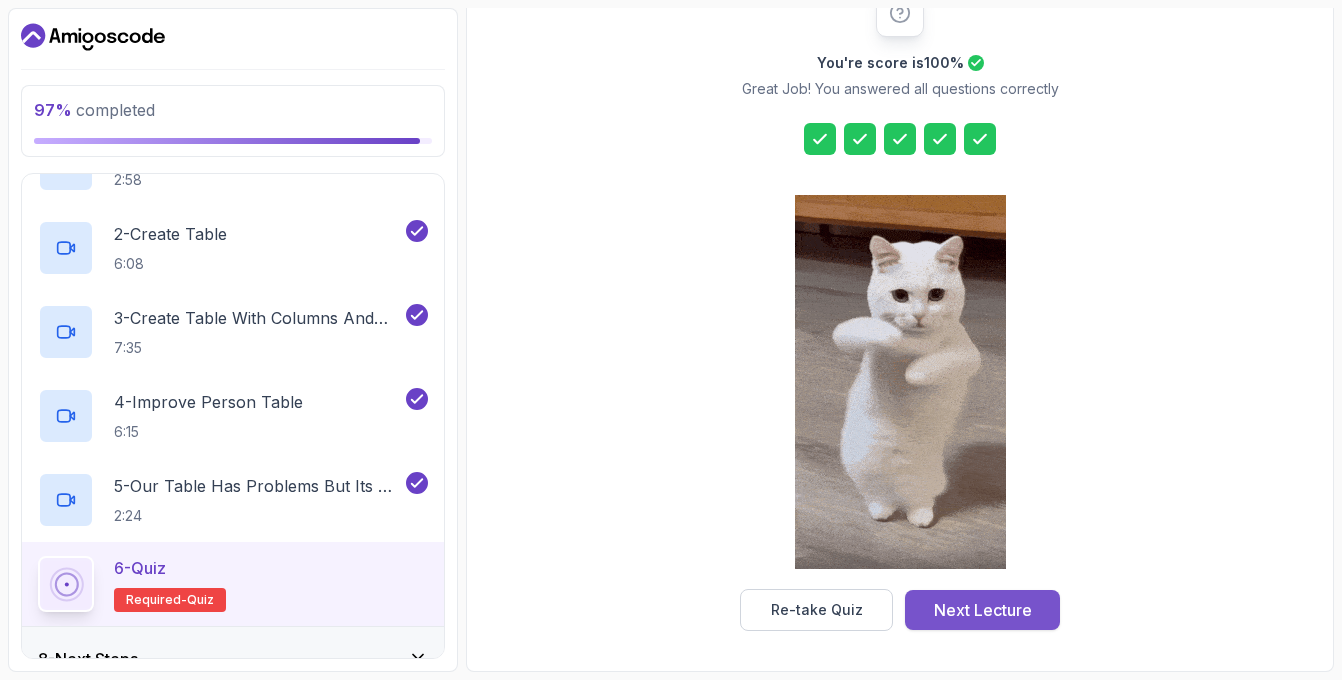 click on "Next Lecture" at bounding box center [982, 610] 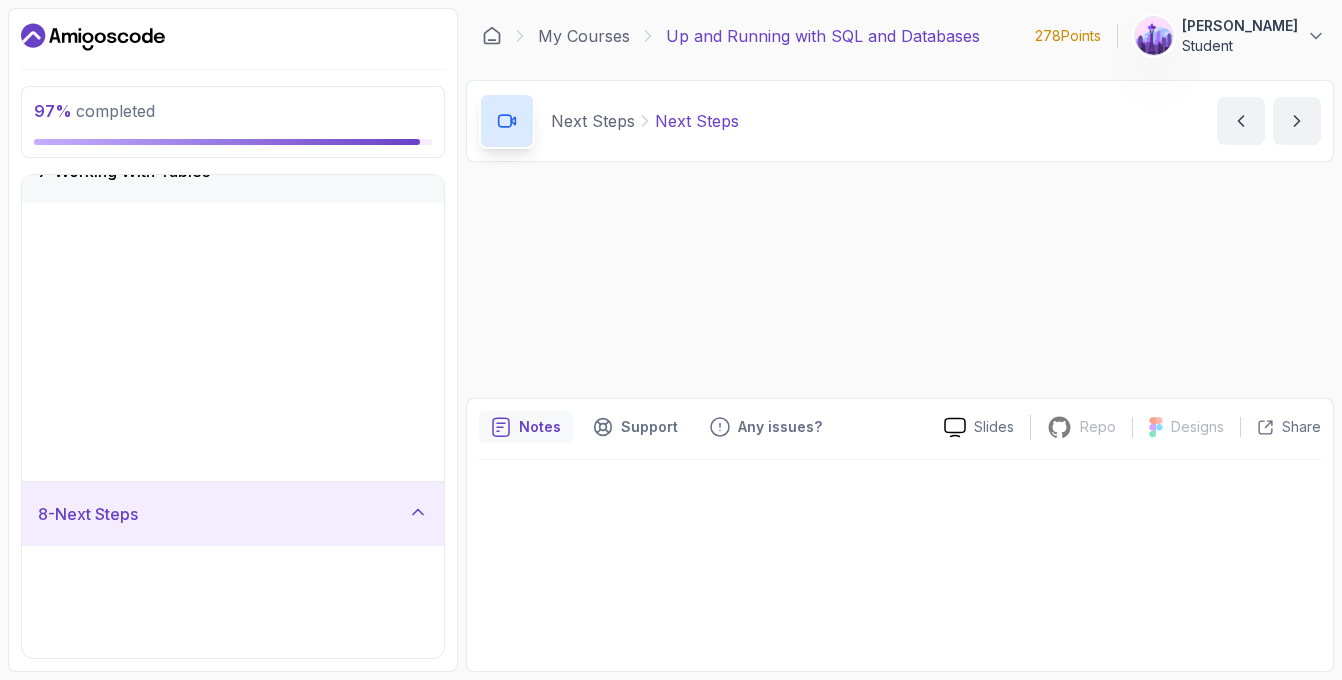 scroll, scrollTop: 0, scrollLeft: 0, axis: both 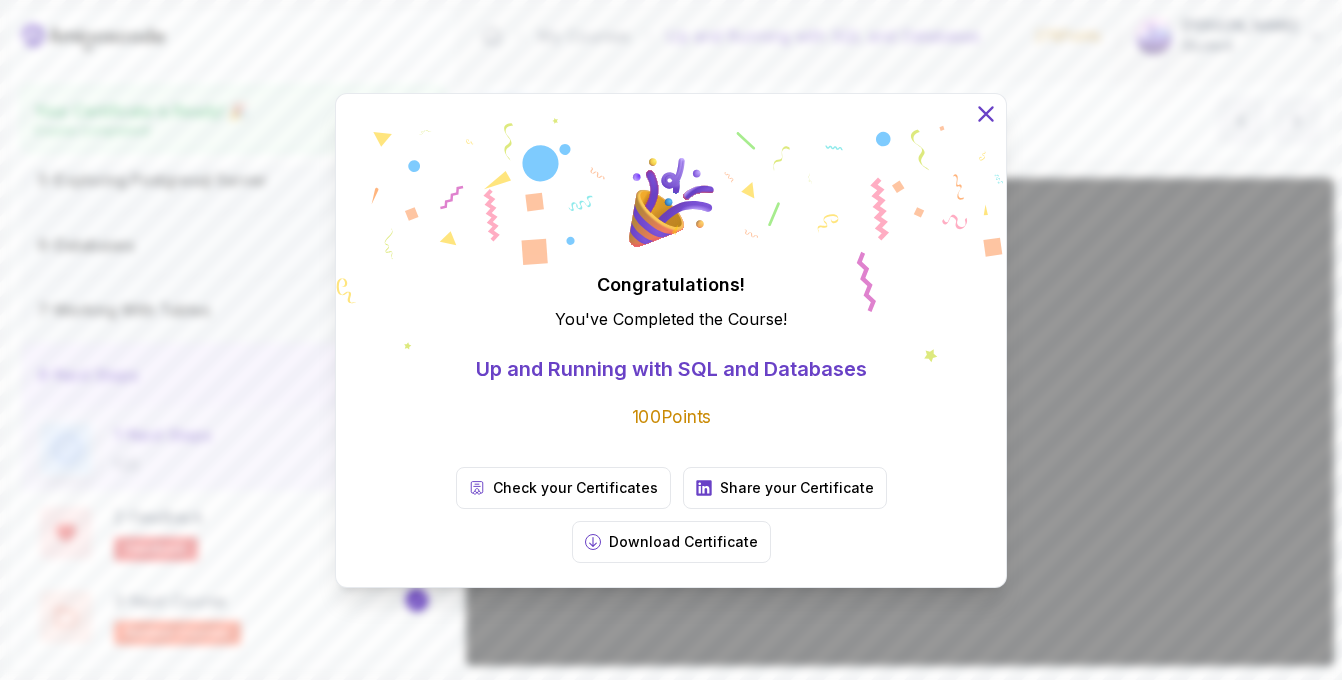 click 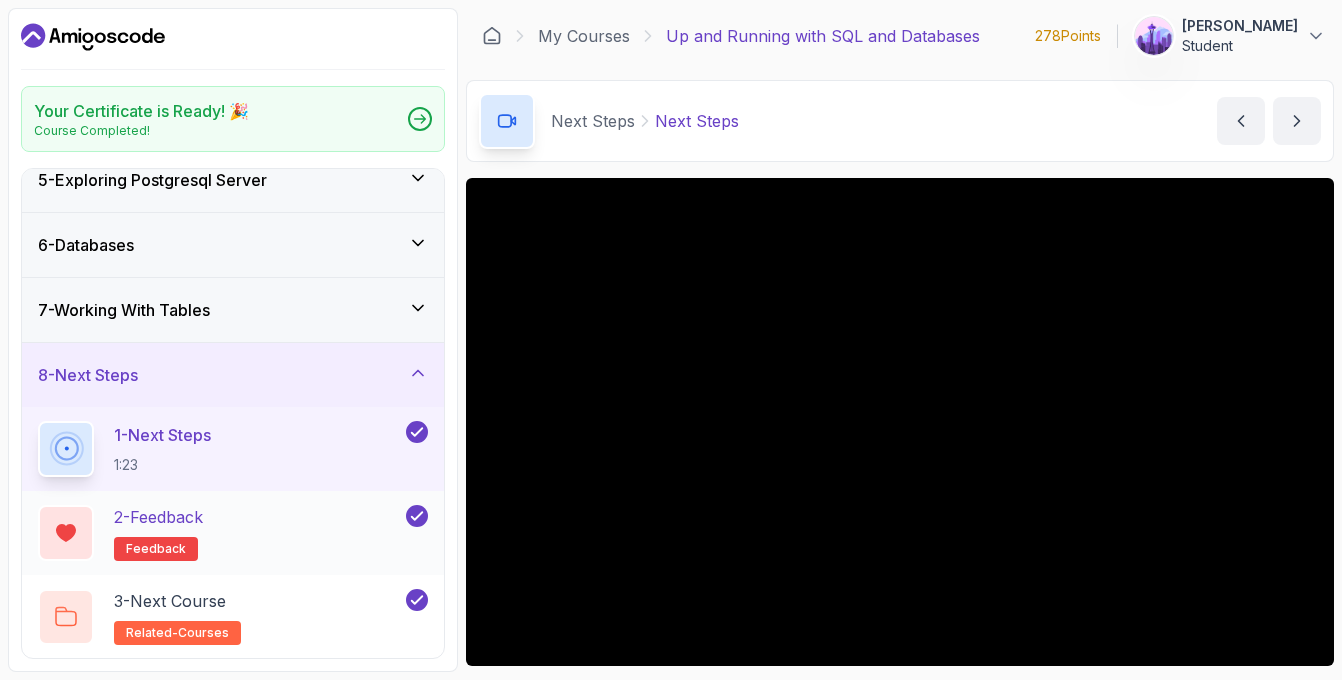 click on "2  -  Feedback feedback" at bounding box center [220, 533] 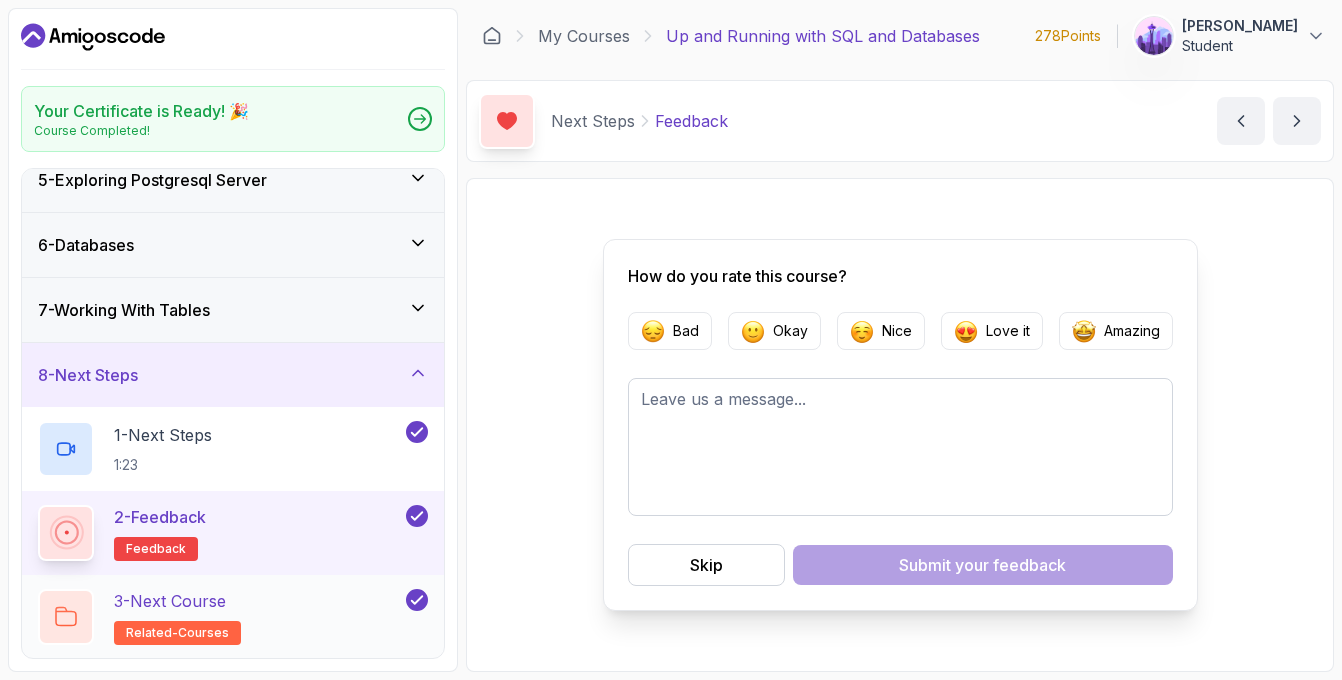 click on "3  -  Next Course related-courses" at bounding box center [220, 617] 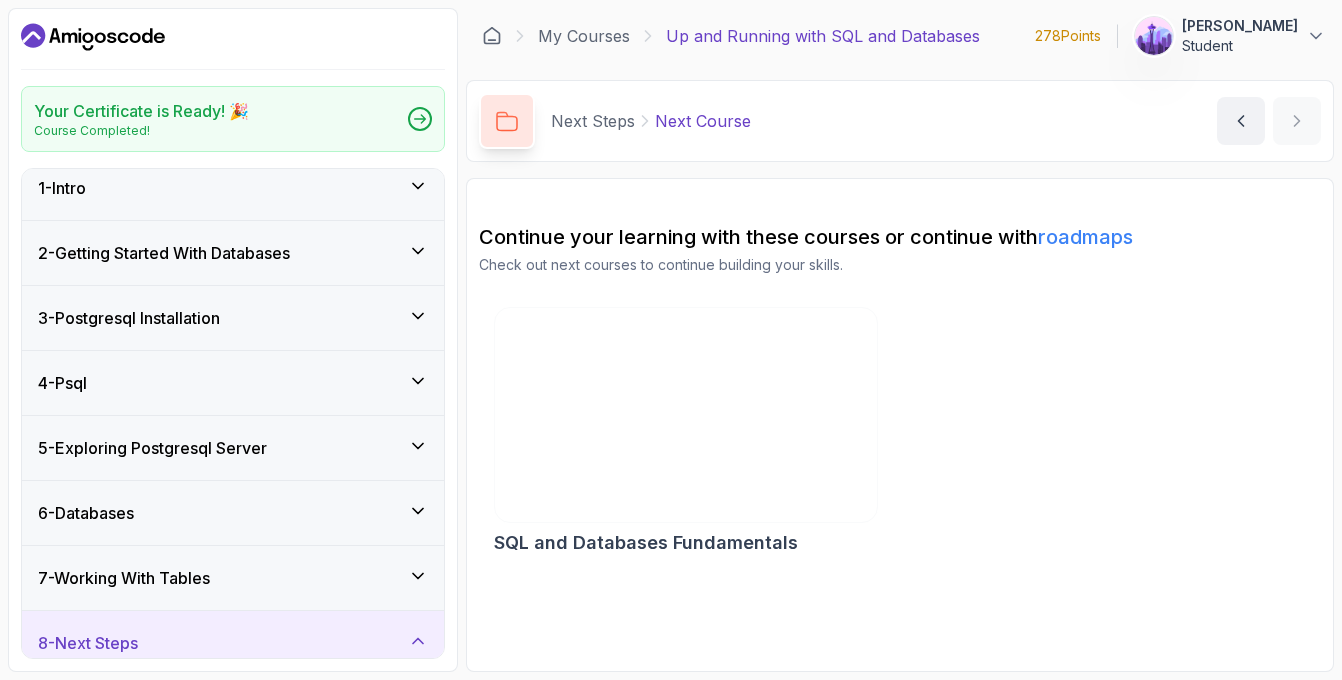 scroll, scrollTop: 0, scrollLeft: 0, axis: both 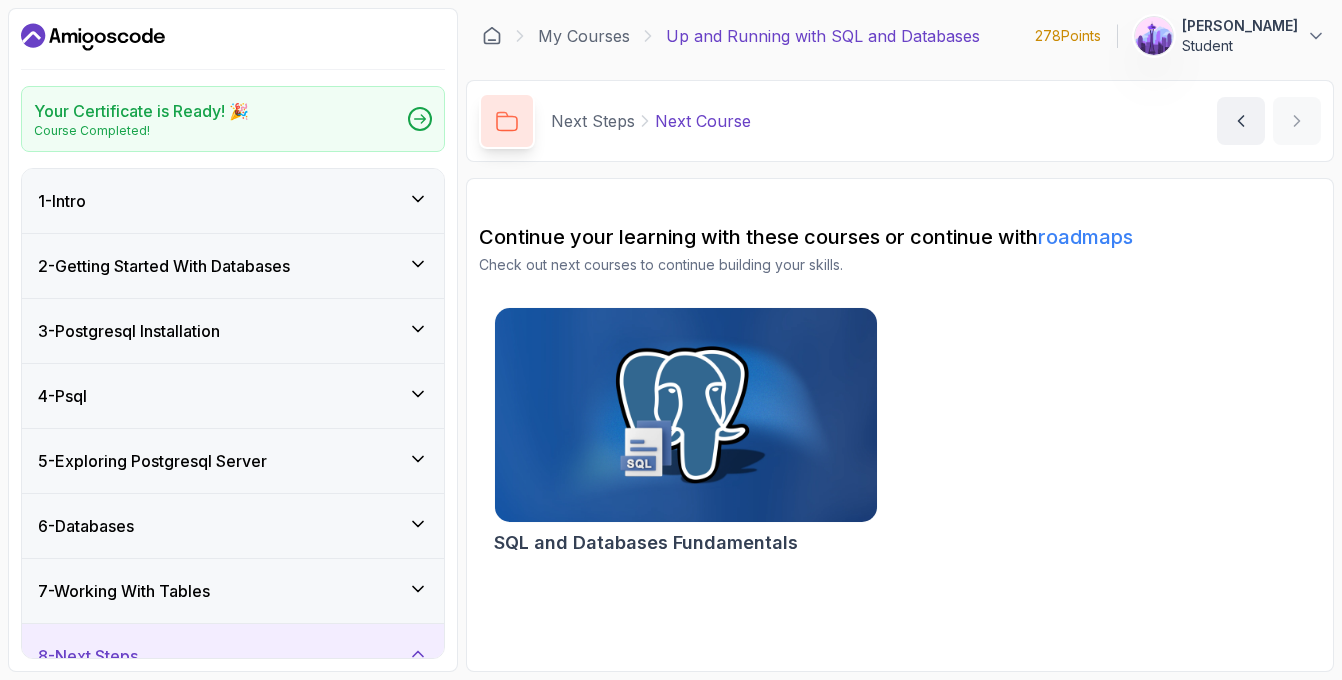 click 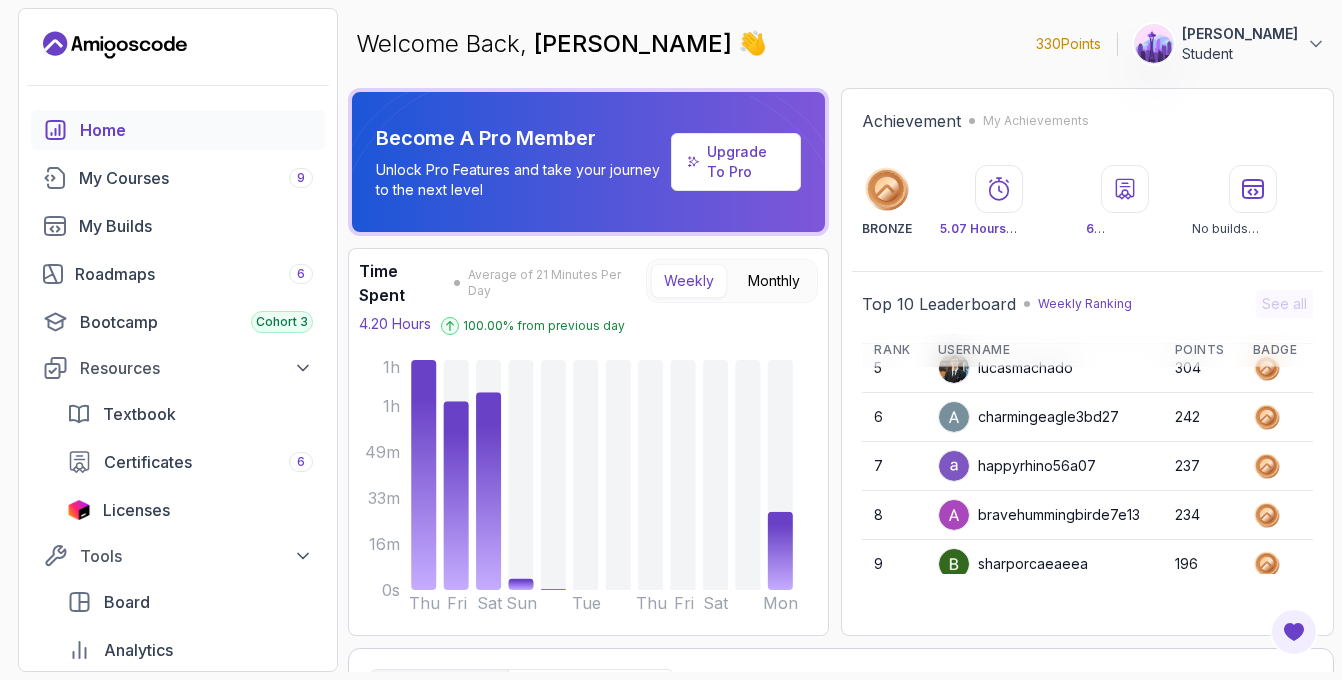 scroll, scrollTop: 282, scrollLeft: 0, axis: vertical 